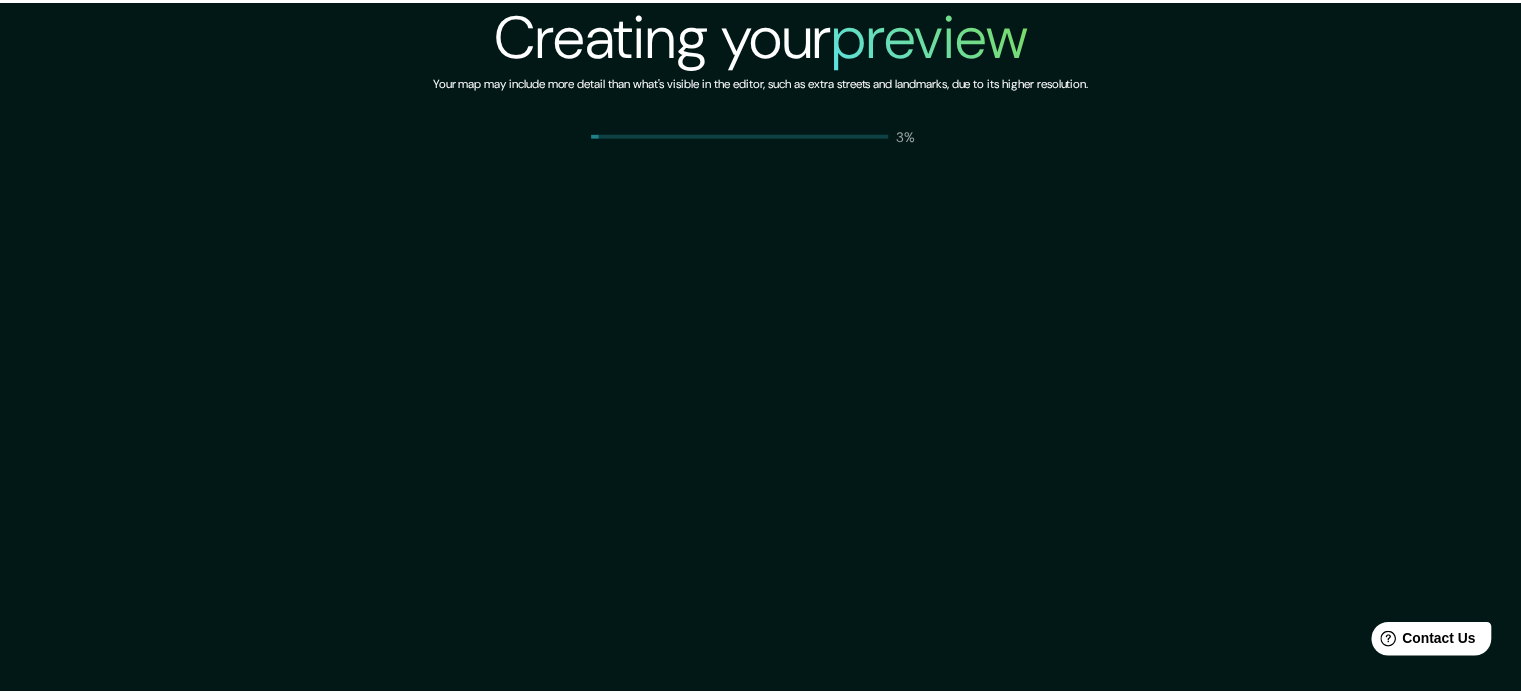 scroll, scrollTop: 0, scrollLeft: 0, axis: both 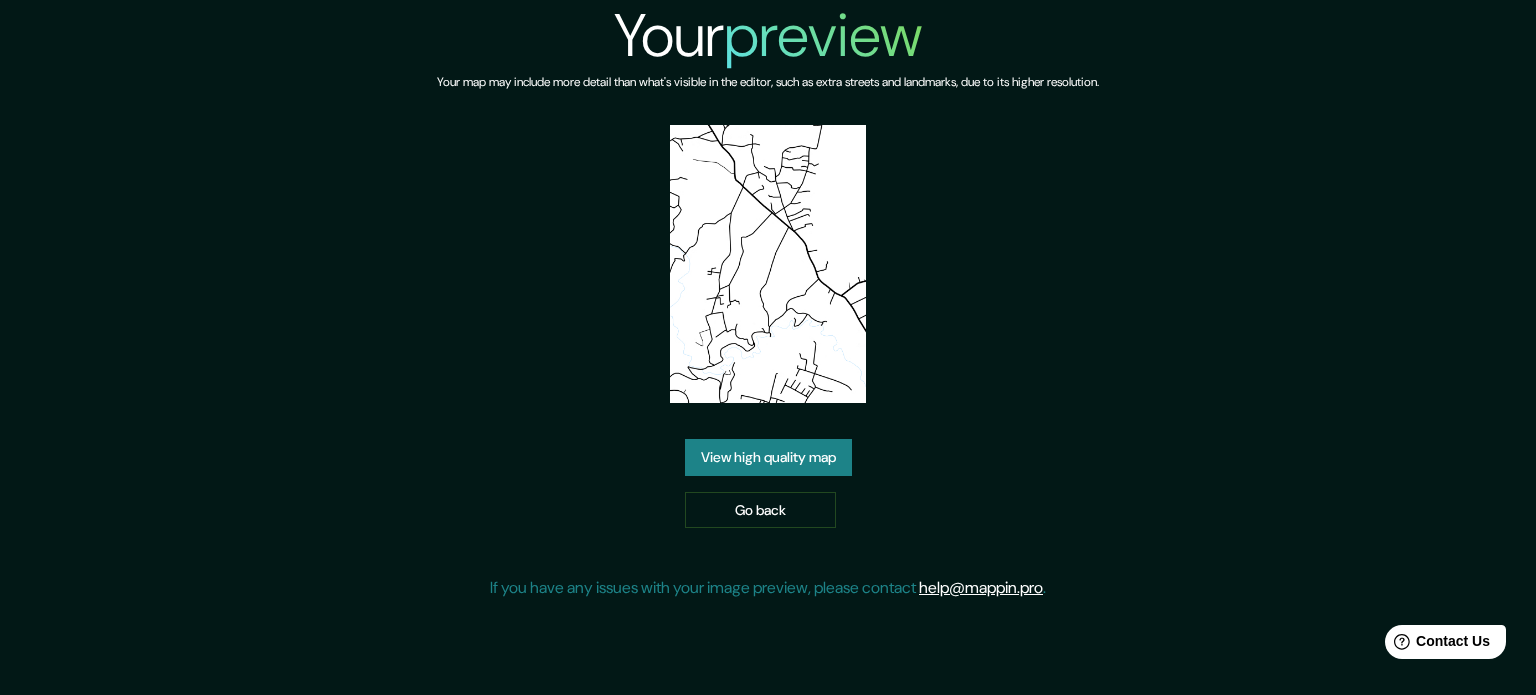 click on "View high quality map" at bounding box center (768, 457) 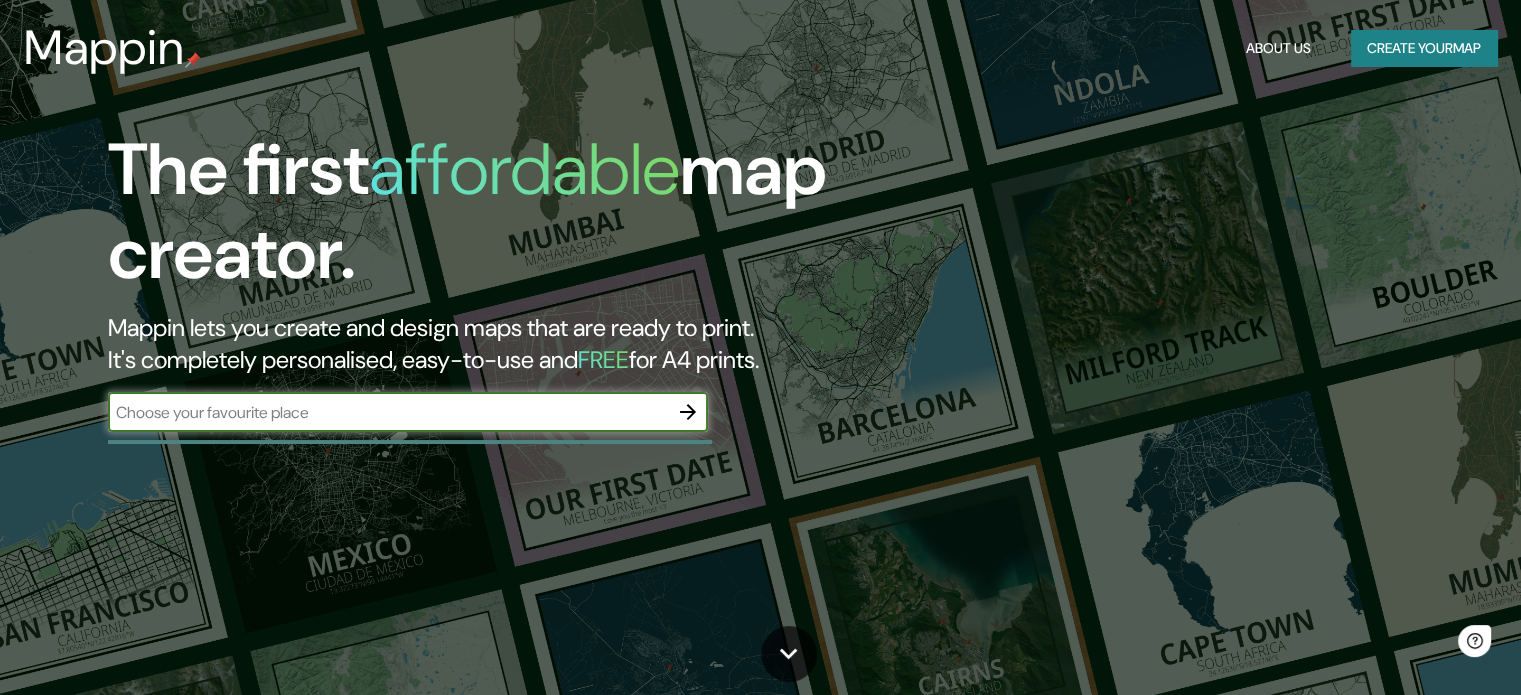 scroll, scrollTop: 0, scrollLeft: 0, axis: both 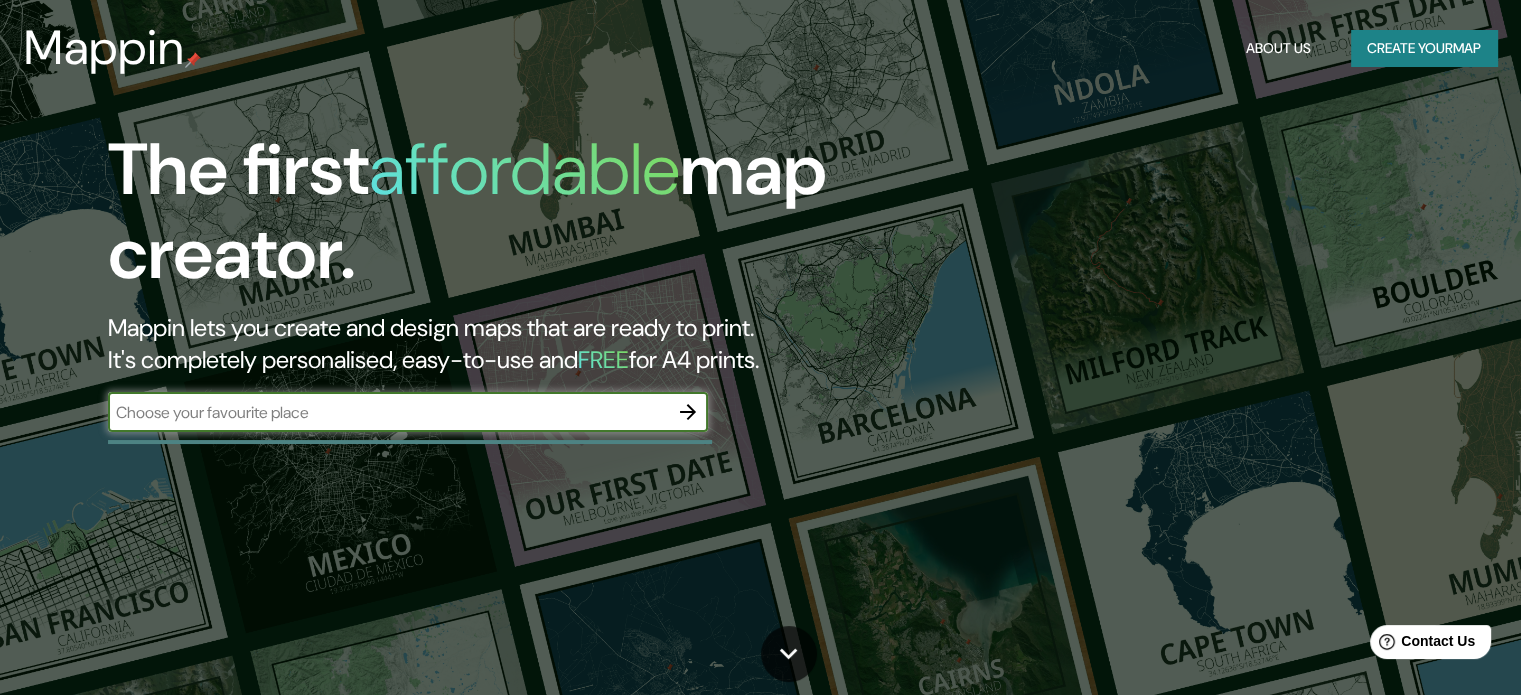 click on "​" at bounding box center (408, 412) 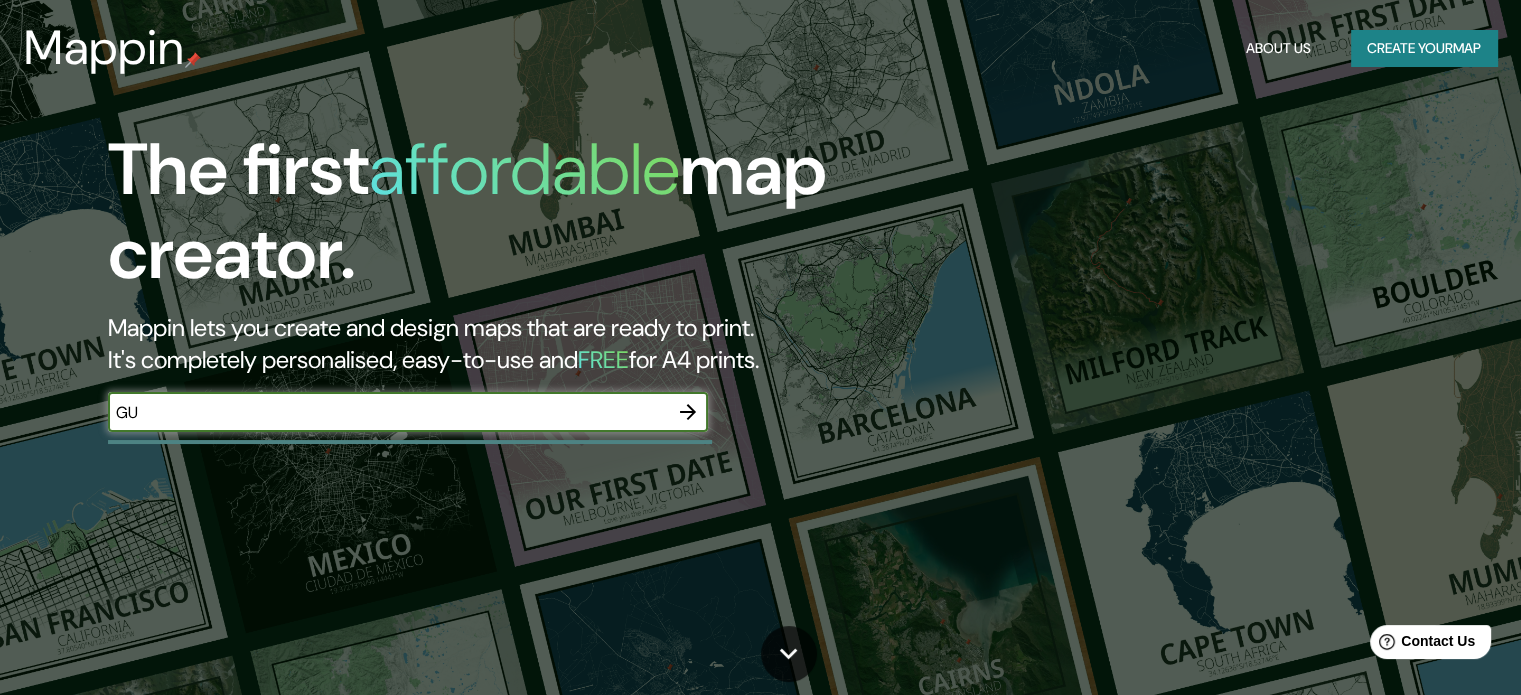 type on "G" 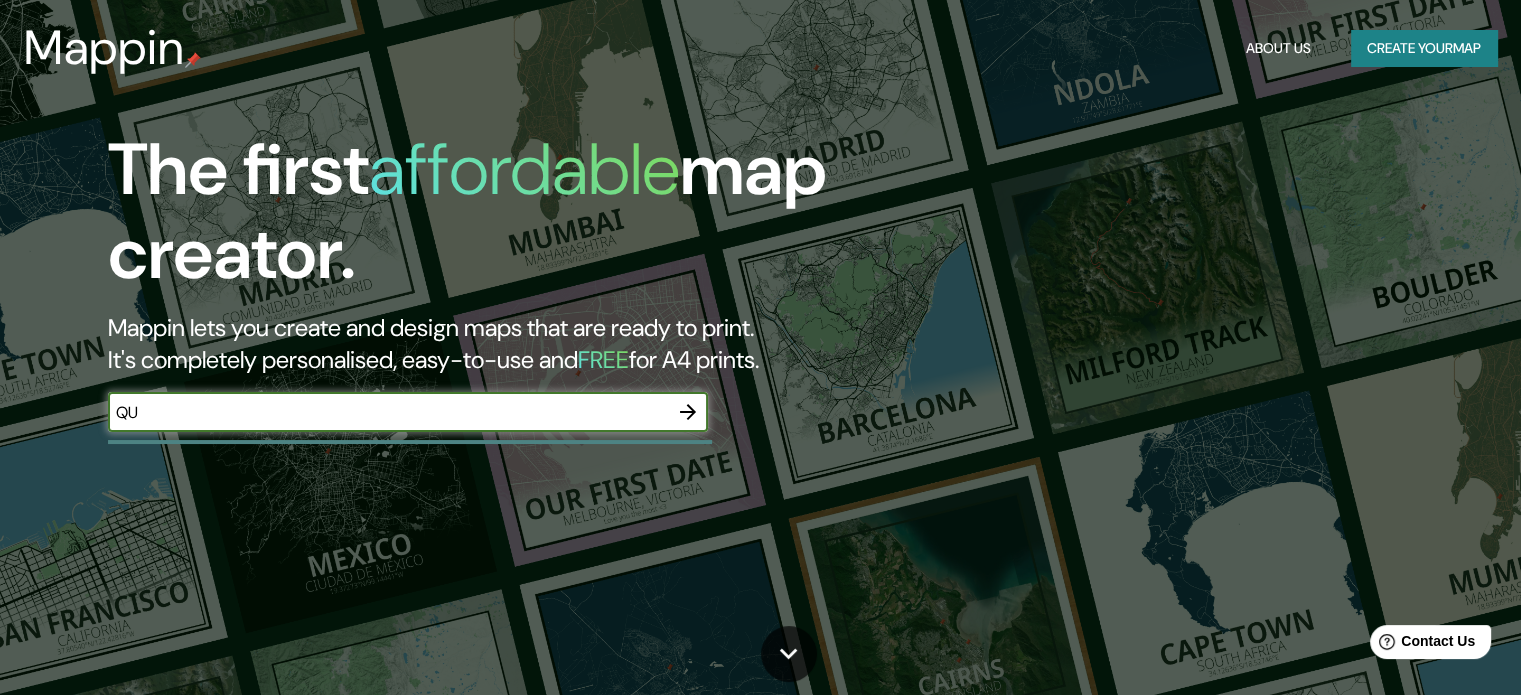 type on "Q" 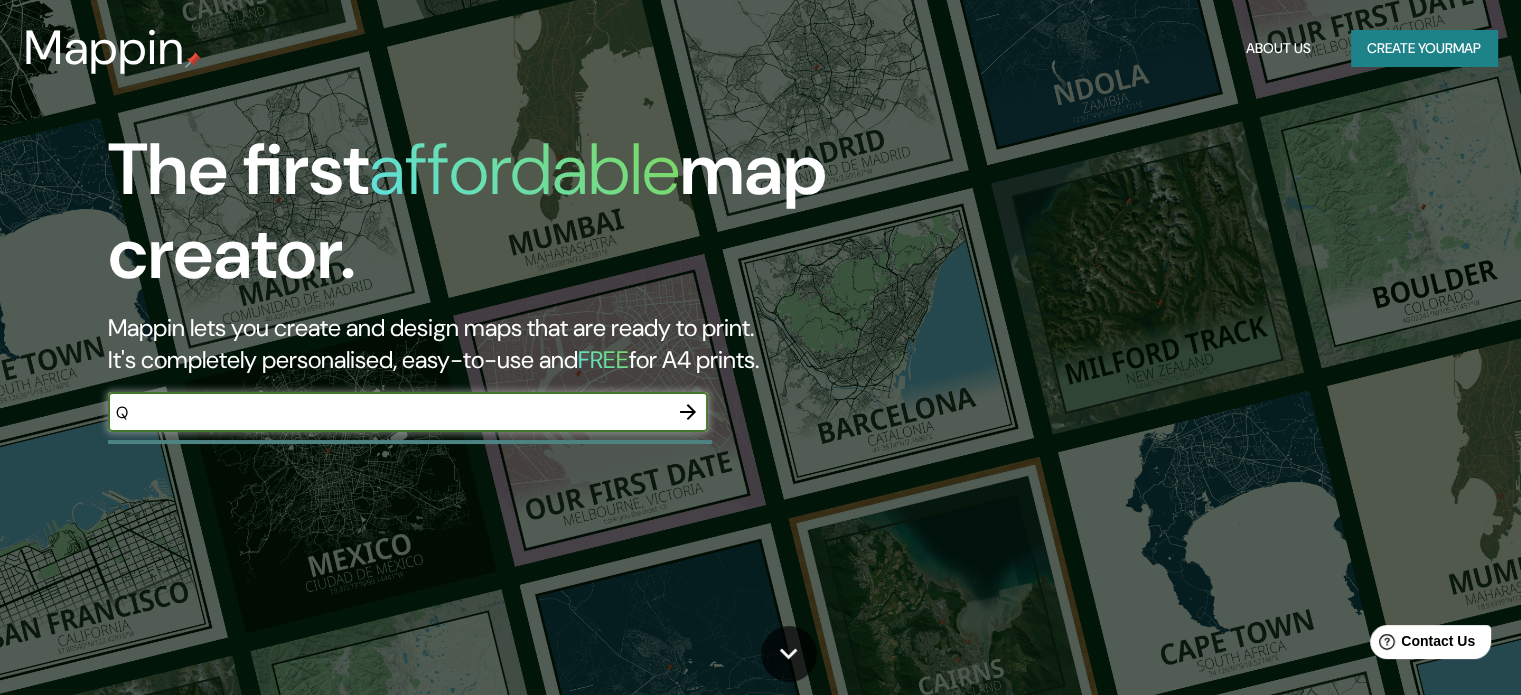 type 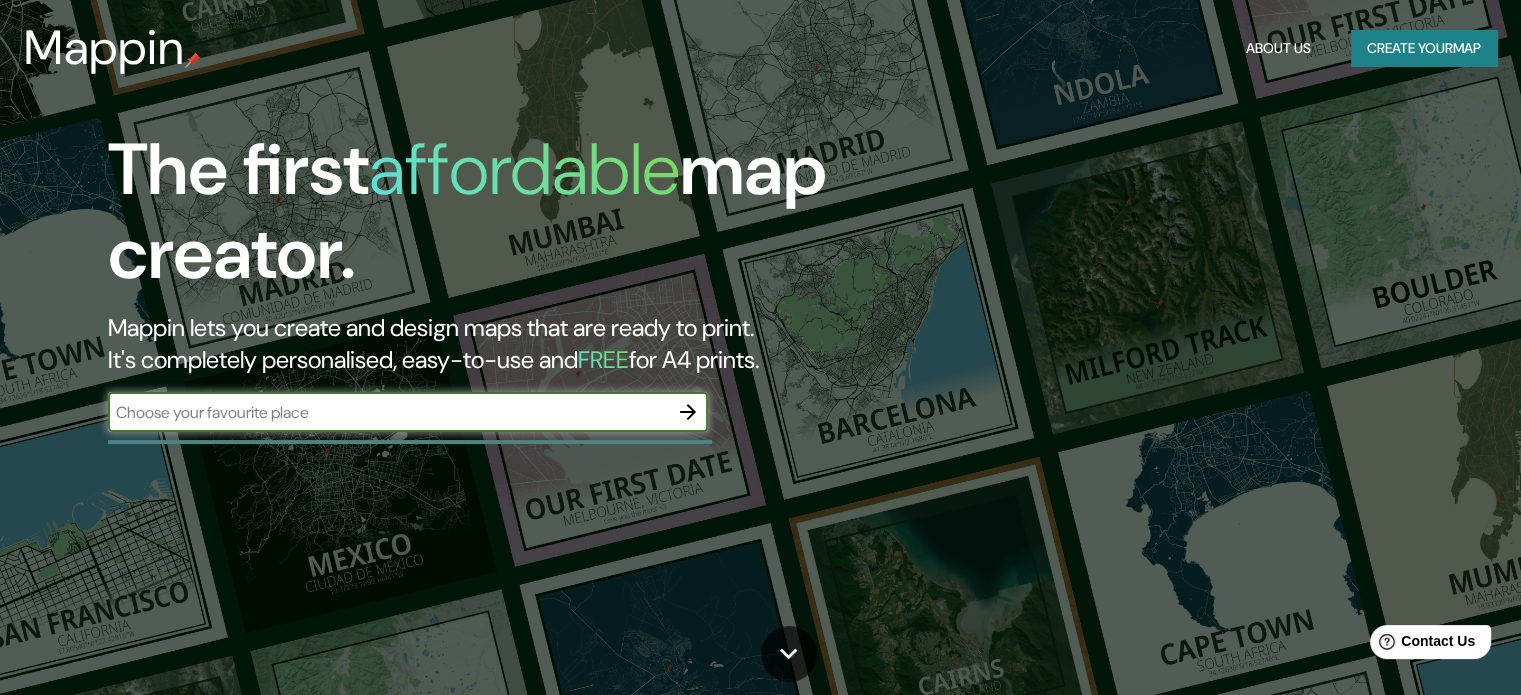 click on "Create your   map" at bounding box center (1424, 48) 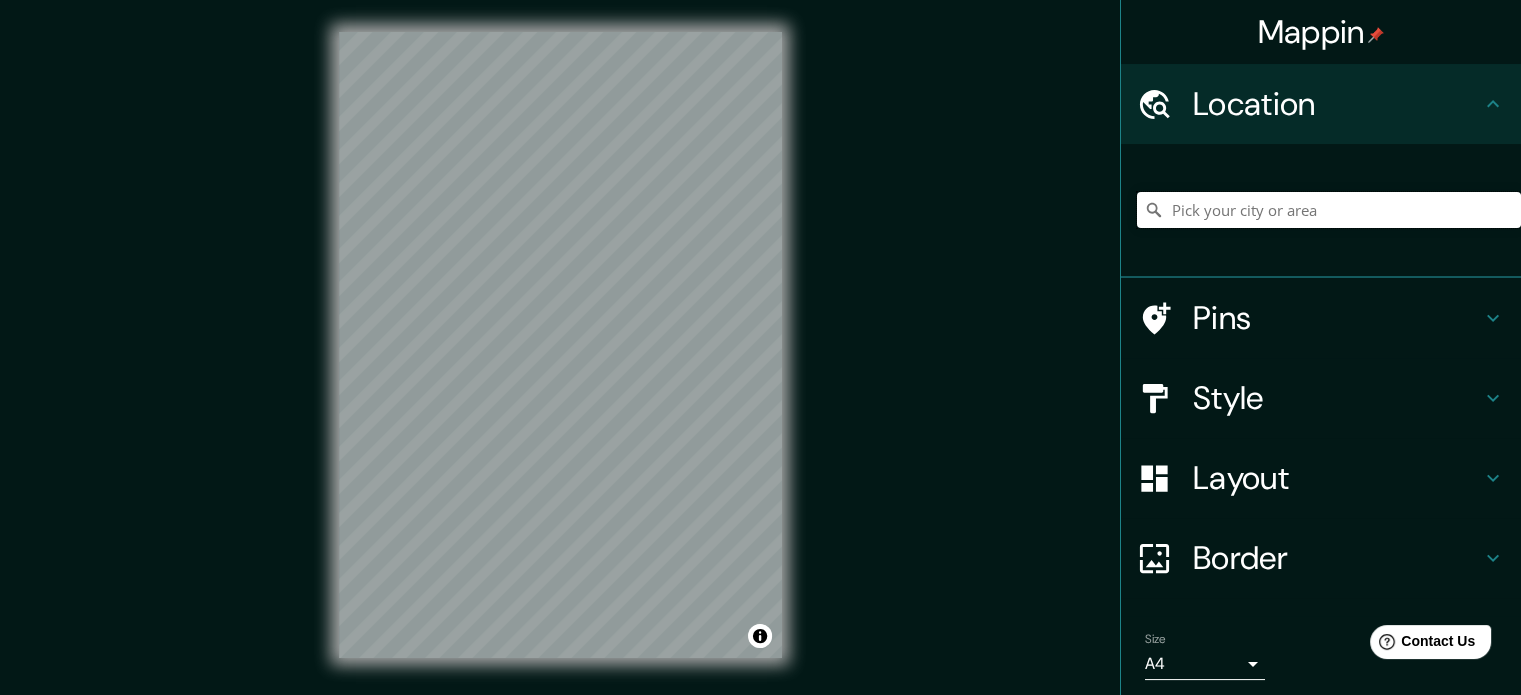 click at bounding box center [1329, 210] 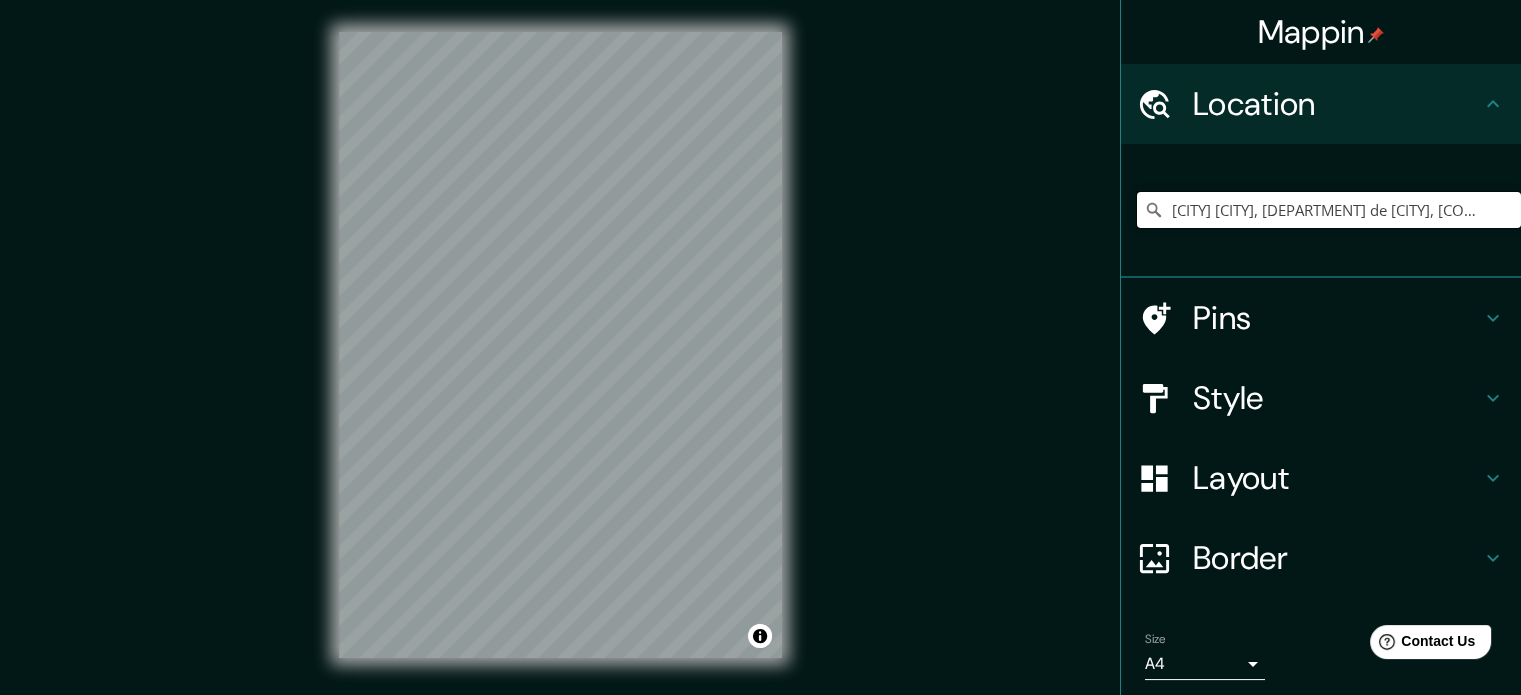 type on "[CITY] [CITY], Departamento de [CITY], [COUNTRY]" 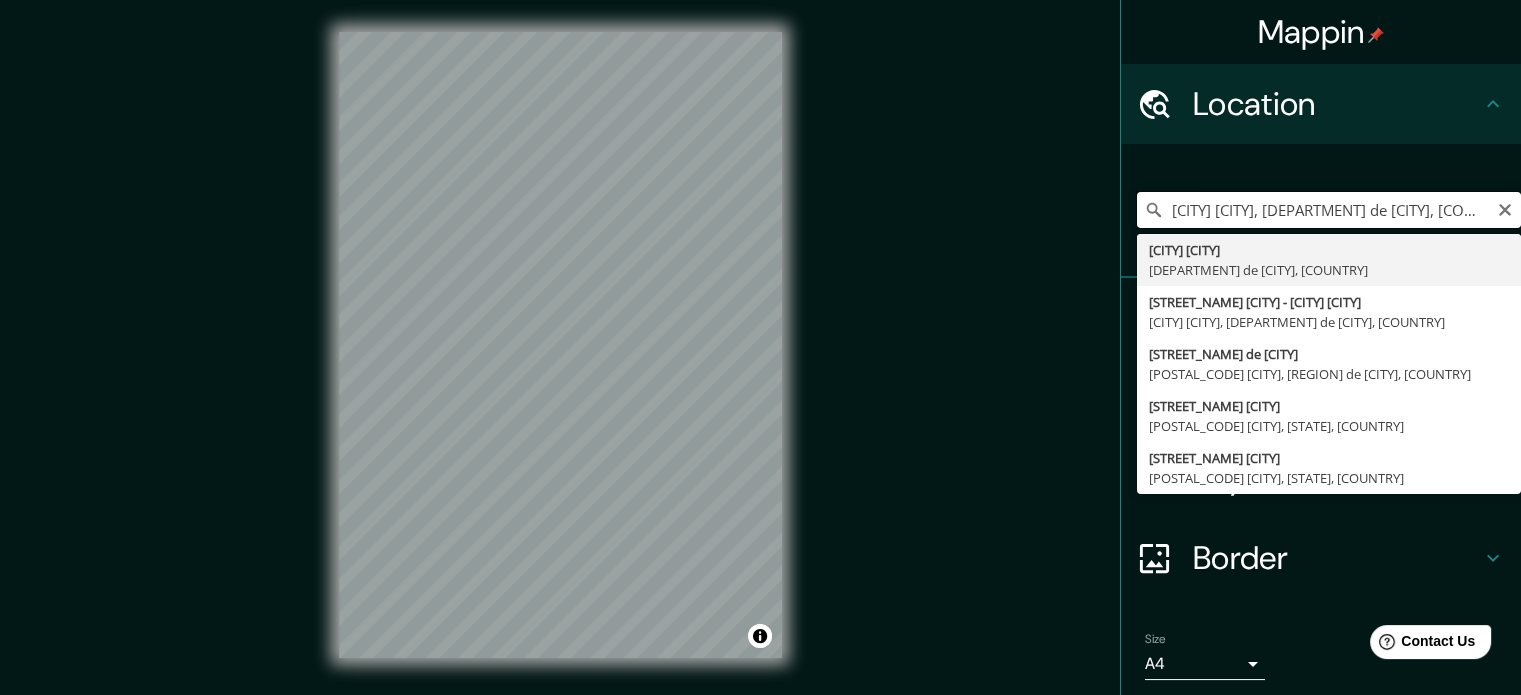 click on "[CITY] [CITY], Departamento de [CITY], [COUNTRY]" at bounding box center [1329, 210] 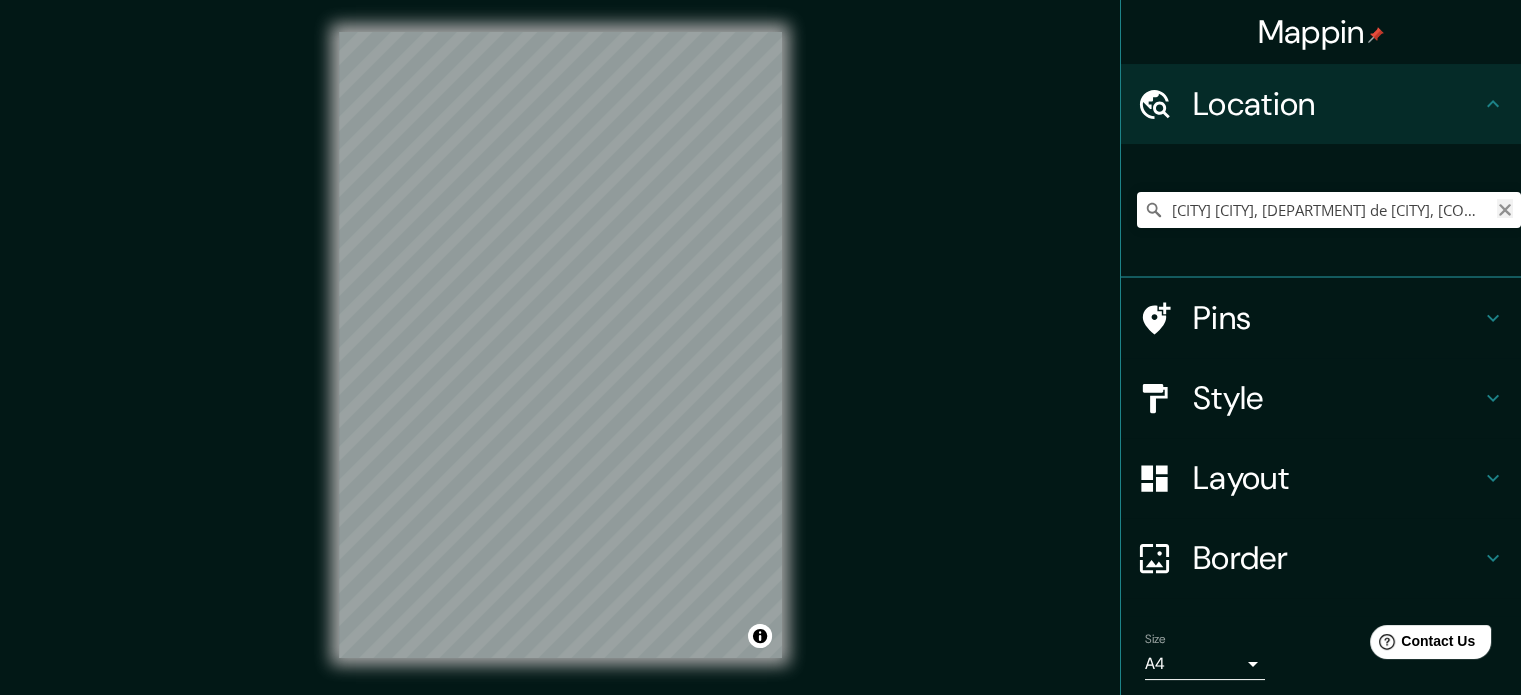 click 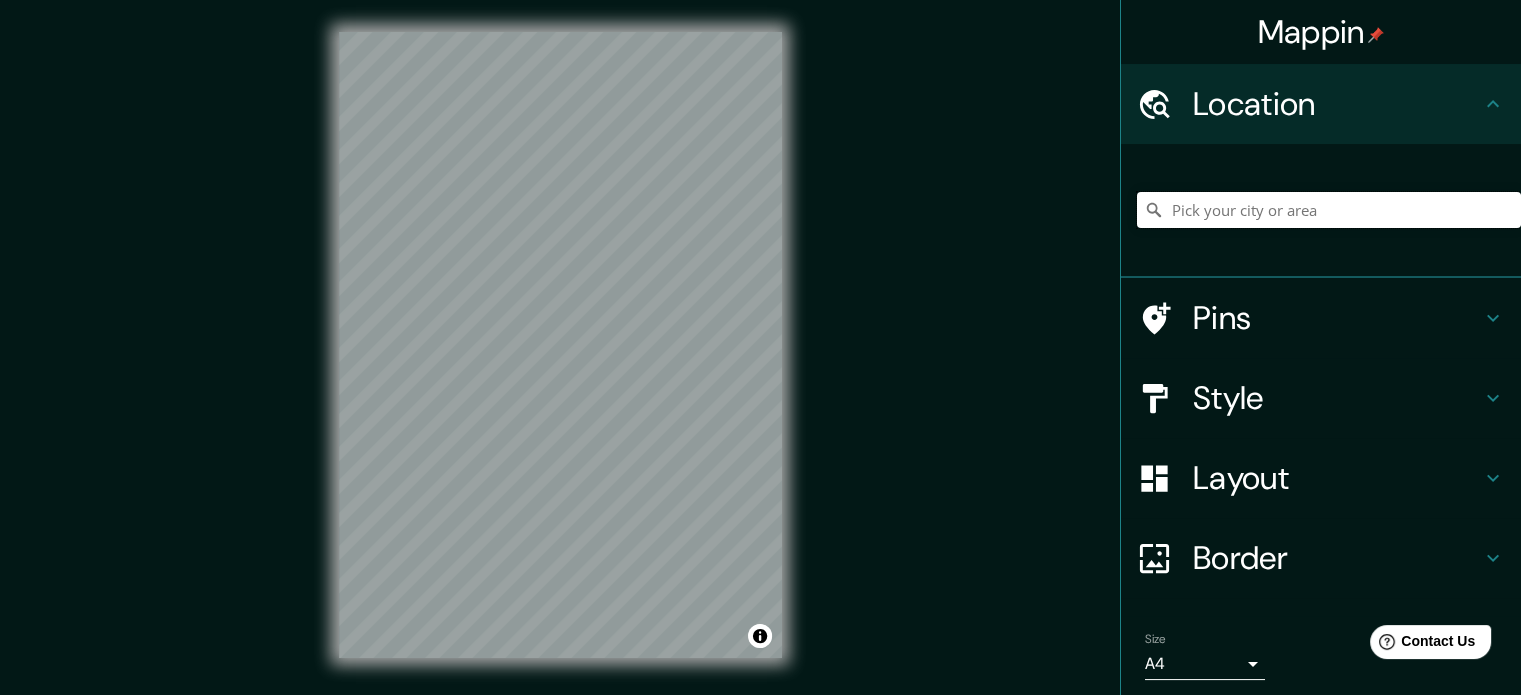 click at bounding box center [1329, 210] 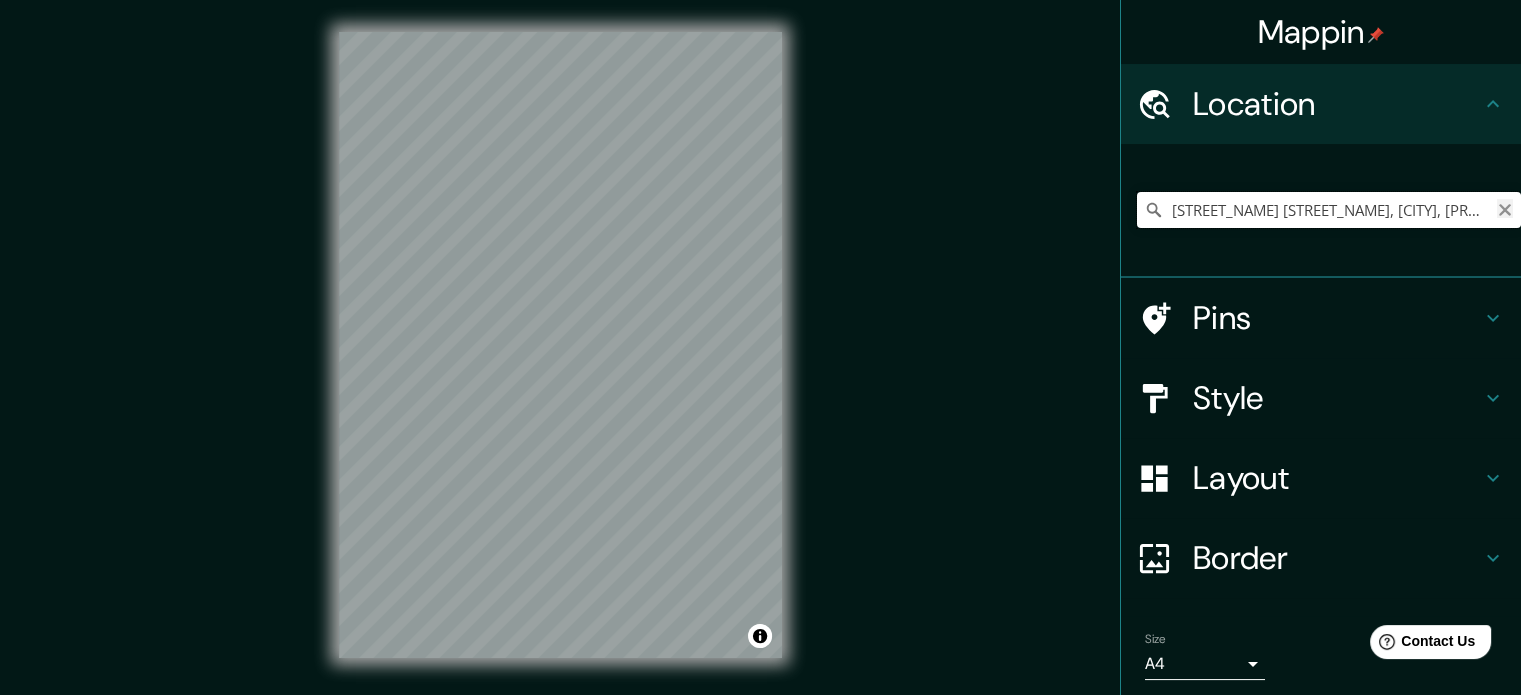 type on "Township Concession Road M/N, Washago, Ontario L0K 2B0, Canadá" 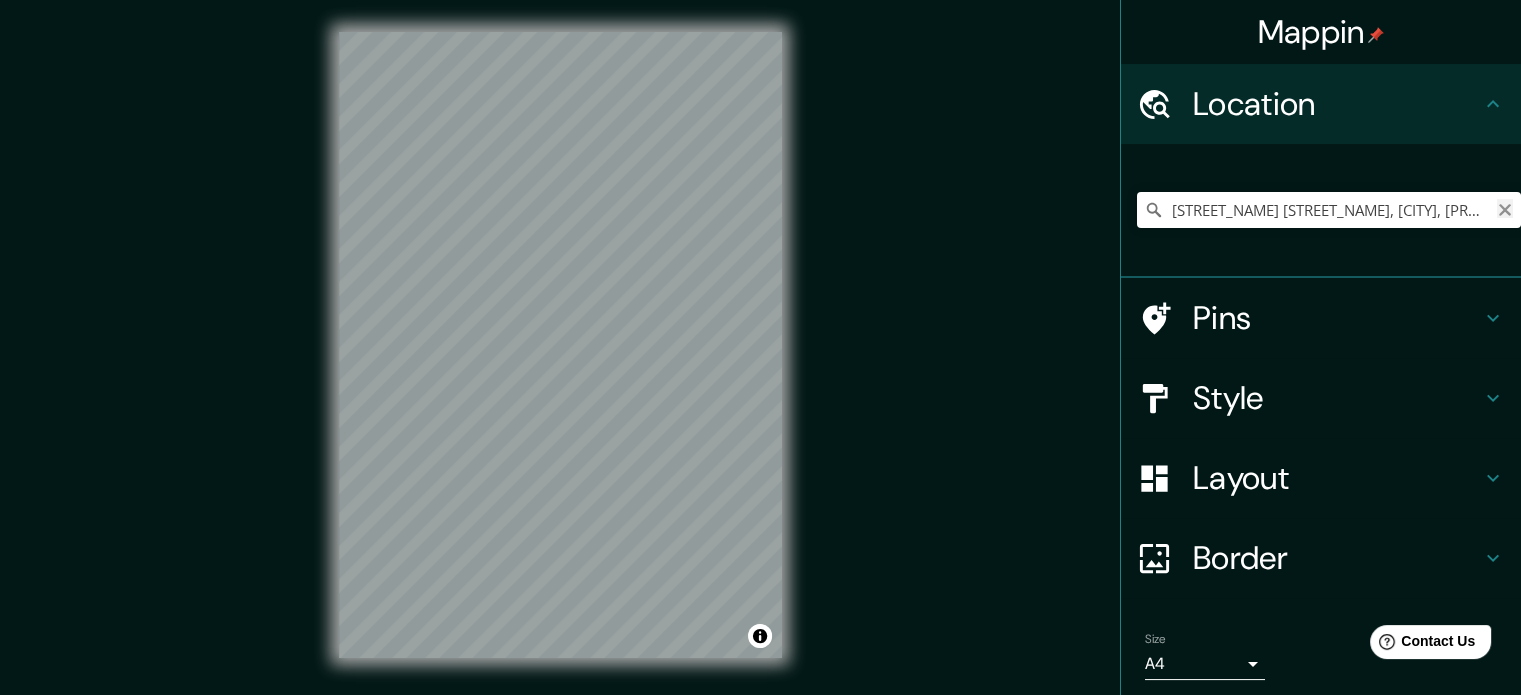 click 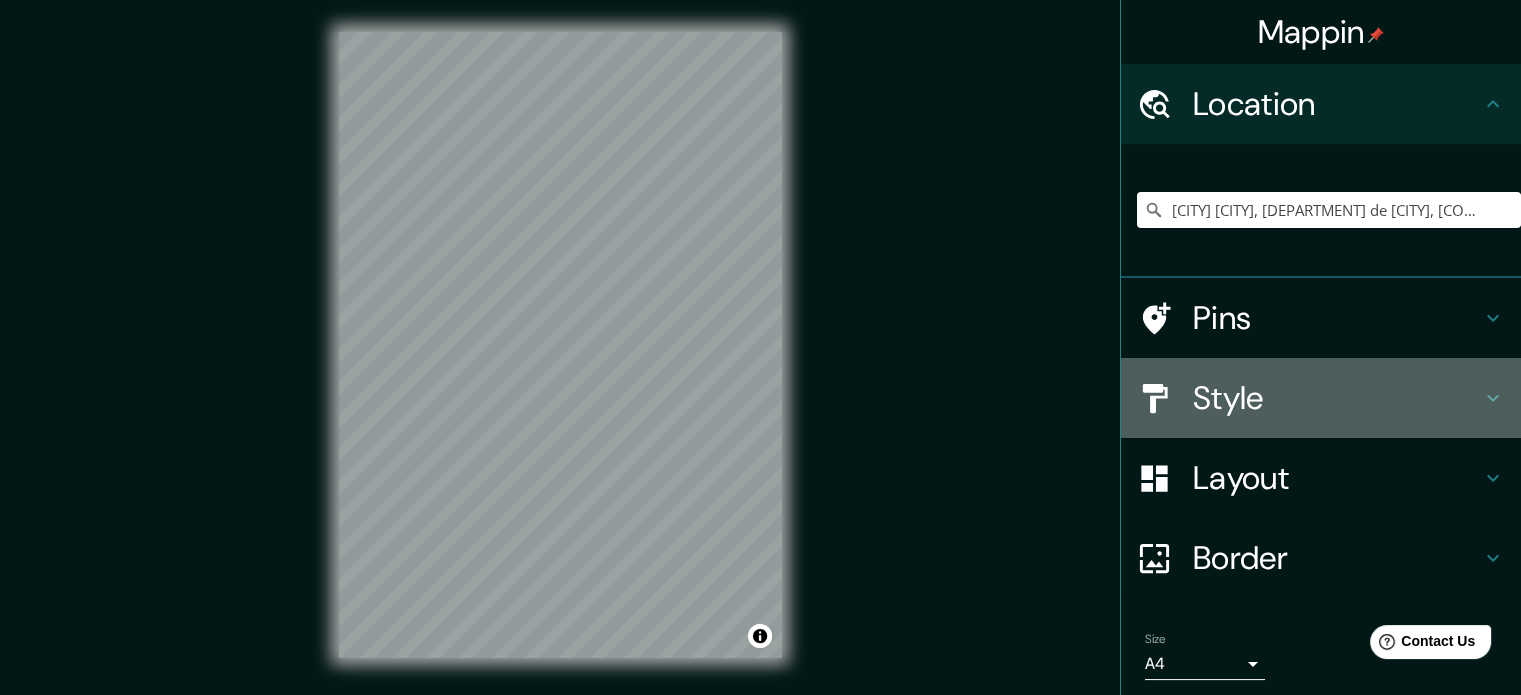 click on "Style" at bounding box center (1337, 398) 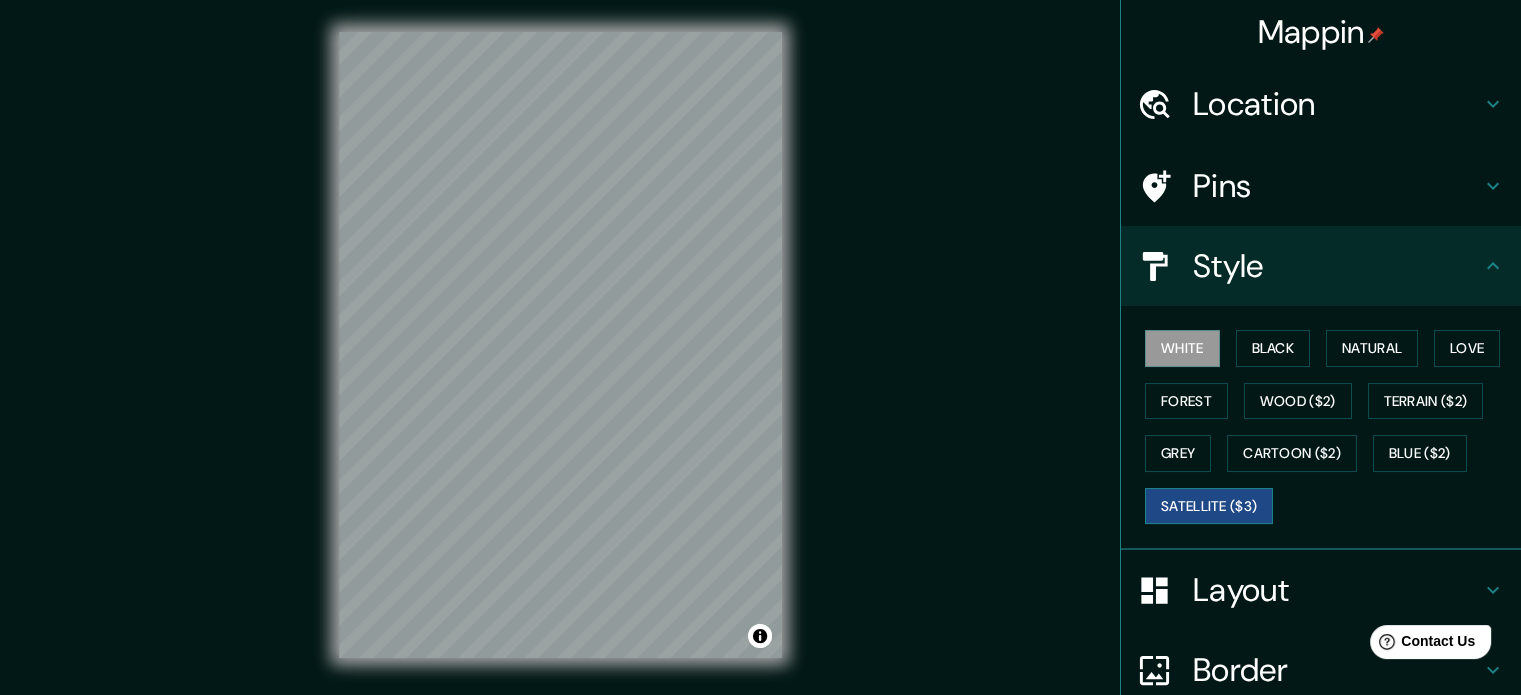 click on "Satellite ($3)" at bounding box center (1209, 506) 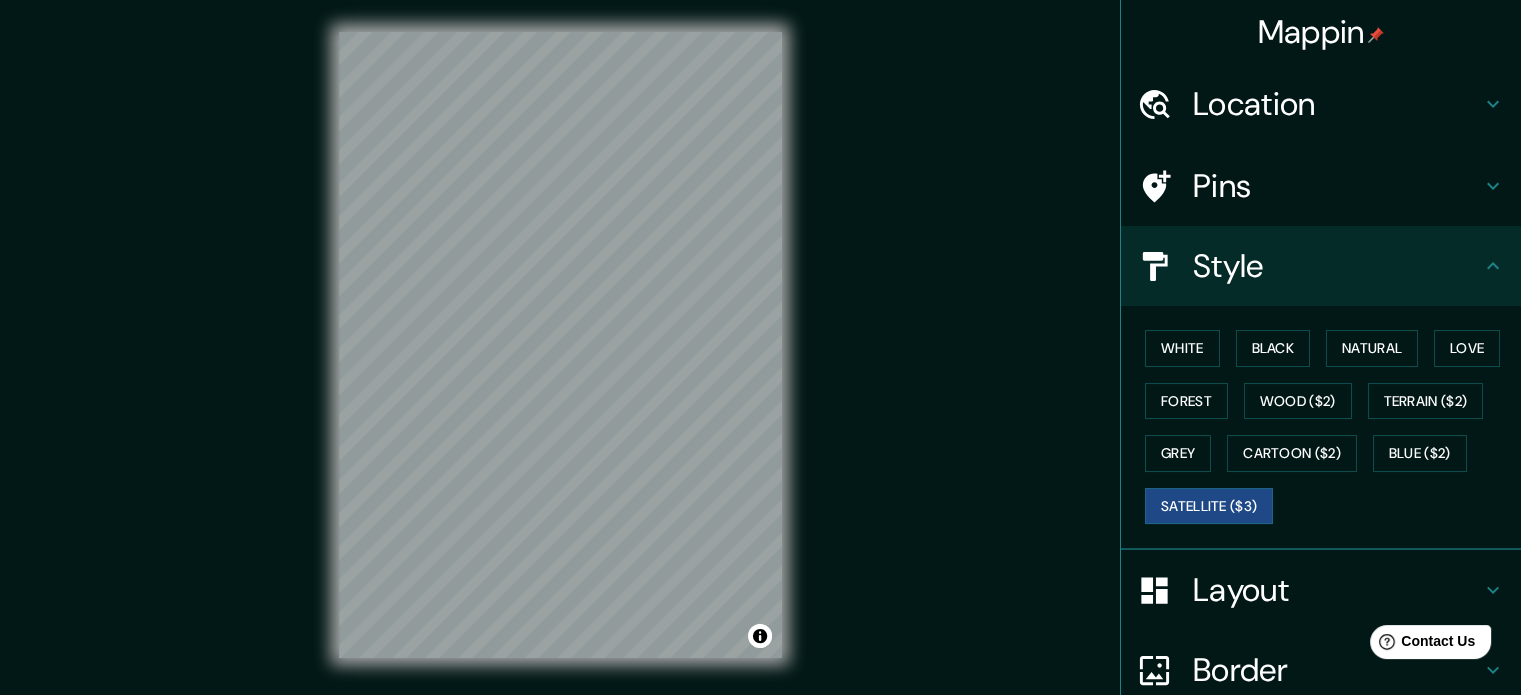 scroll, scrollTop: 0, scrollLeft: 0, axis: both 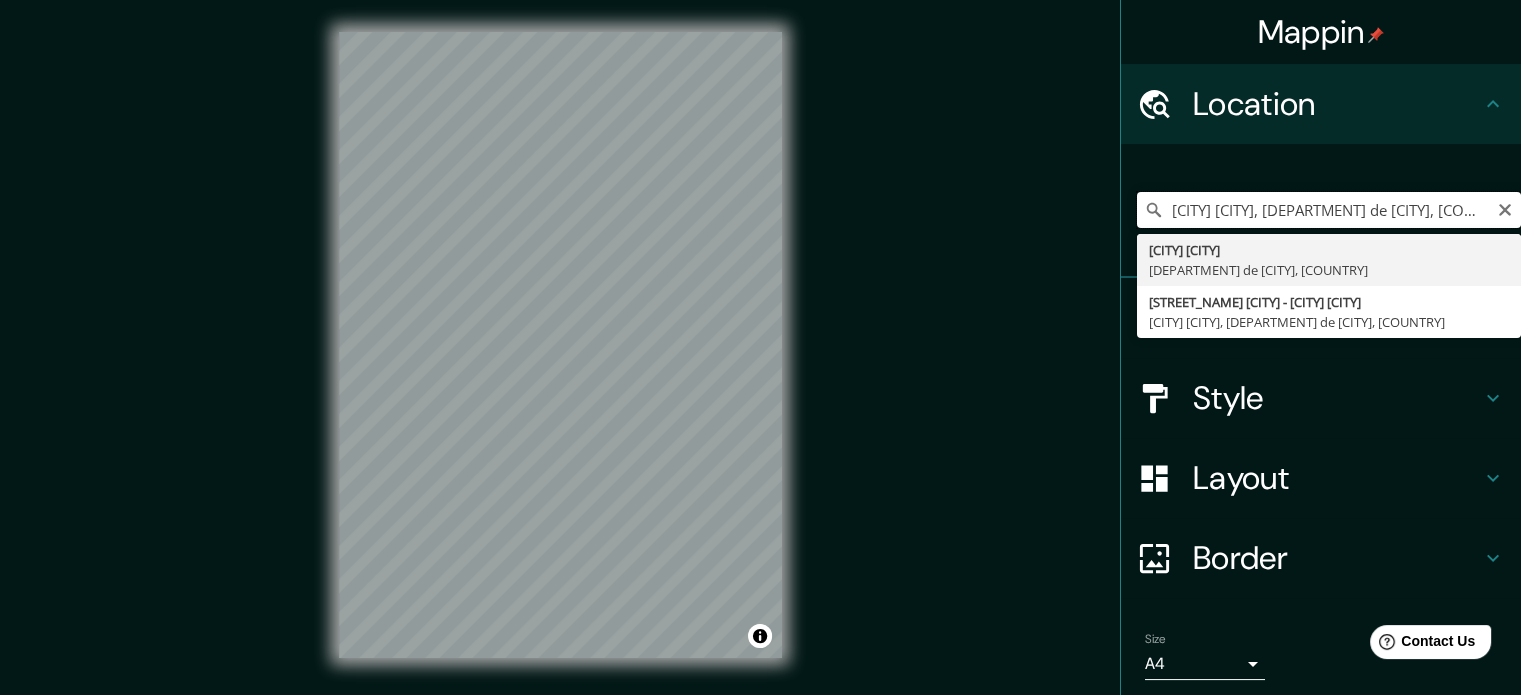 click on "[LOCATION] [LOCATION], Departamento de [DEPARTMENT], [COUNTRY]" at bounding box center [1329, 210] 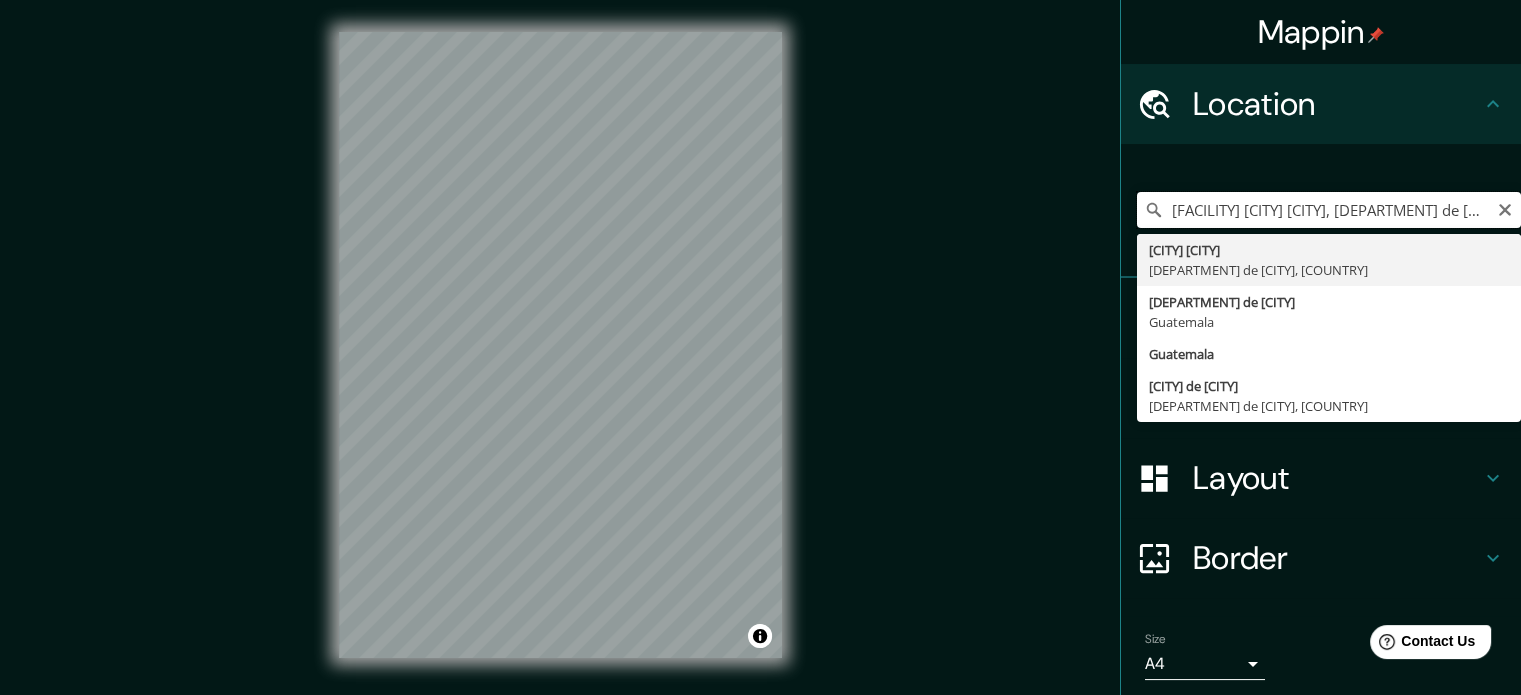 drag, startPoint x: 1200, startPoint y: 210, endPoint x: 1152, endPoint y: 215, distance: 48.259712 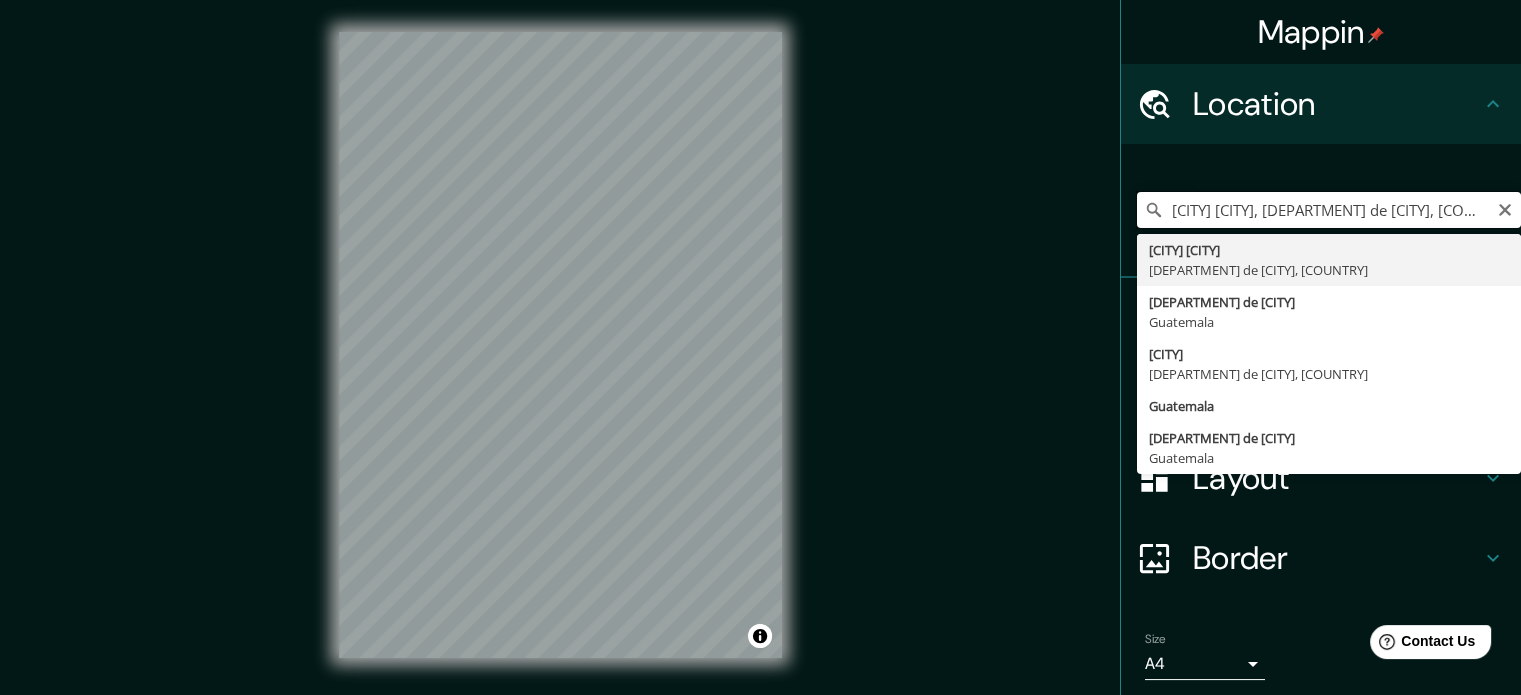 click on "San Carlos Sija, Departamento de Quetzaltenango, Guatemala" at bounding box center (1329, 210) 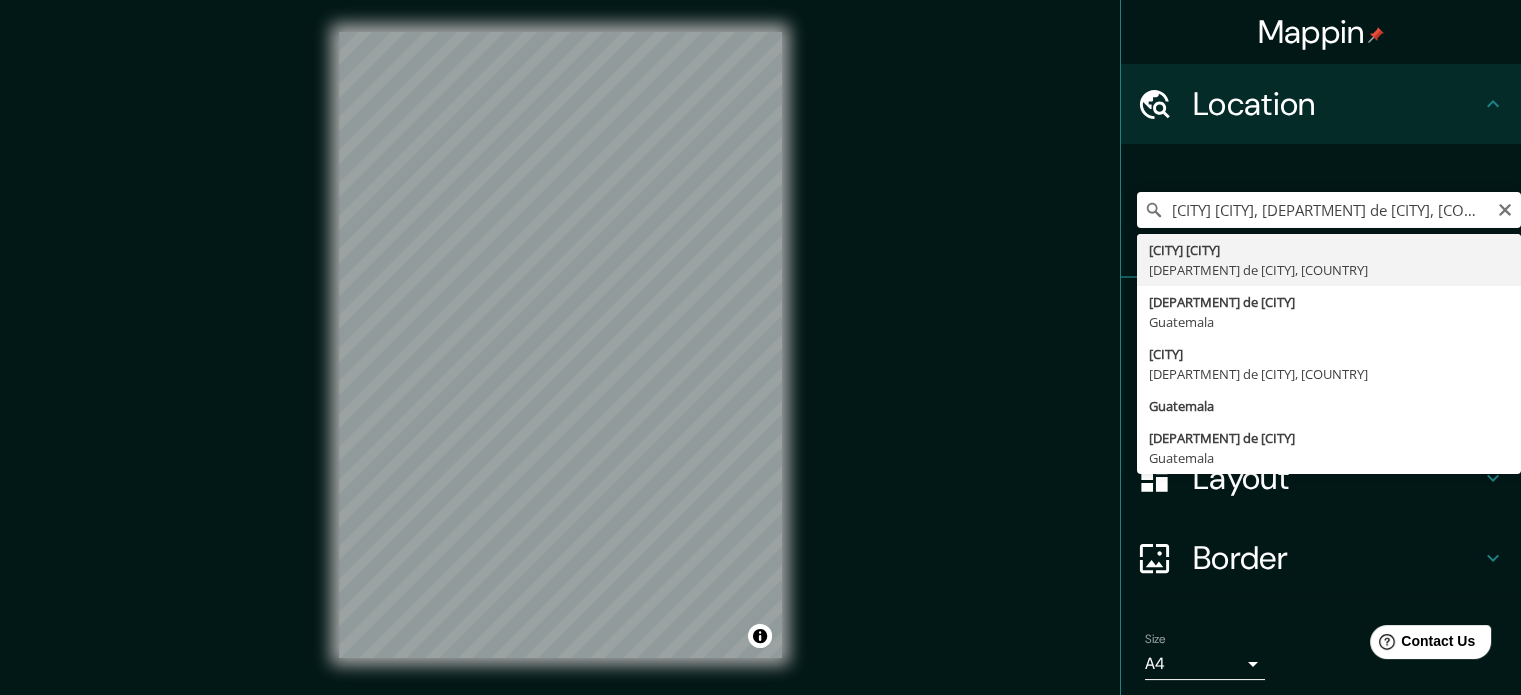 click 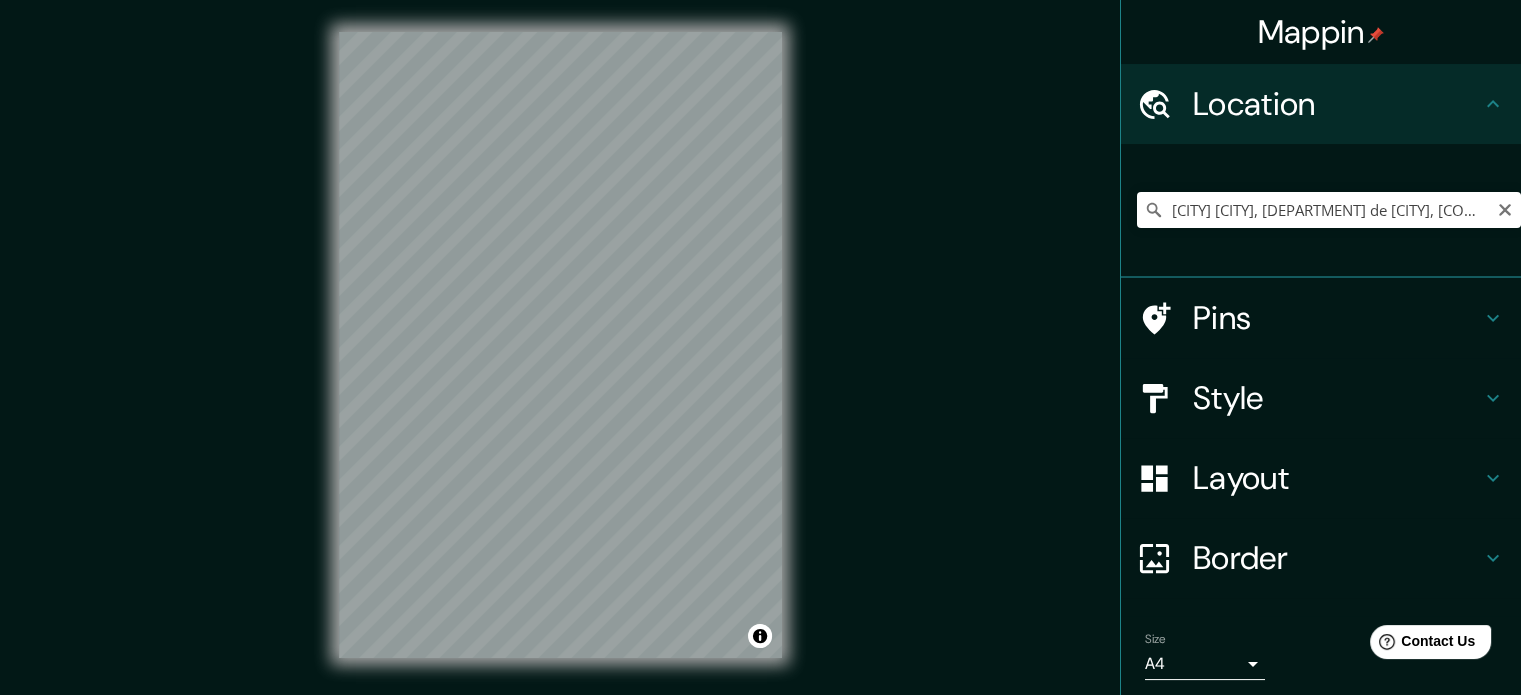 click 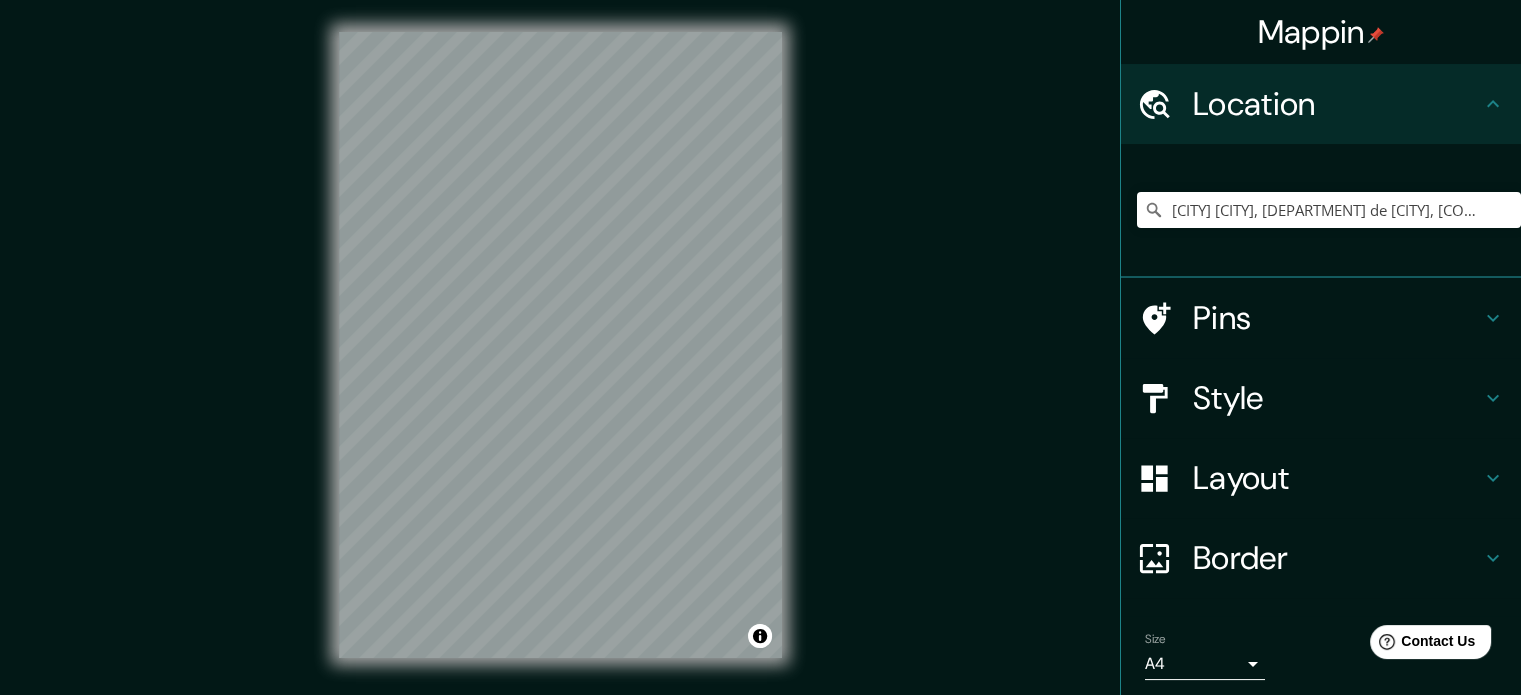 click on "Style" at bounding box center [1337, 398] 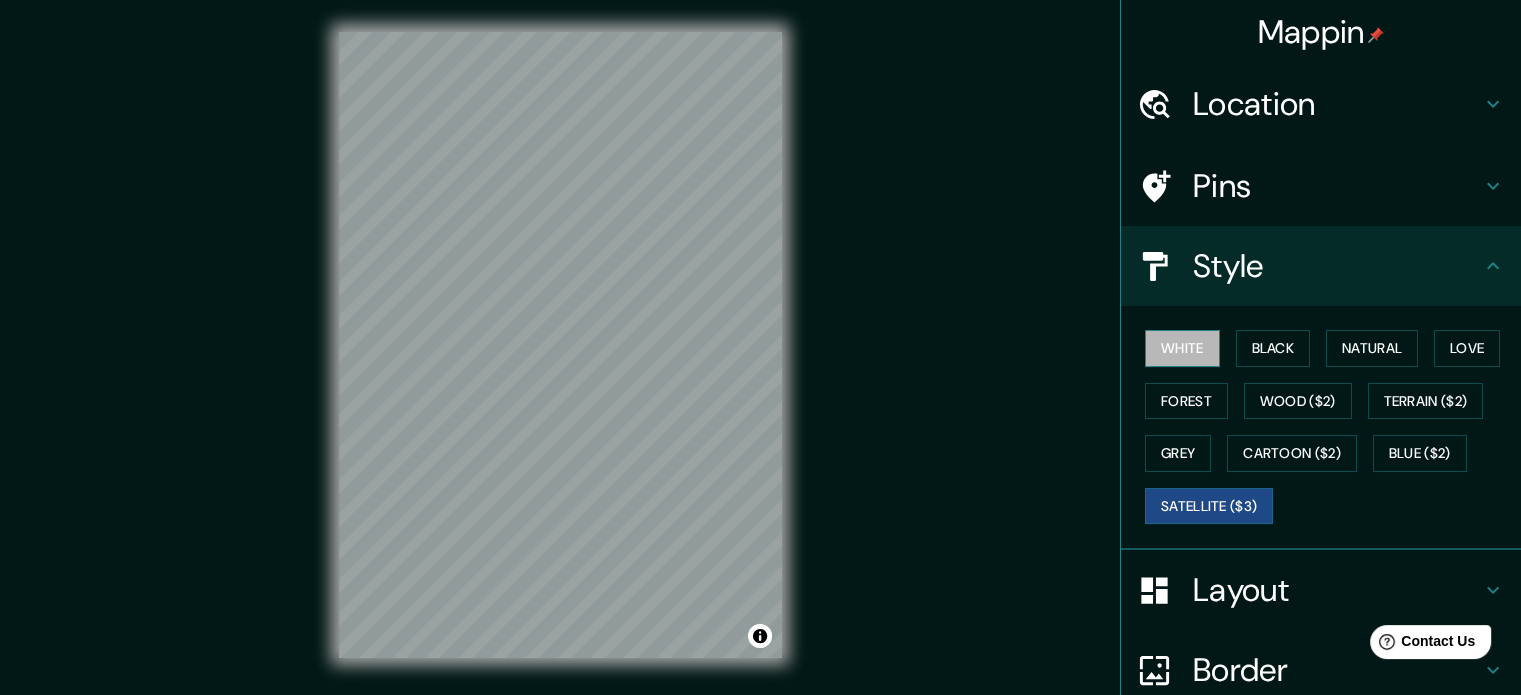 click on "White" at bounding box center [1182, 348] 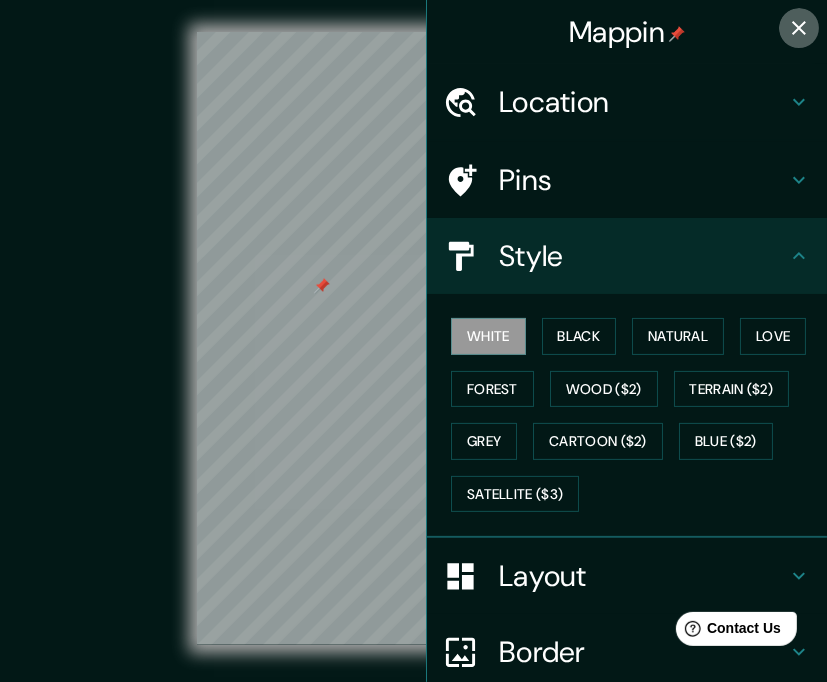 drag, startPoint x: 782, startPoint y: 24, endPoint x: 768, endPoint y: 0, distance: 27.784887 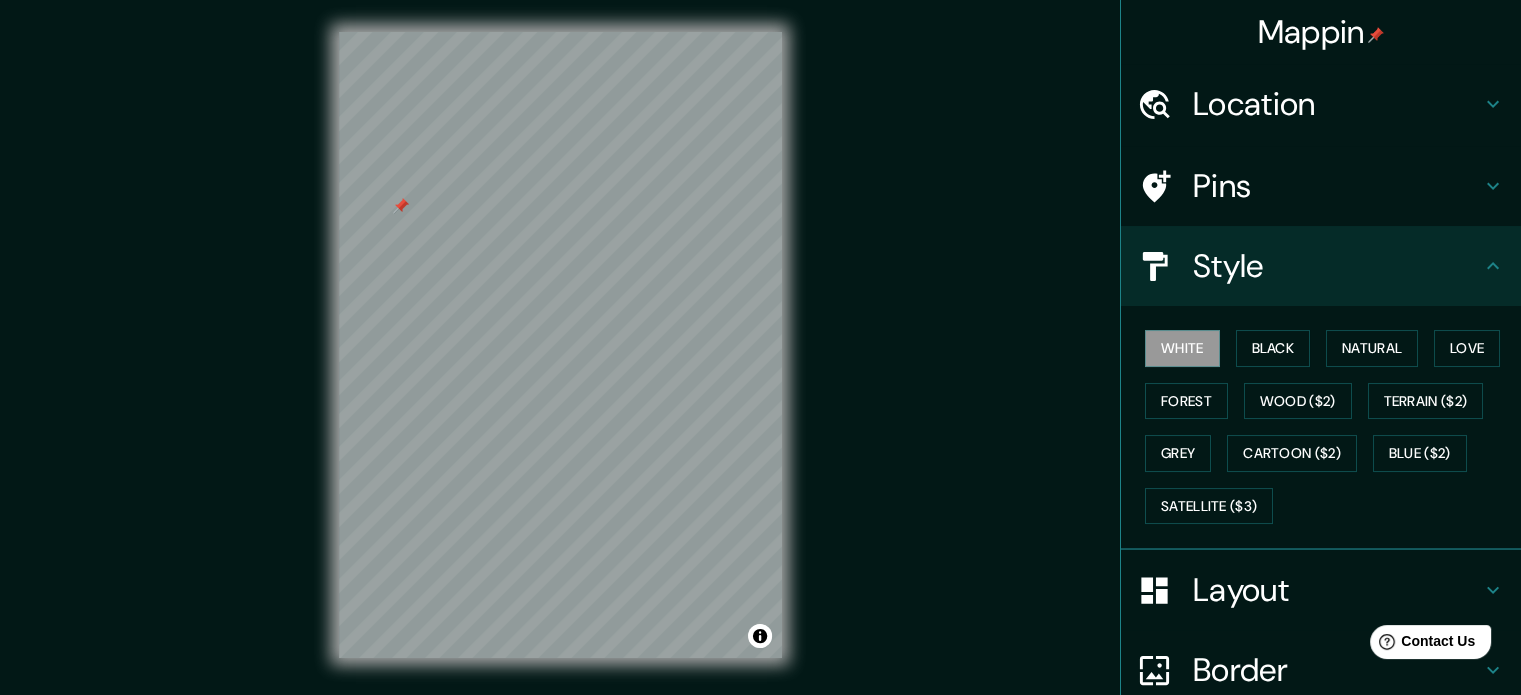 click on "Location" at bounding box center [1337, 104] 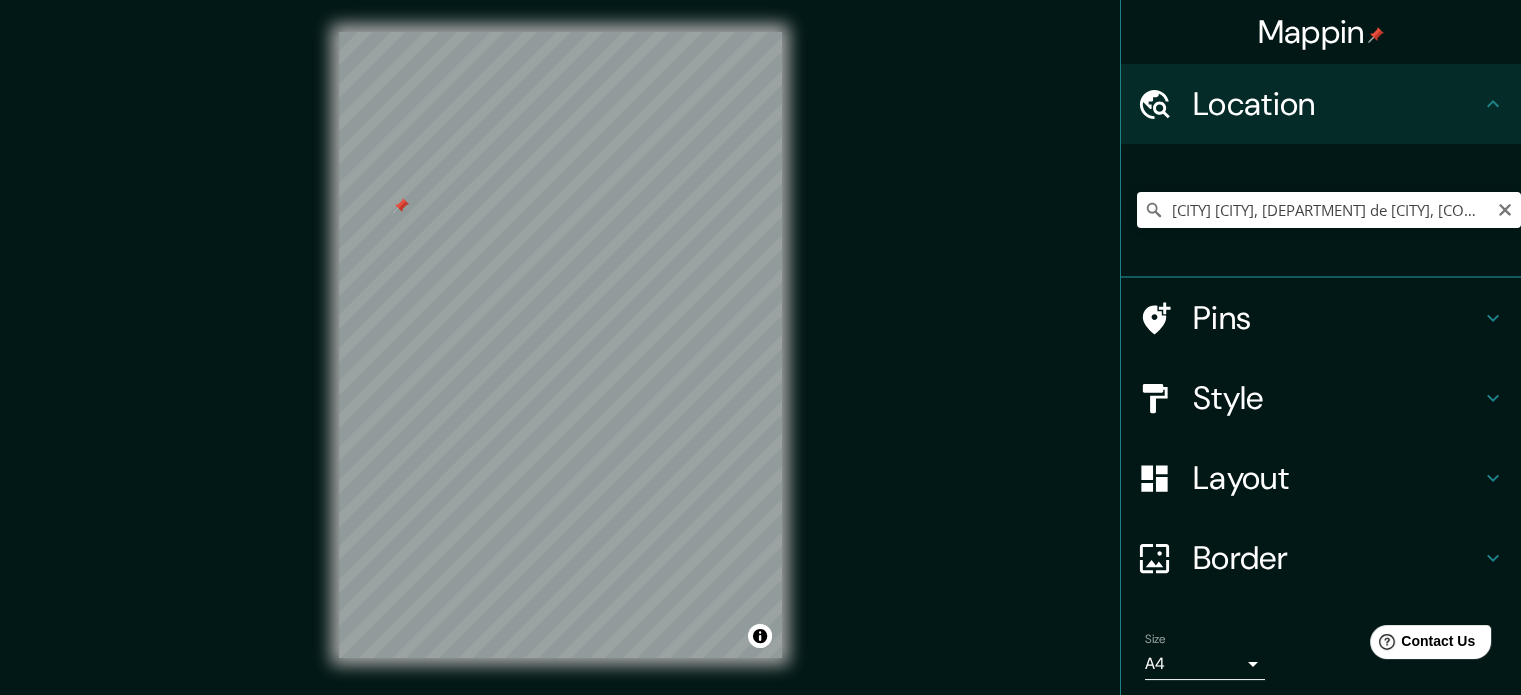 click 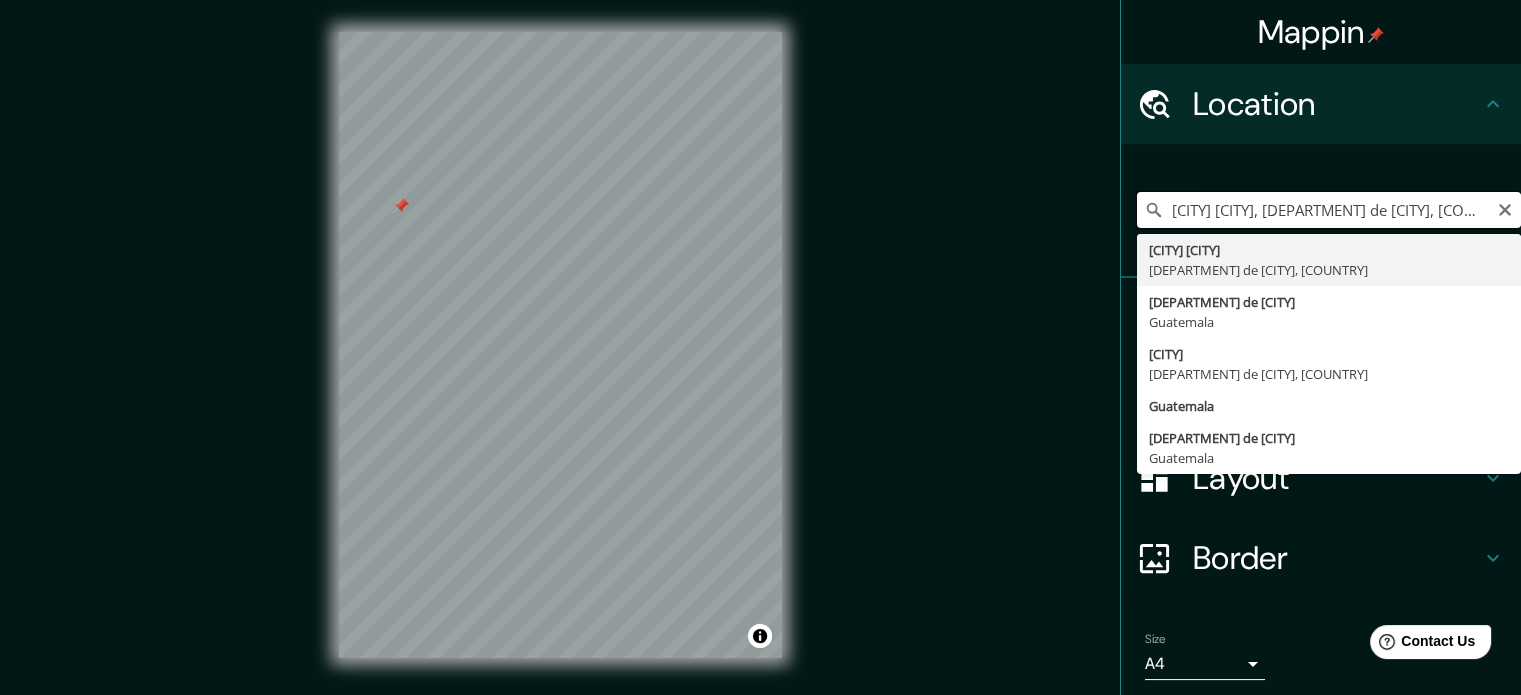 drag, startPoint x: 1152, startPoint y: 207, endPoint x: 1160, endPoint y: 216, distance: 12.0415945 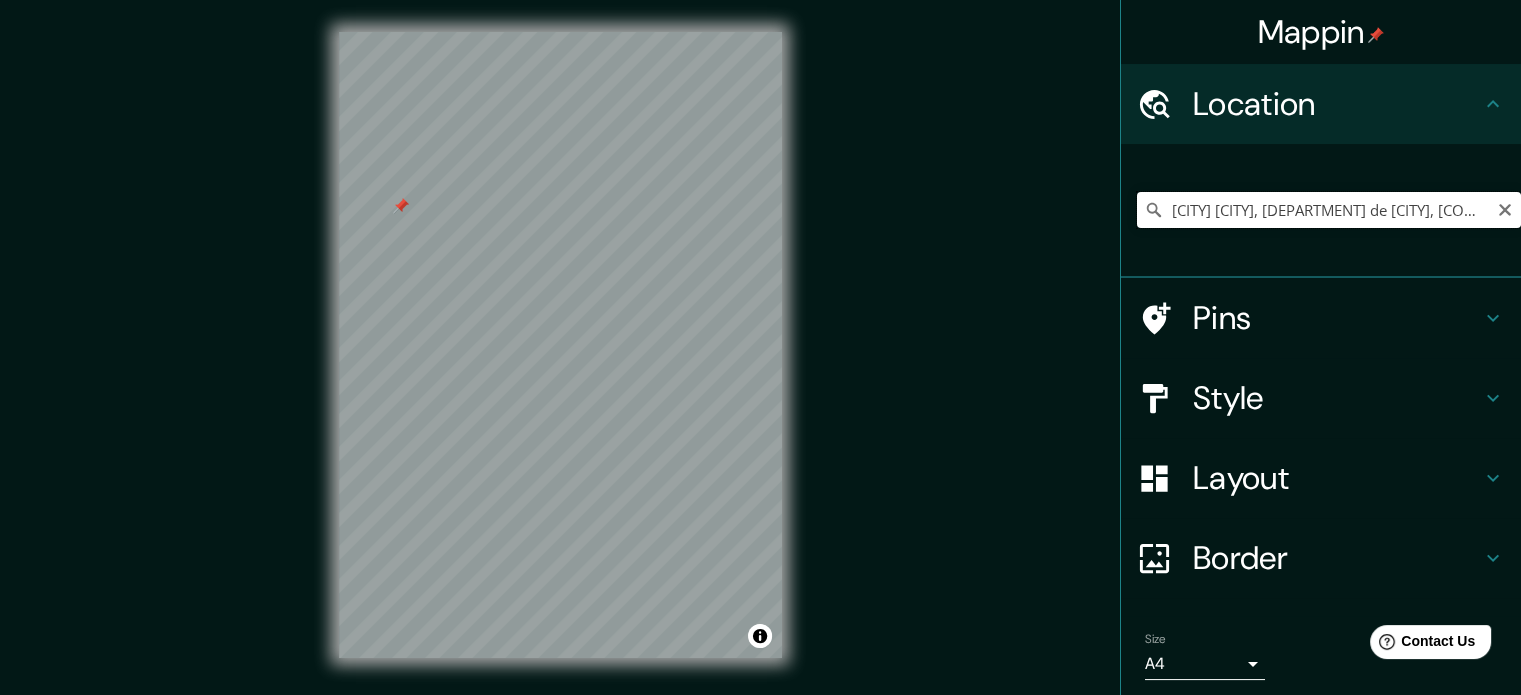 click on "San Carlos Sija, Departamento de Quetzaltenango, Guatemala" at bounding box center (1329, 210) 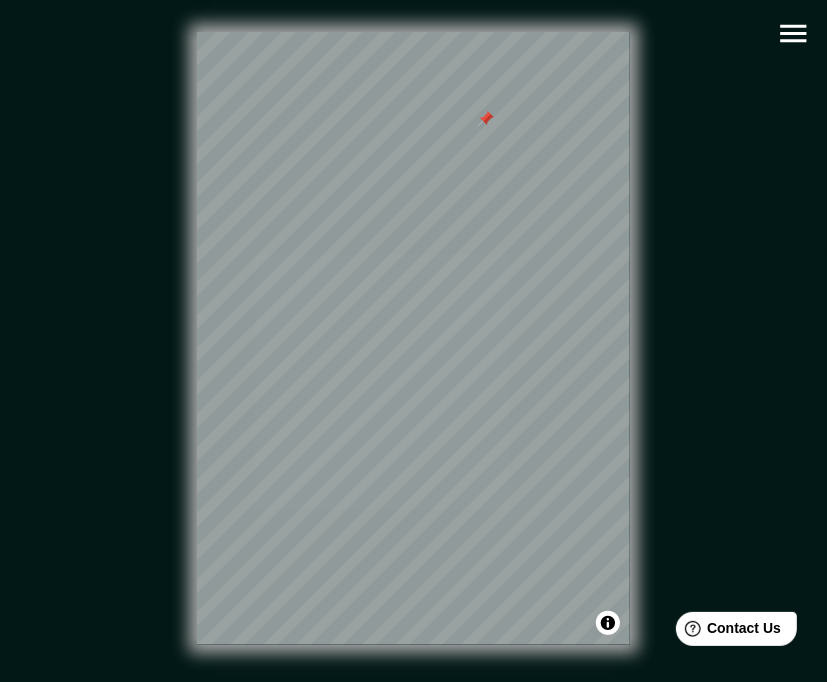 type on "Departamento de Quetzaltenango, Guatemala" 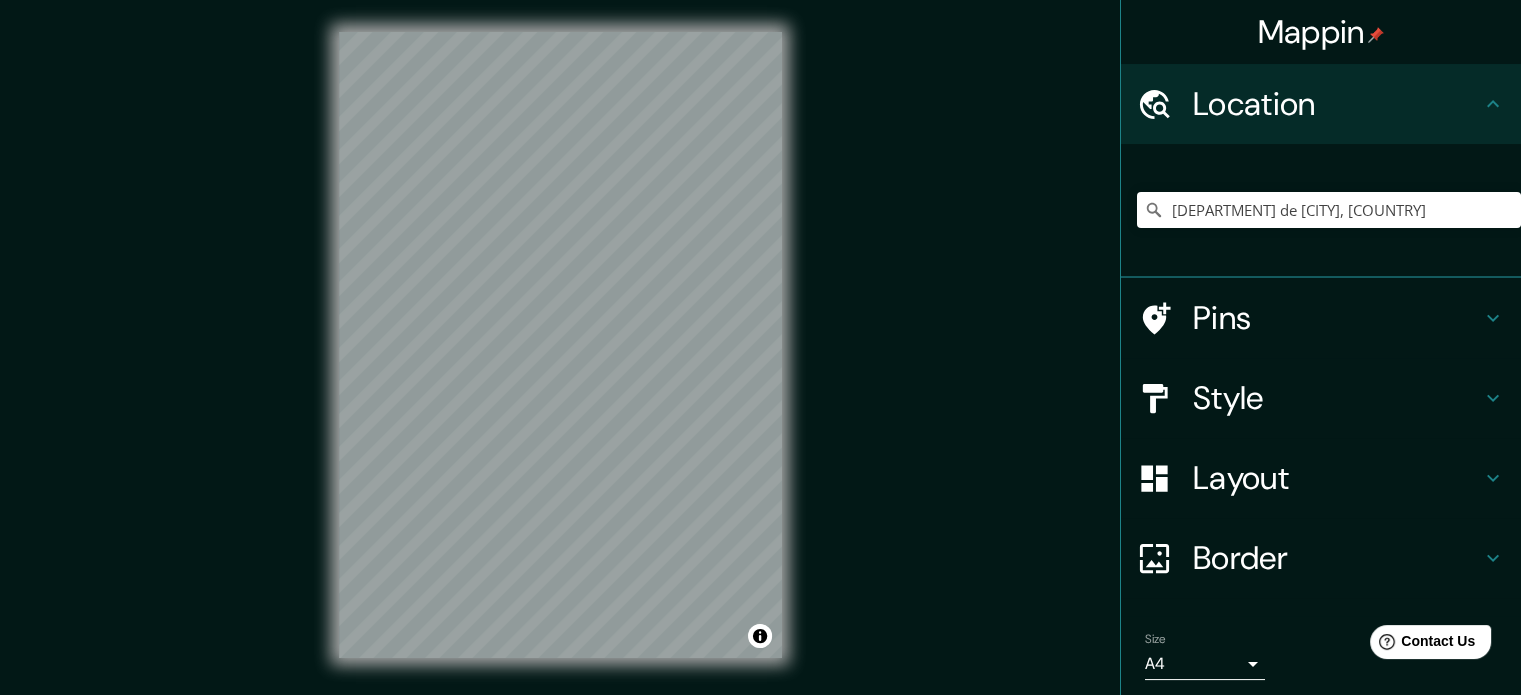 click on "Location" at bounding box center [1337, 104] 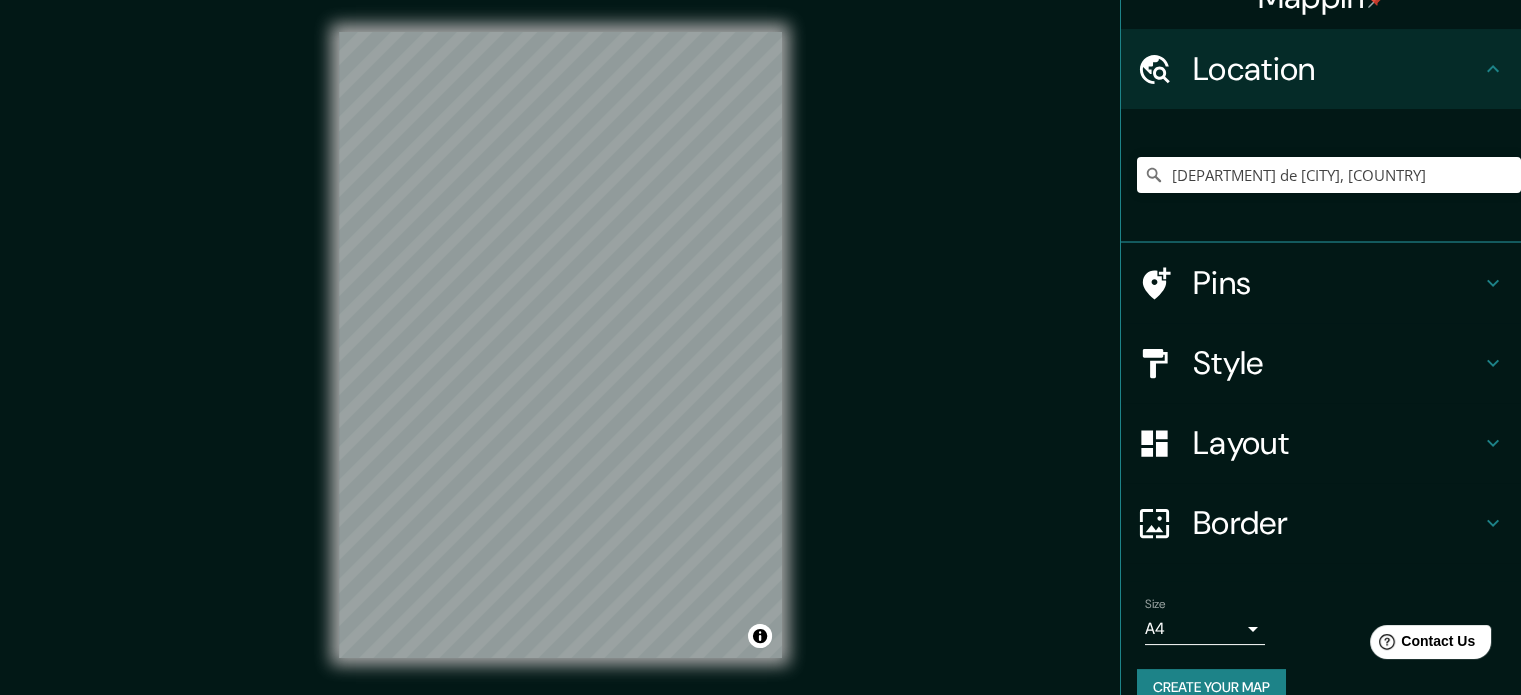 scroll, scrollTop: 68, scrollLeft: 0, axis: vertical 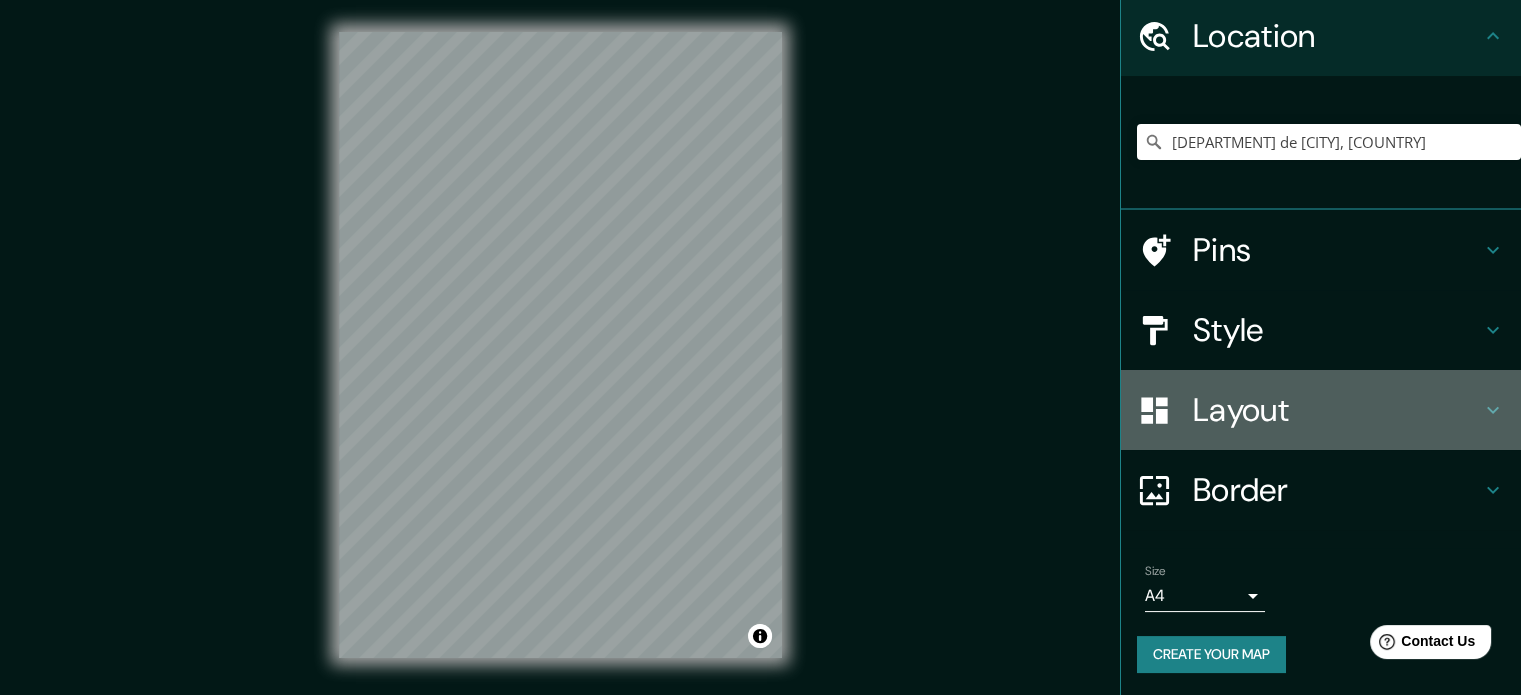 click on "Layout" at bounding box center (1321, 410) 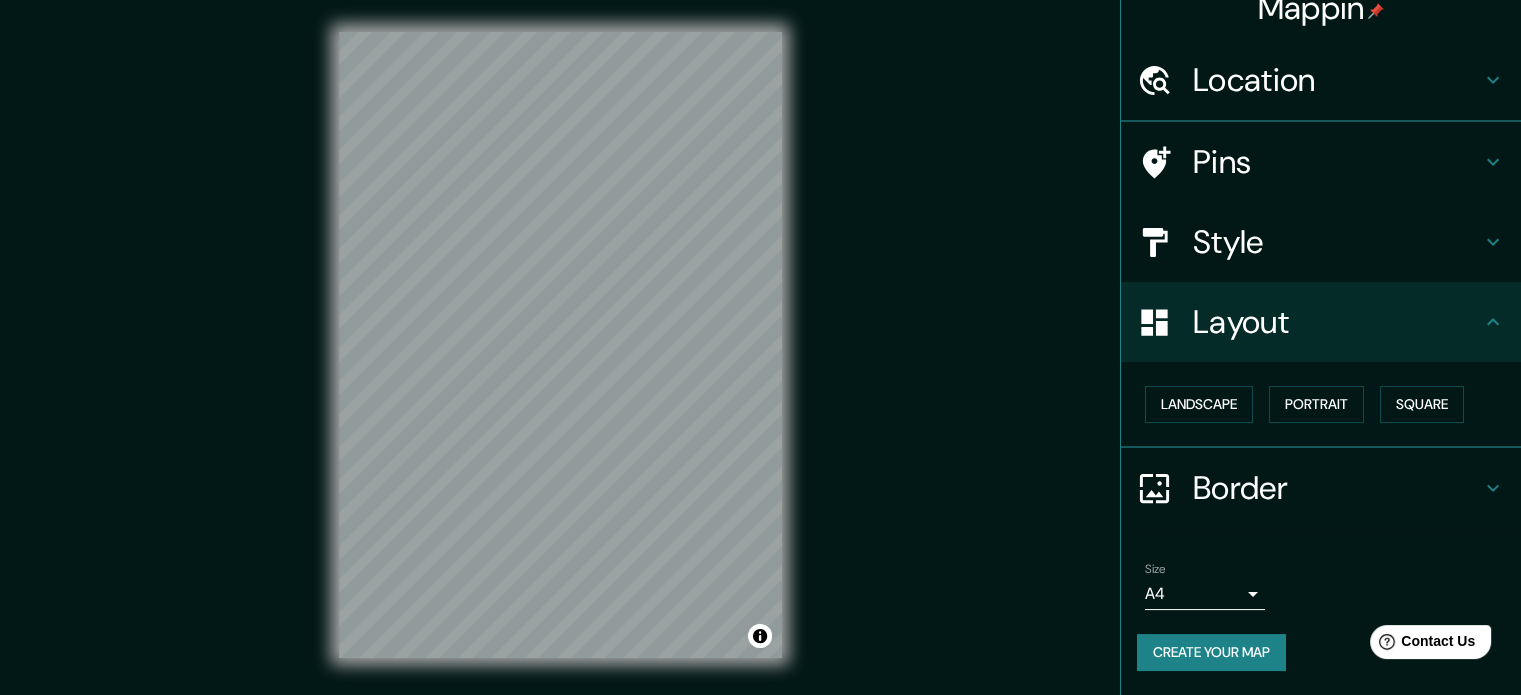 scroll, scrollTop: 22, scrollLeft: 0, axis: vertical 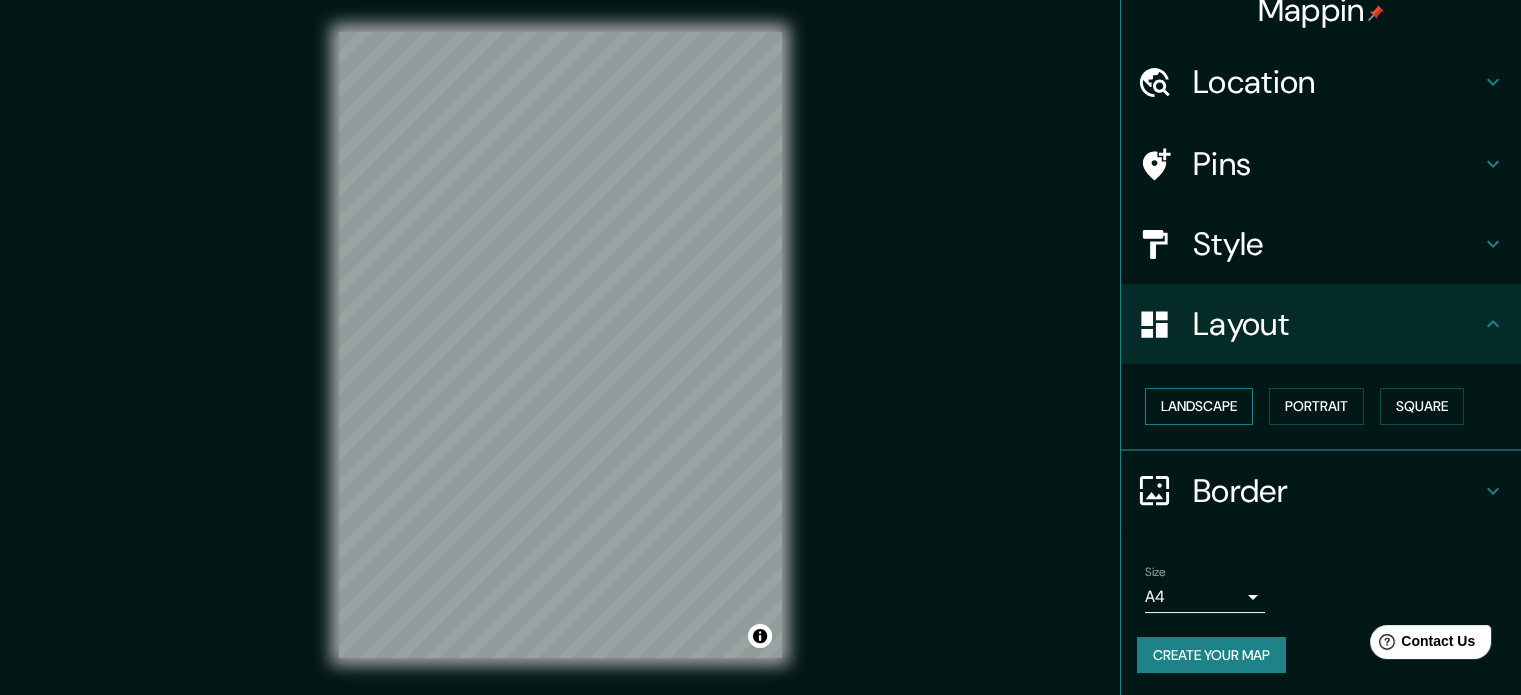 click on "Landscape" at bounding box center [1199, 406] 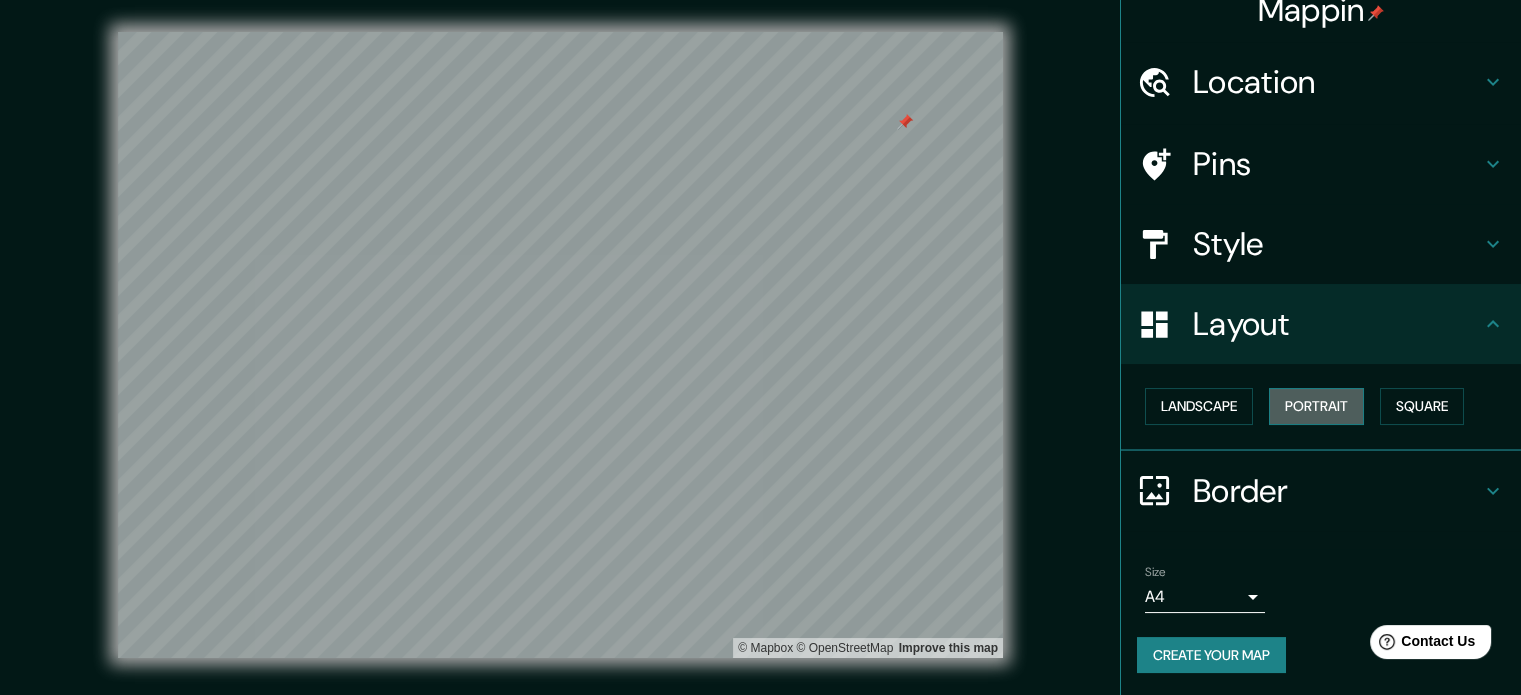 click on "Portrait" at bounding box center [1316, 406] 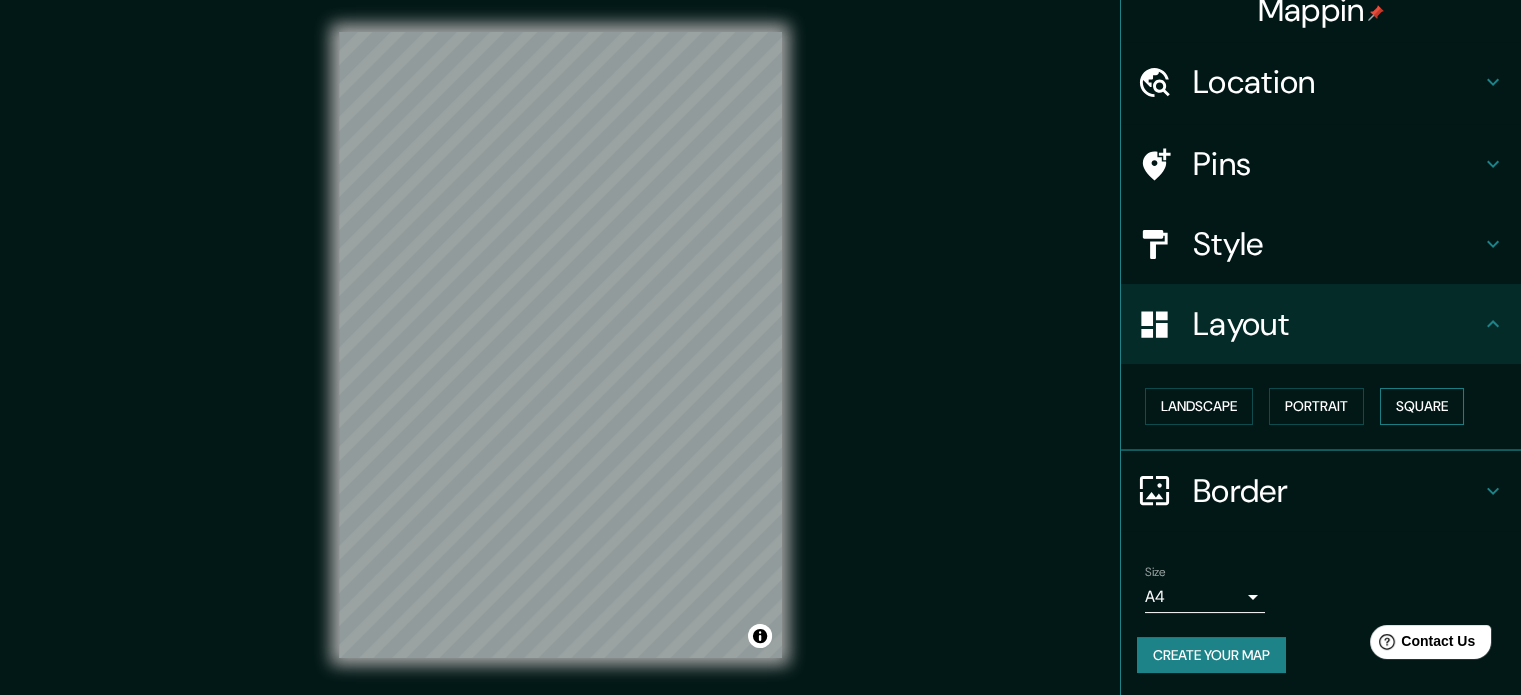 click on "Square" at bounding box center [1422, 406] 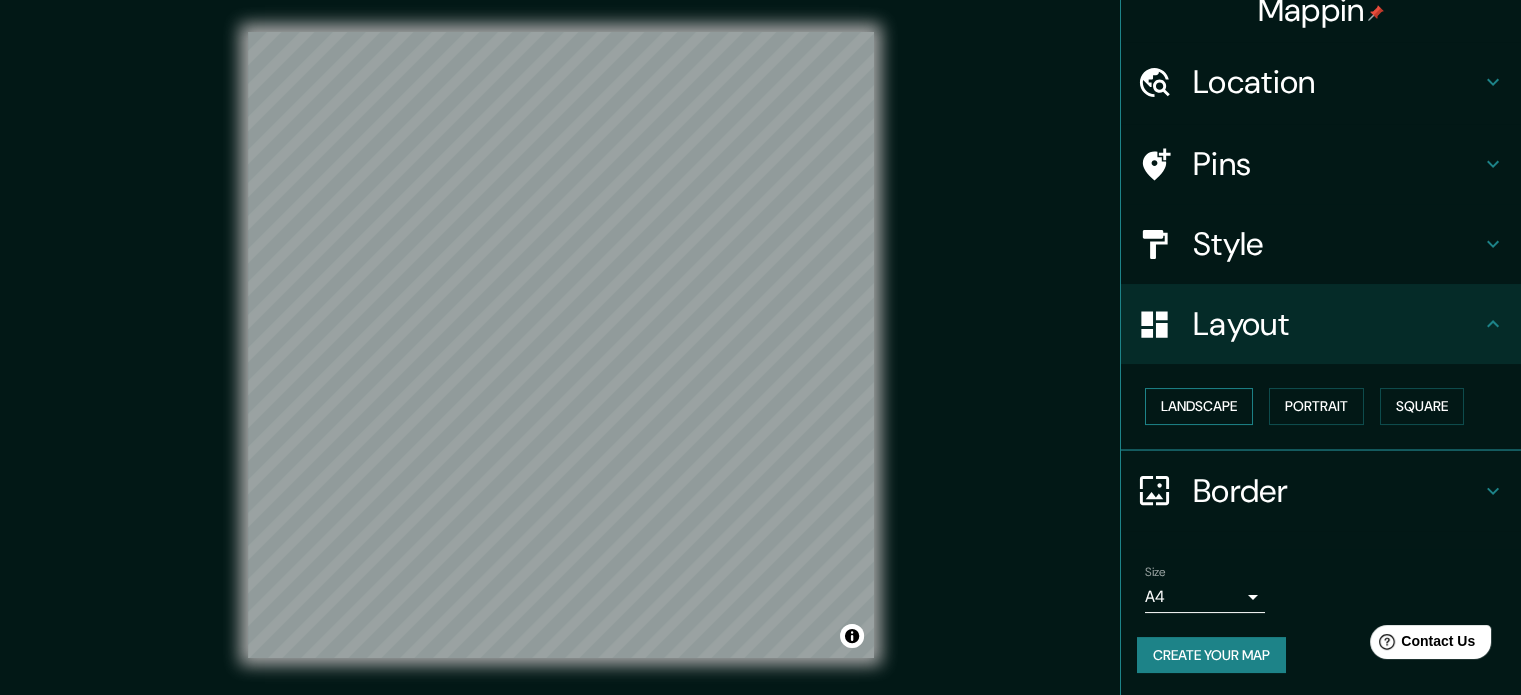 click on "Landscape" at bounding box center (1199, 406) 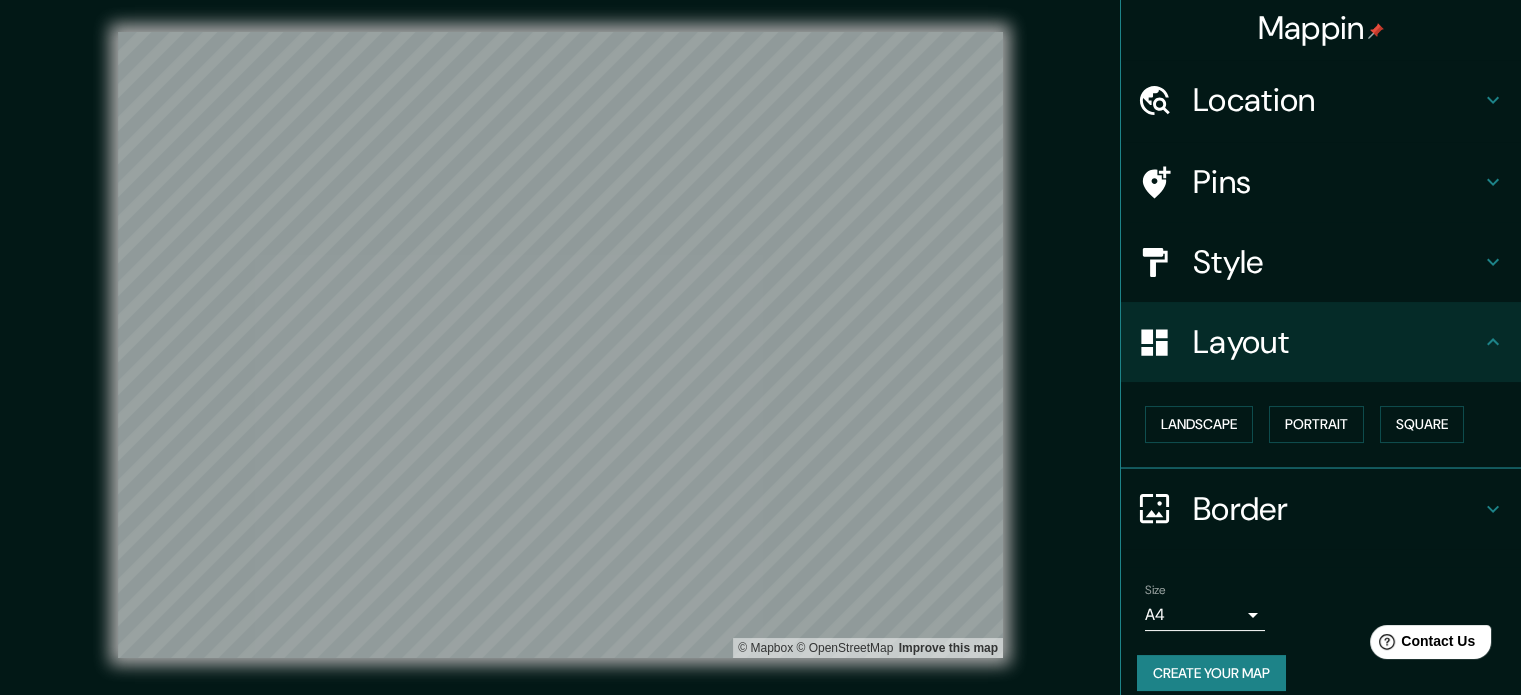 scroll, scrollTop: 0, scrollLeft: 0, axis: both 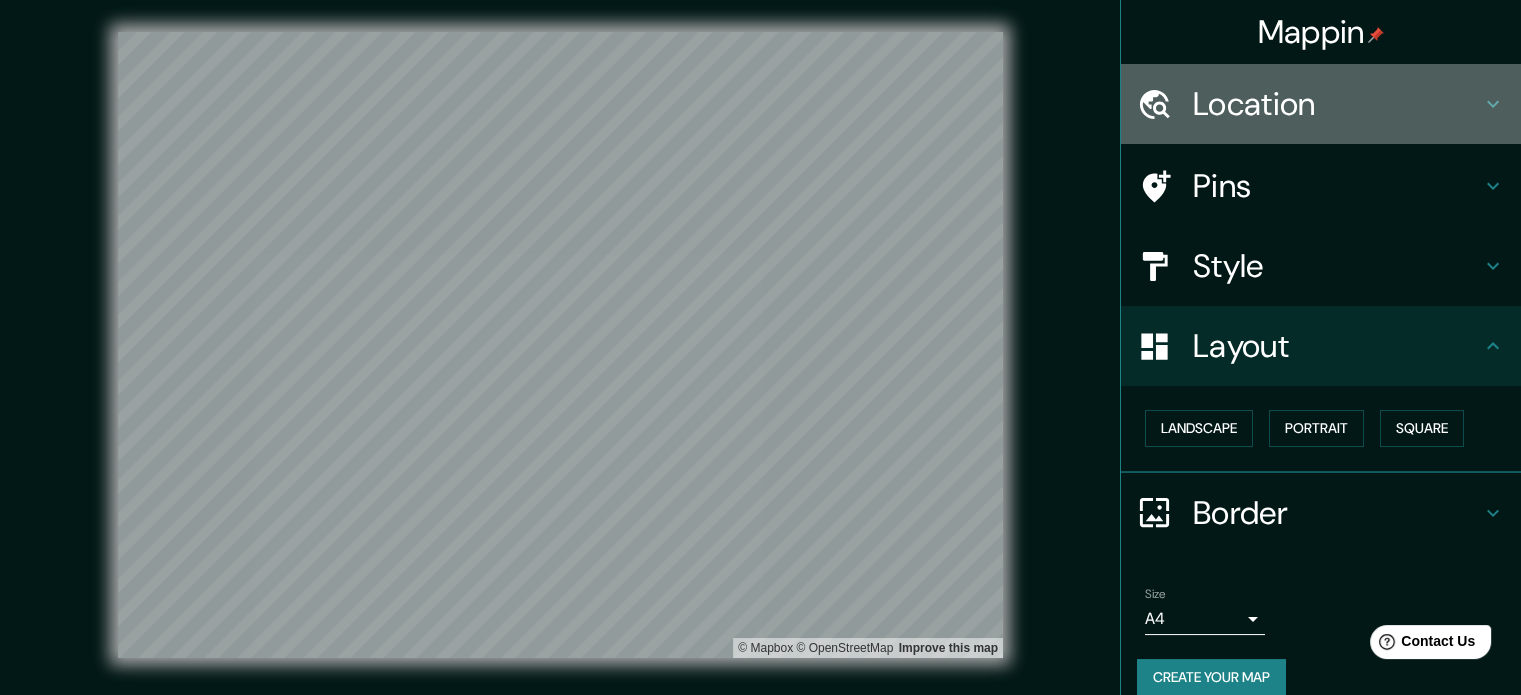 click on "Location" at bounding box center (1337, 104) 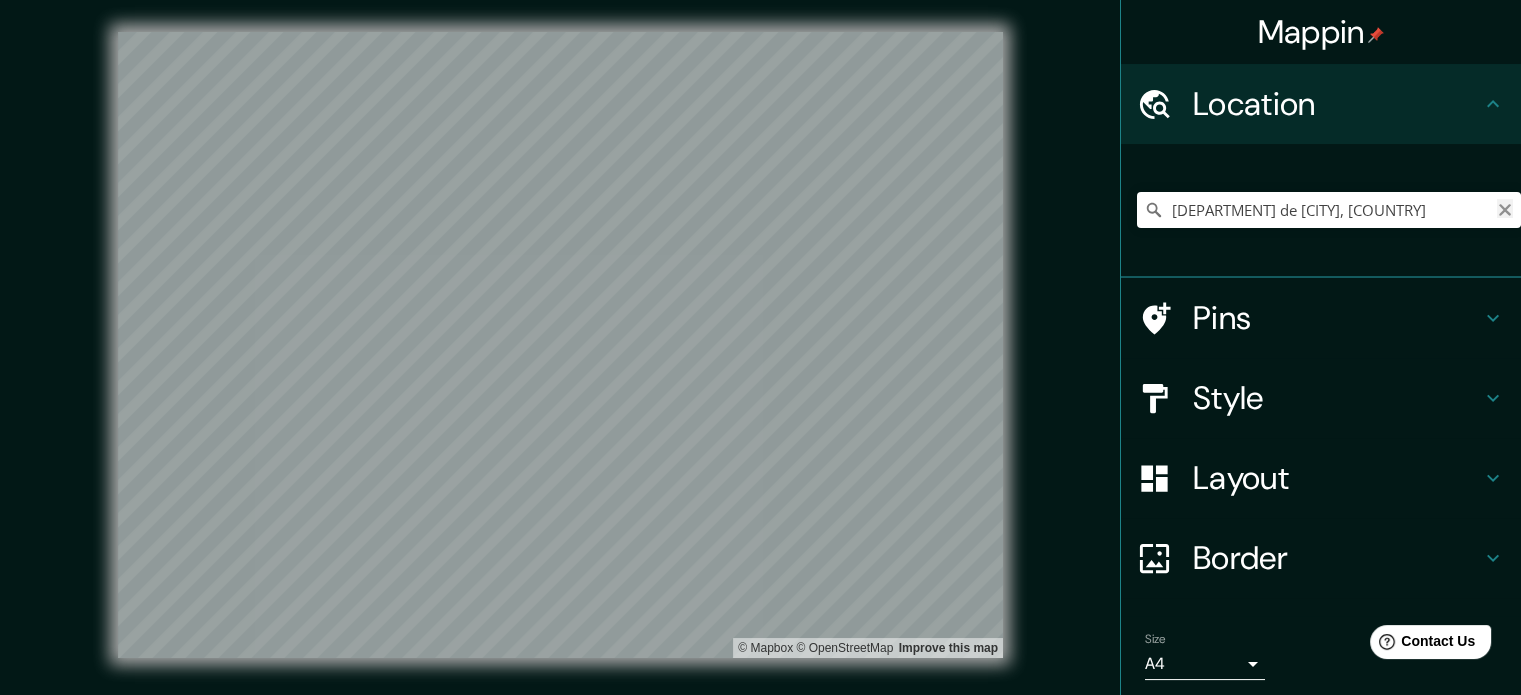 click 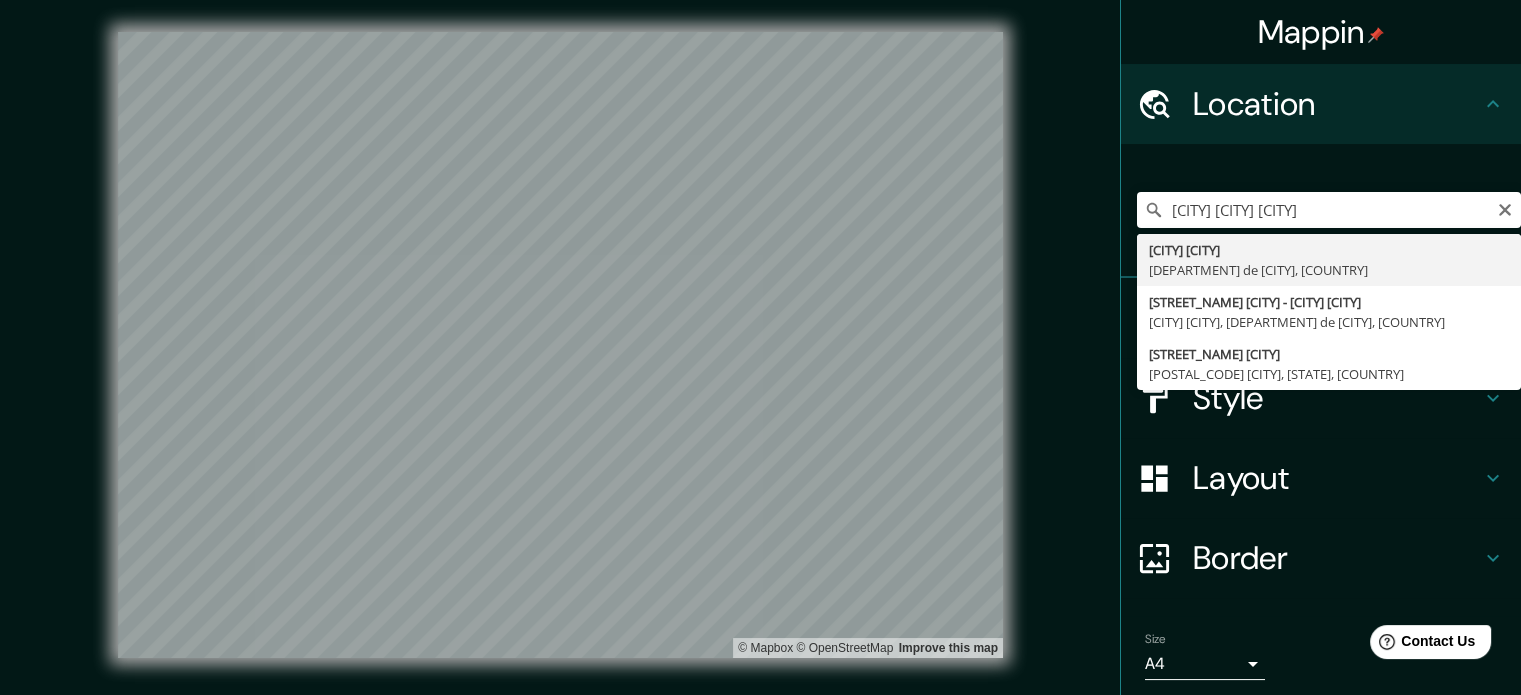 type on "San Carlos Sija, Departamento de Quetzaltenango, Guatemala" 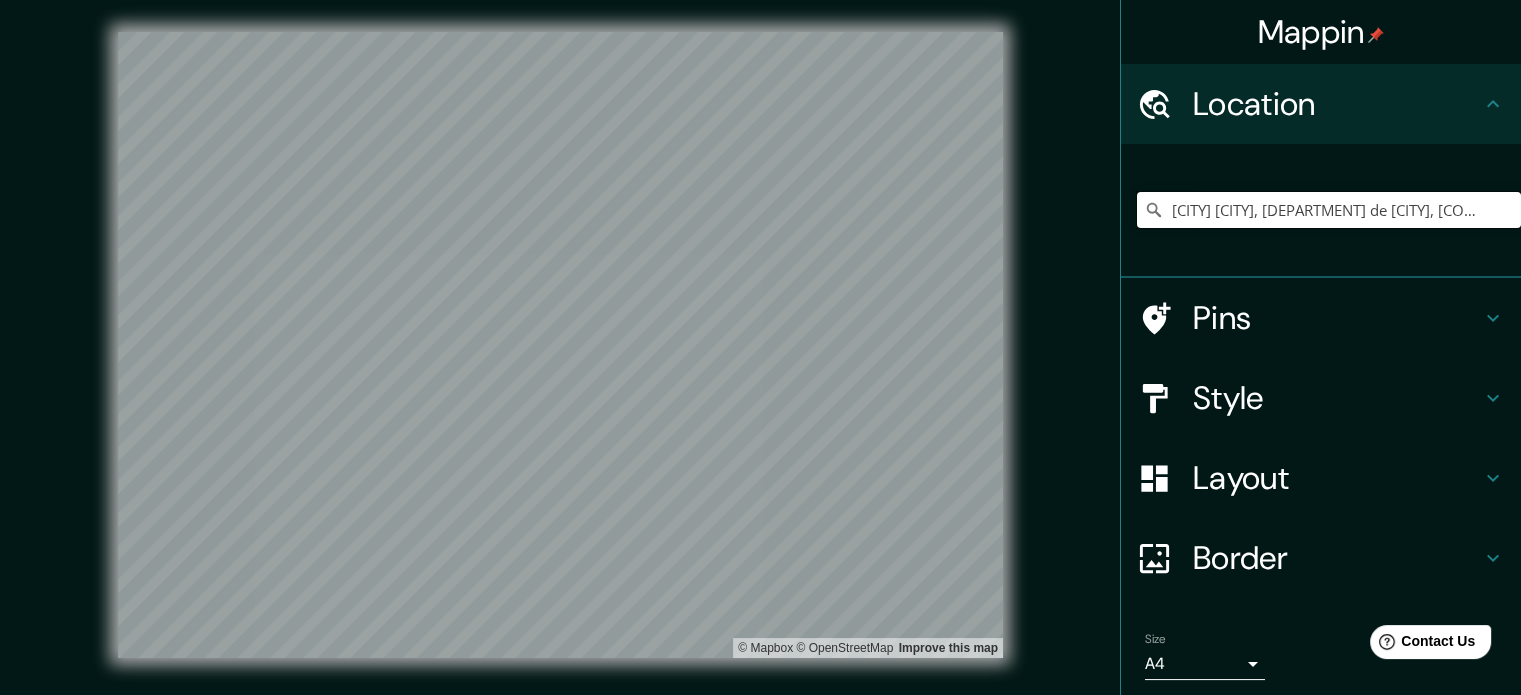 scroll, scrollTop: 0, scrollLeft: 0, axis: both 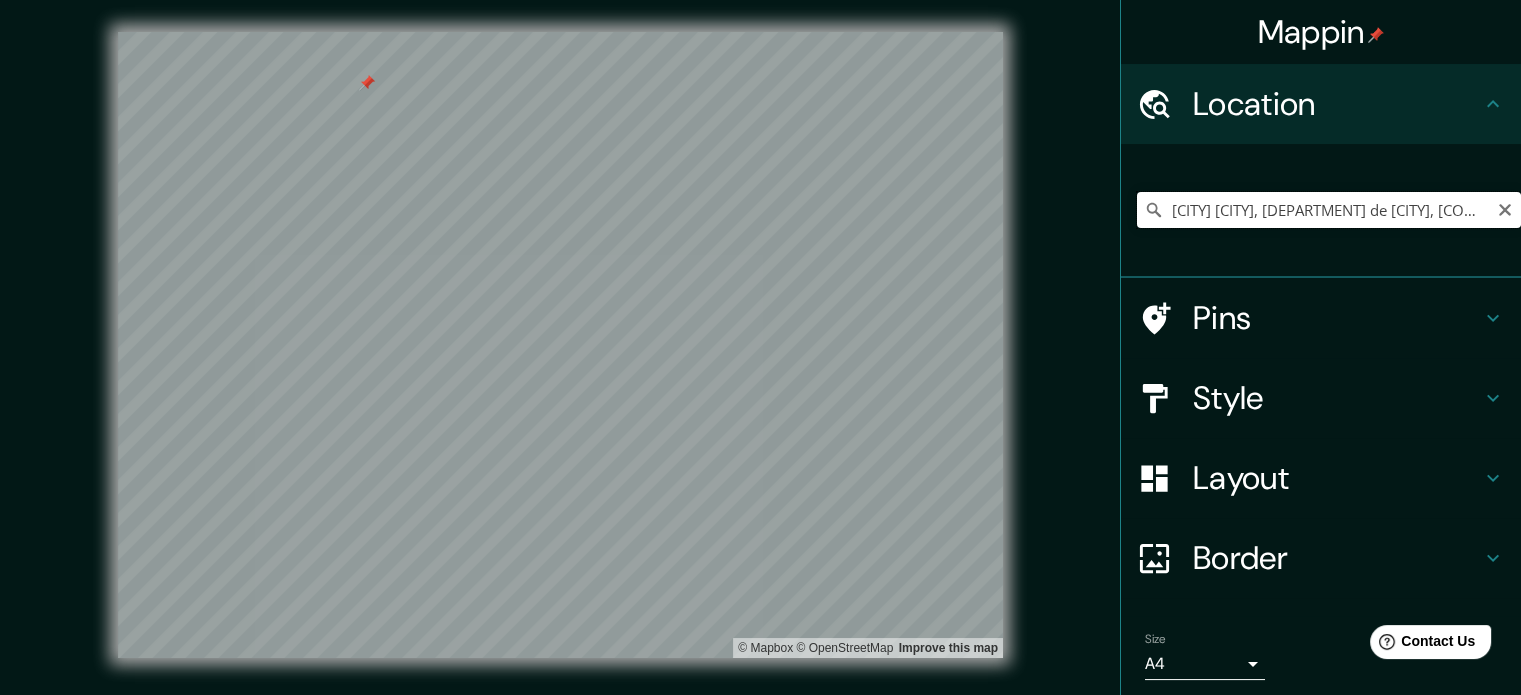 click on "San Carlos Sija, Departamento de Quetzaltenango, Guatemala" at bounding box center [1329, 210] 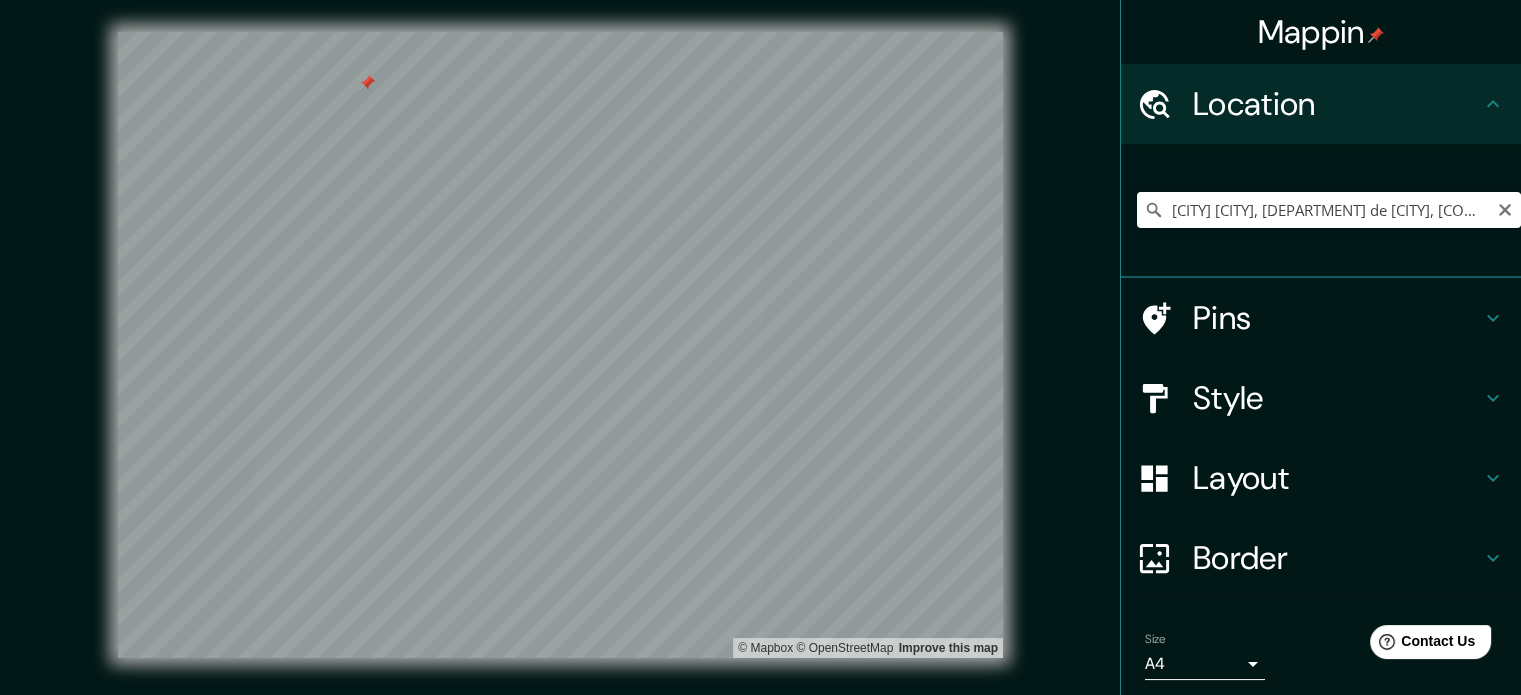 drag, startPoint x: 1492, startPoint y: 211, endPoint x: 1472, endPoint y: 211, distance: 20 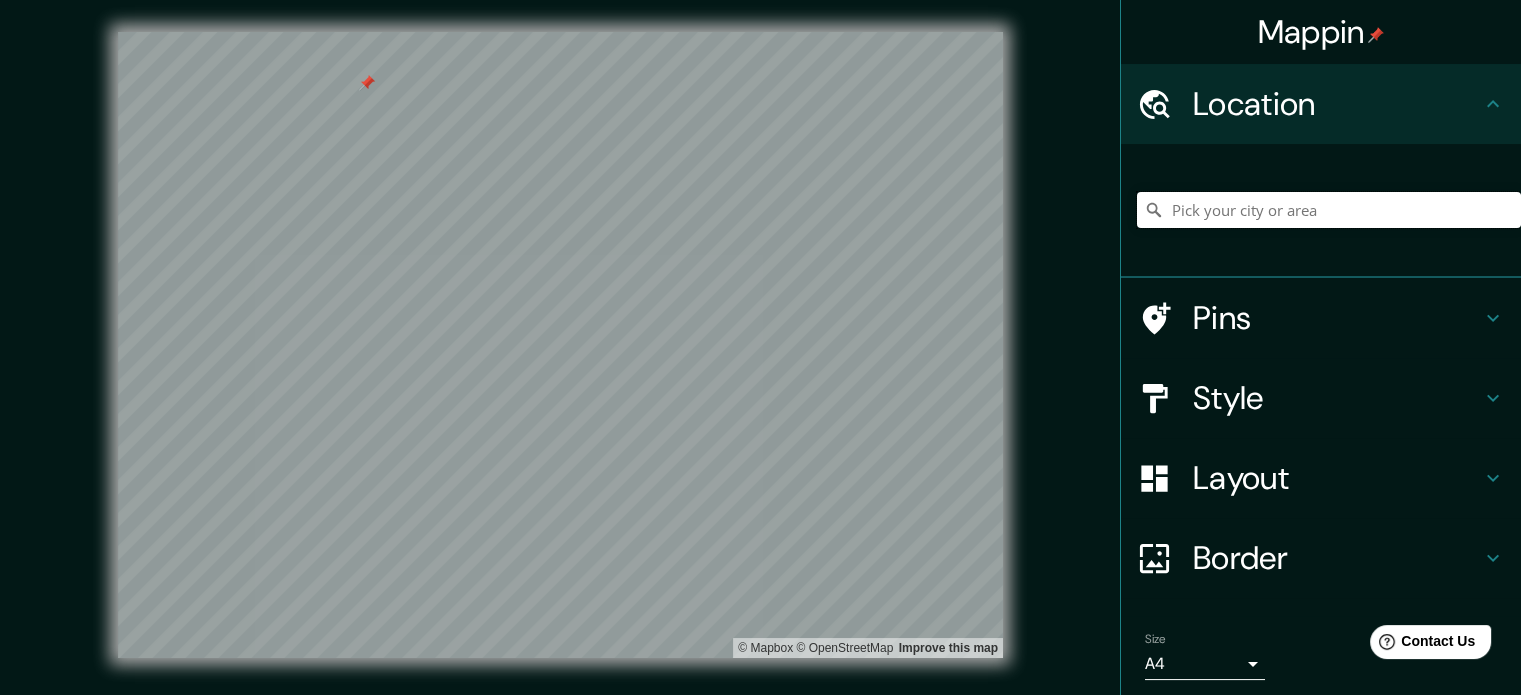 click at bounding box center (1329, 210) 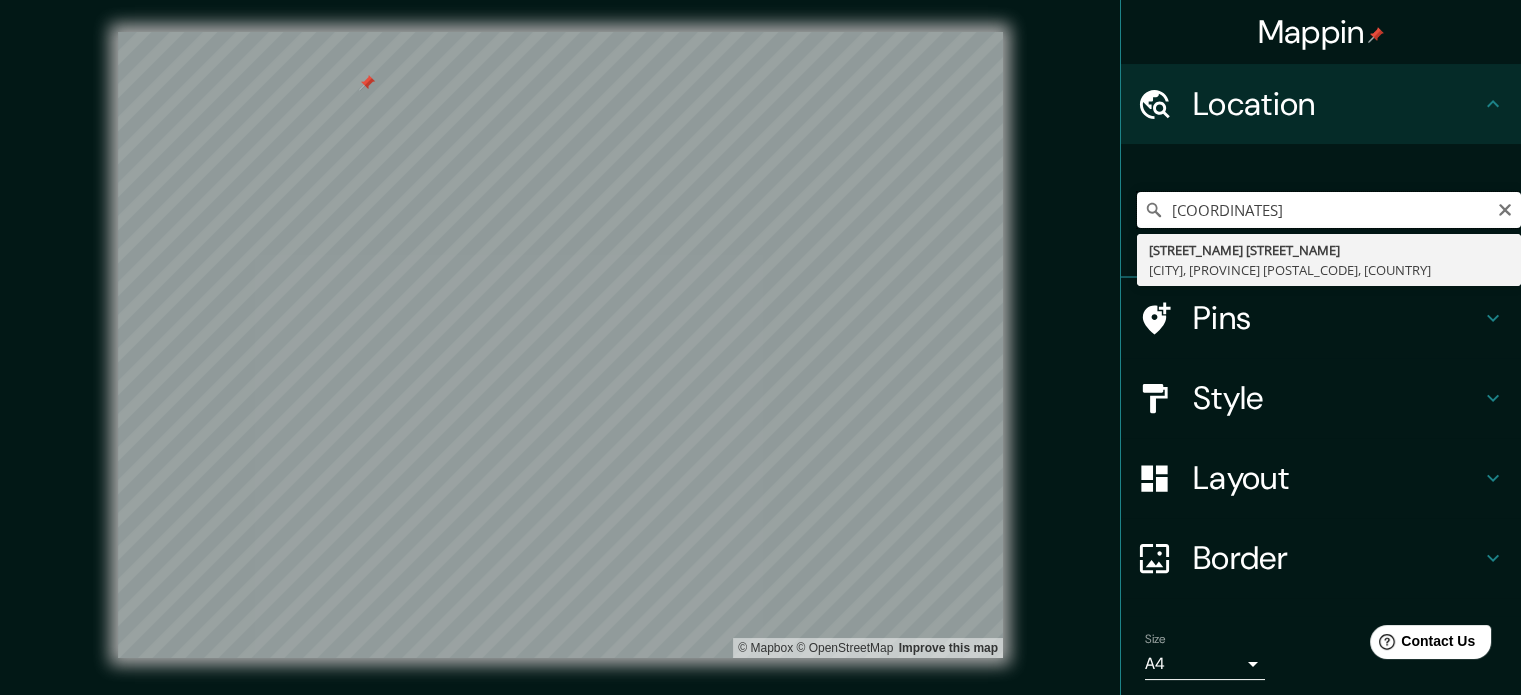 drag, startPoint x: 1385, startPoint y: 207, endPoint x: 1109, endPoint y: 228, distance: 276.79776 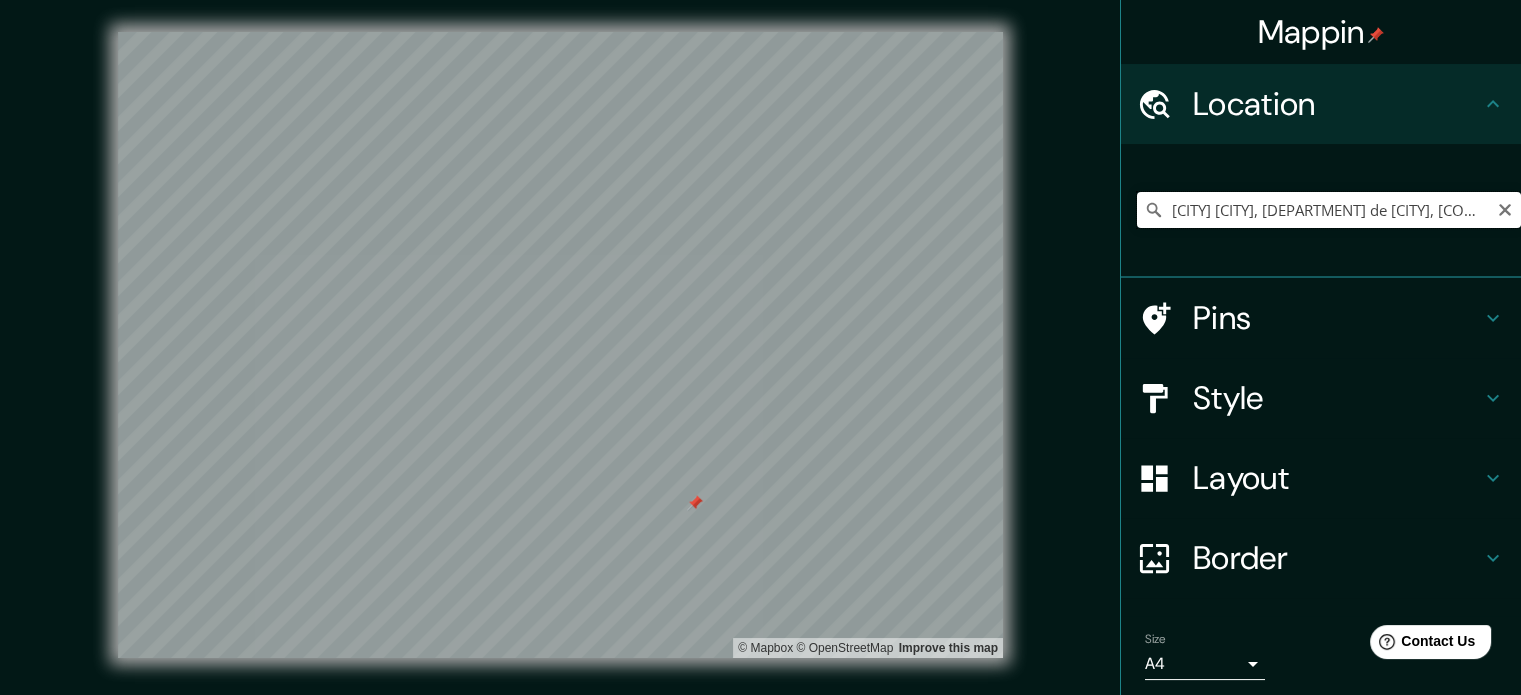 click on "San Carlos Sija, Departamento de Quetzaltenango, Guatemala" at bounding box center (1329, 210) 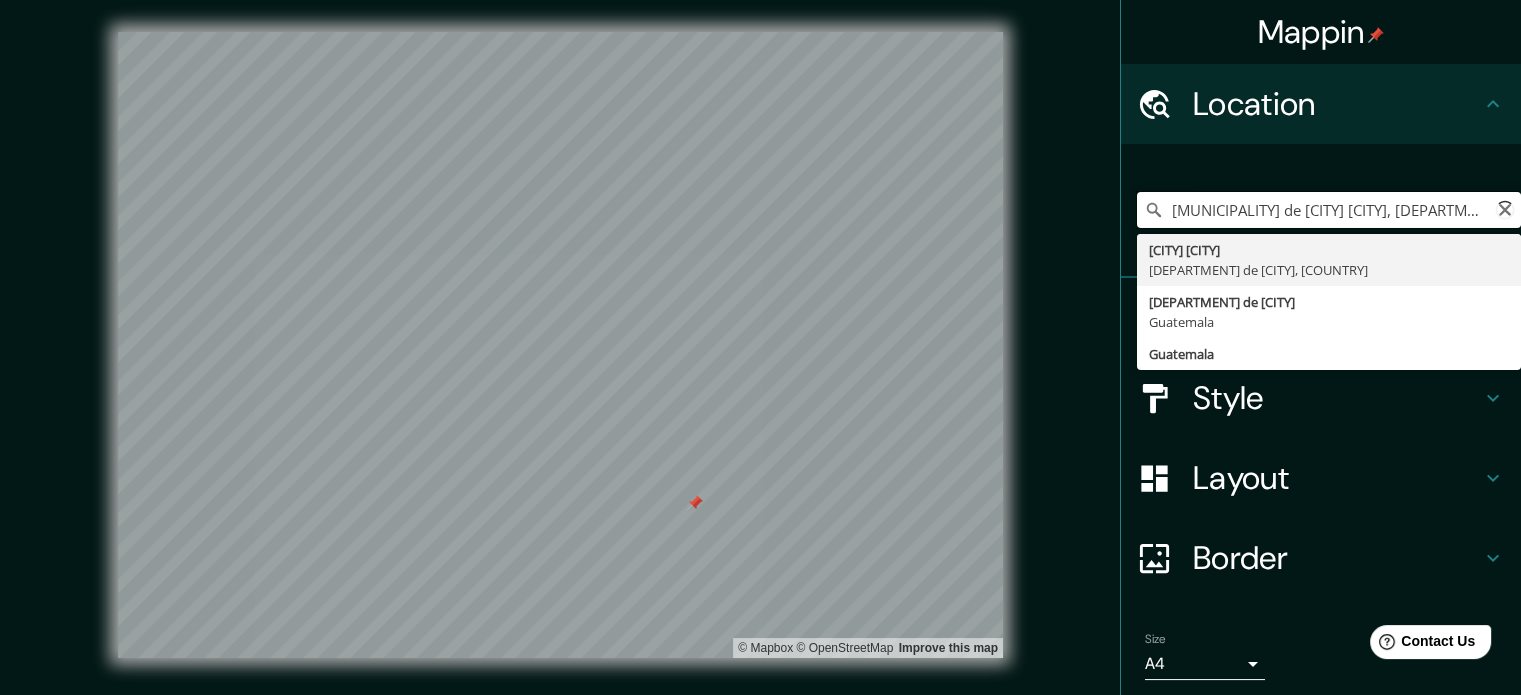 type on "San Carlos Sija, Departamento de Quetzaltenango, Guatemala" 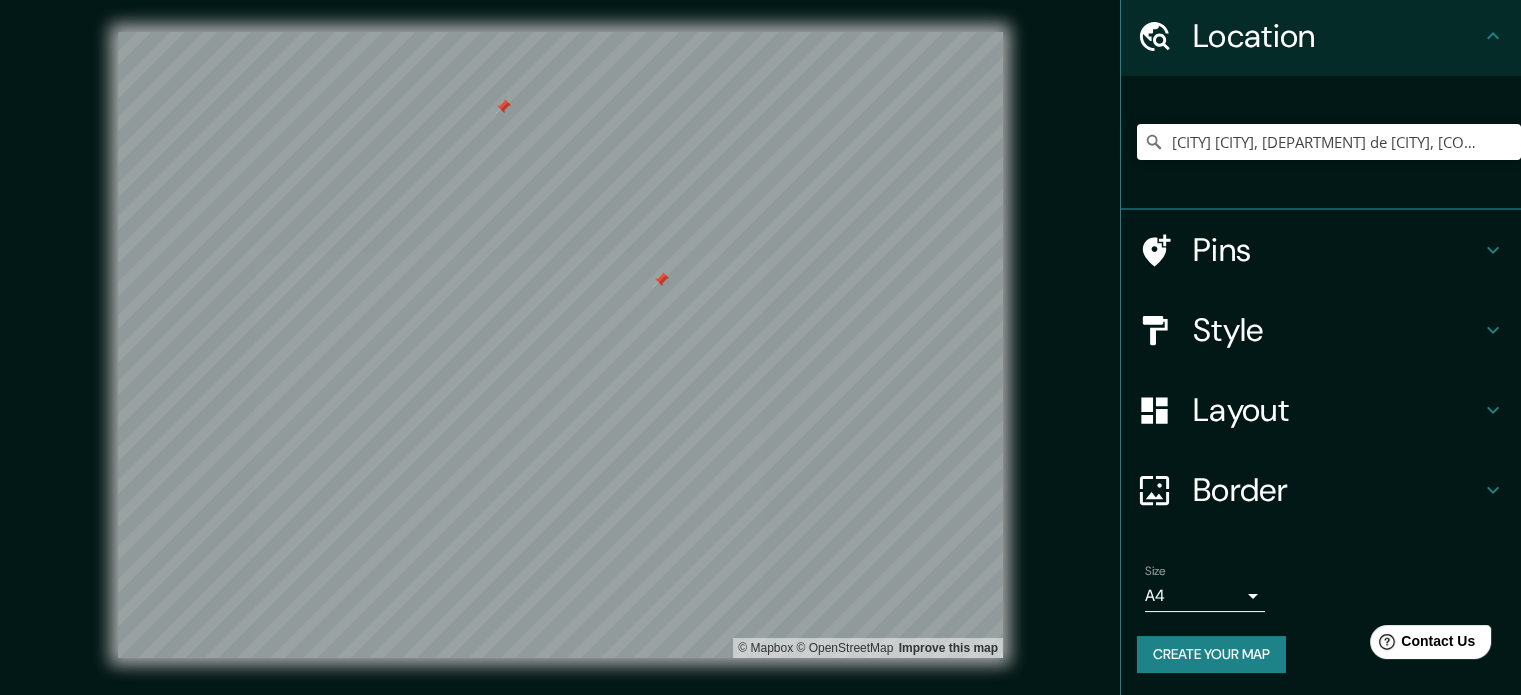 click on "Layout" at bounding box center (1337, 410) 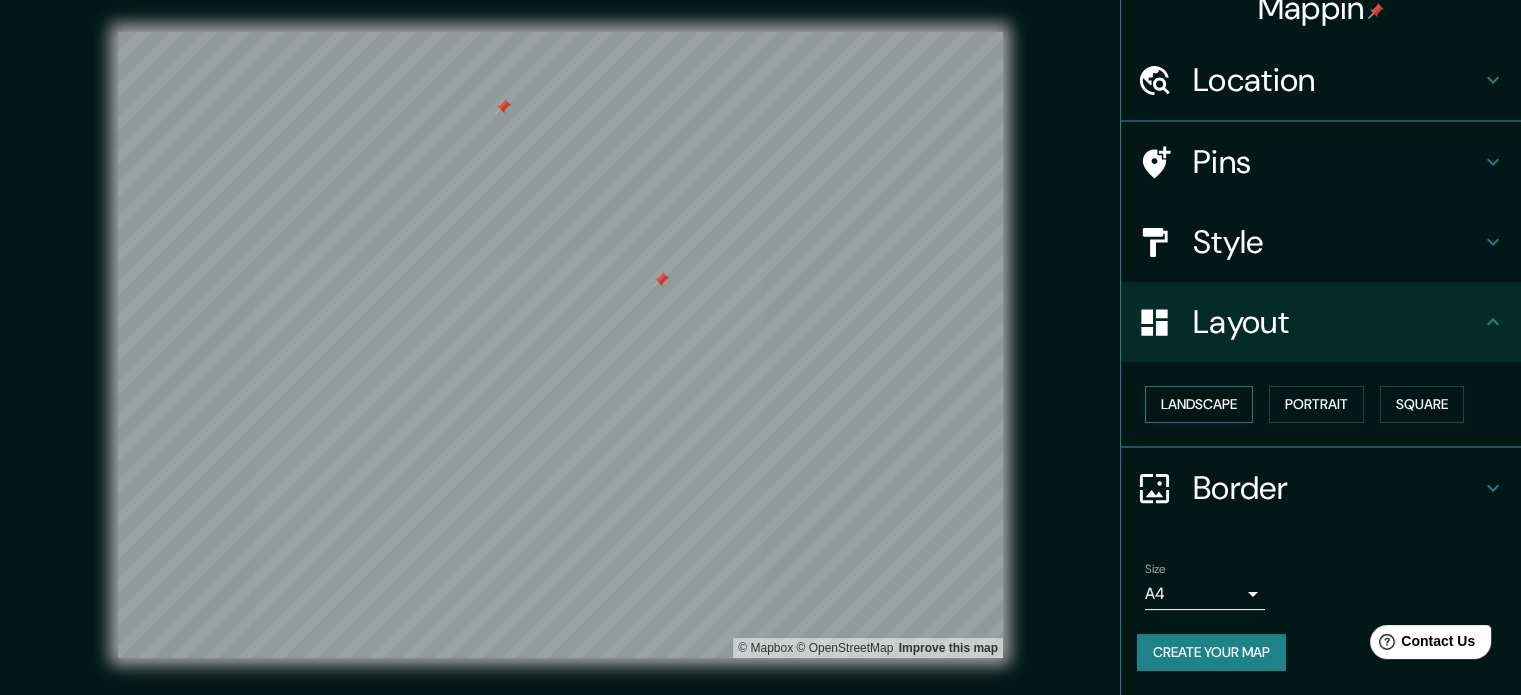 scroll, scrollTop: 22, scrollLeft: 0, axis: vertical 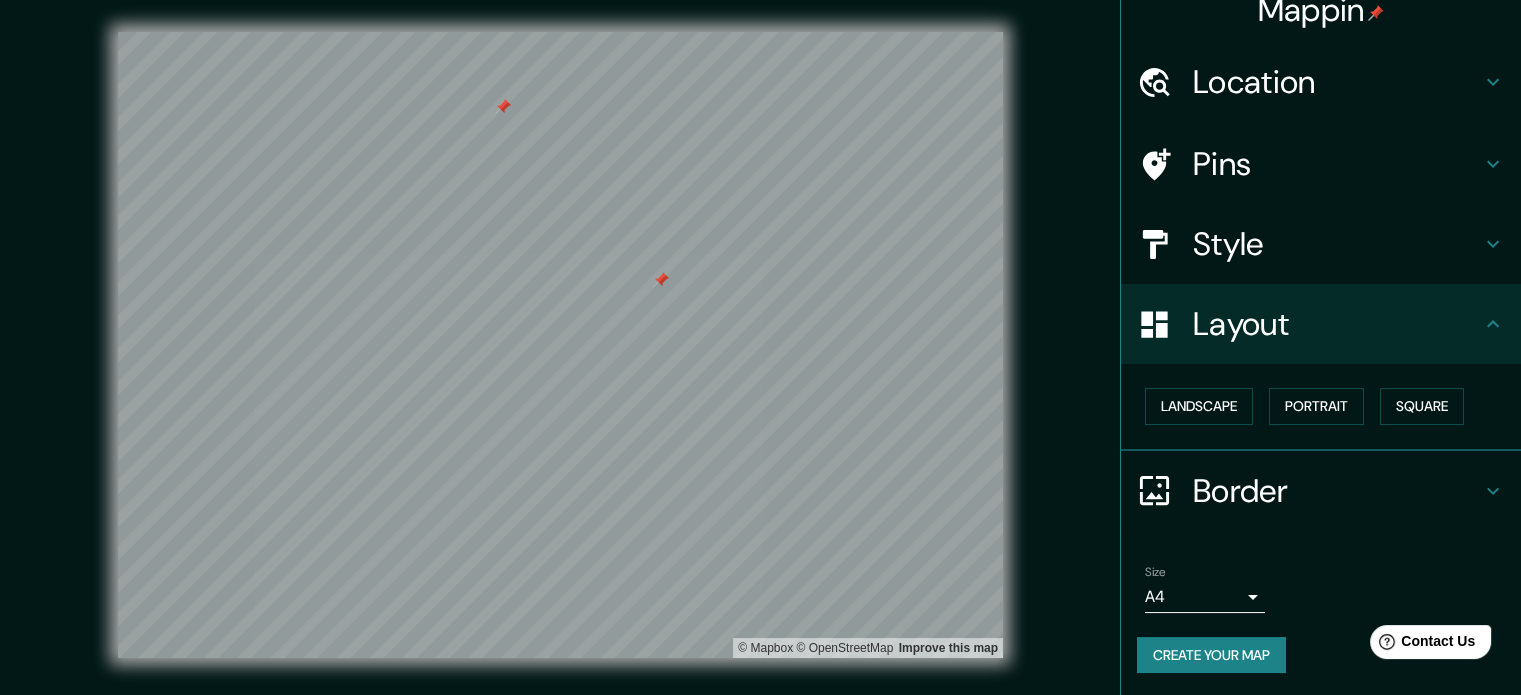 click on "Style" at bounding box center (1337, 244) 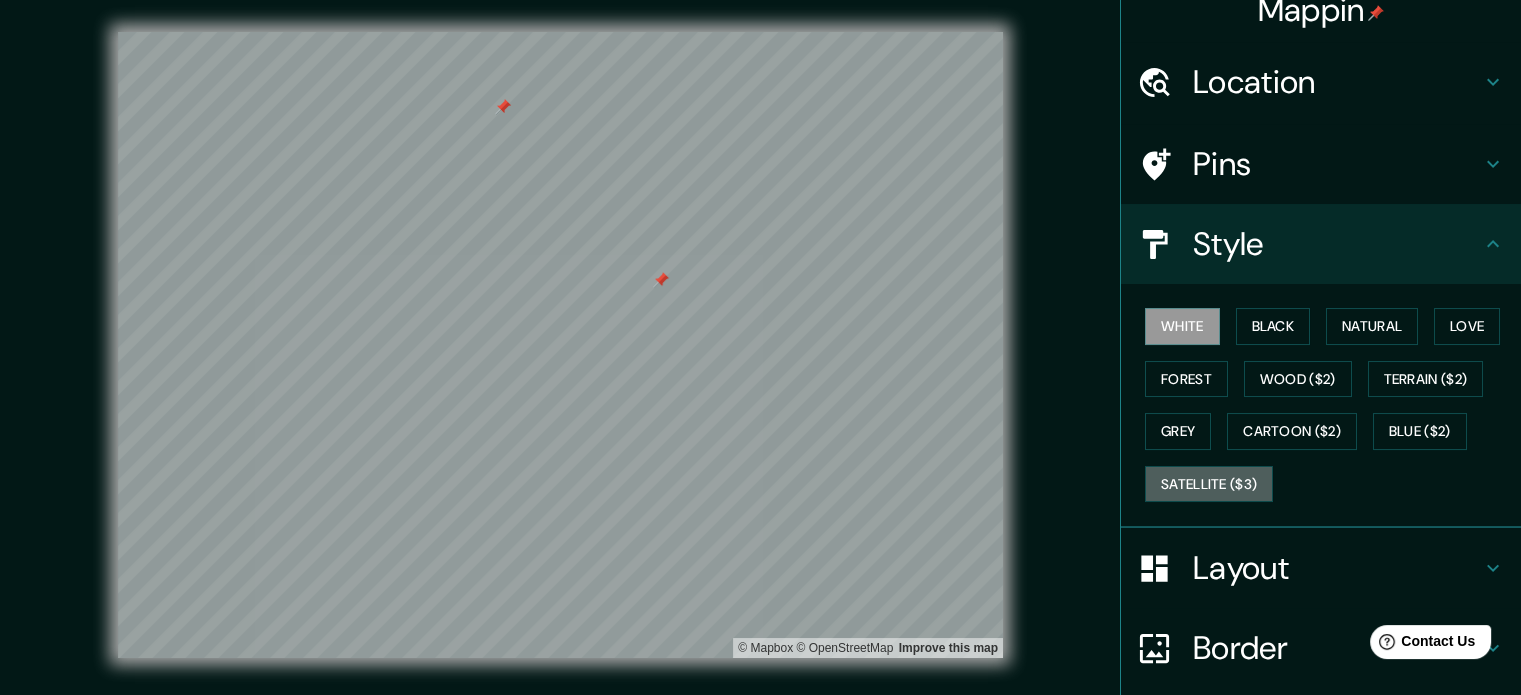 drag, startPoint x: 1149, startPoint y: 481, endPoint x: 1031, endPoint y: 441, distance: 124.595345 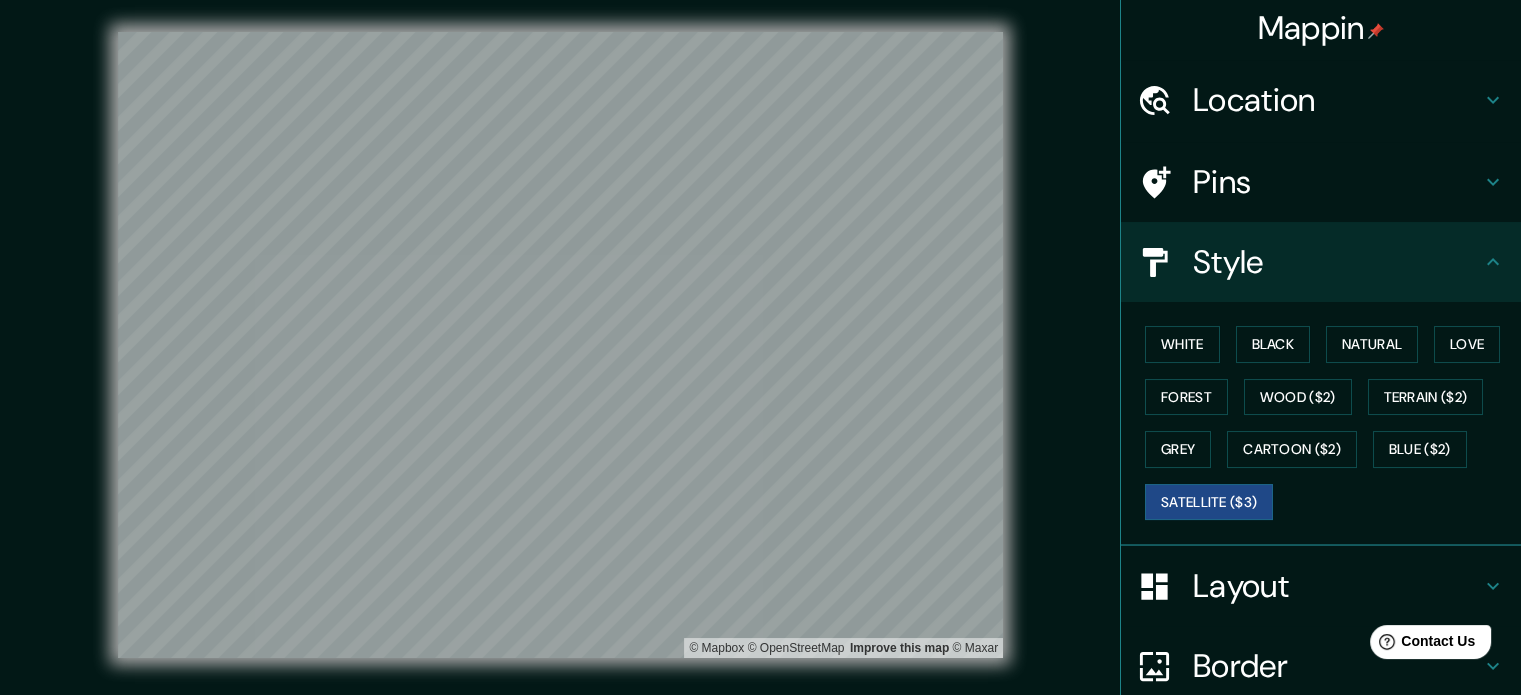 scroll, scrollTop: 0, scrollLeft: 0, axis: both 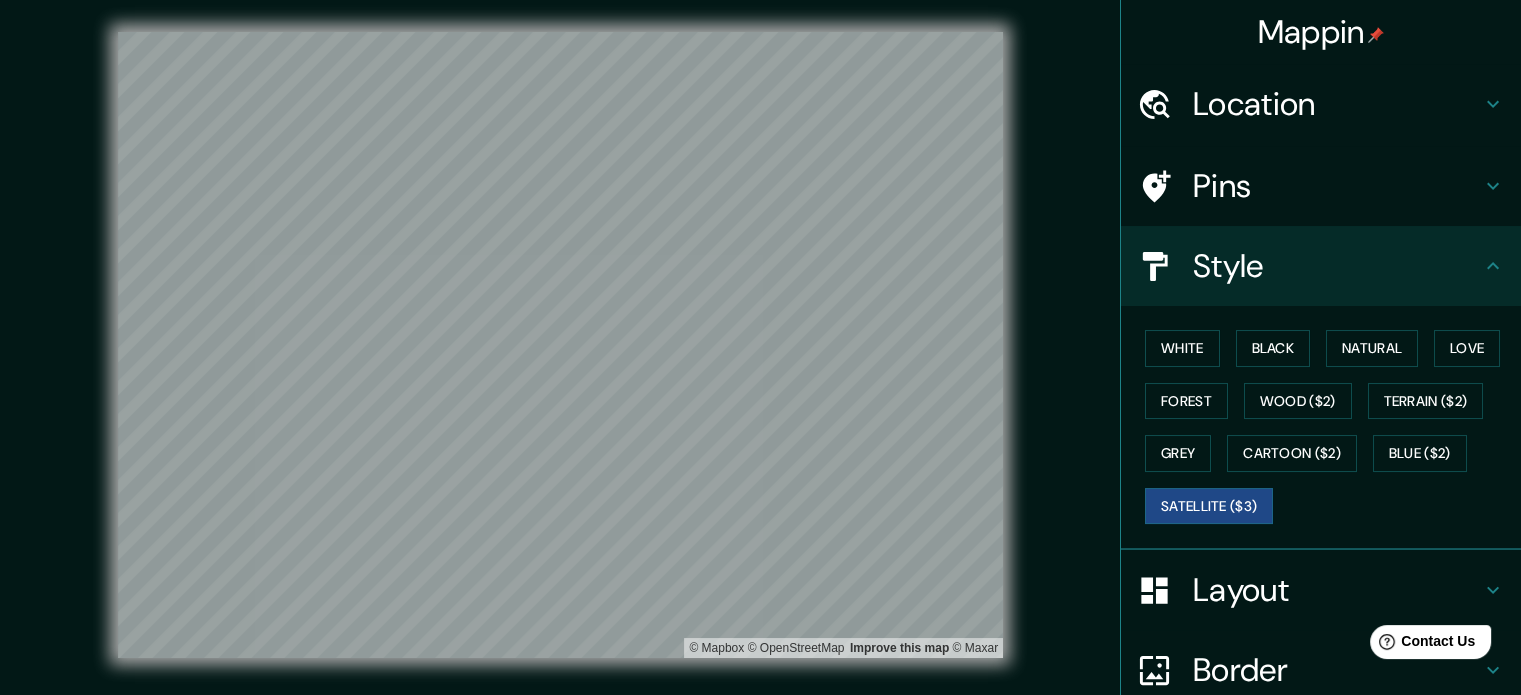 click on "Location" at bounding box center (1337, 104) 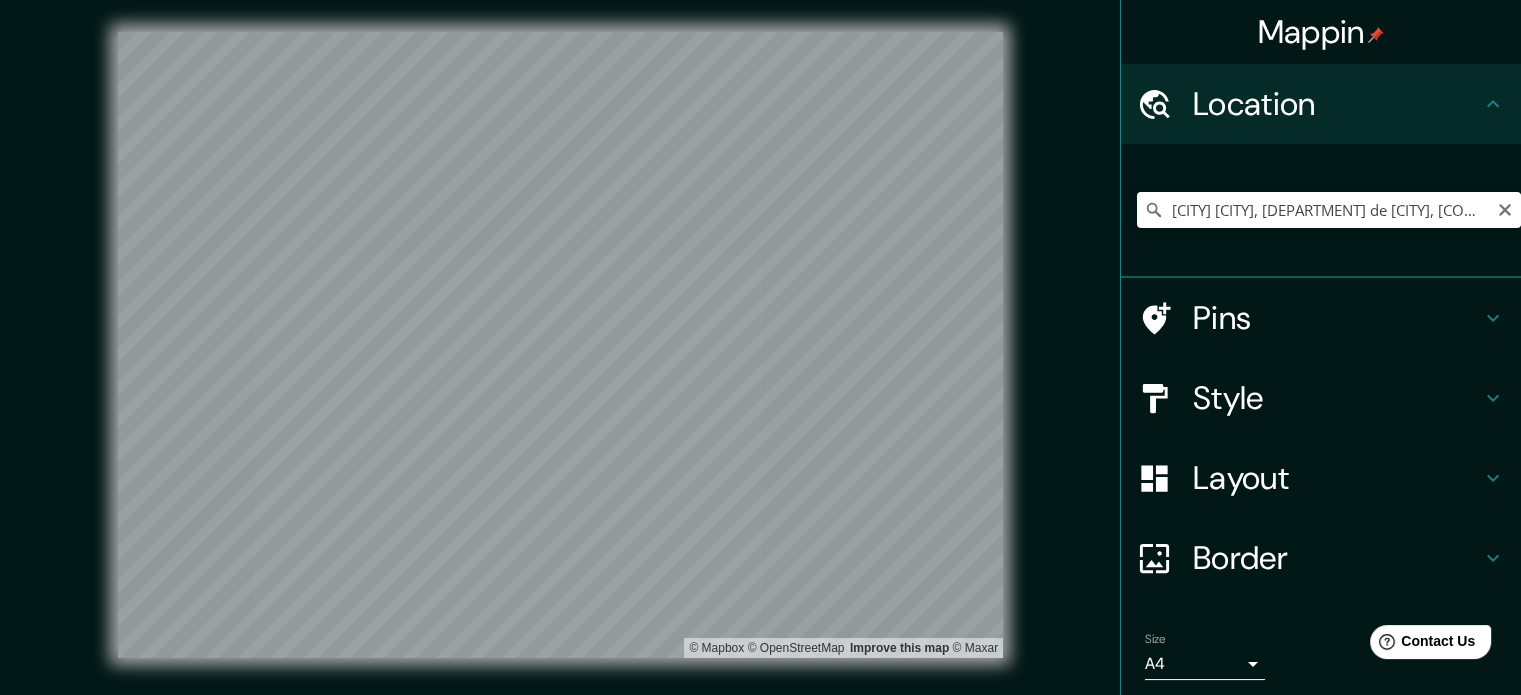 drag, startPoint x: 1492, startPoint y: 212, endPoint x: 1404, endPoint y: 219, distance: 88.27797 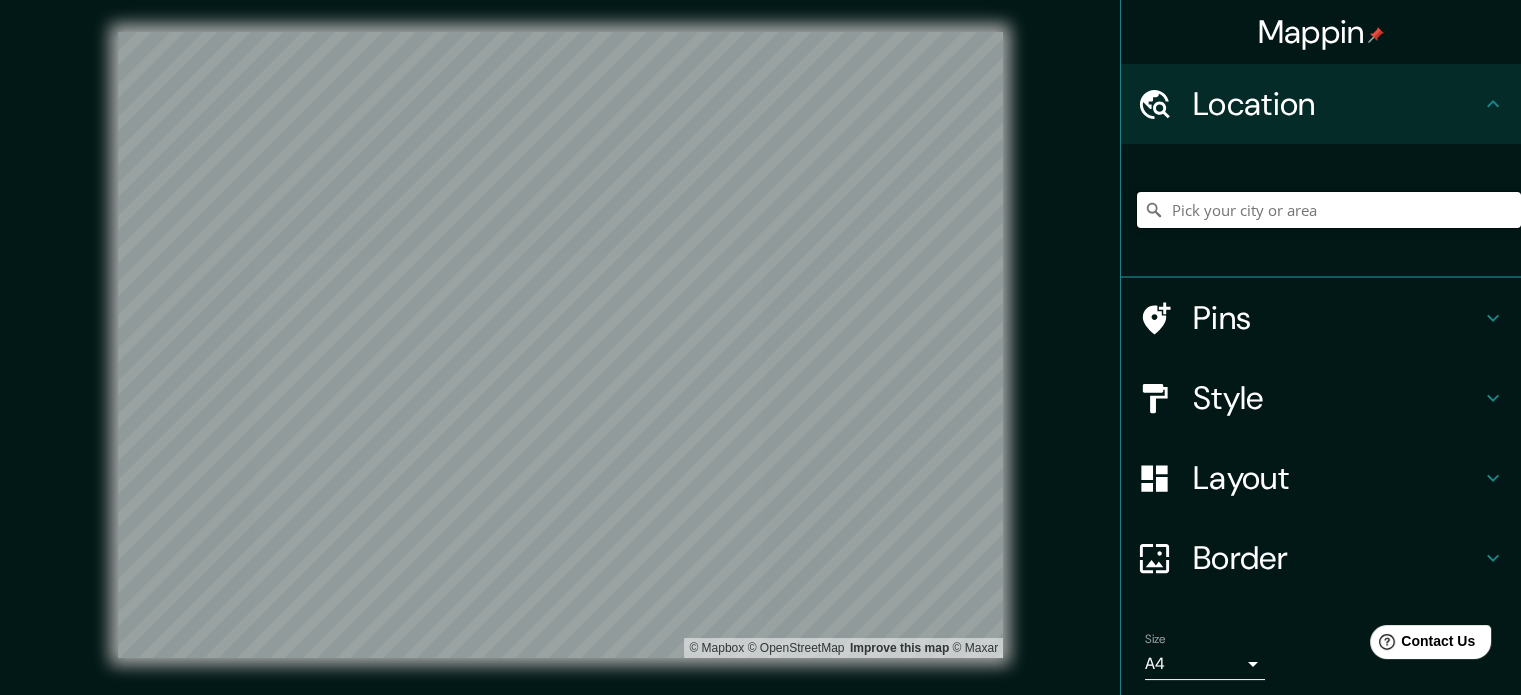 click at bounding box center [1329, 210] 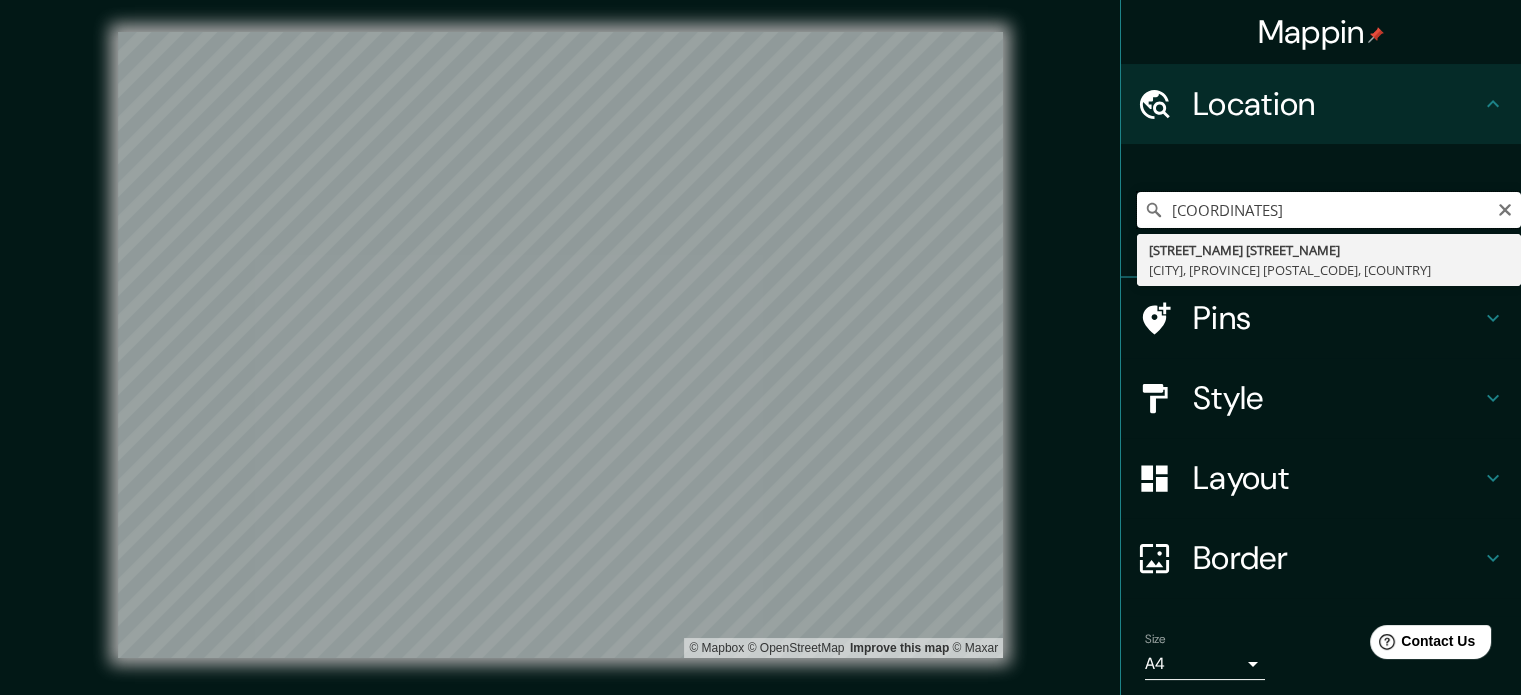 drag, startPoint x: 1341, startPoint y: 209, endPoint x: 1087, endPoint y: 217, distance: 254.12595 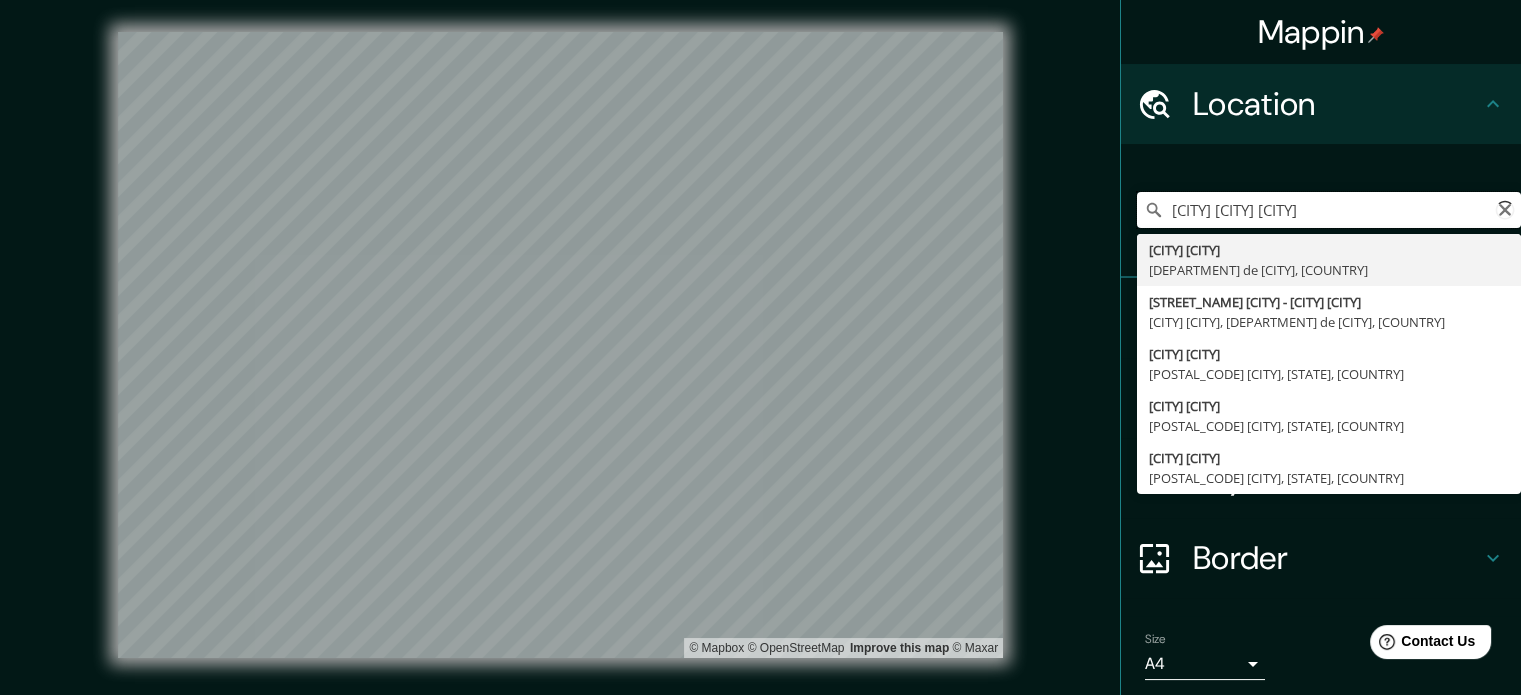 type on "San Carlos Sija, Departamento de Quetzaltenango, Guatemala" 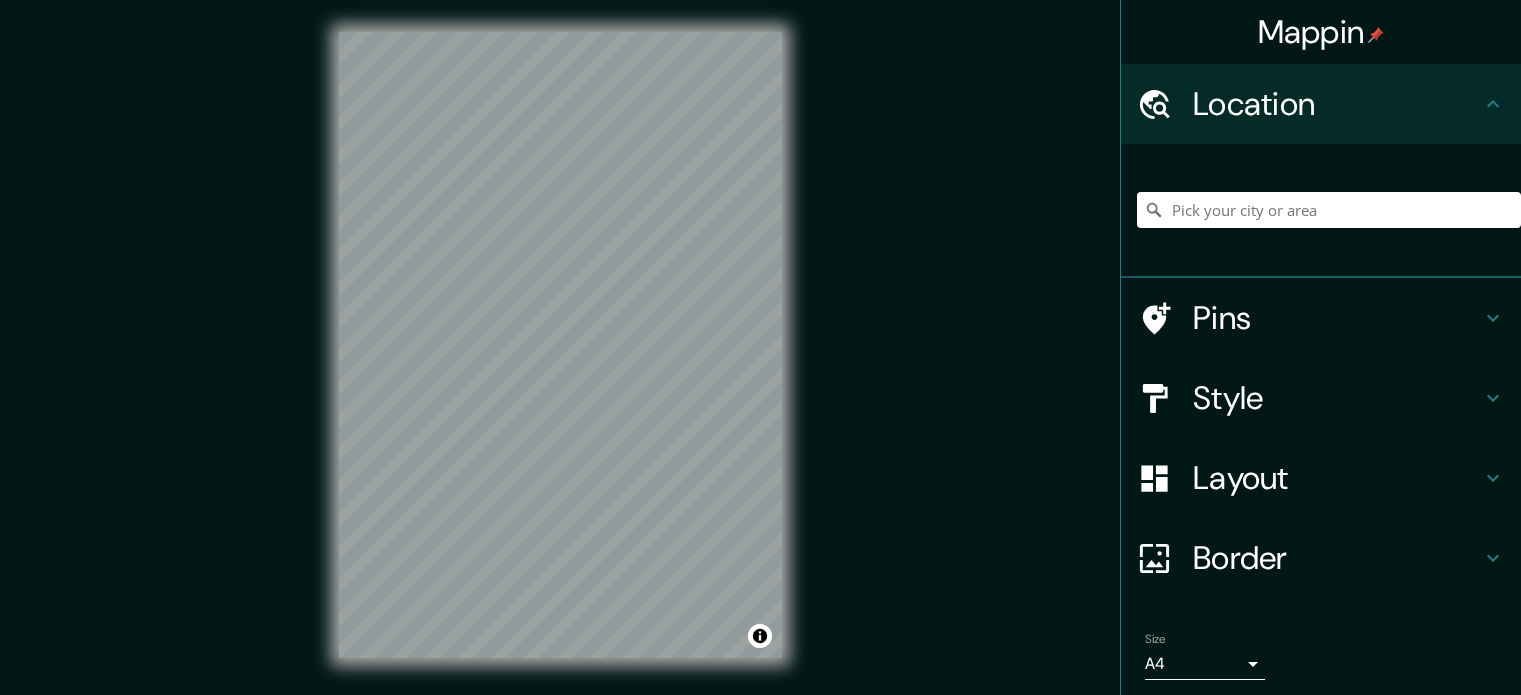 scroll, scrollTop: 0, scrollLeft: 0, axis: both 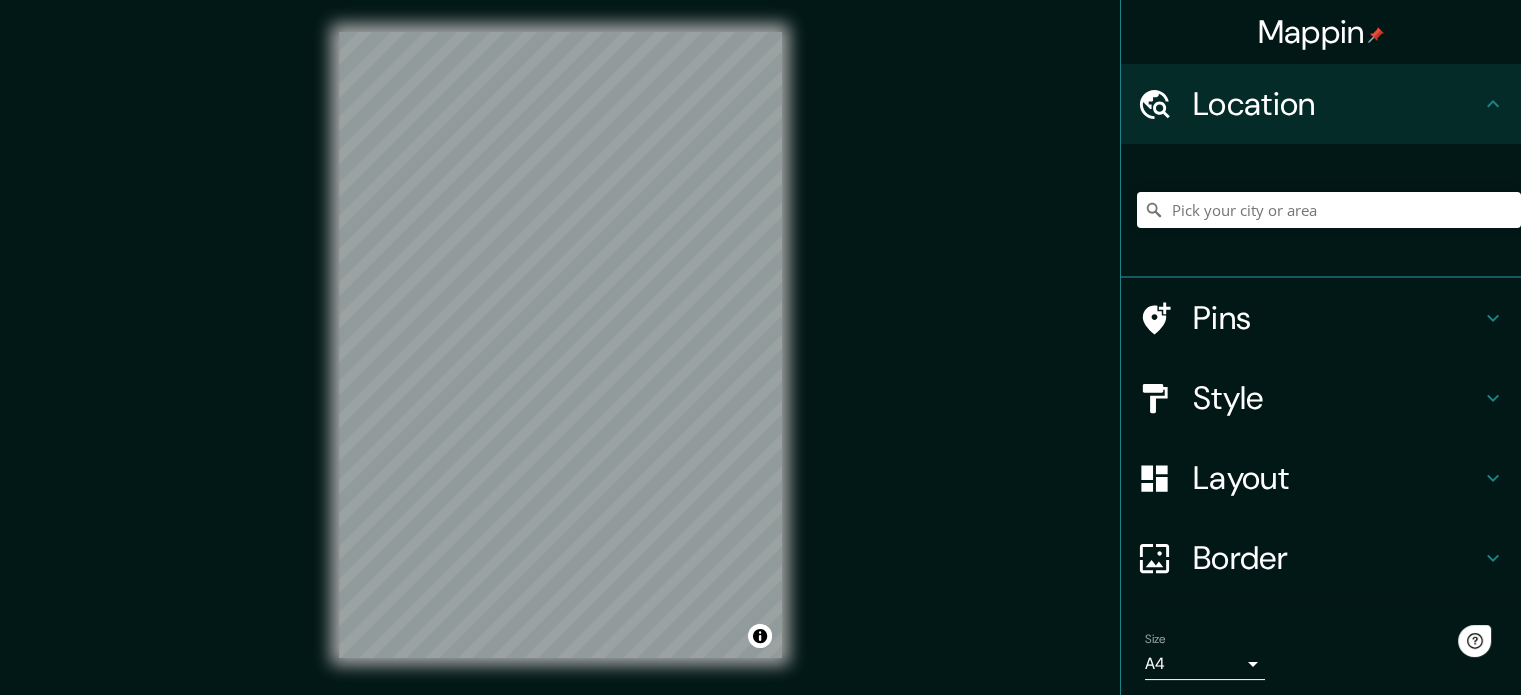 click on "Border" at bounding box center [1337, 558] 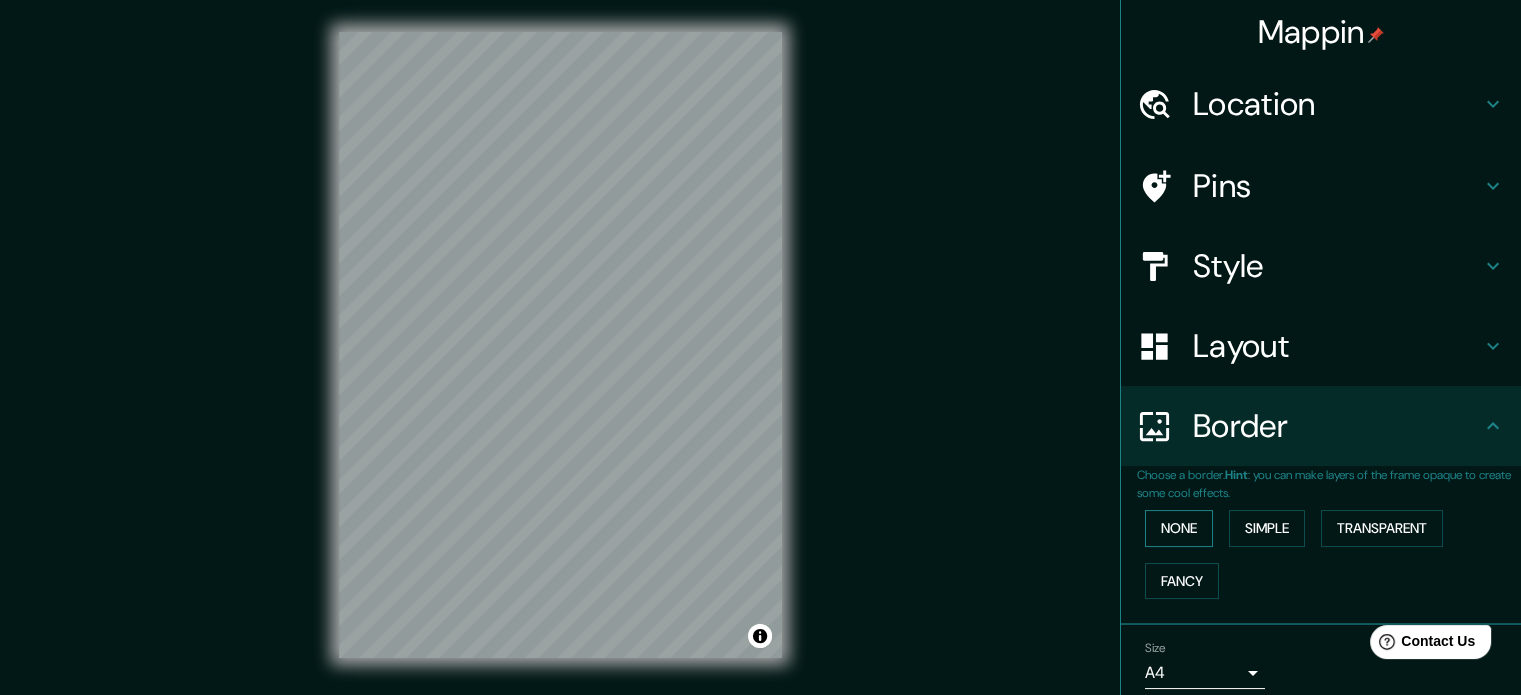 click on "None" at bounding box center [1179, 528] 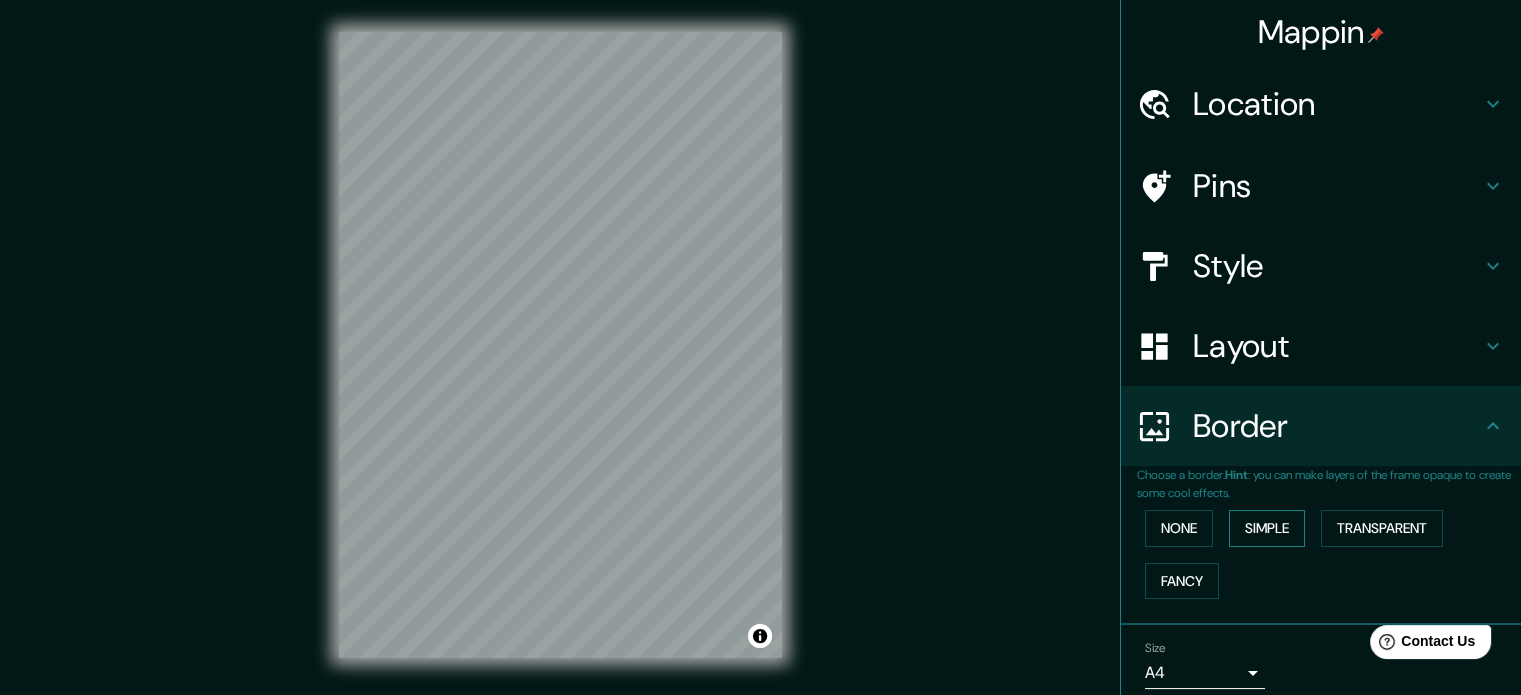 click on "Simple" at bounding box center [1267, 528] 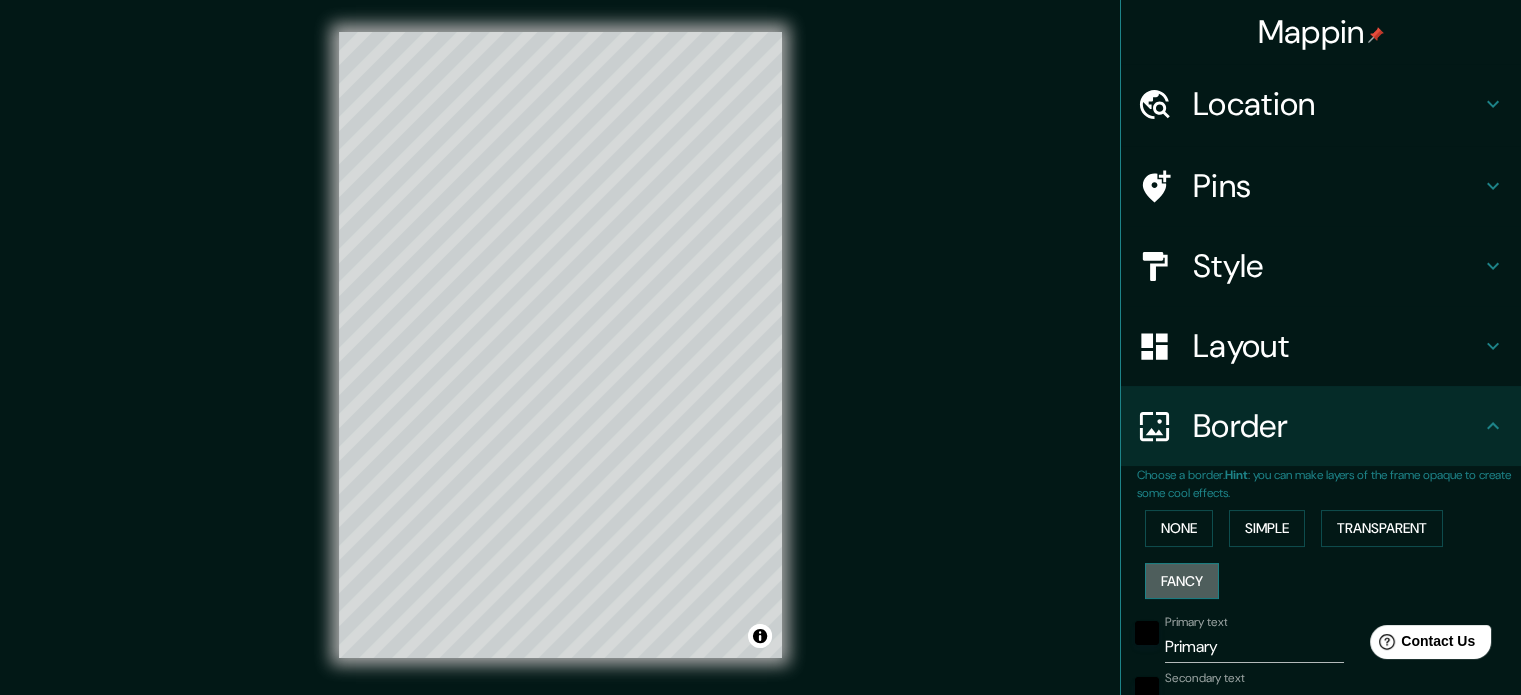 click on "Fancy" at bounding box center [1182, 581] 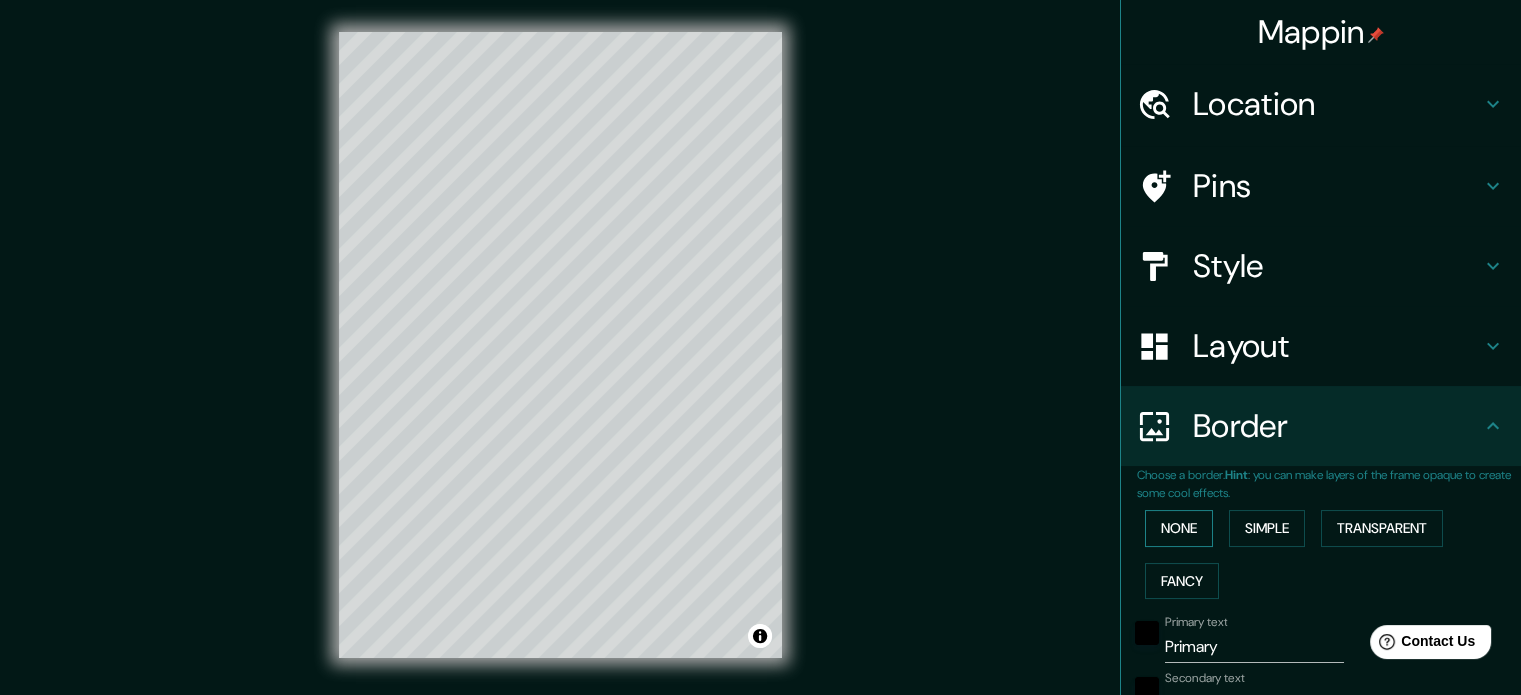 click on "None" at bounding box center (1179, 528) 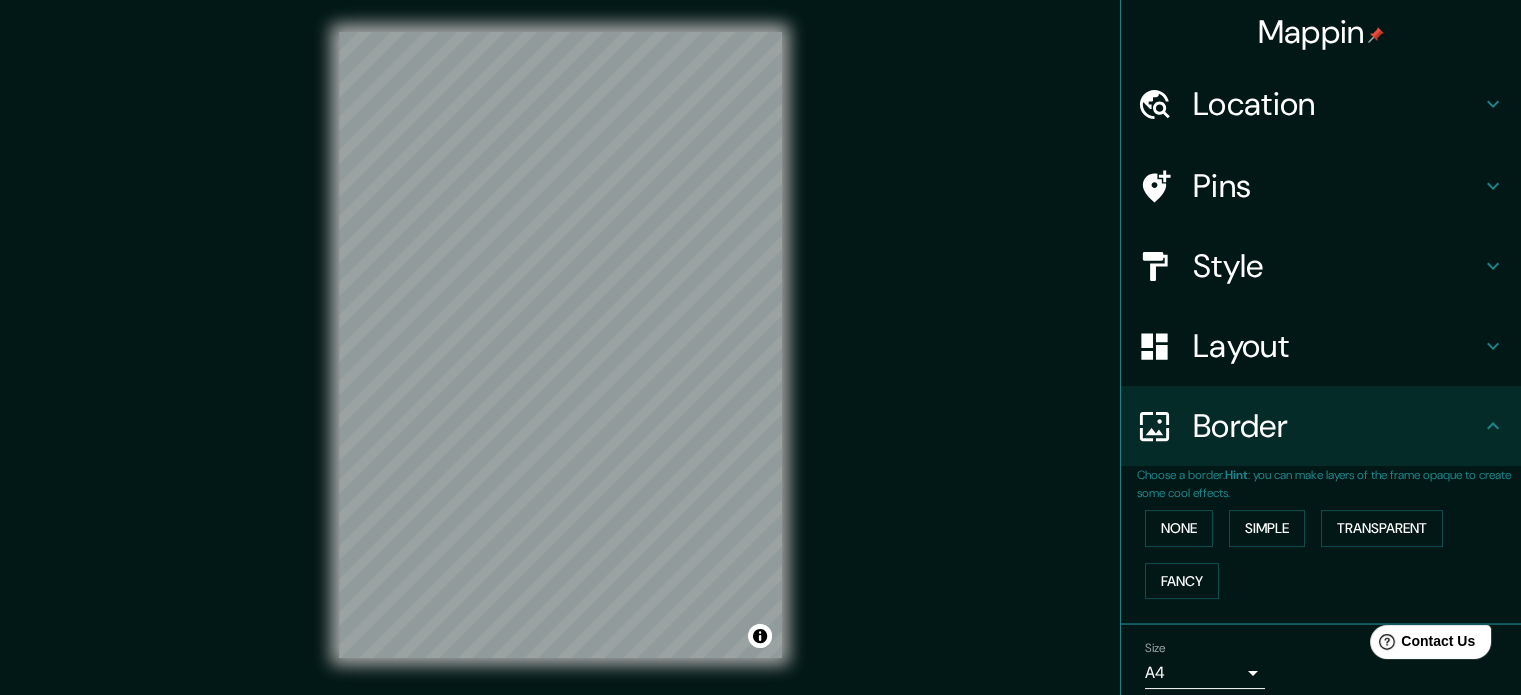 click on "Location Pins Style Layout Border Choose a border.  Hint : you can make layers of the frame opaque to create some cool effects. None Simple Transparent Fancy Size A4 single Create your map" at bounding box center [1321, 419] 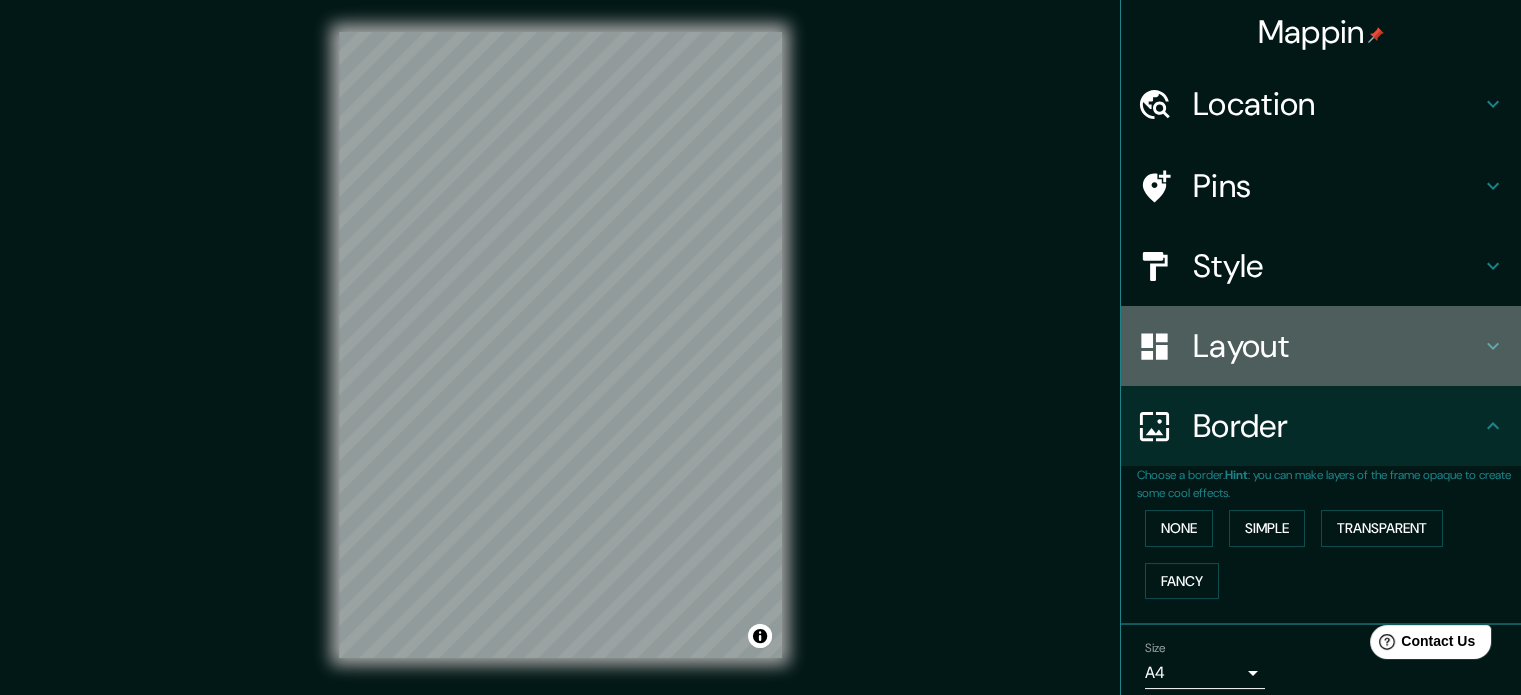 click on "Layout" at bounding box center [1337, 346] 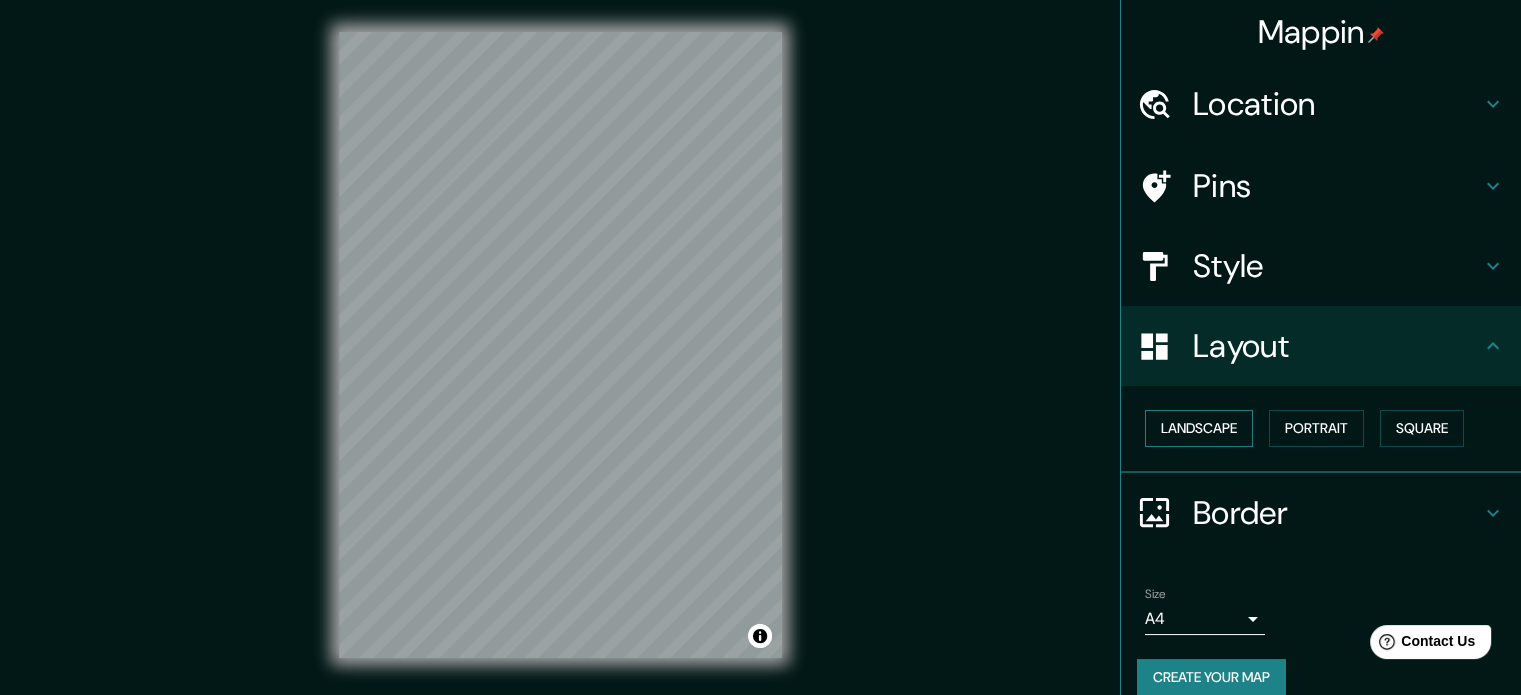 click on "Landscape" at bounding box center (1199, 428) 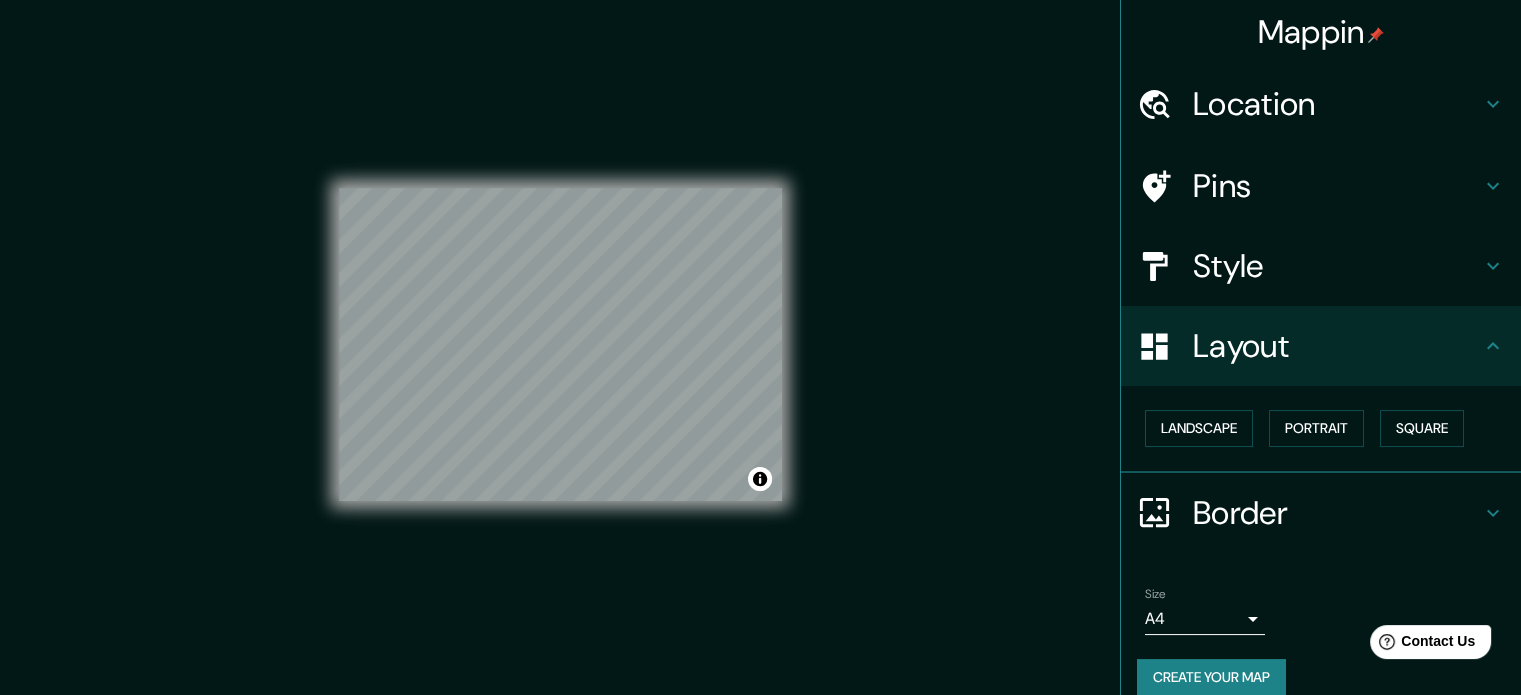 click on "Style" at bounding box center (1321, 266) 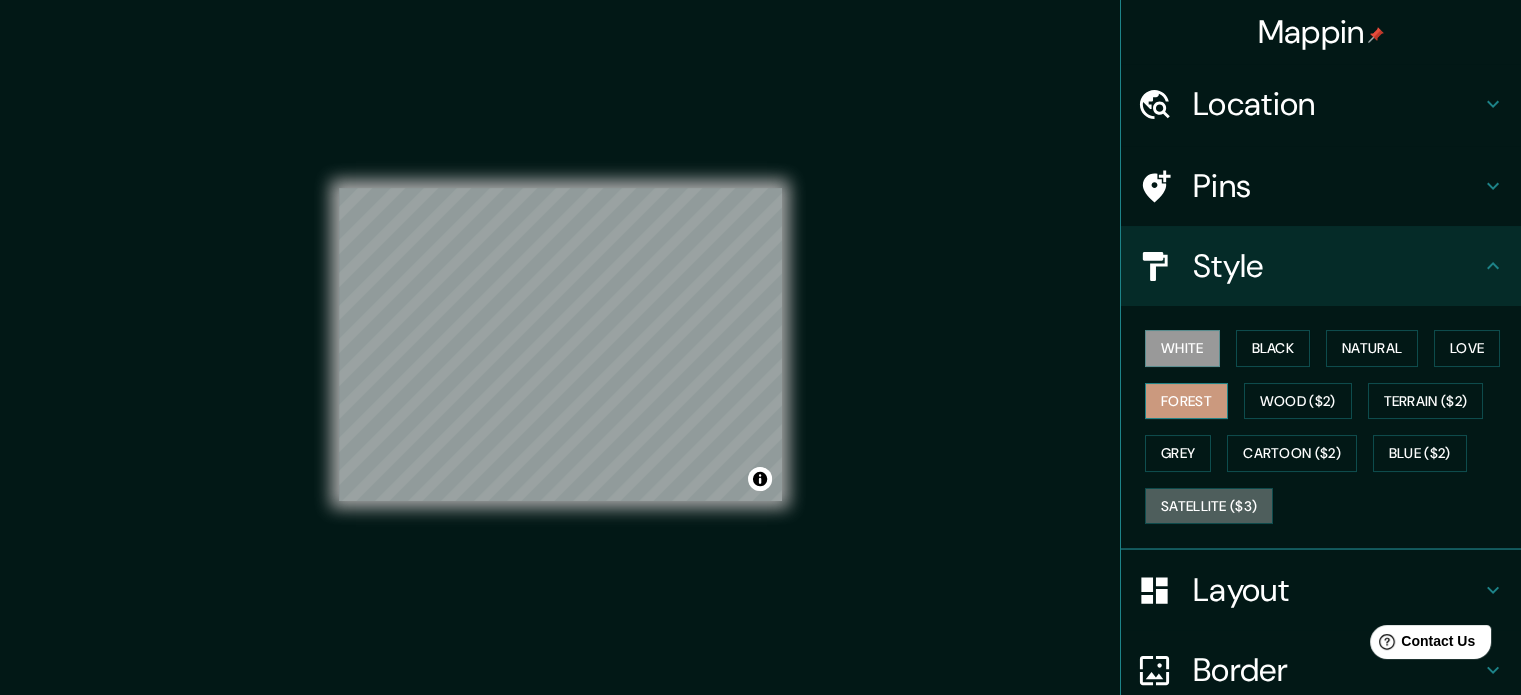 drag, startPoint x: 1180, startPoint y: 505, endPoint x: 1211, endPoint y: 412, distance: 98.03061 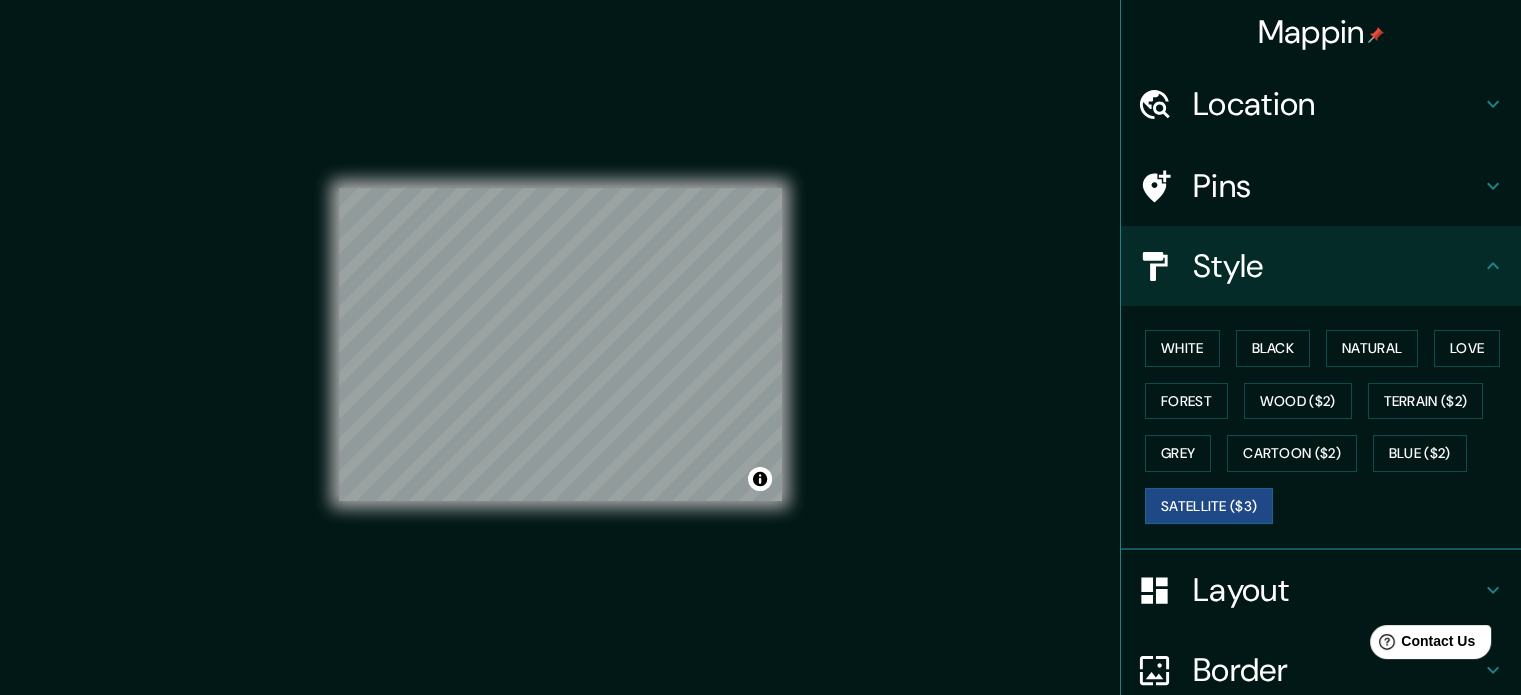 click on "Location" at bounding box center [1337, 104] 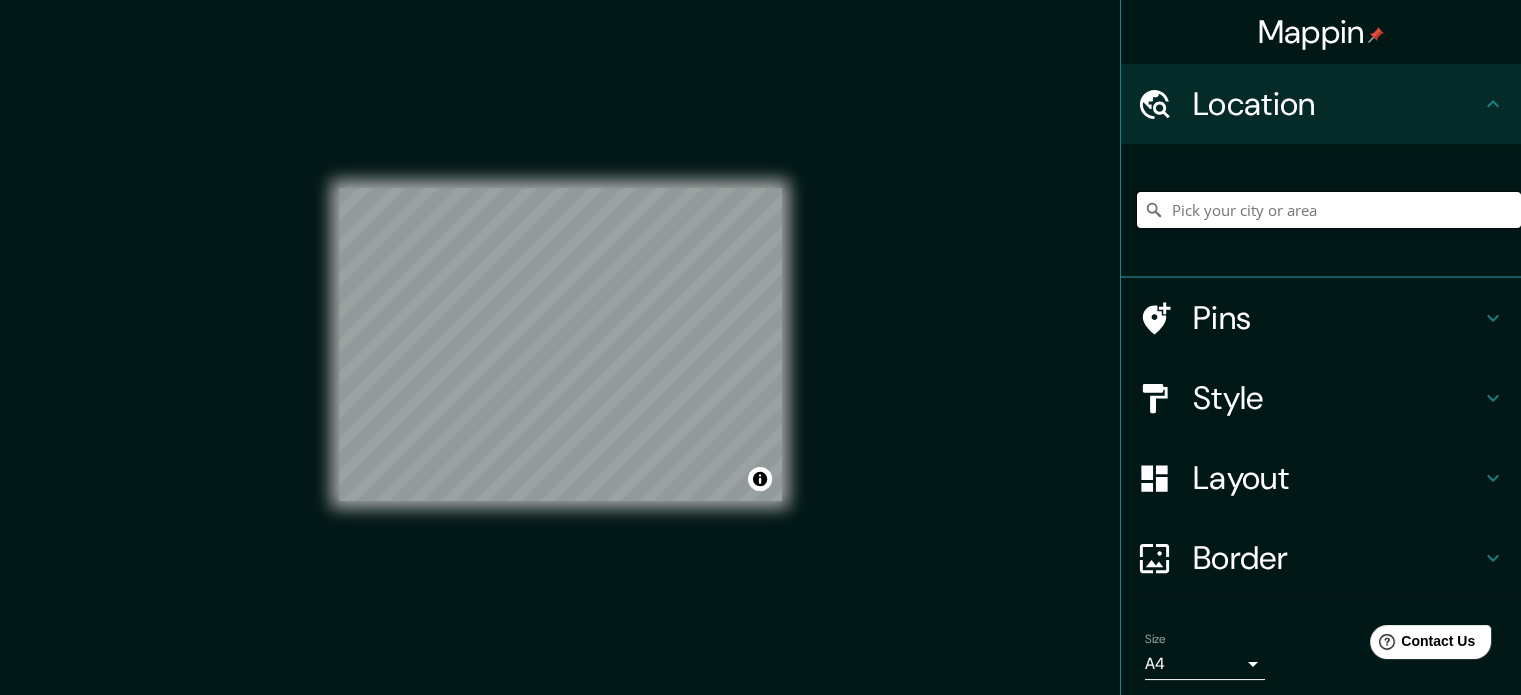 click at bounding box center (1329, 210) 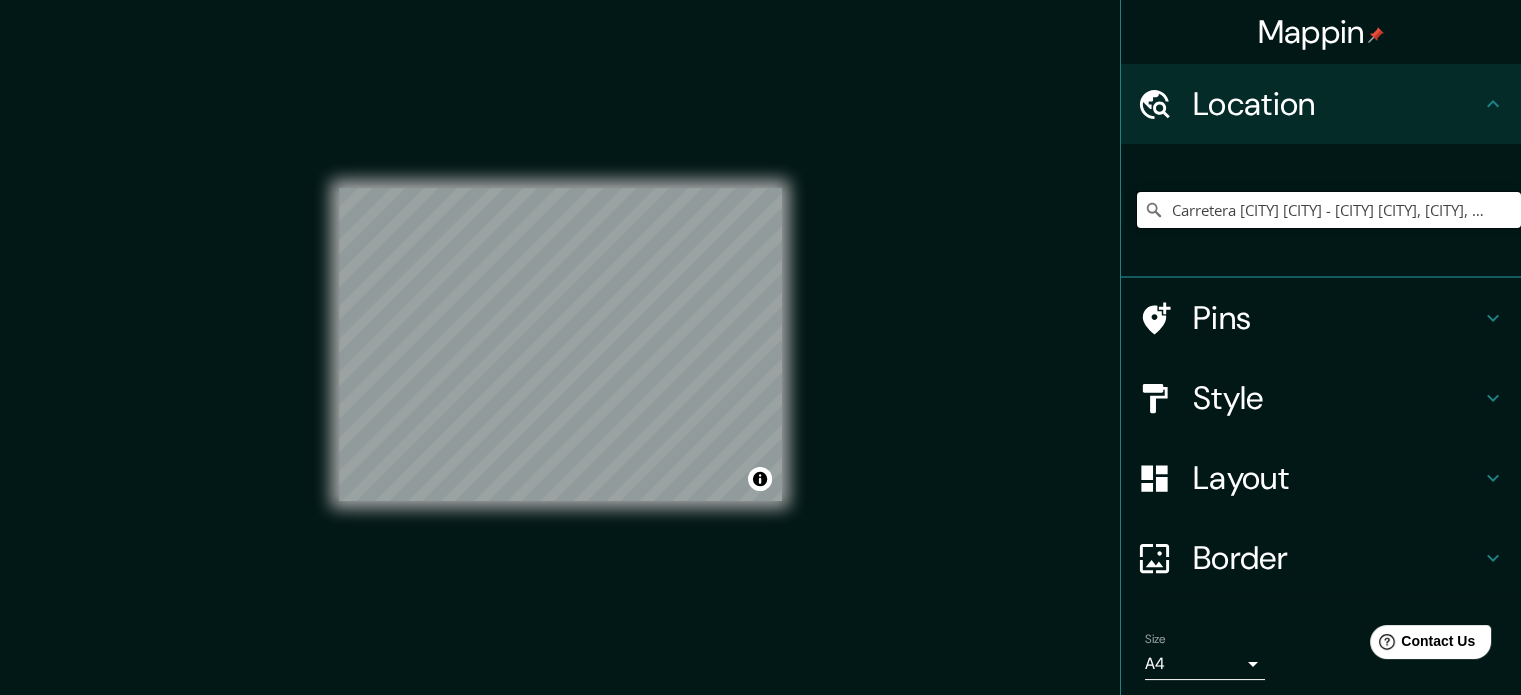 scroll, scrollTop: 0, scrollLeft: 0, axis: both 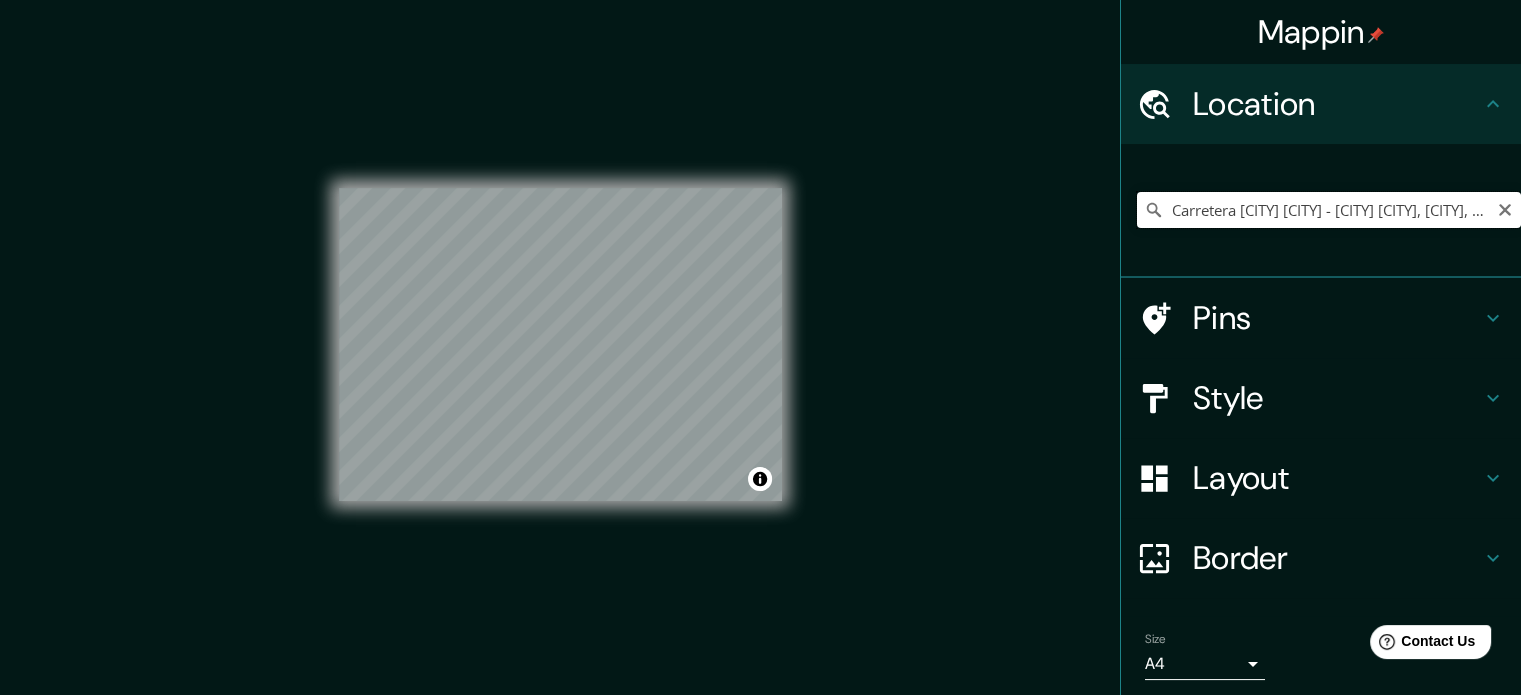 click on "Carretera San Carlos Sija - San Vicente Buenabaj, San Carlos Sija, Departamento de Quetzaltenango, Guatemala" at bounding box center (1329, 210) 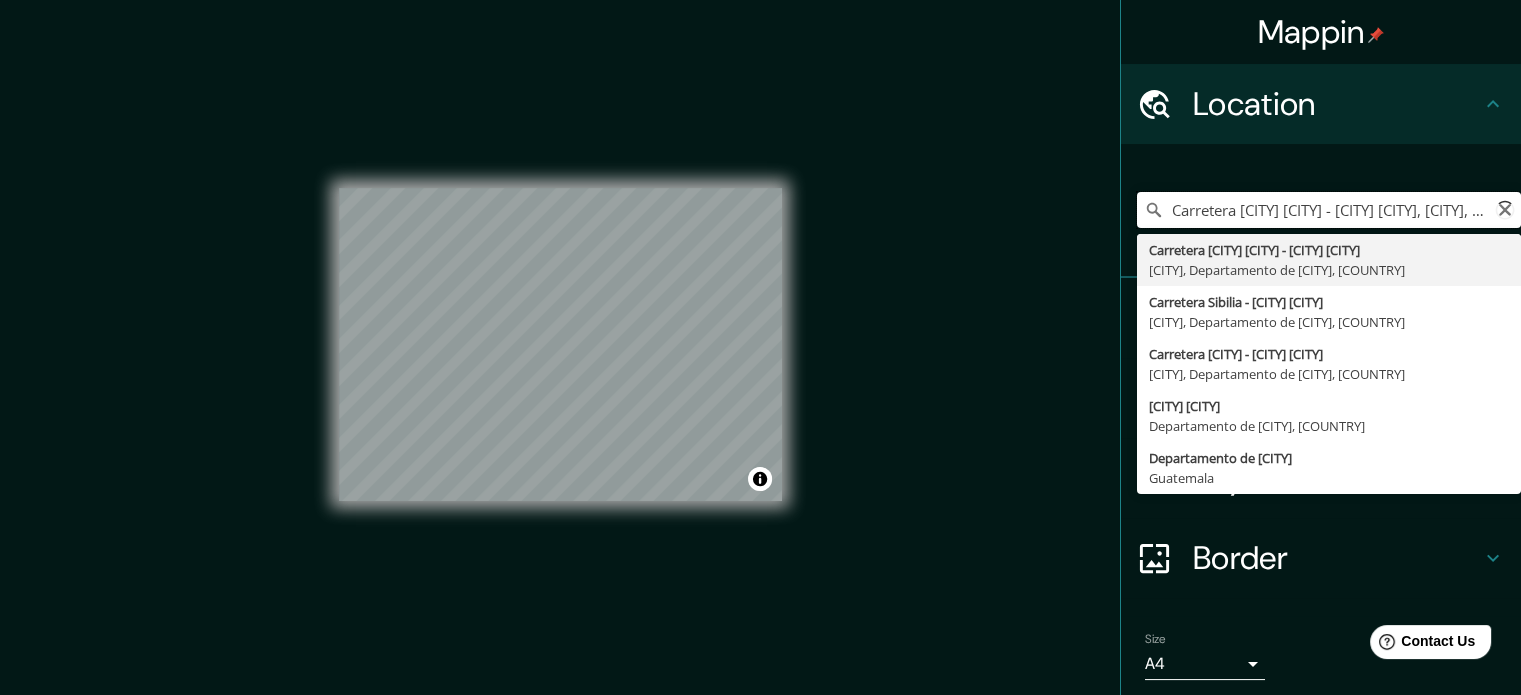 click on "Carretera San Carlos Sija - San Viabaj, San Carlos Sija, Departamento de Quetzaltenango, Guatemala" at bounding box center [1329, 210] 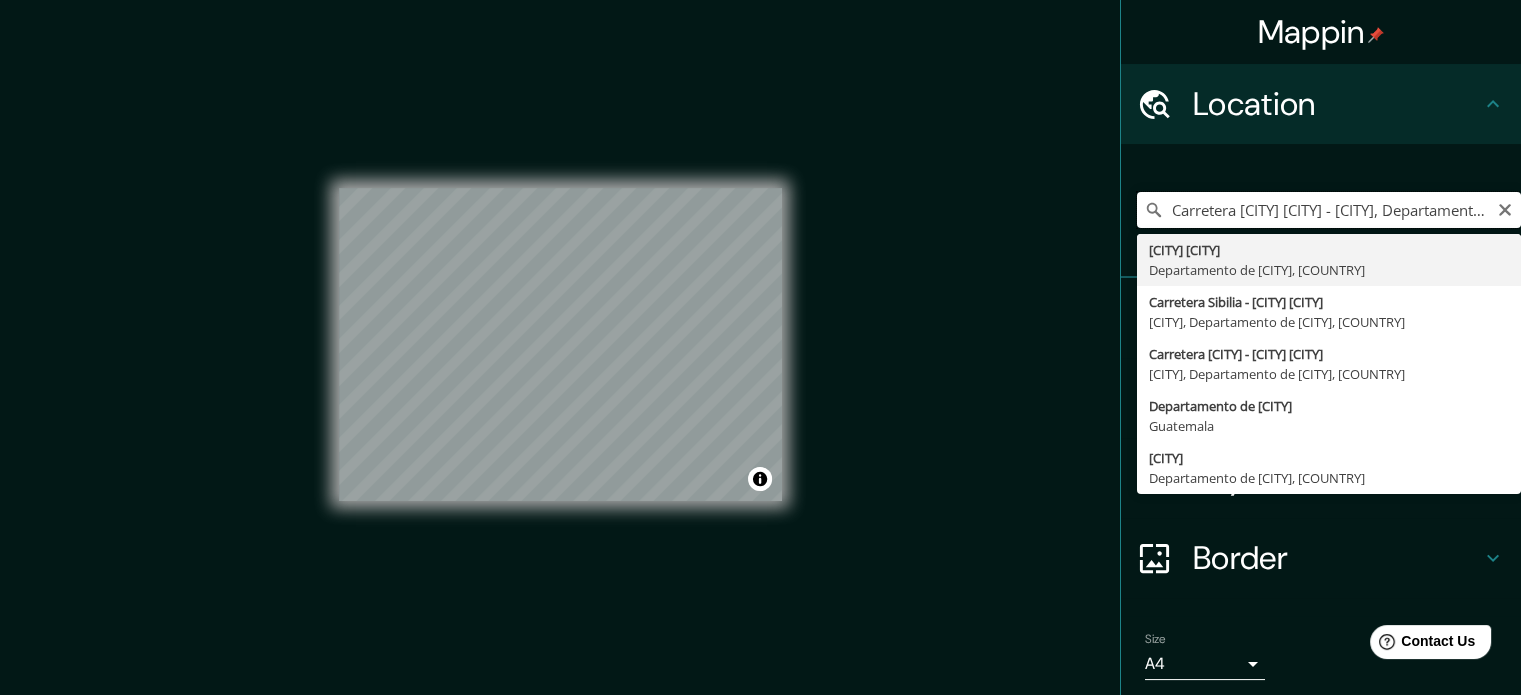 click on "Carretera San Carlos Sija - Sanrlos Sija, Departamento de Quetzaltenango, Guatemala" at bounding box center (1329, 210) 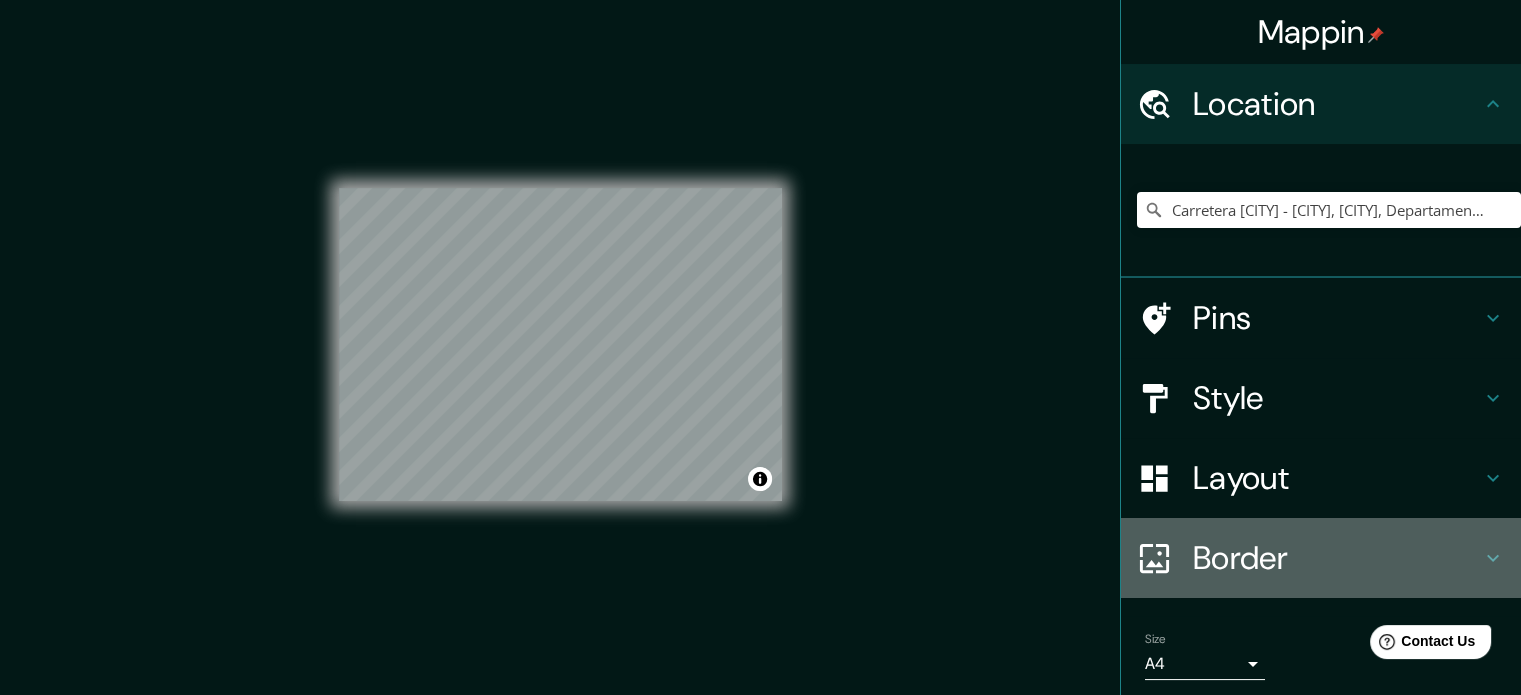 click on "Border" at bounding box center [1337, 558] 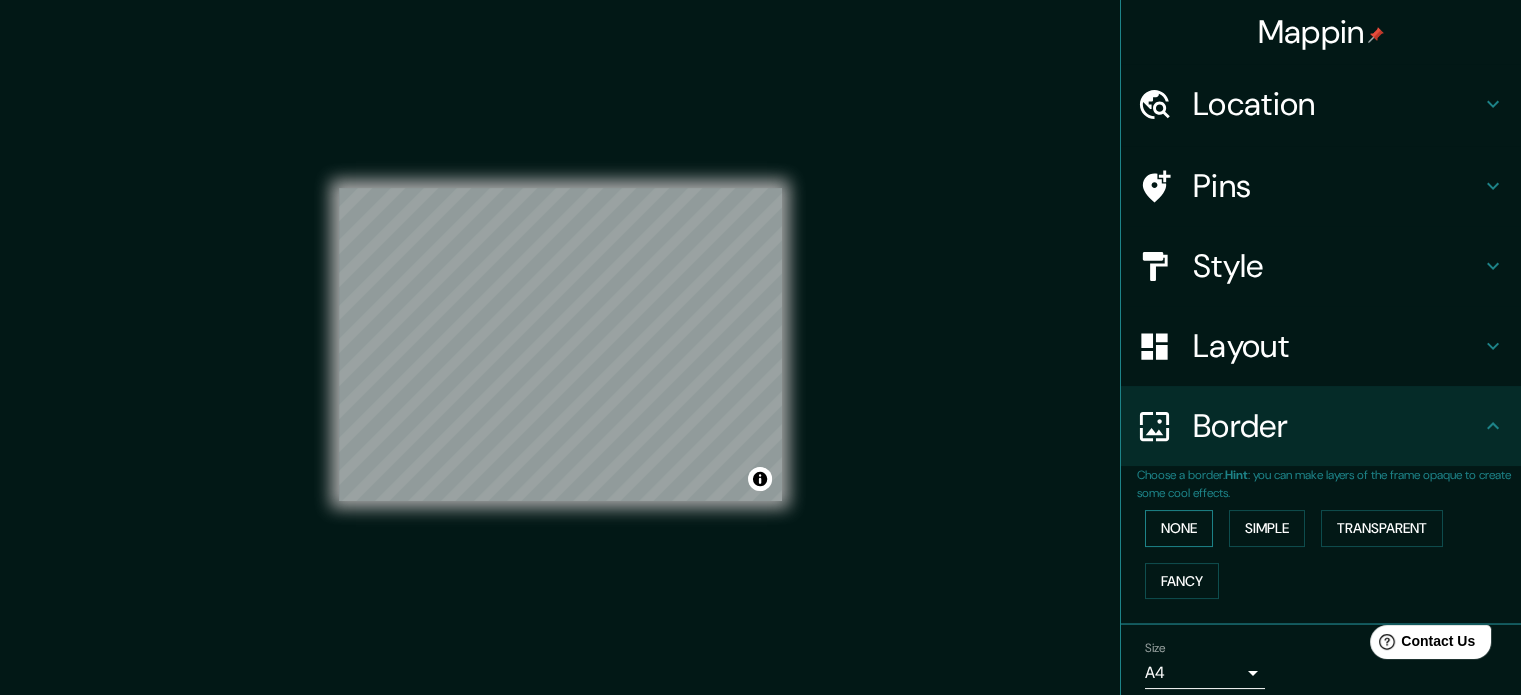 click on "None" at bounding box center (1179, 528) 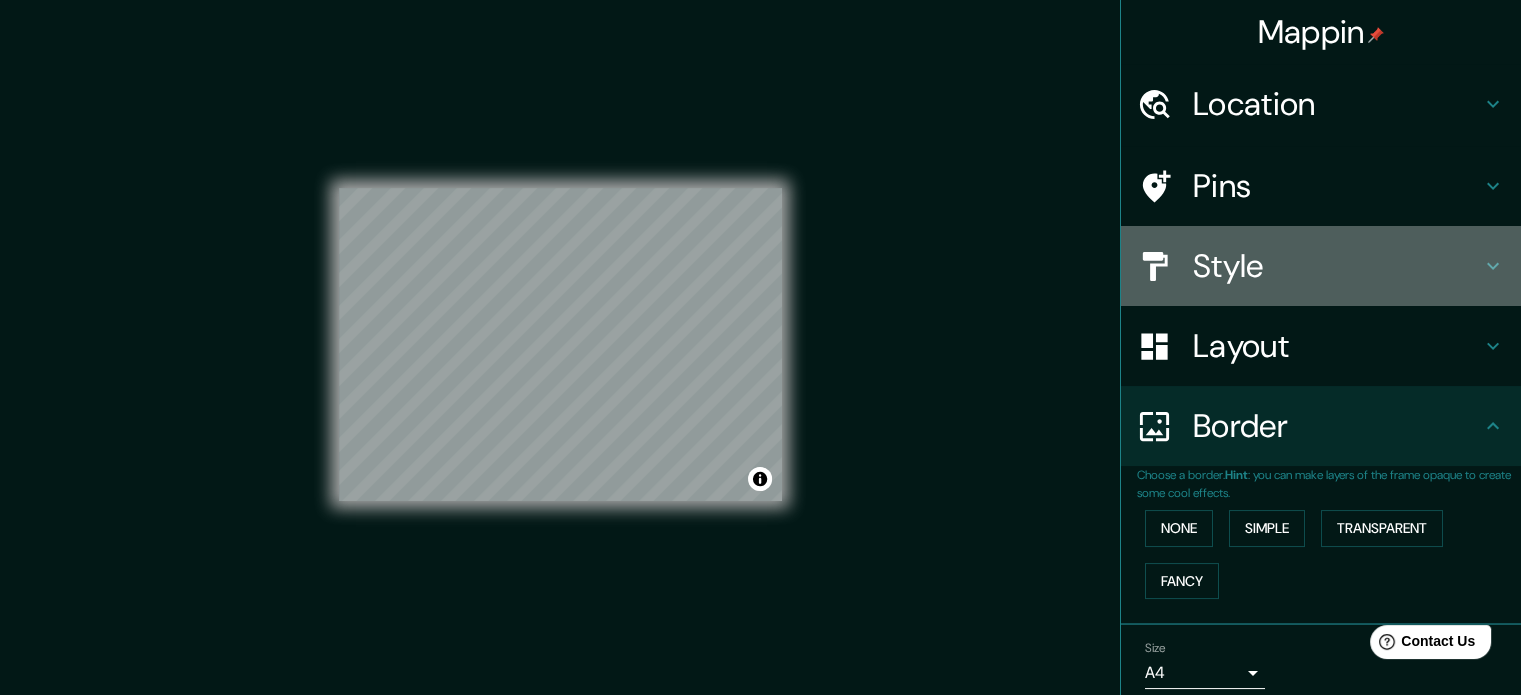 click on "Style" at bounding box center [1337, 266] 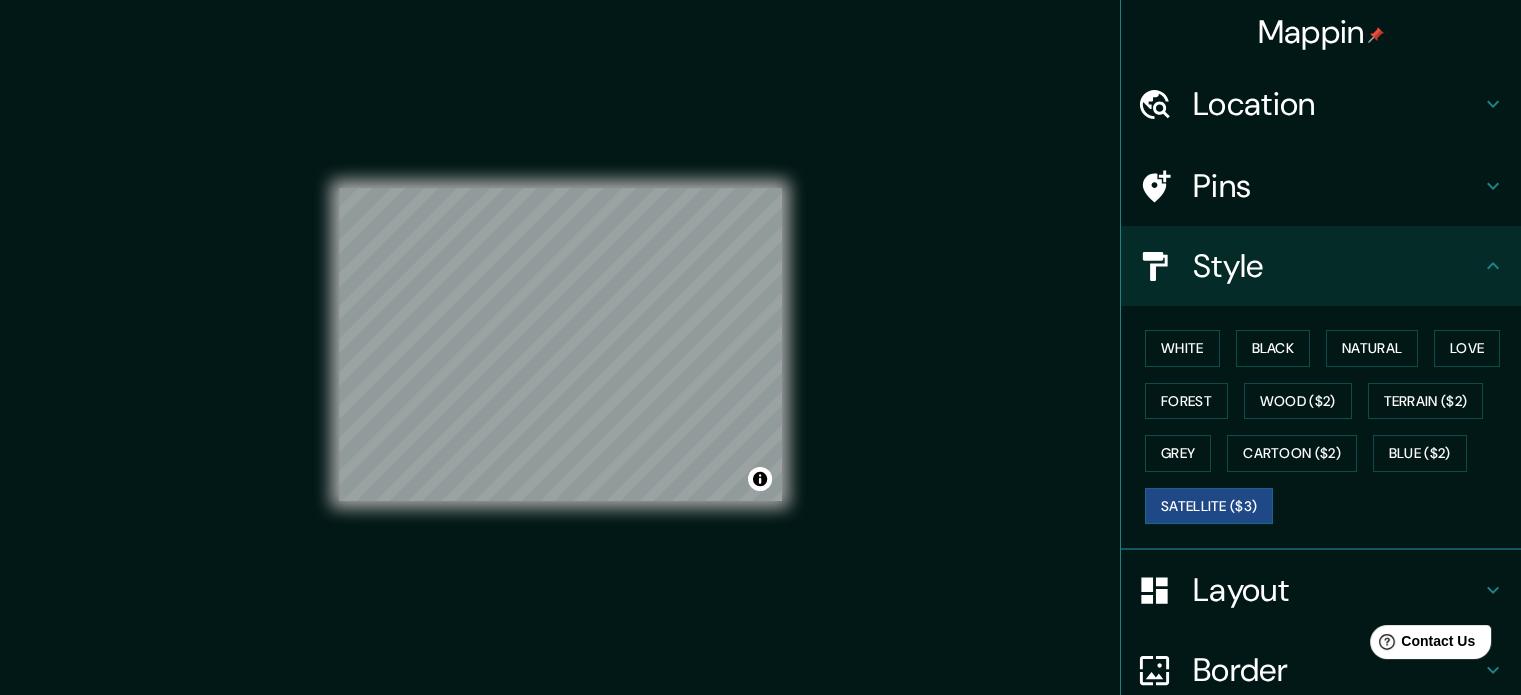 click on "Pins" at bounding box center [1321, 186] 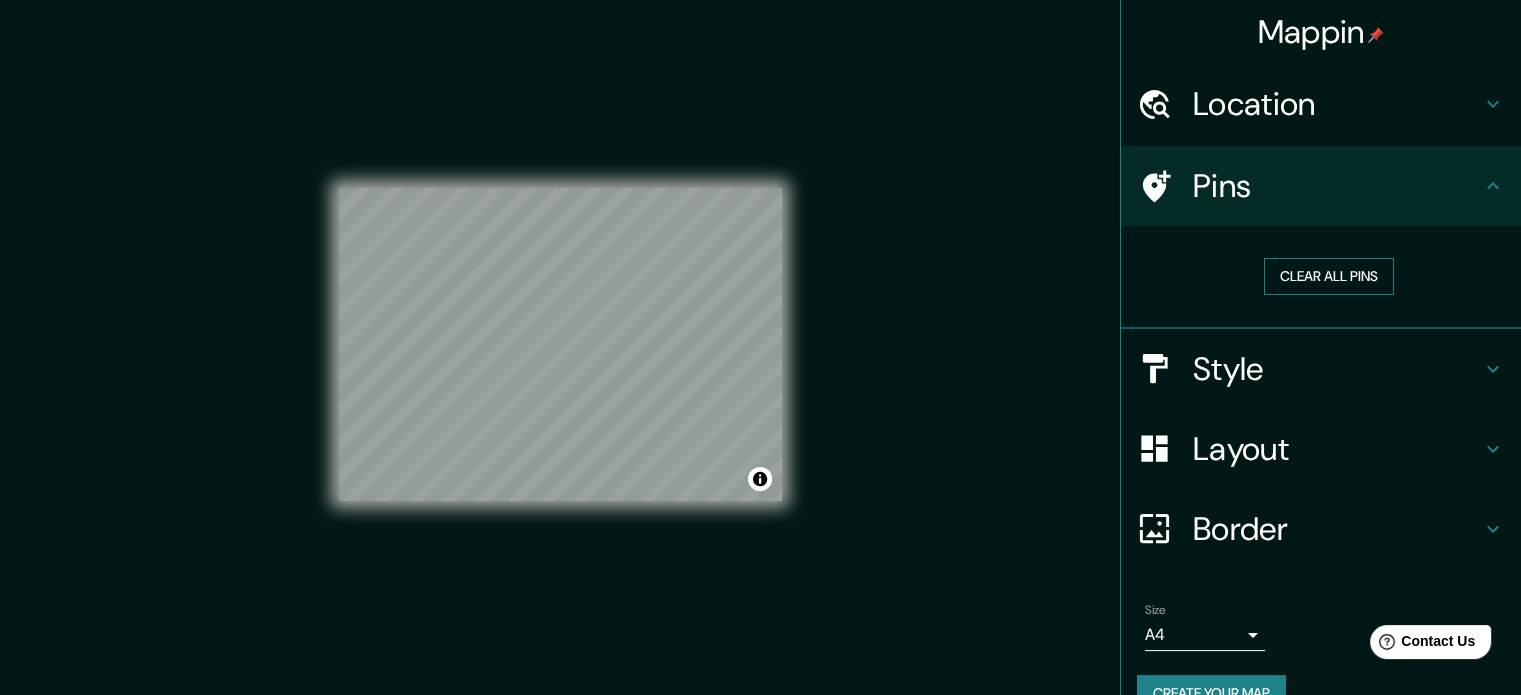 click on "Clear all pins" at bounding box center (1329, 276) 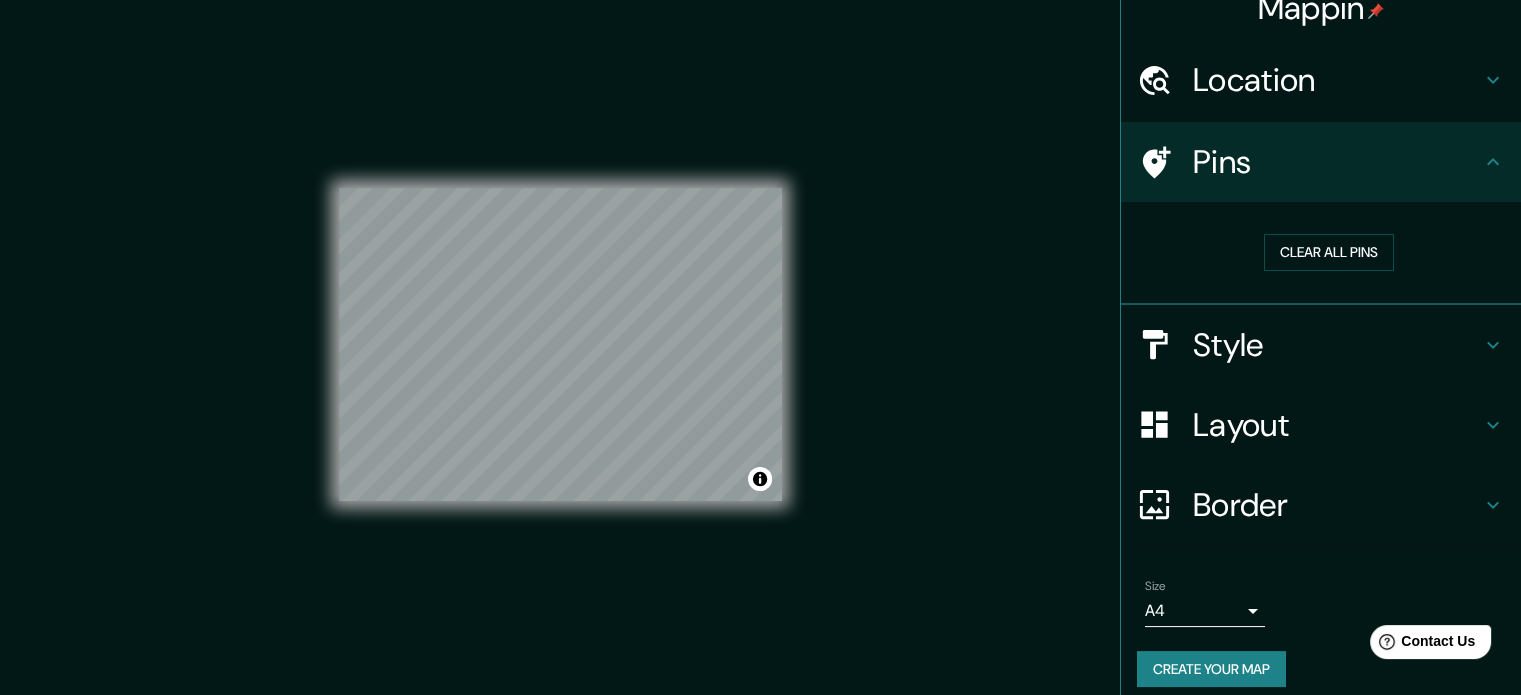 scroll, scrollTop: 38, scrollLeft: 0, axis: vertical 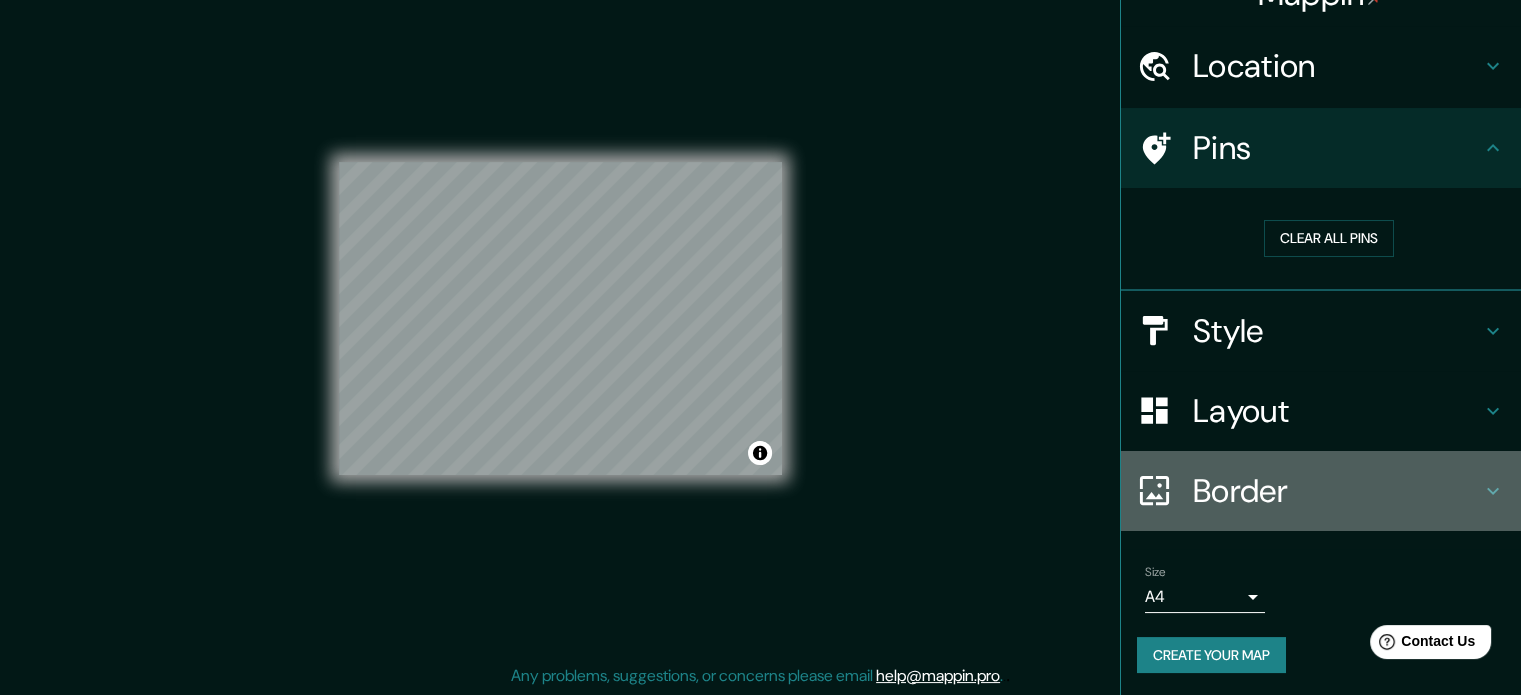 click on "Border" at bounding box center (1337, 491) 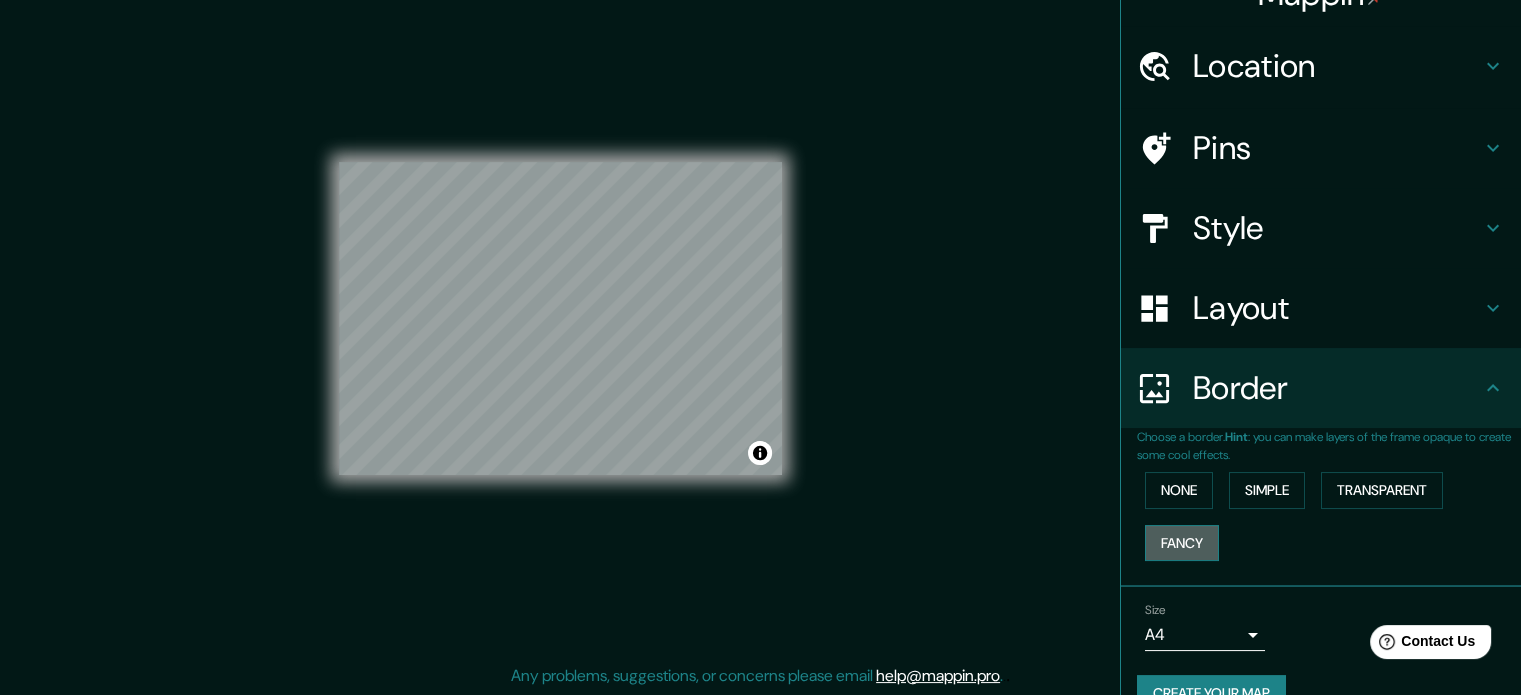click on "Fancy" at bounding box center (1182, 543) 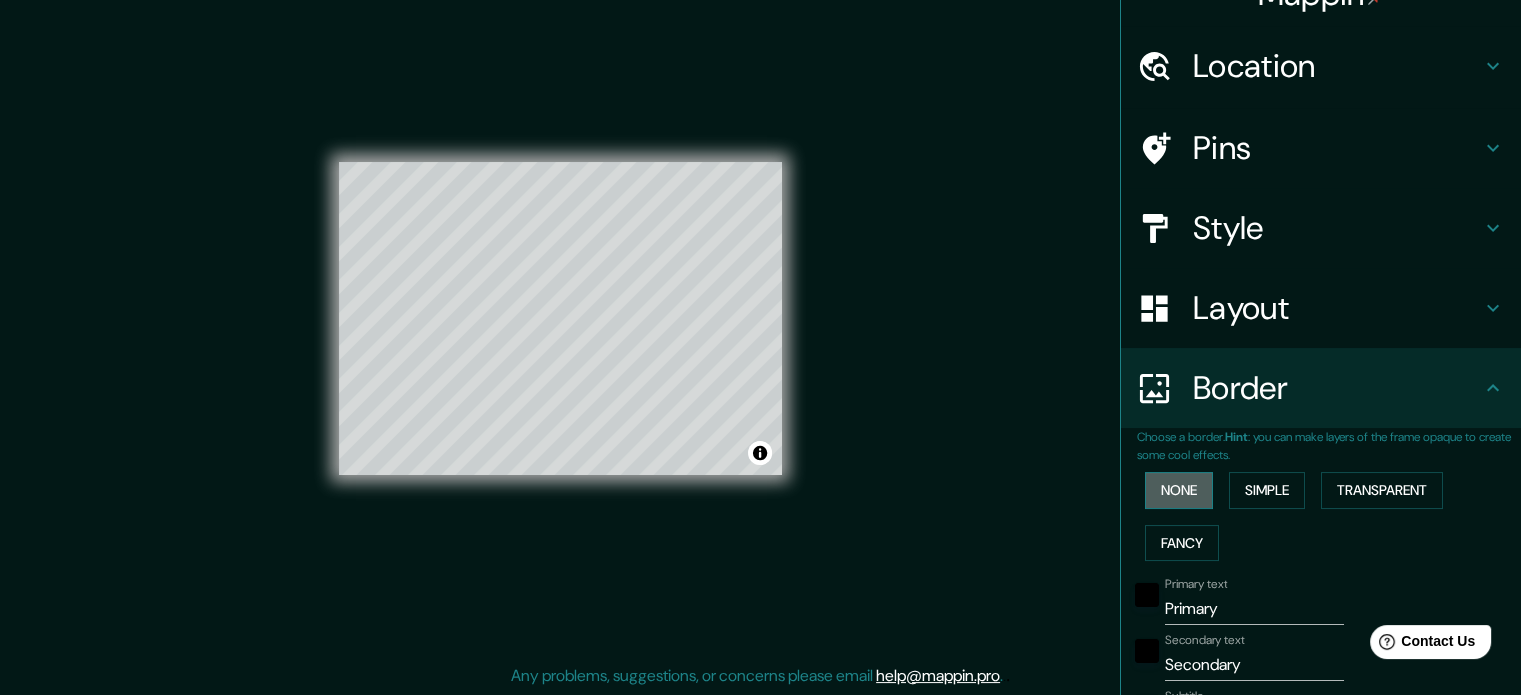 click on "None" at bounding box center (1179, 490) 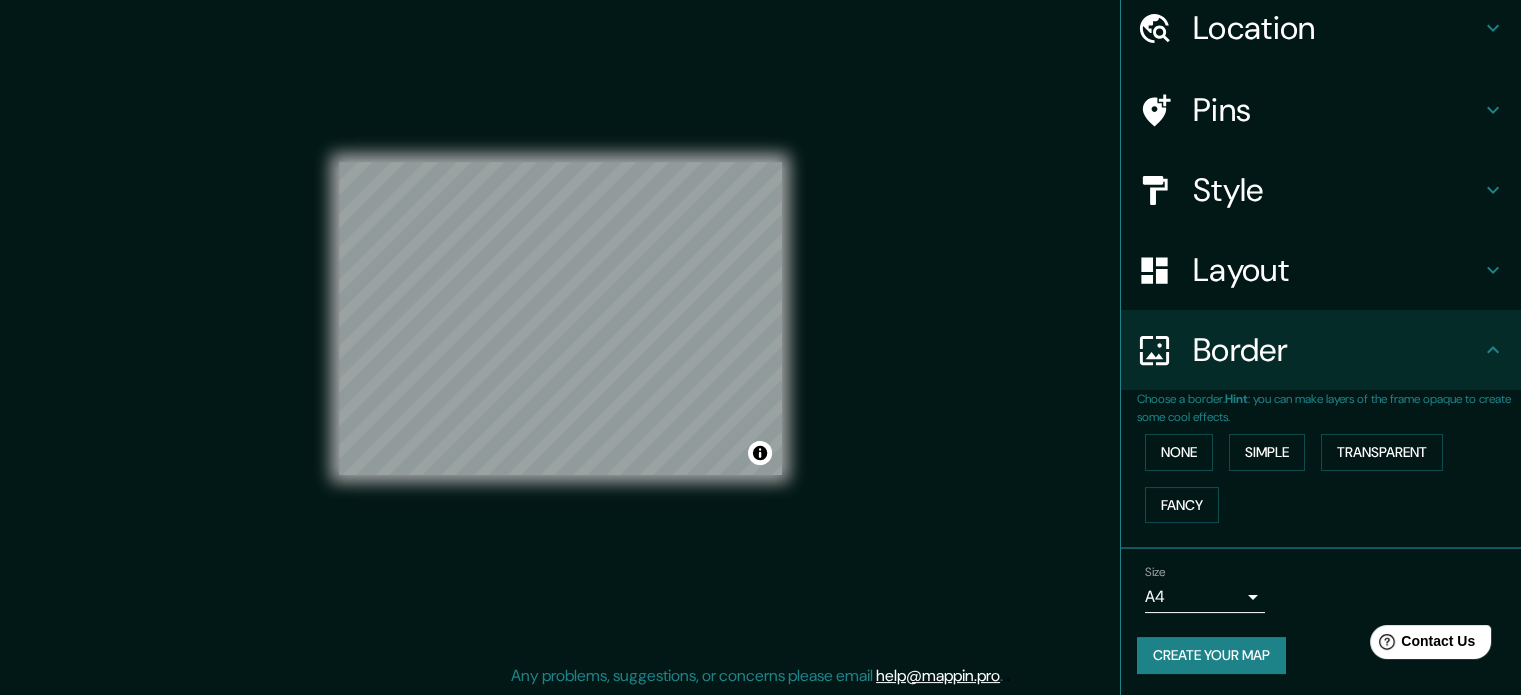 scroll, scrollTop: 76, scrollLeft: 0, axis: vertical 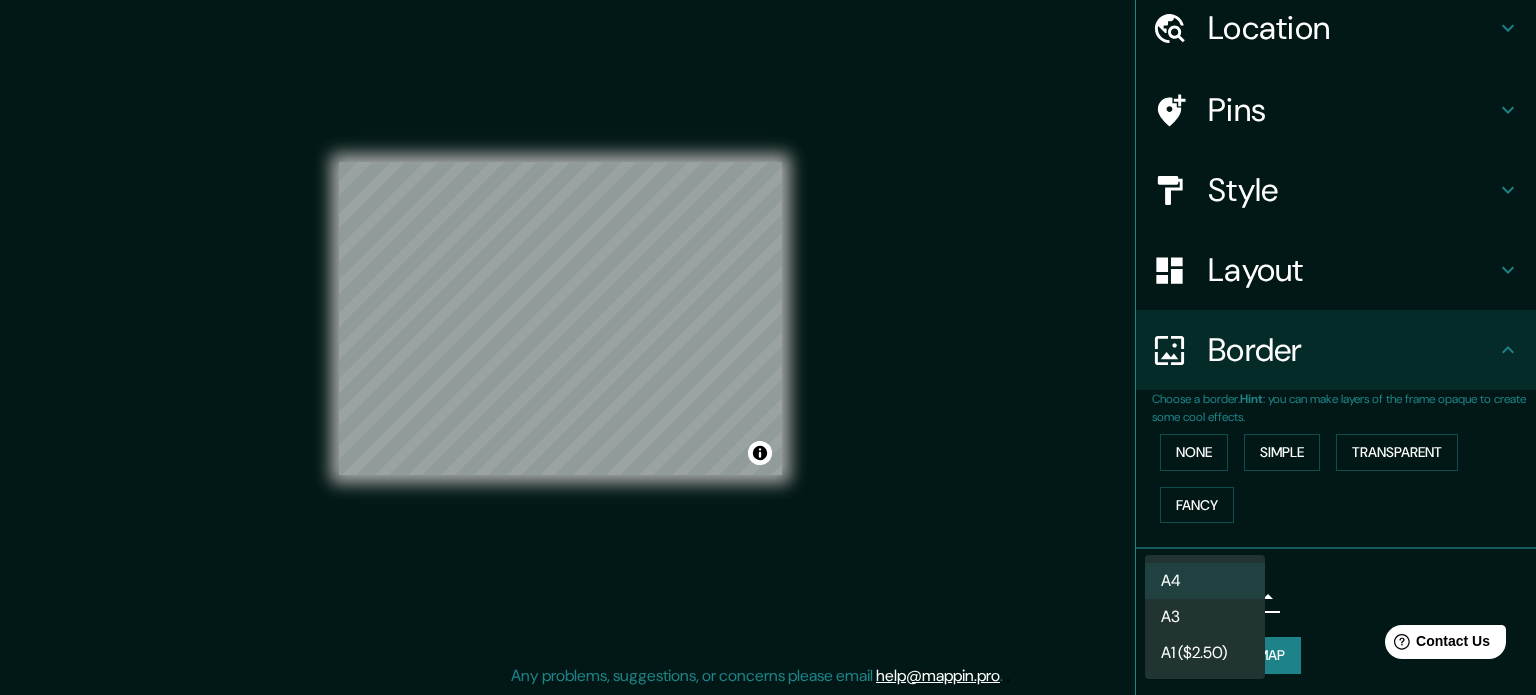 click on "Mappin Location Carretera Sibilia - San Carlos Sija, San Carlos Sija, Departamento de Quetzaltenango, Guatemala Carretera Sibilia - San Carlos Sija  San Carlos Sija, Departamento de Quetzaltenango, Guatemala Carretera Quetzaltenango - San Carlos Sija  San Francisco La Unión, Departamento de Quetzaltenango, Guatemala San Carlos Sija  Departamento de Quetzaltenango, Guatemala Departamento de Quetzaltenango  Guatemala Guatemala Pins Style Layout Border Choose a border.  Hint : you can make layers of the frame opaque to create some cool effects. None Simple Transparent Fancy Size A4 single Create your map © Mapbox   © OpenStreetMap   Improve this map   © Maxar Any problems, suggestions, or concerns please email    help@mappin.pro . . . A4 A3 A1 ($2.50)" at bounding box center [768, 321] 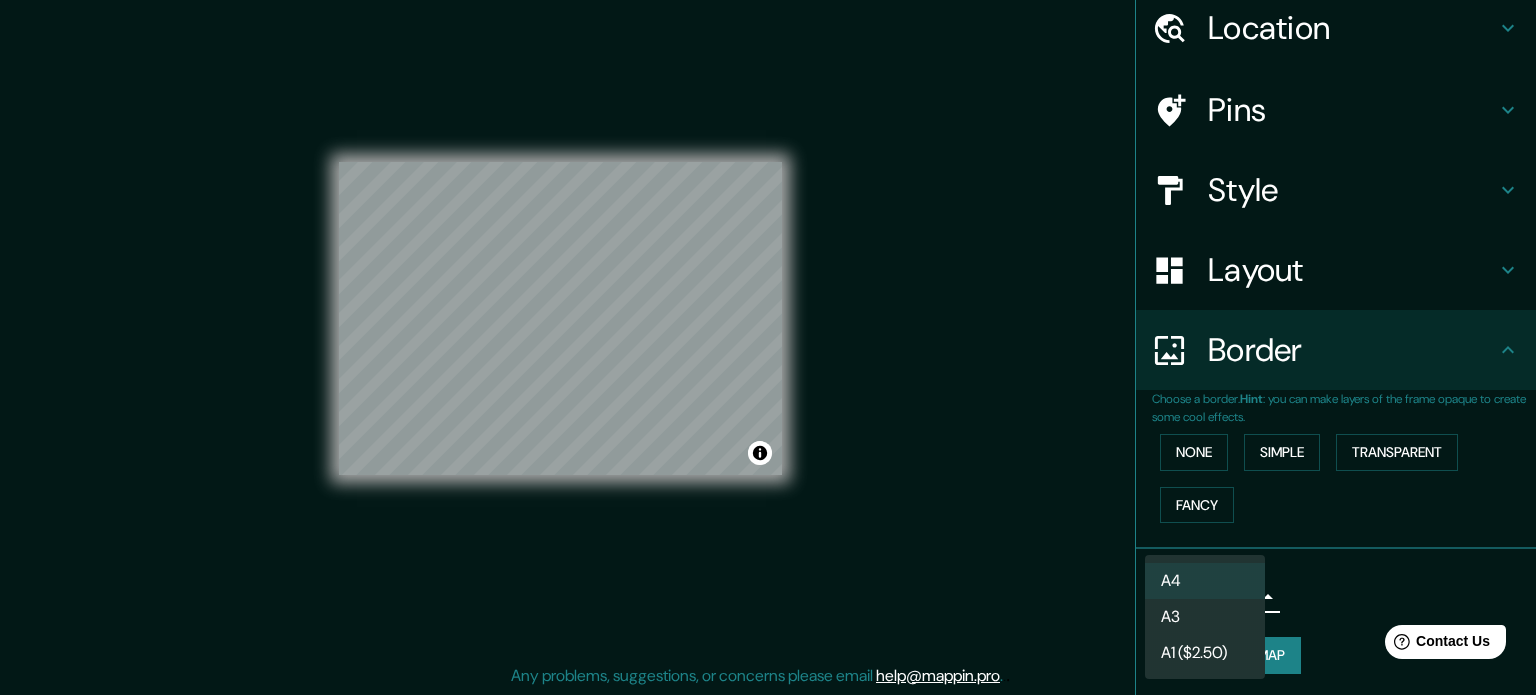 click on "A3" at bounding box center [1205, 617] 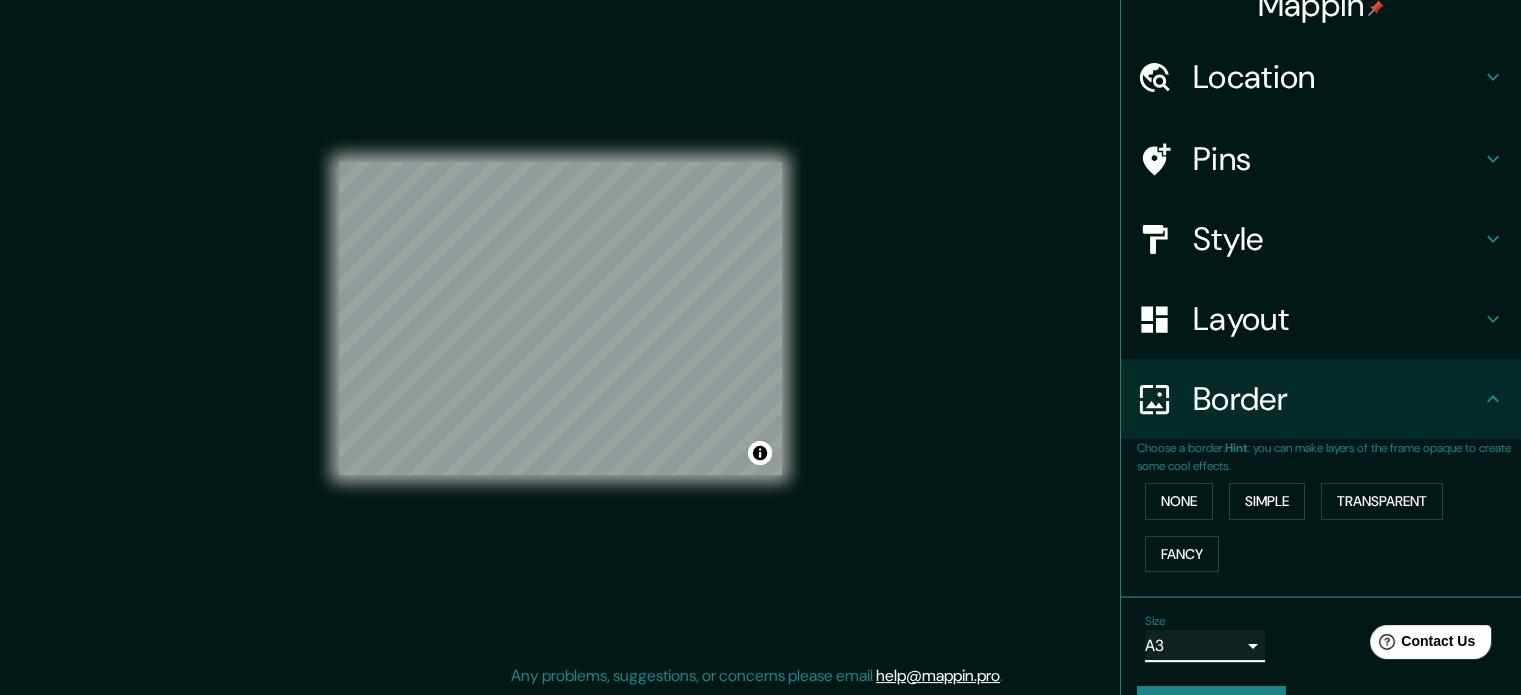scroll, scrollTop: 0, scrollLeft: 0, axis: both 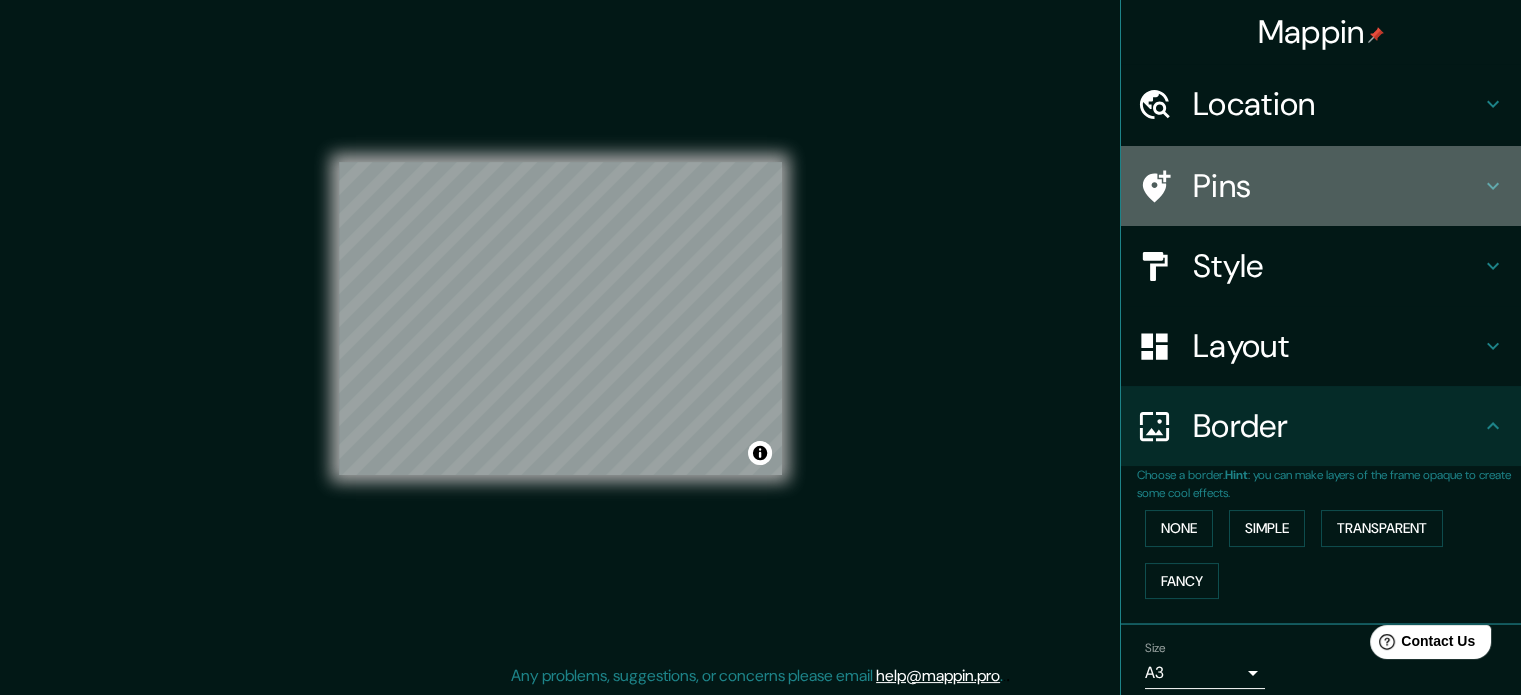 click on "Pins" at bounding box center (1337, 186) 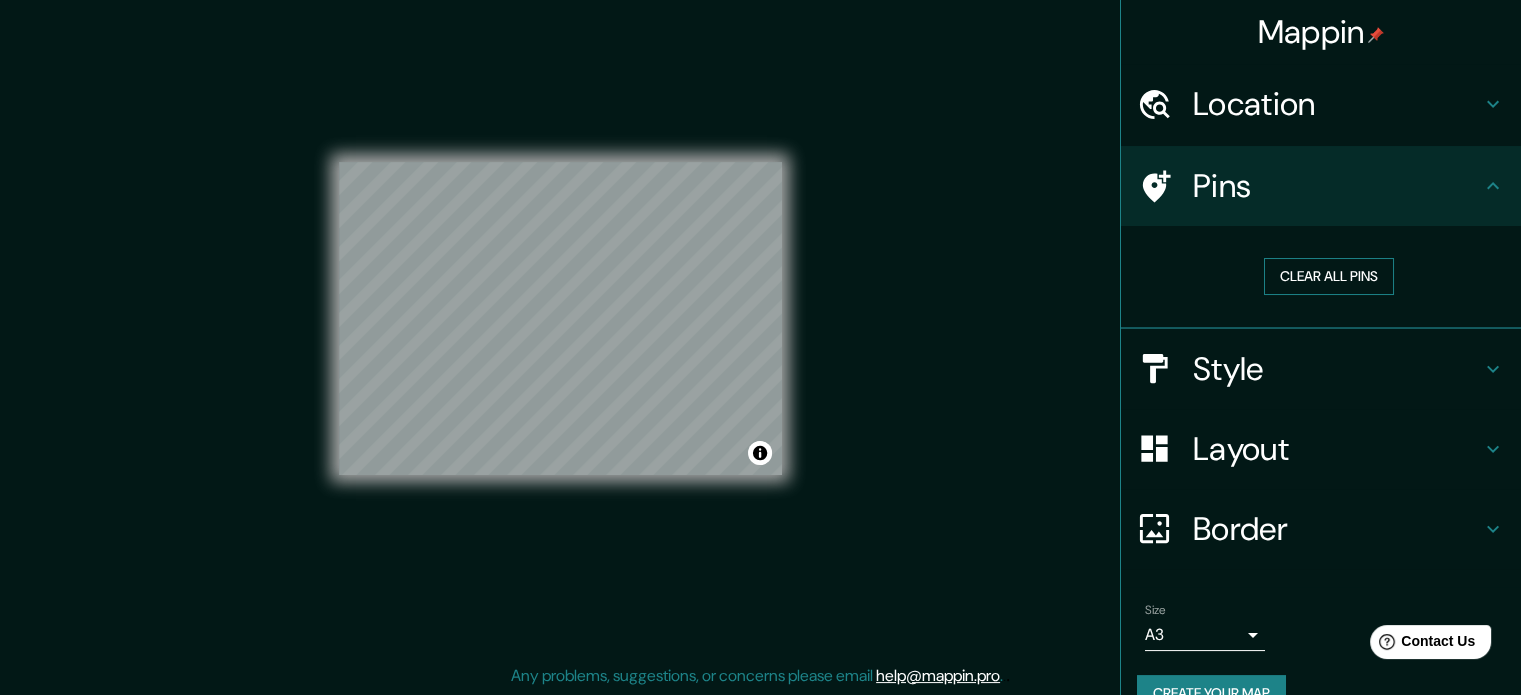 click on "Clear all pins" at bounding box center [1329, 276] 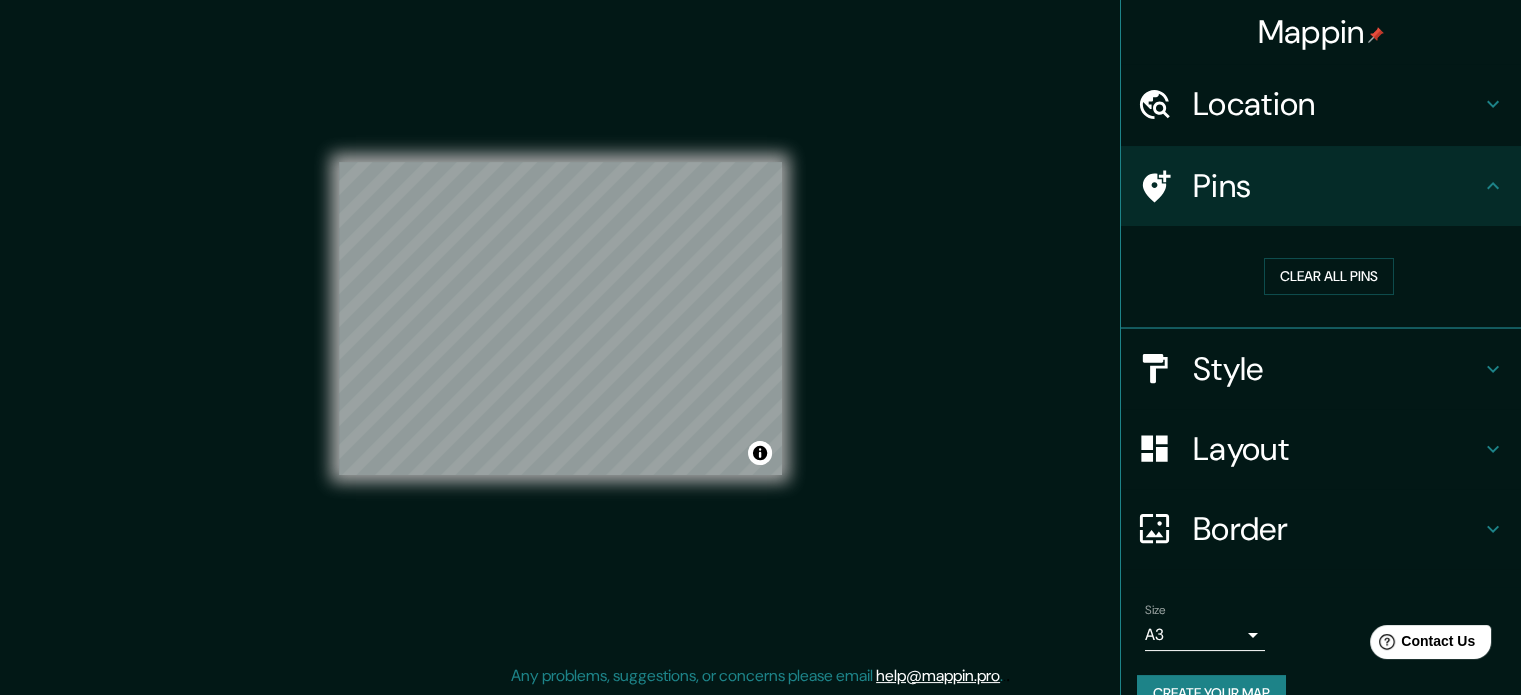 click on "Location" at bounding box center [1337, 104] 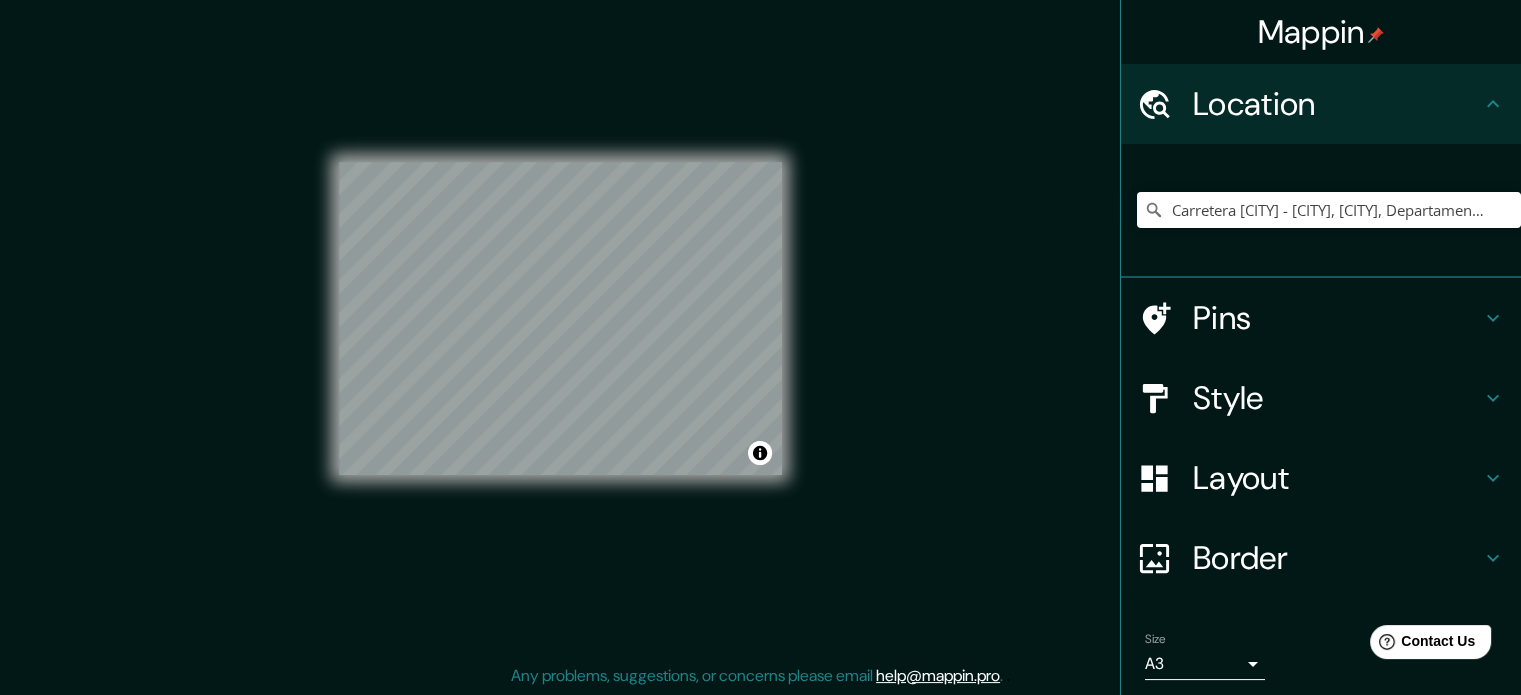 click on "Layout" at bounding box center (1337, 478) 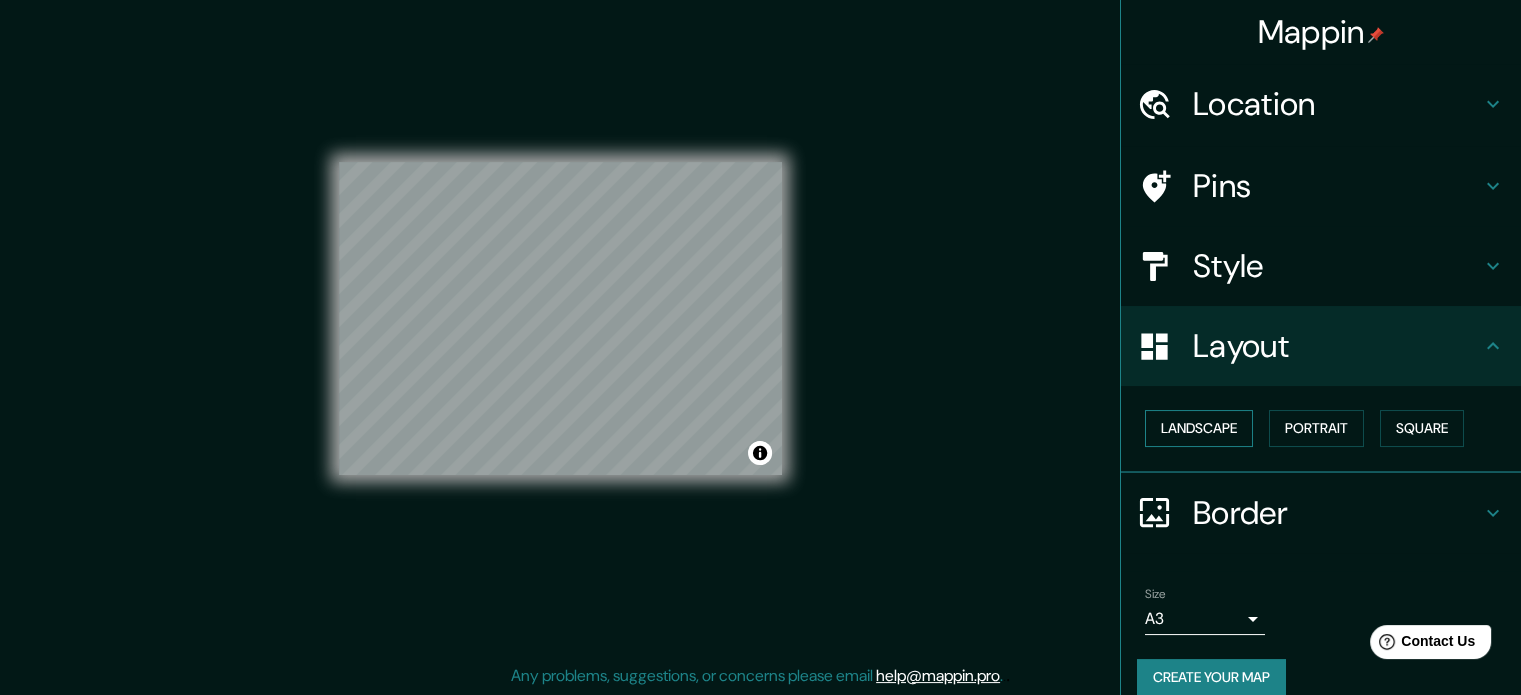 click on "Landscape" at bounding box center [1199, 428] 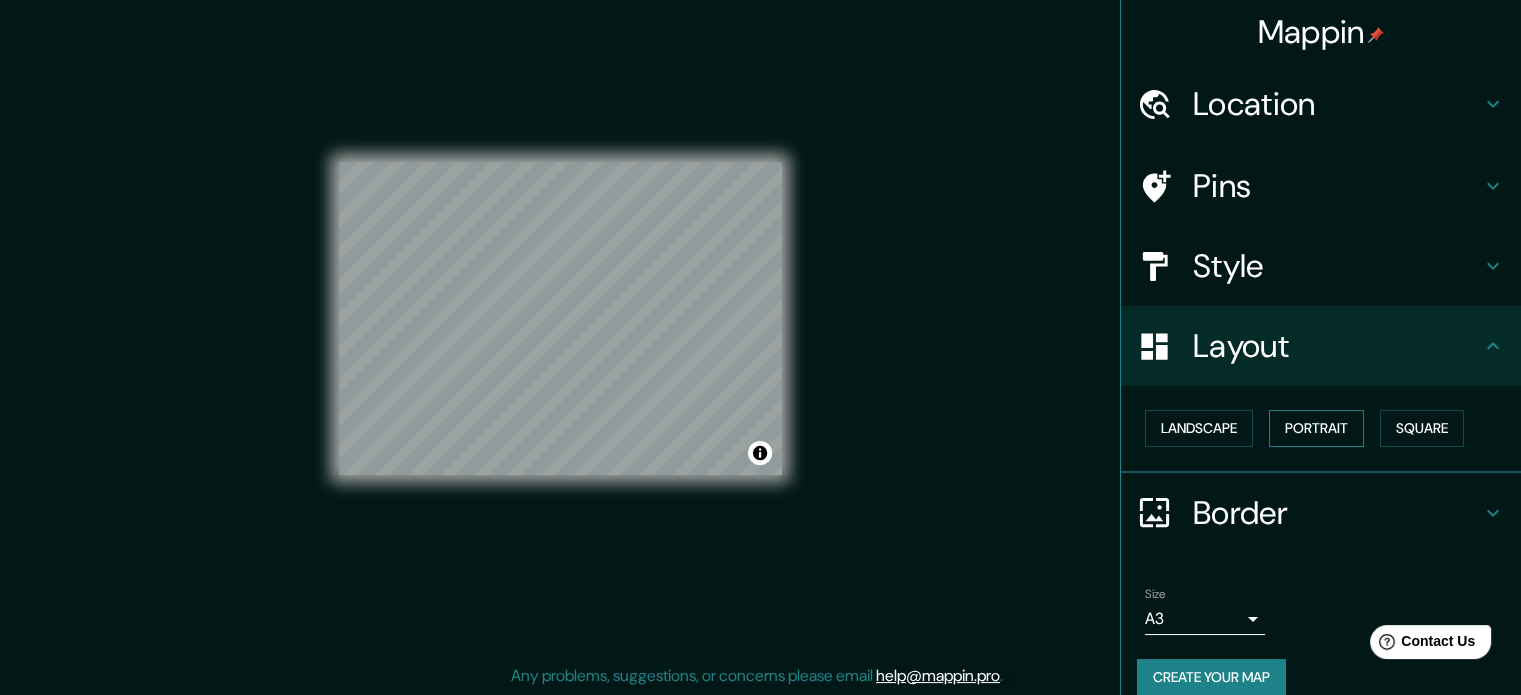 click on "Portrait" at bounding box center (1316, 428) 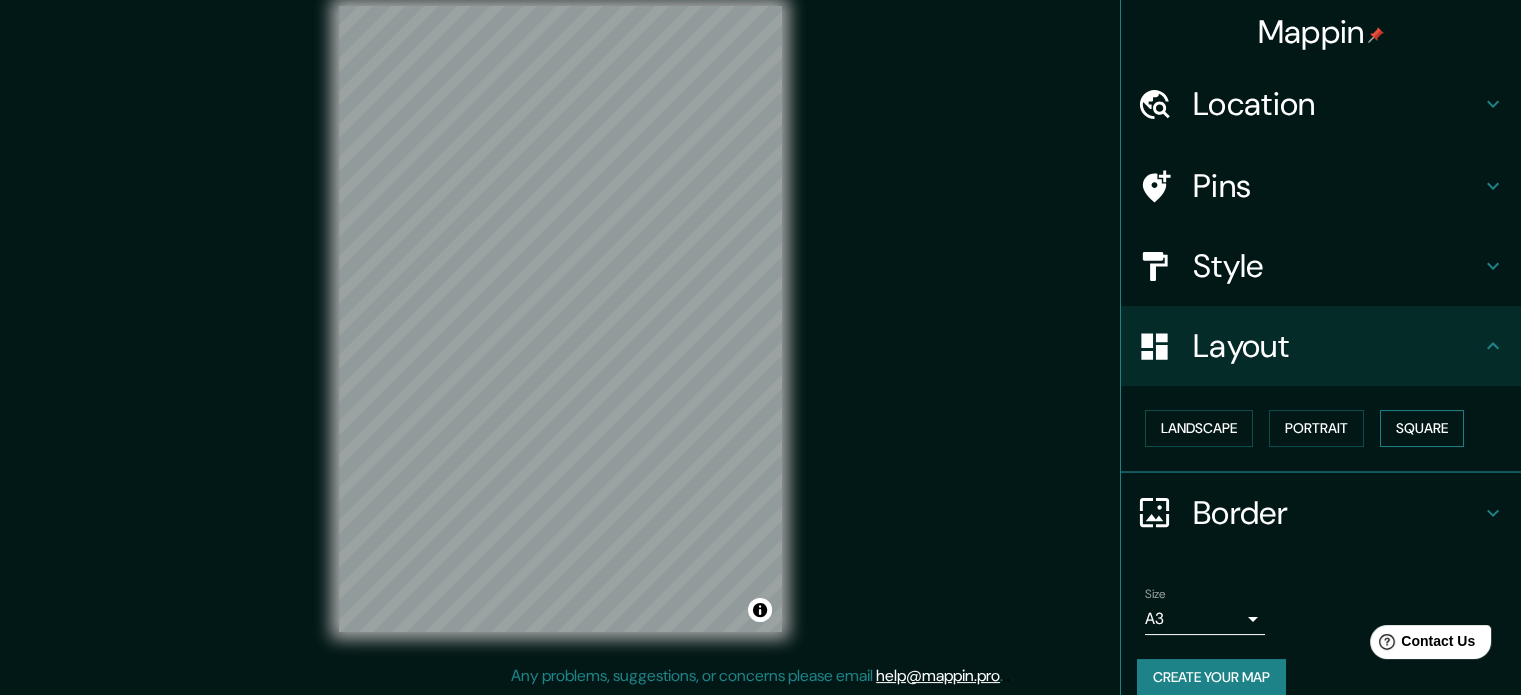 click on "Square" at bounding box center (1422, 428) 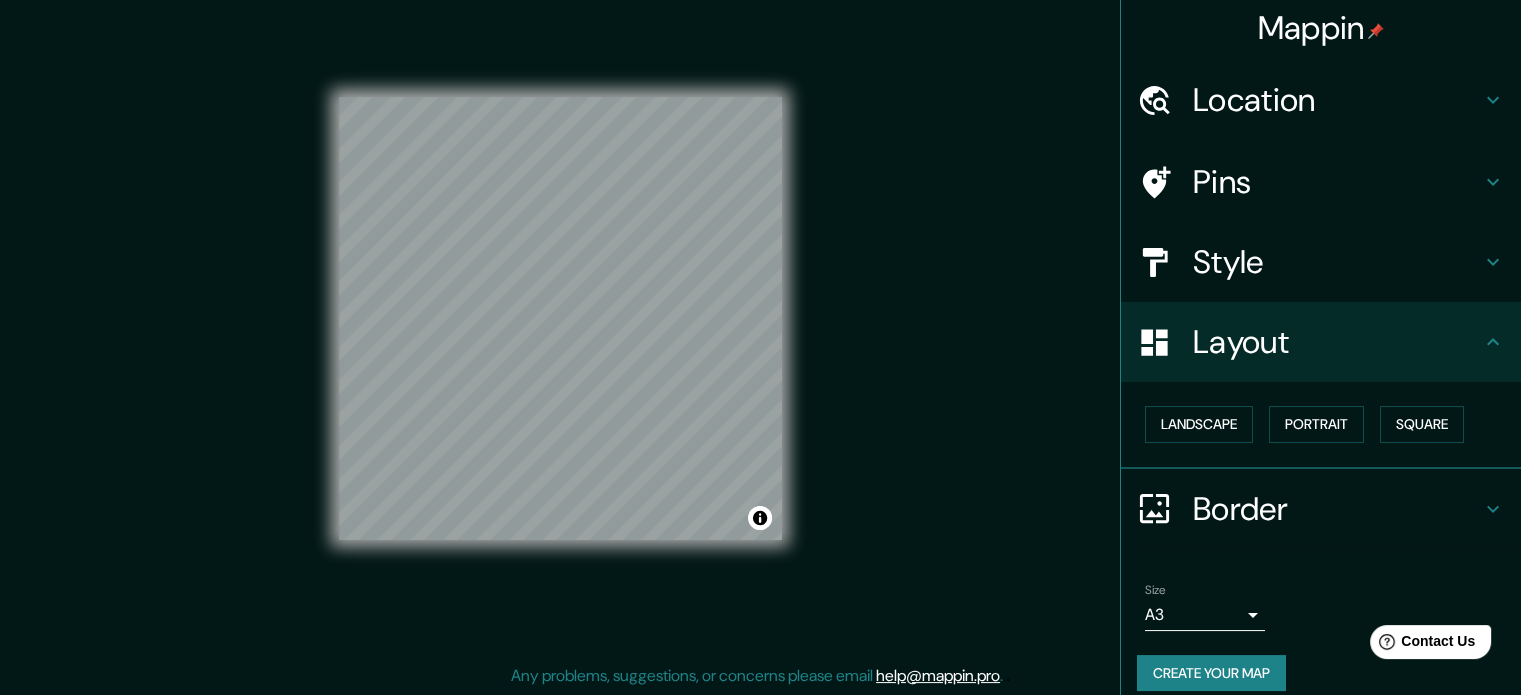 scroll, scrollTop: 0, scrollLeft: 0, axis: both 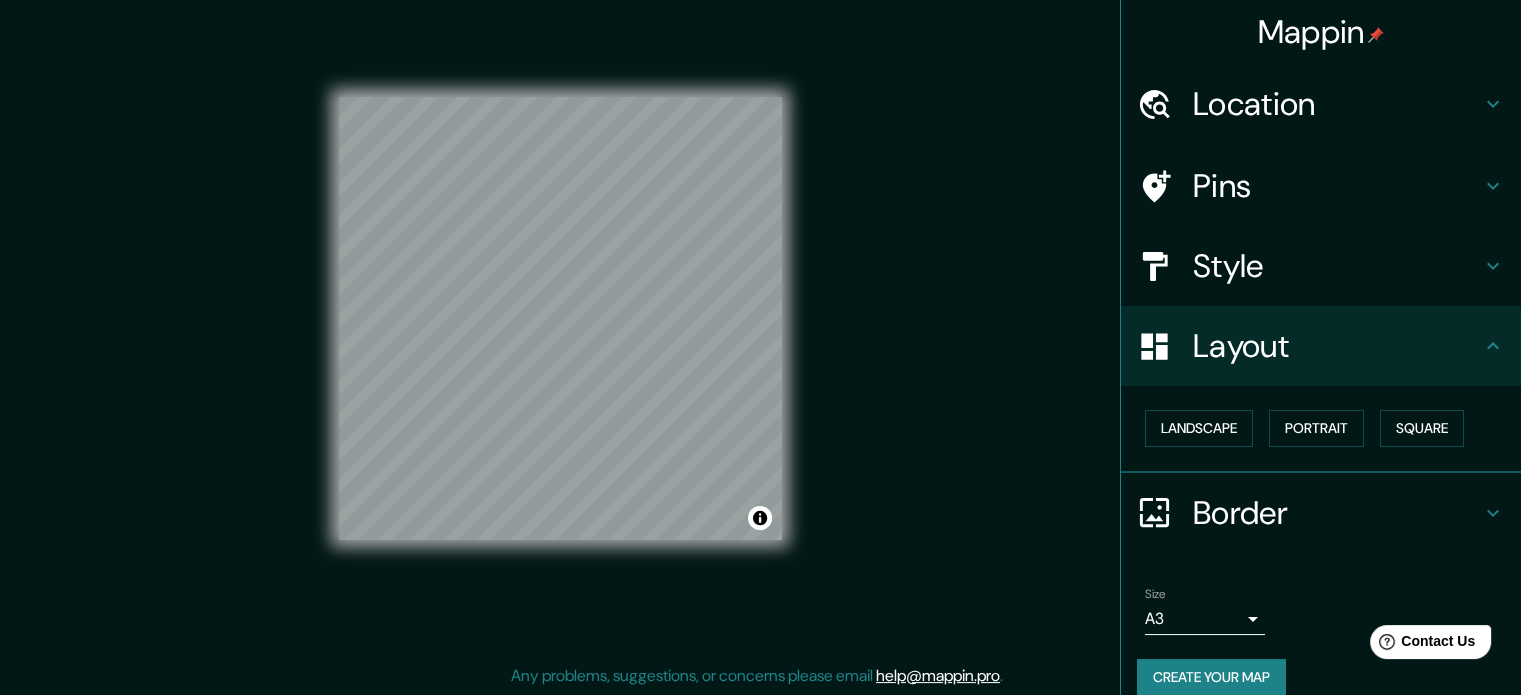 drag, startPoint x: 1236, startPoint y: 119, endPoint x: 1226, endPoint y: 107, distance: 15.6205 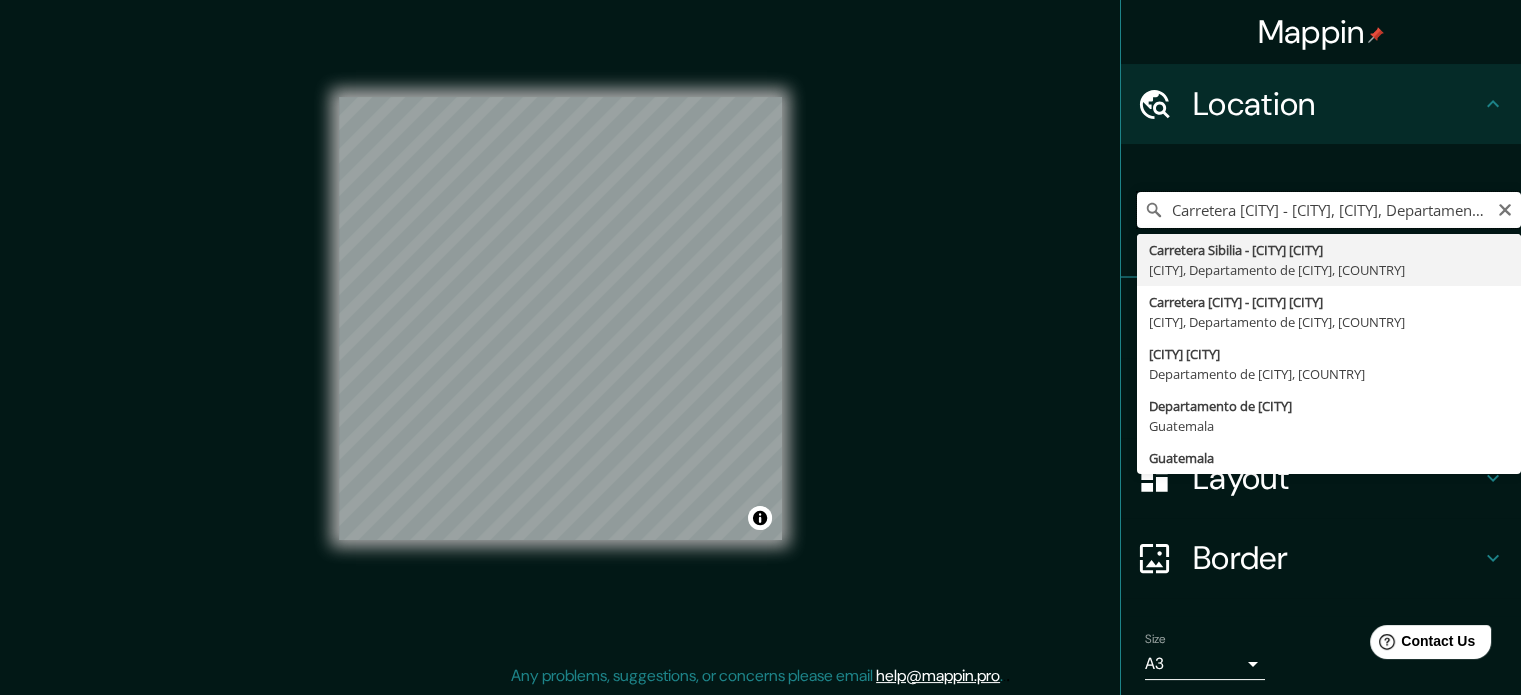 drag, startPoint x: 1284, startPoint y: 211, endPoint x: 1132, endPoint y: 204, distance: 152.1611 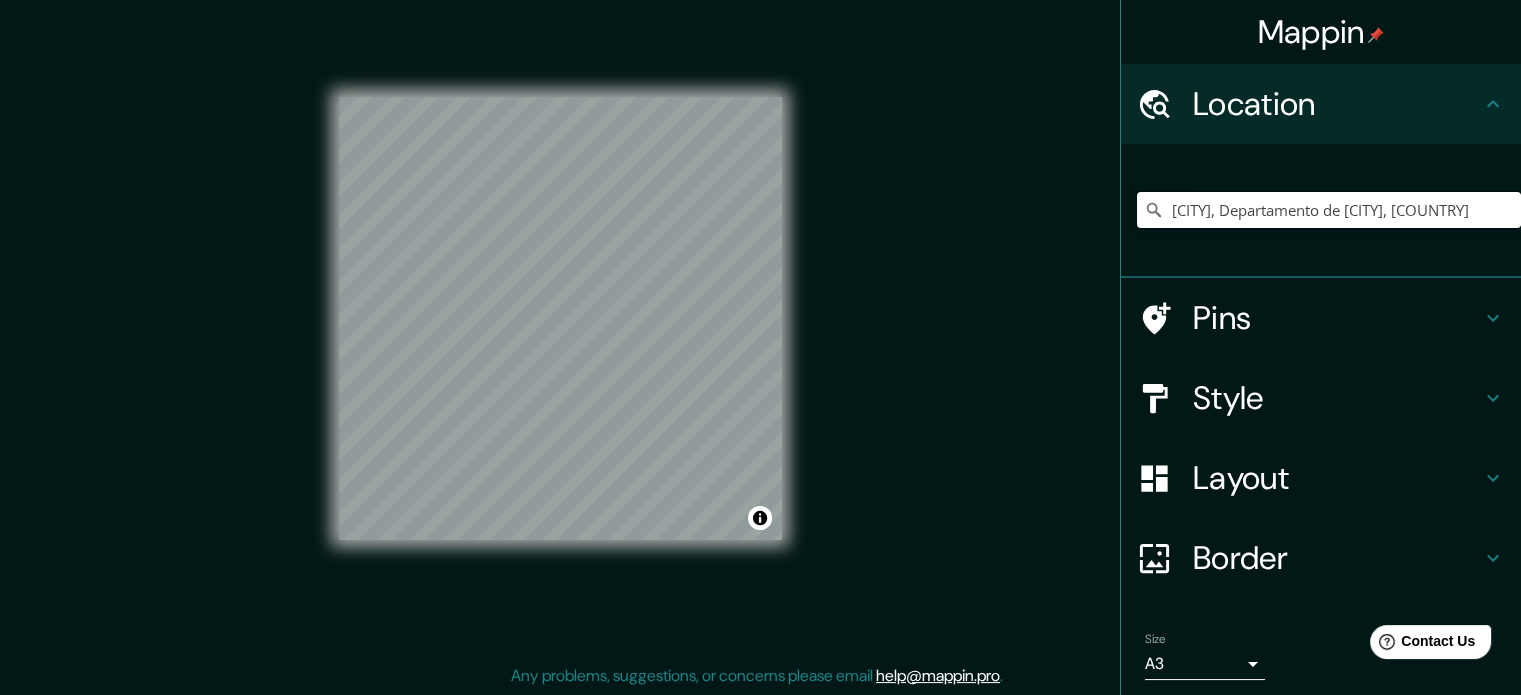 type on "[CITY], Departamento de [CITY], [COUNTRY]" 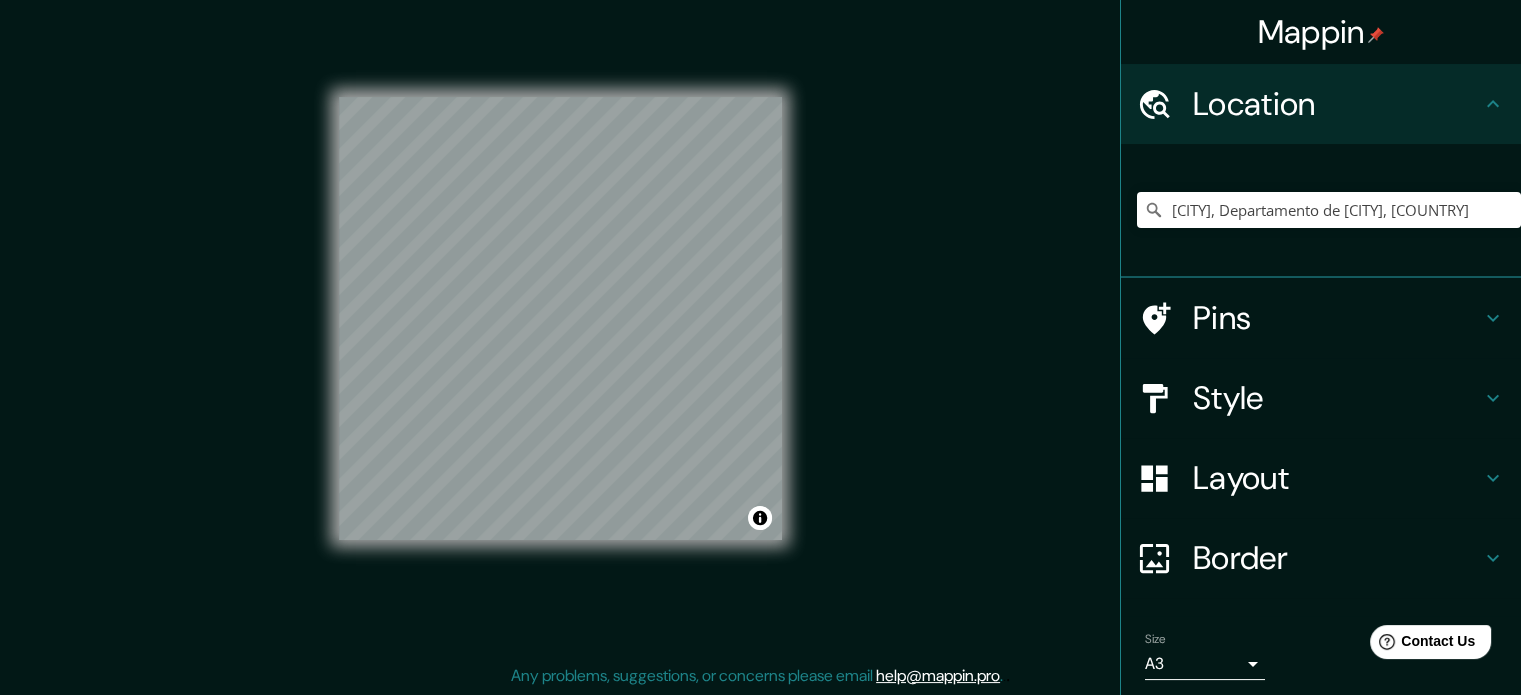 click on "Layout" at bounding box center [1337, 478] 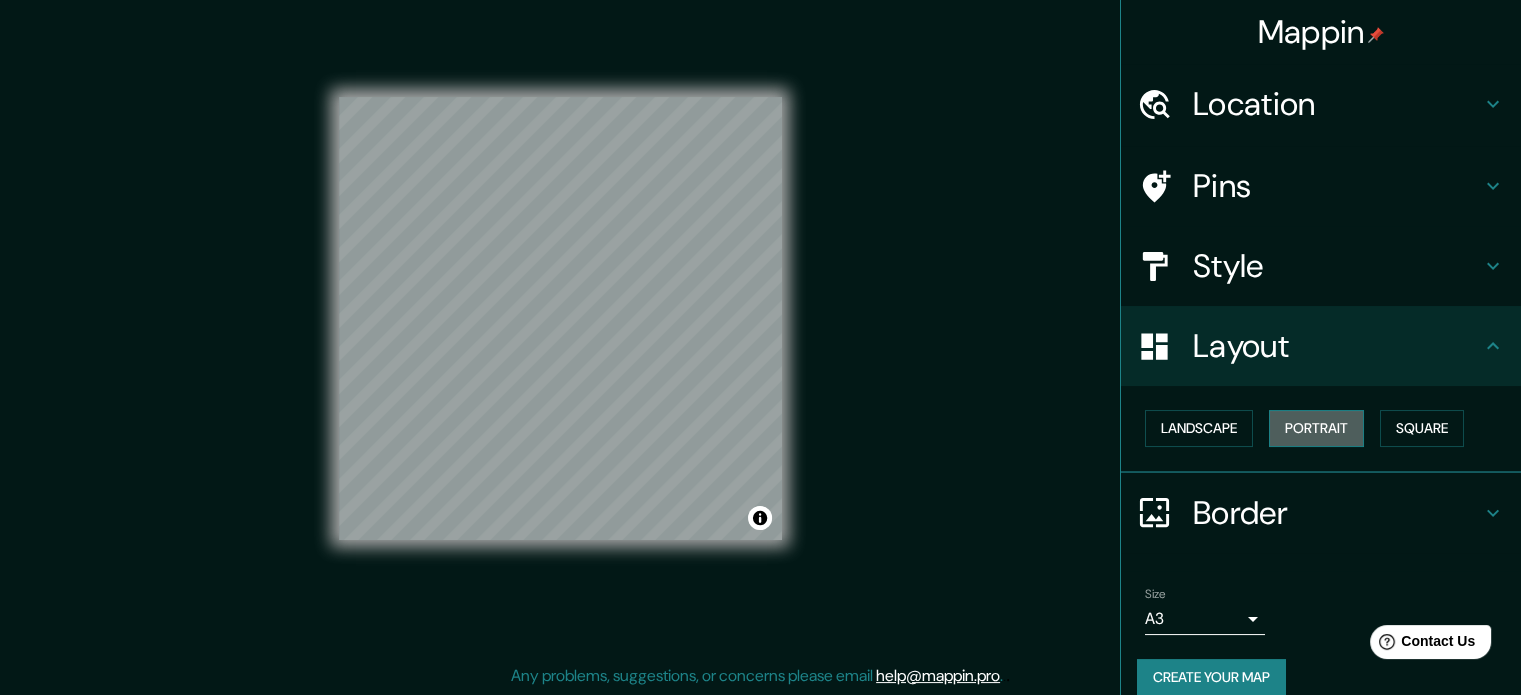 click on "Portrait" at bounding box center [1316, 428] 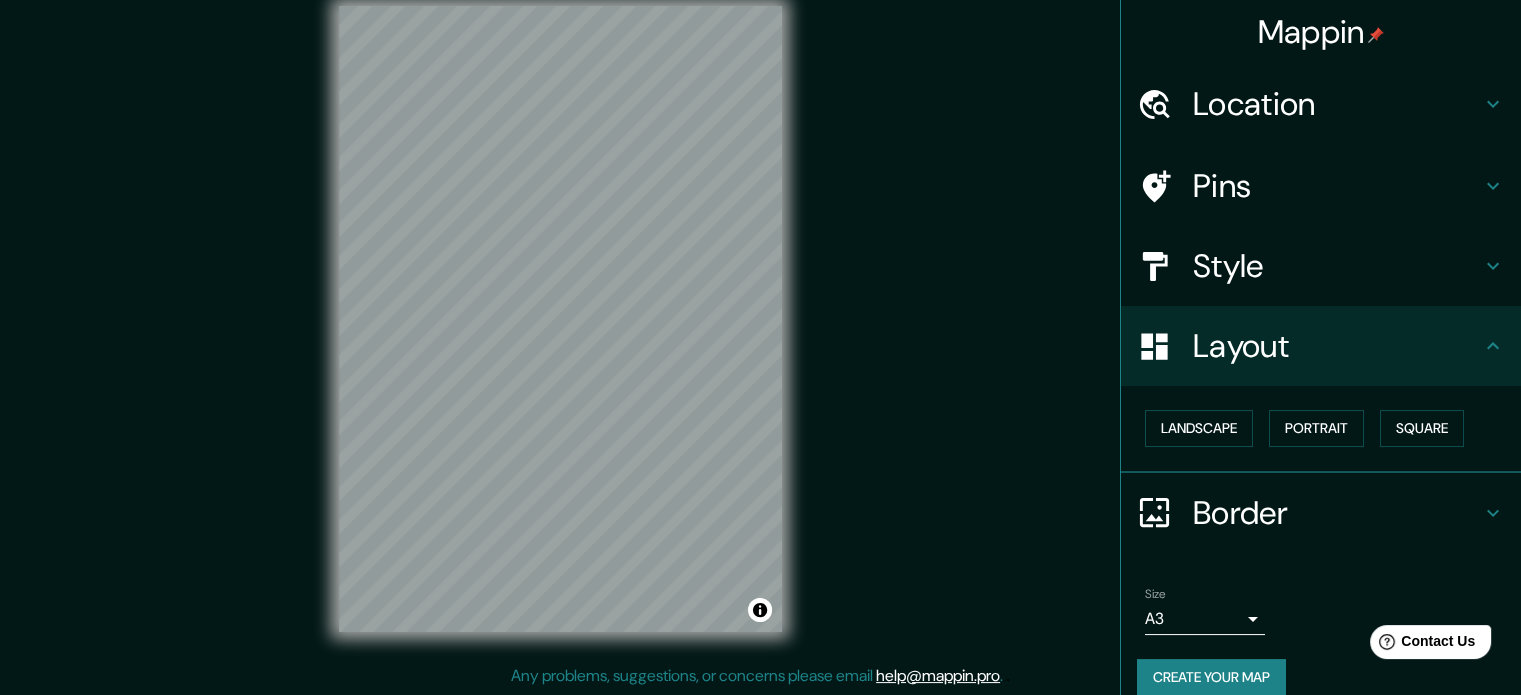 click on "Mappin Location San Carlos Sija, Departamento de Quetzaltenango, Guatemala San Carlos Sija  Departamento de Quetzaltenango, Guatemala Departamento de Quetzaltenango  Guatemala Guatemala Departamento de Guatemala  Guatemala Pins Style Layout Landscape Portrait Square Border Choose a border.  Hint : you can make layers of the frame opaque to create some cool effects. None Simple Transparent Fancy Size A3 single Create your map © Mapbox   © OpenStreetMap   Improve this map   © Maxar Any problems, suggestions, or concerns please email    help@mappin.pro . . ." at bounding box center (760, 335) 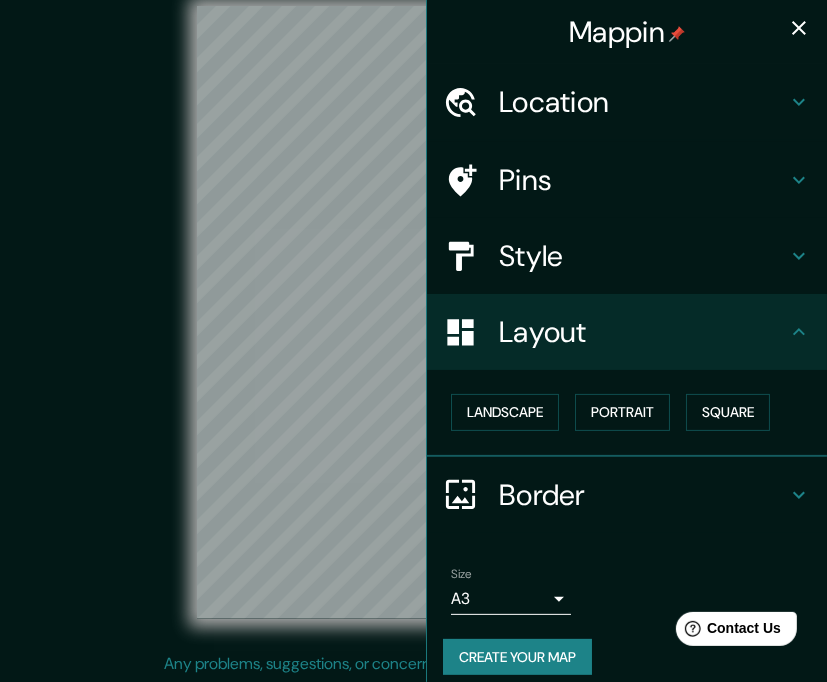 click 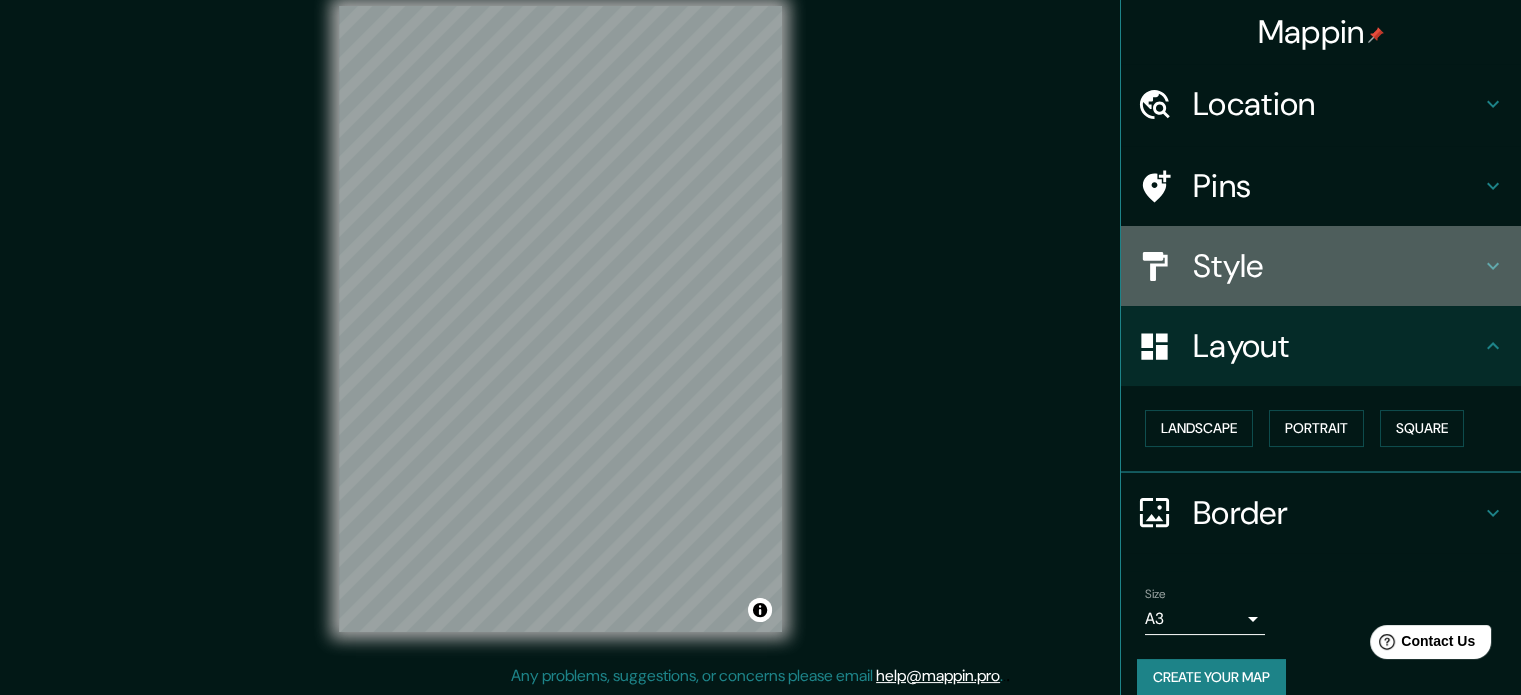 click on "Style" at bounding box center (1337, 266) 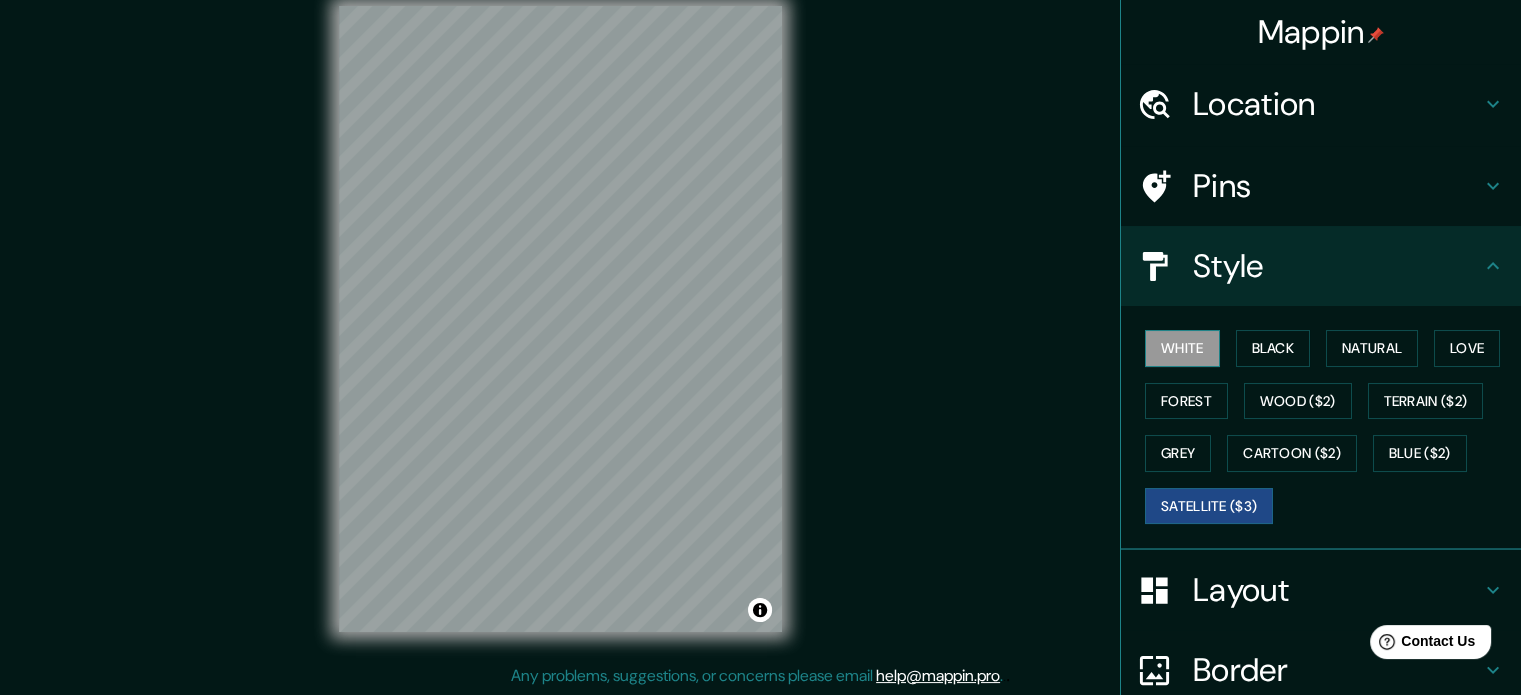 click on "White" at bounding box center [1182, 348] 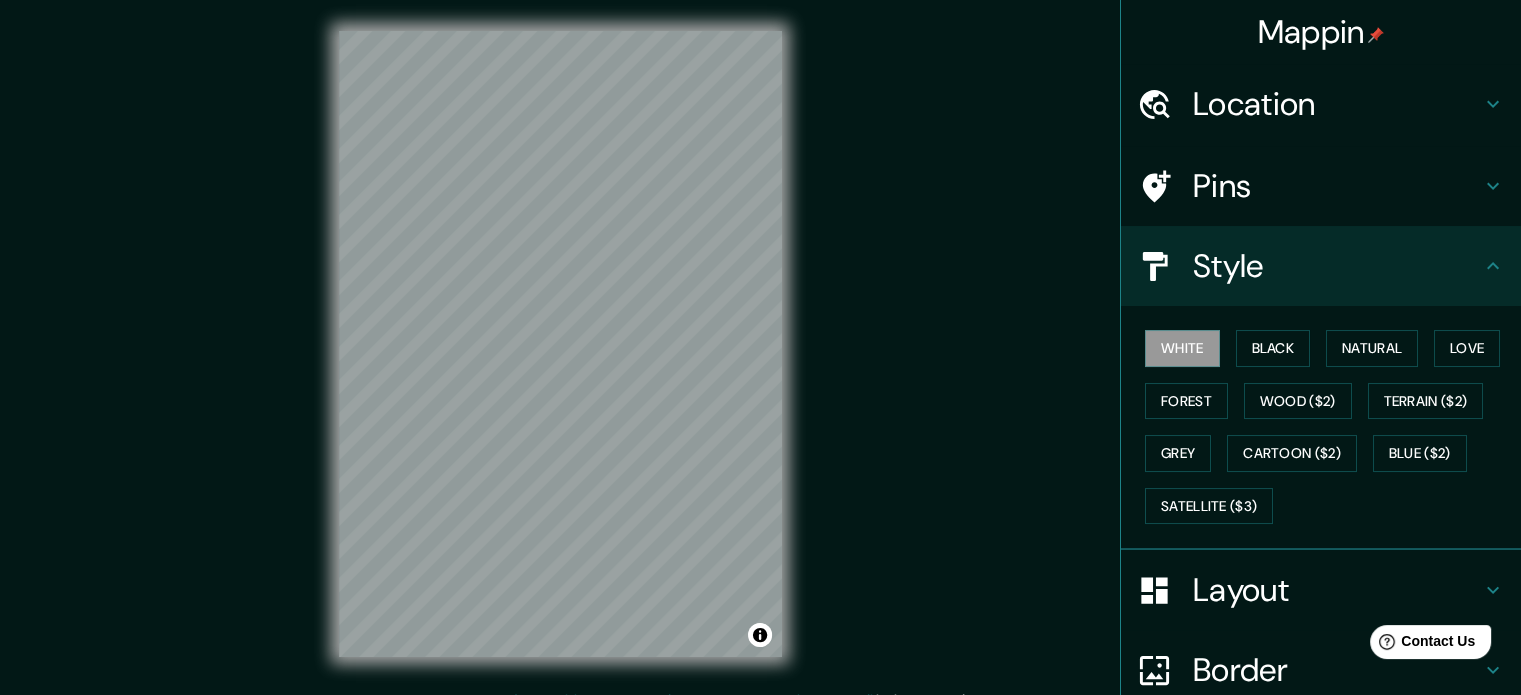 scroll, scrollTop: 0, scrollLeft: 0, axis: both 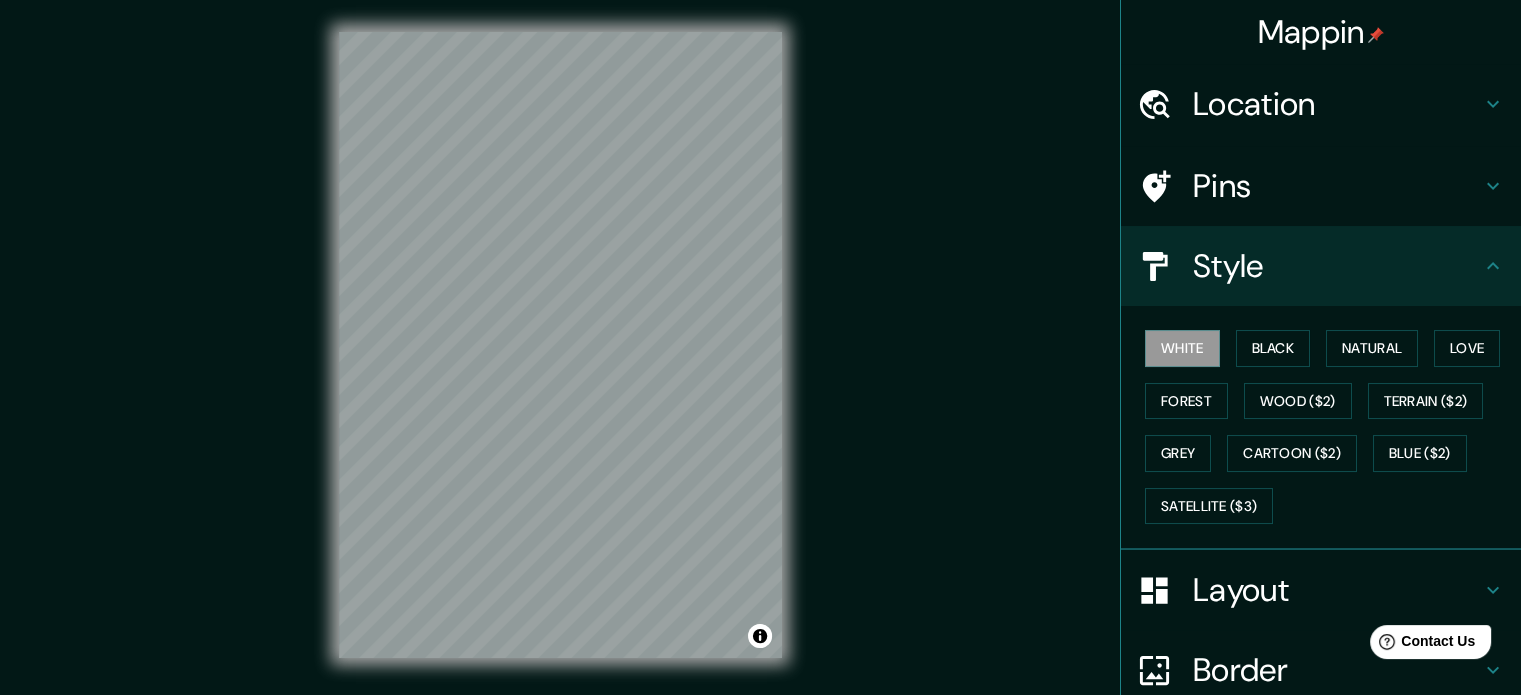 click on "© Mapbox   © OpenStreetMap   Improve this map" at bounding box center (560, 345) 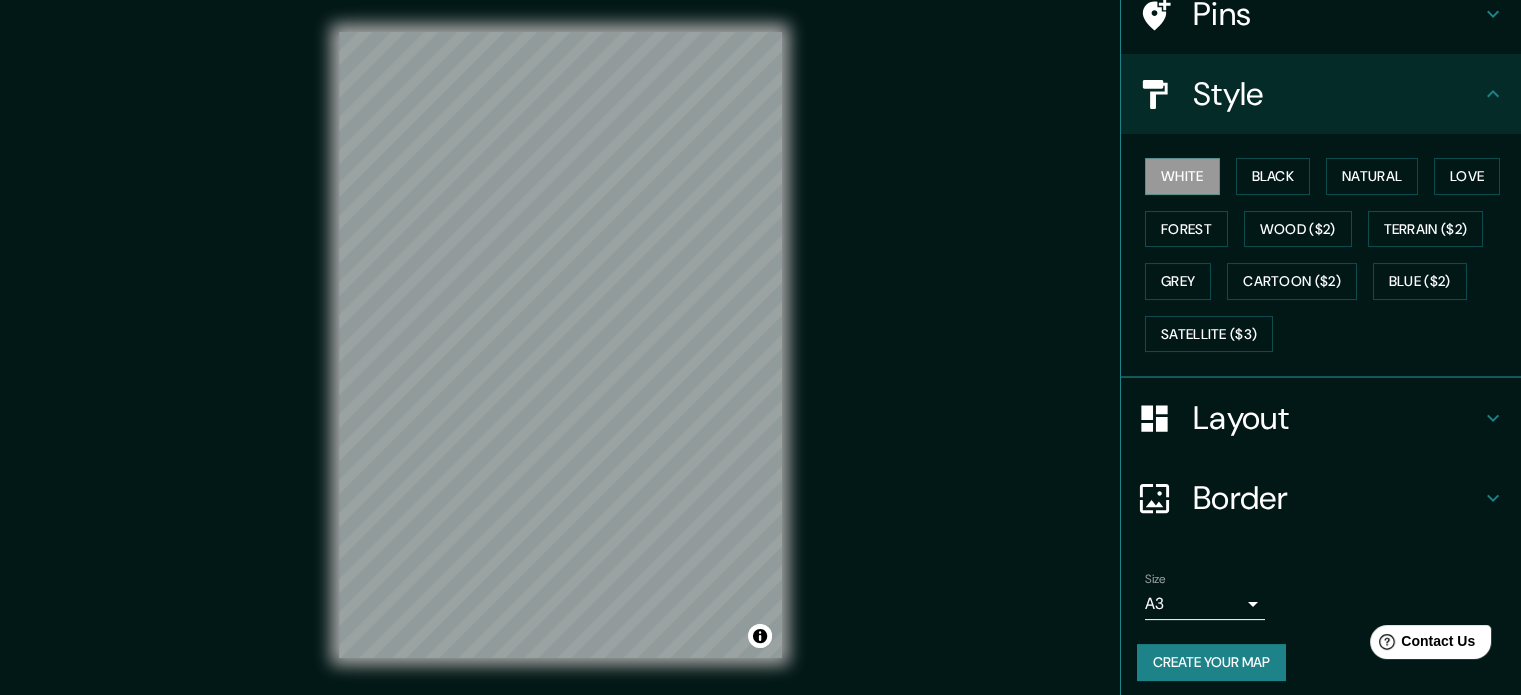 scroll, scrollTop: 178, scrollLeft: 0, axis: vertical 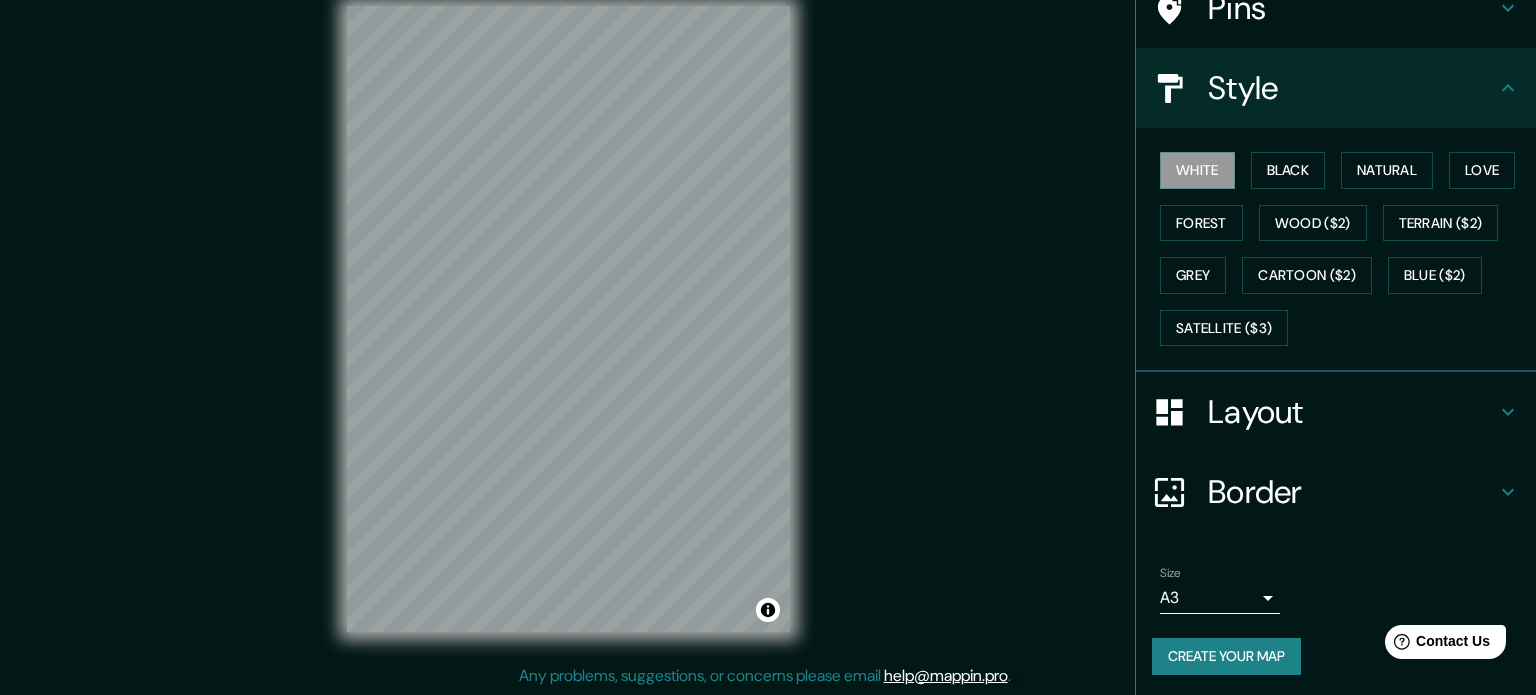 click on "Mappin Location San Carlos Sija, Departamento de Quetzaltenango, Guatemala San Carlos Sija  Departamento de Quetzaltenango, Guatemala Departamento de Quetzaltenango  Guatemala Guatemala Departamento de Guatemala  Guatemala Pins Style White Black Natural Love Forest Wood ($2) Terrain ($2) Grey Cartoon ($2) Blue ($2) Satellite ($3) Layout Border Choose a border.  Hint : you can make layers of the frame opaque to create some cool effects. None Simple Transparent Fancy Size A3 single Create your map © Mapbox   © OpenStreetMap   Improve this map Any problems, suggestions, or concerns please email    help@mappin.pro . . ." at bounding box center [768, 321] 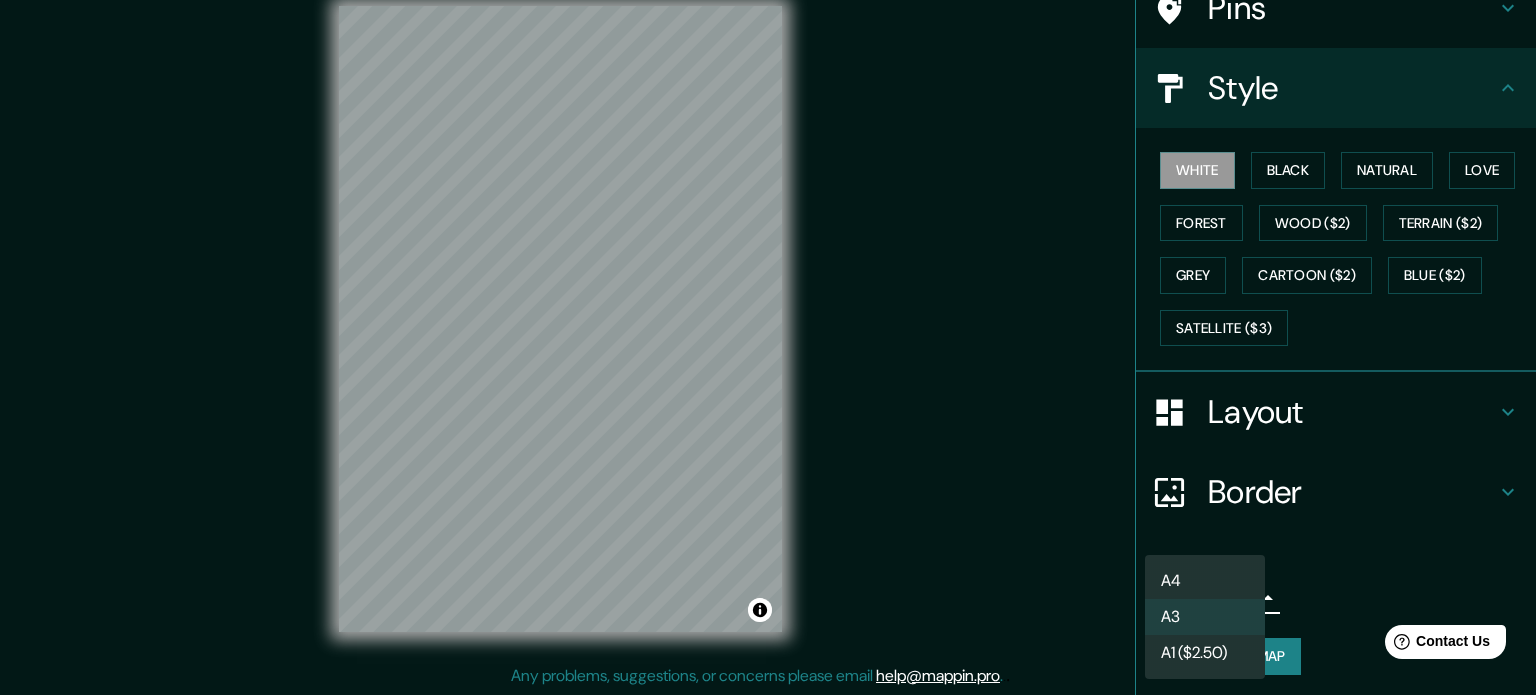 click on "A4" at bounding box center [1205, 581] 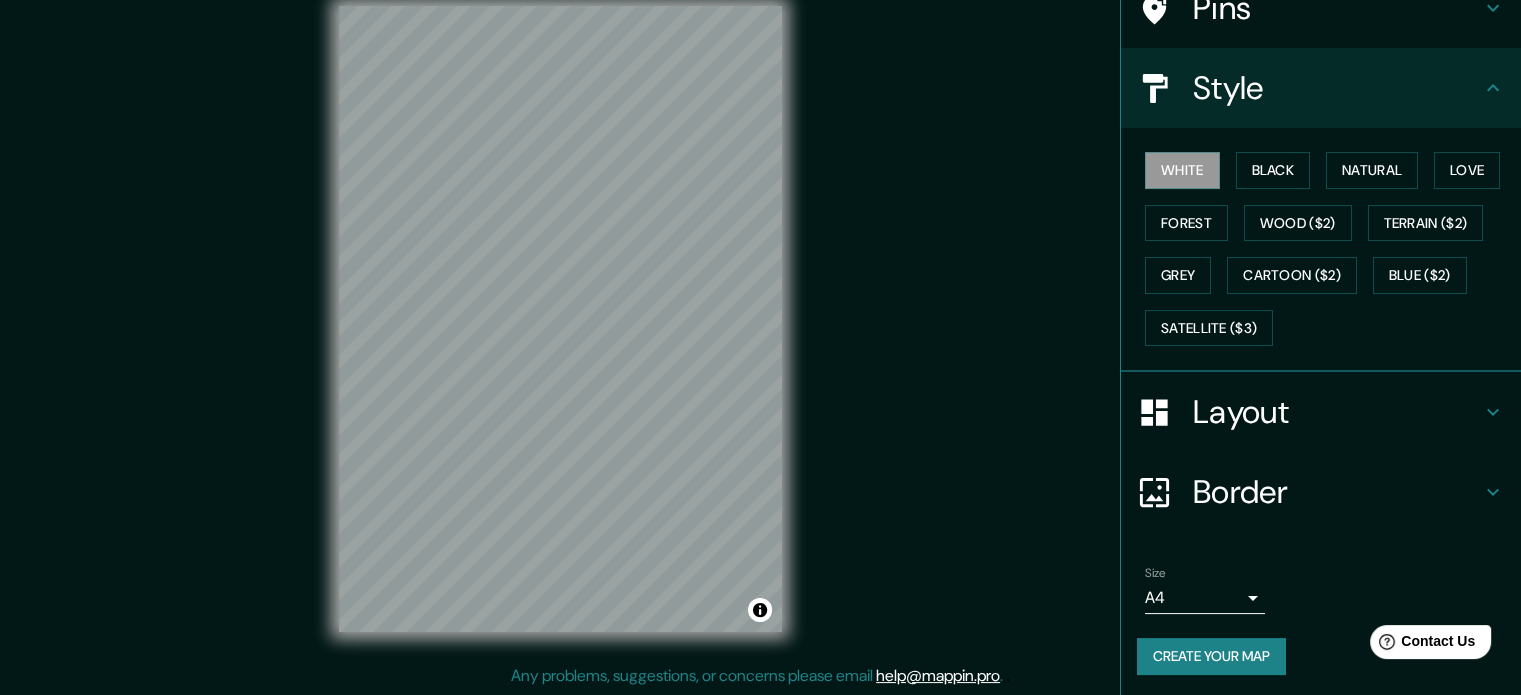 click on "Create your map" at bounding box center (1211, 656) 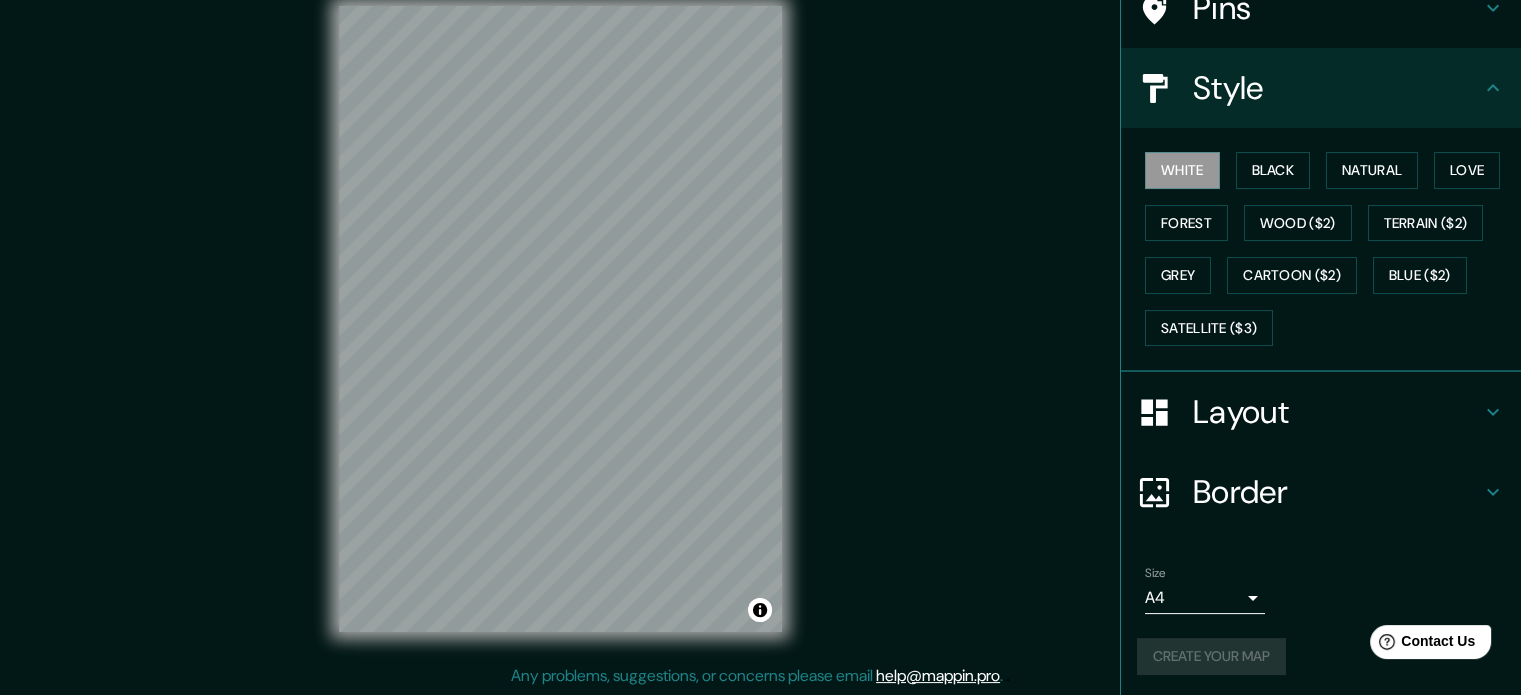 scroll, scrollTop: 178, scrollLeft: 0, axis: vertical 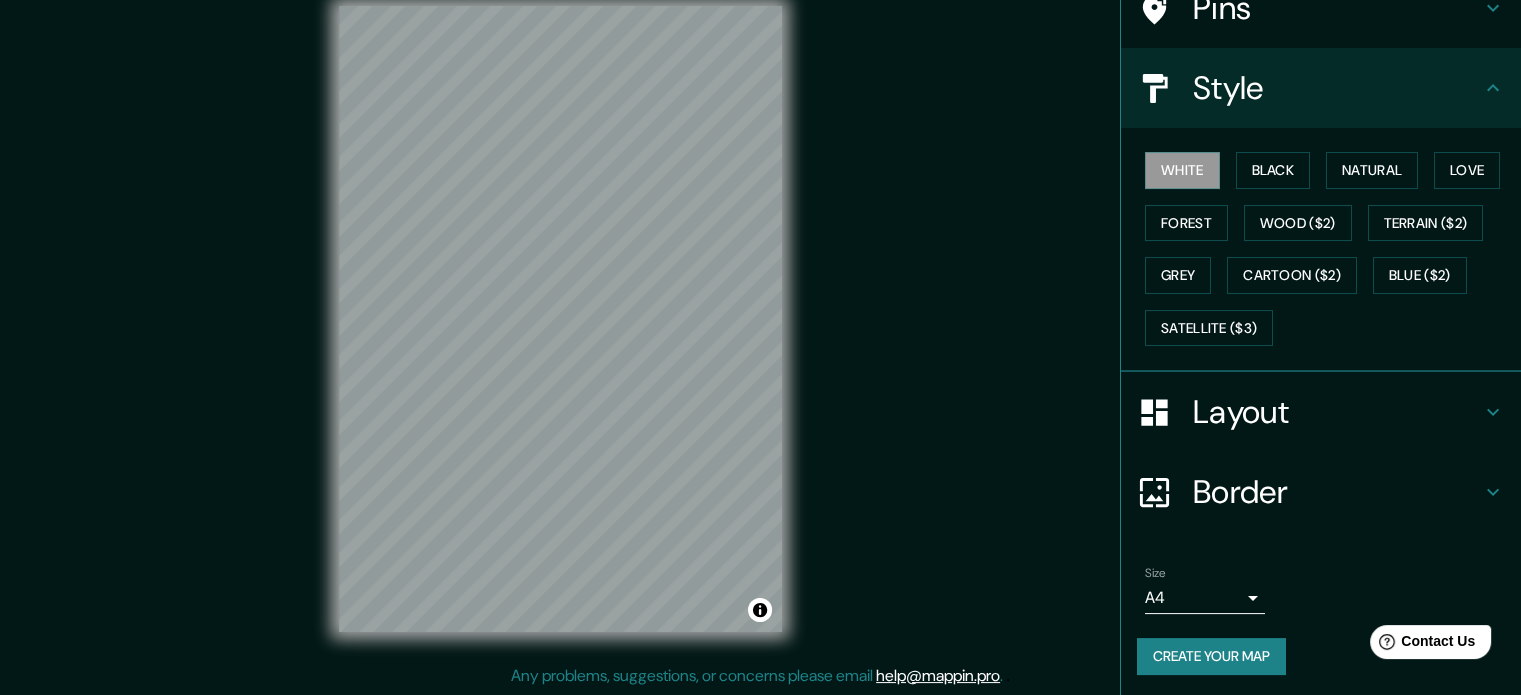 click on "Border" at bounding box center [1337, 492] 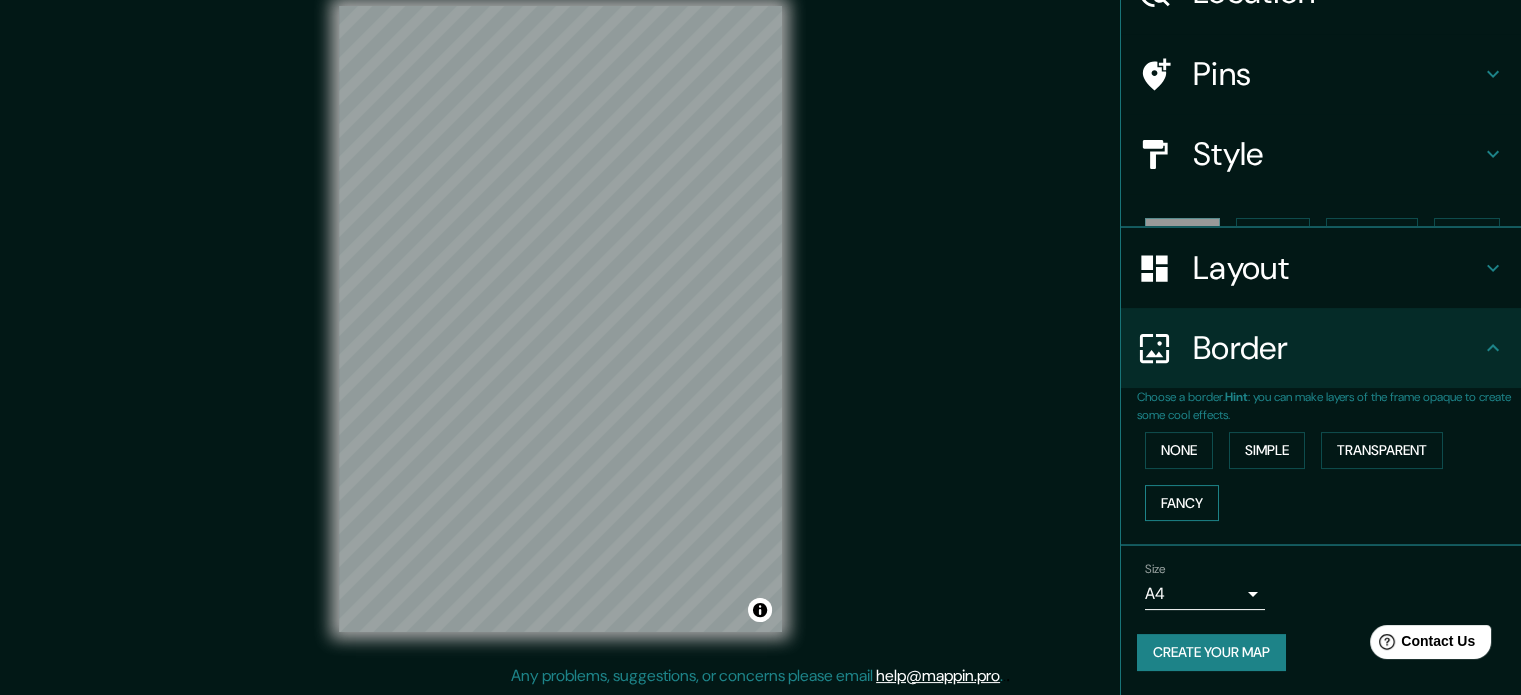 scroll, scrollTop: 76, scrollLeft: 0, axis: vertical 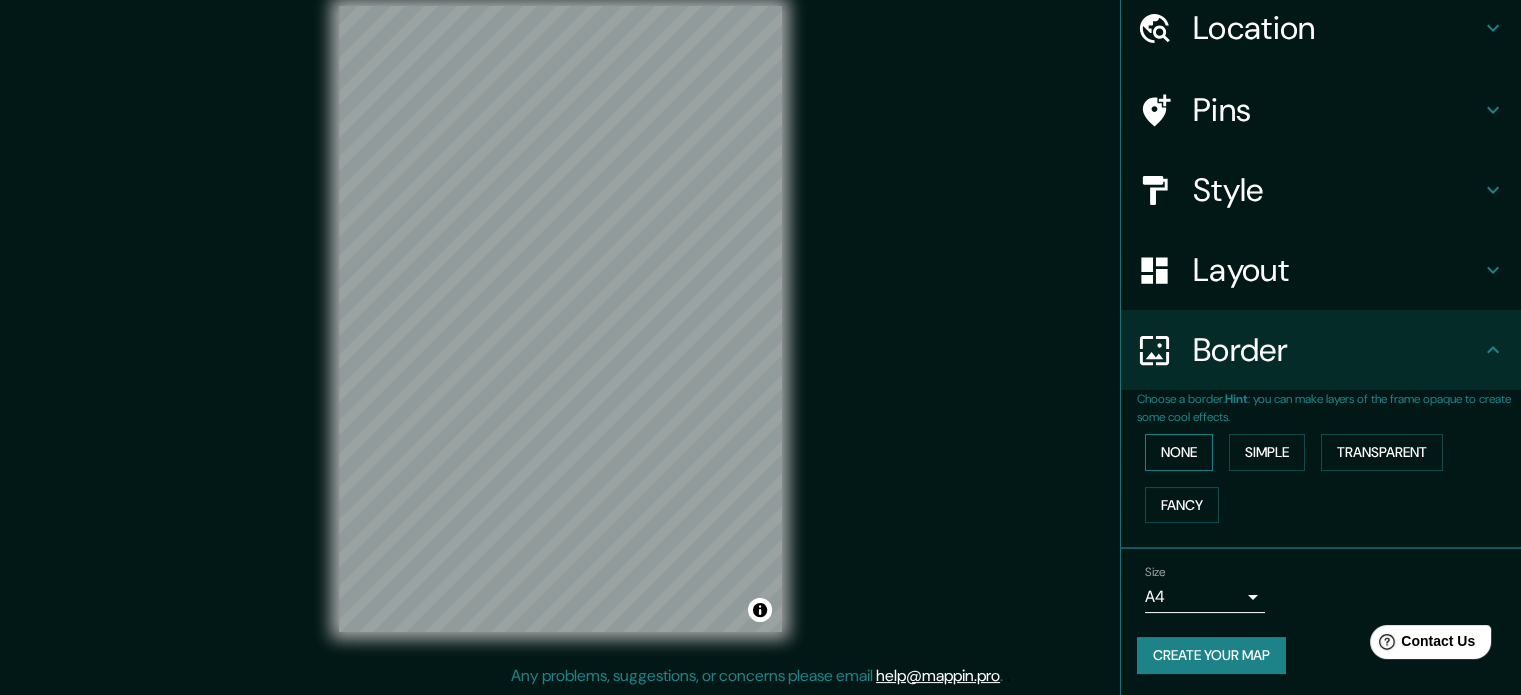 click on "None" at bounding box center (1179, 452) 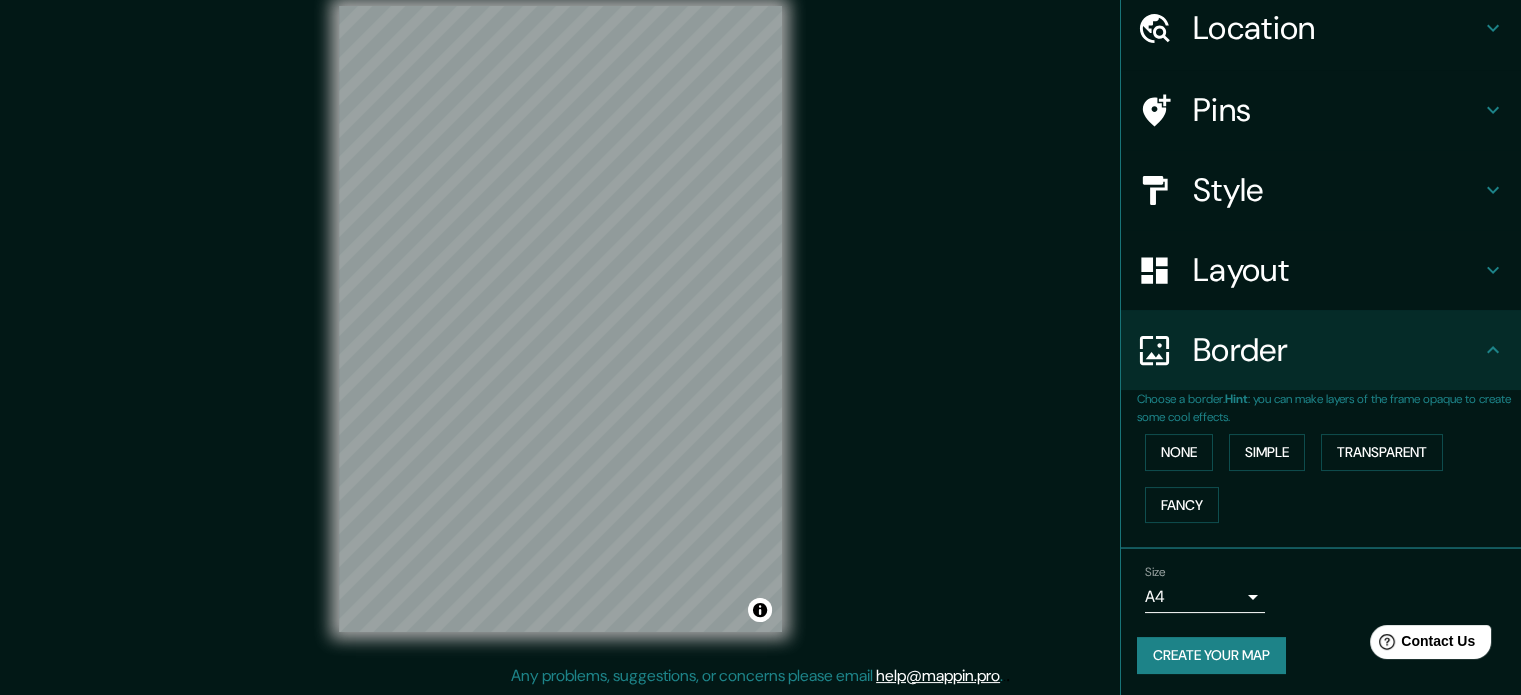 click on "Create your map" at bounding box center (1211, 655) 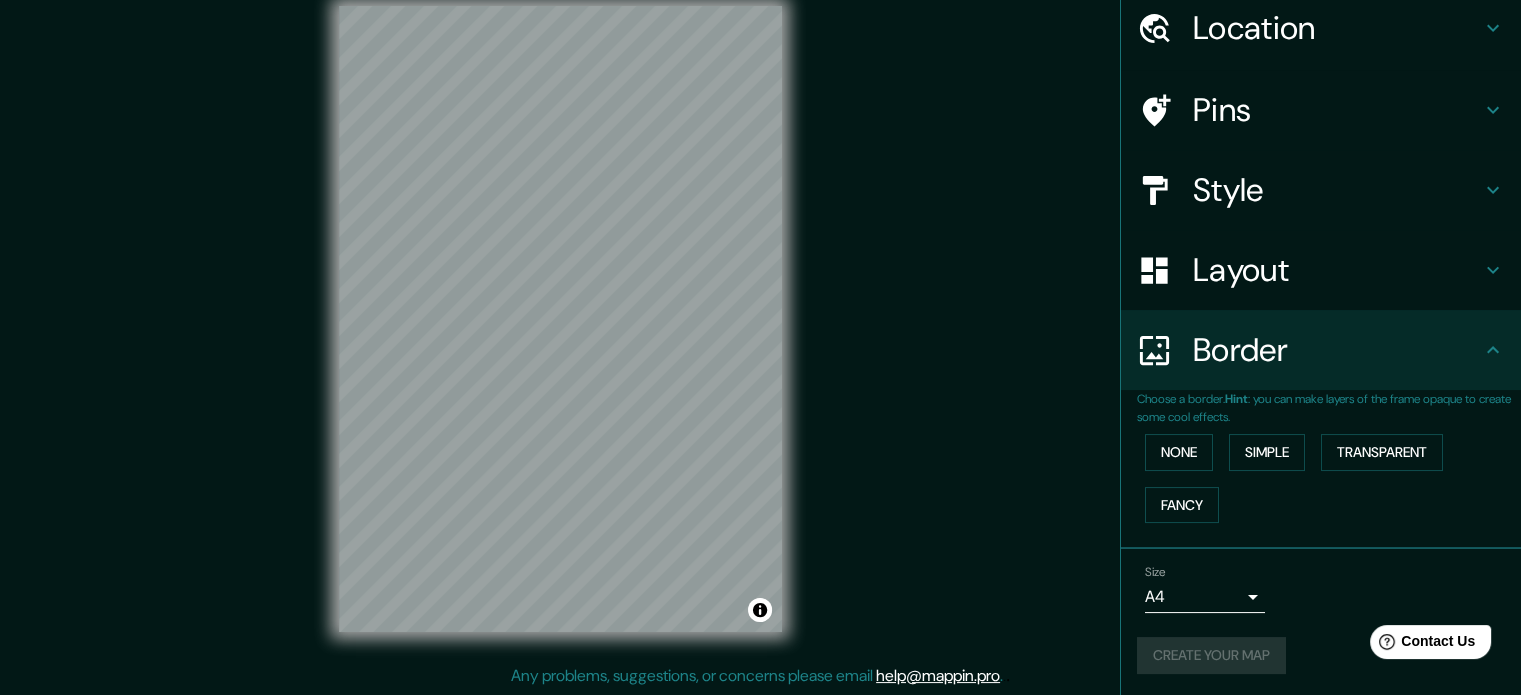 click on "Create your map" at bounding box center [1321, 655] 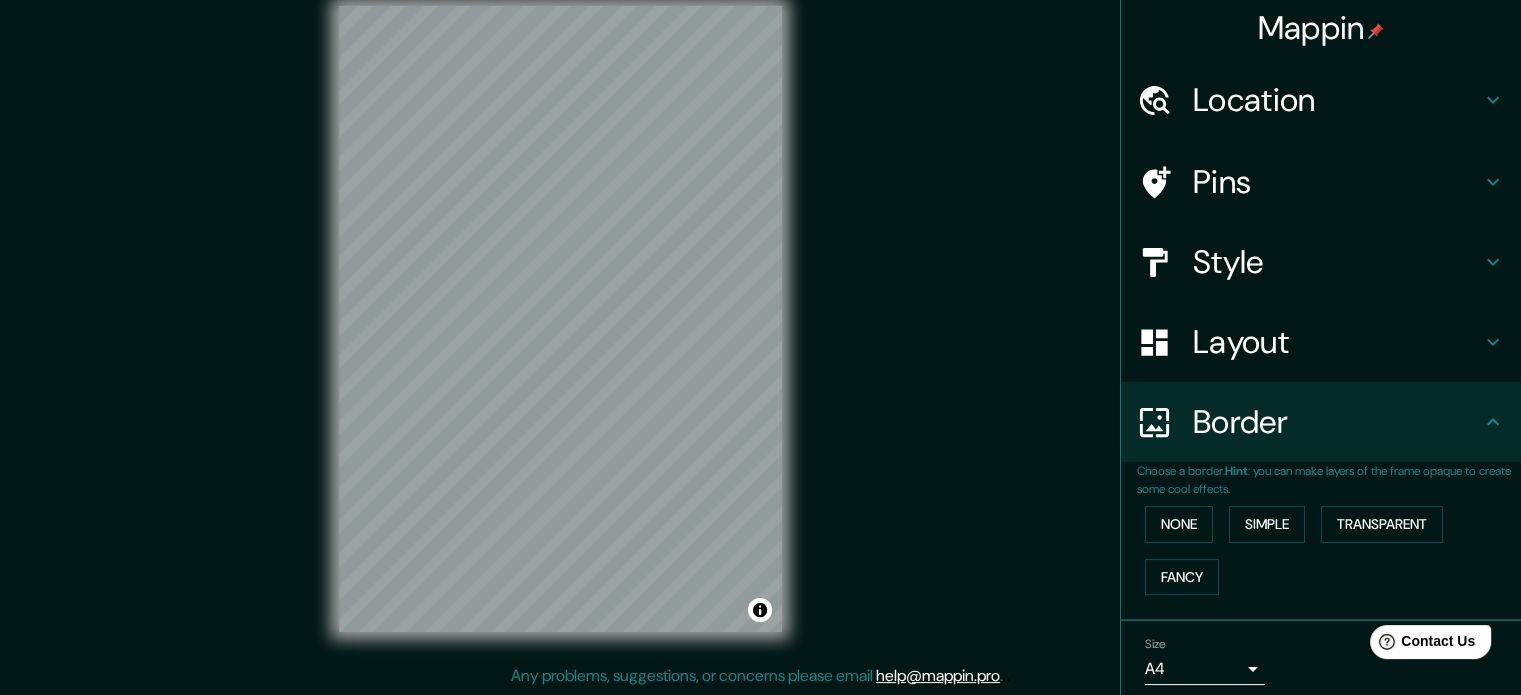scroll, scrollTop: 0, scrollLeft: 0, axis: both 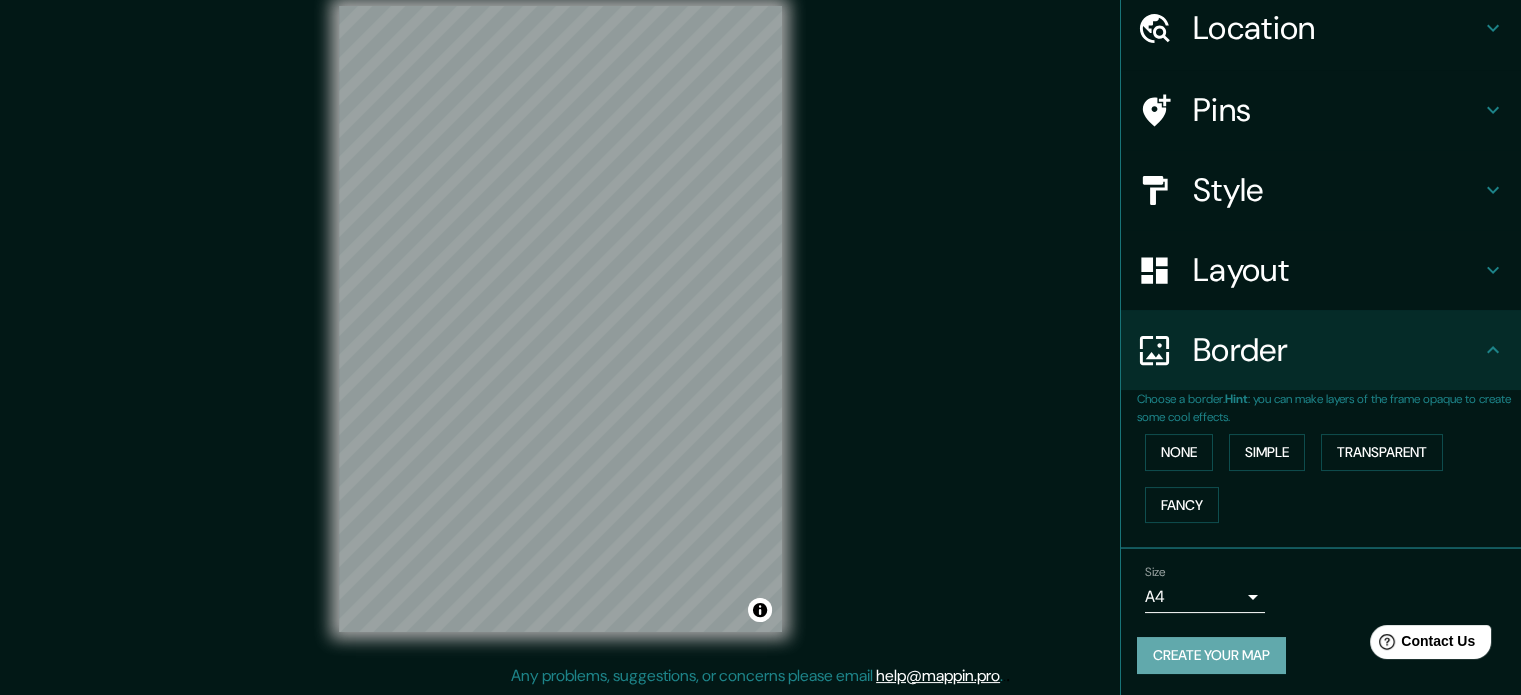 click on "Create your map" at bounding box center [1211, 655] 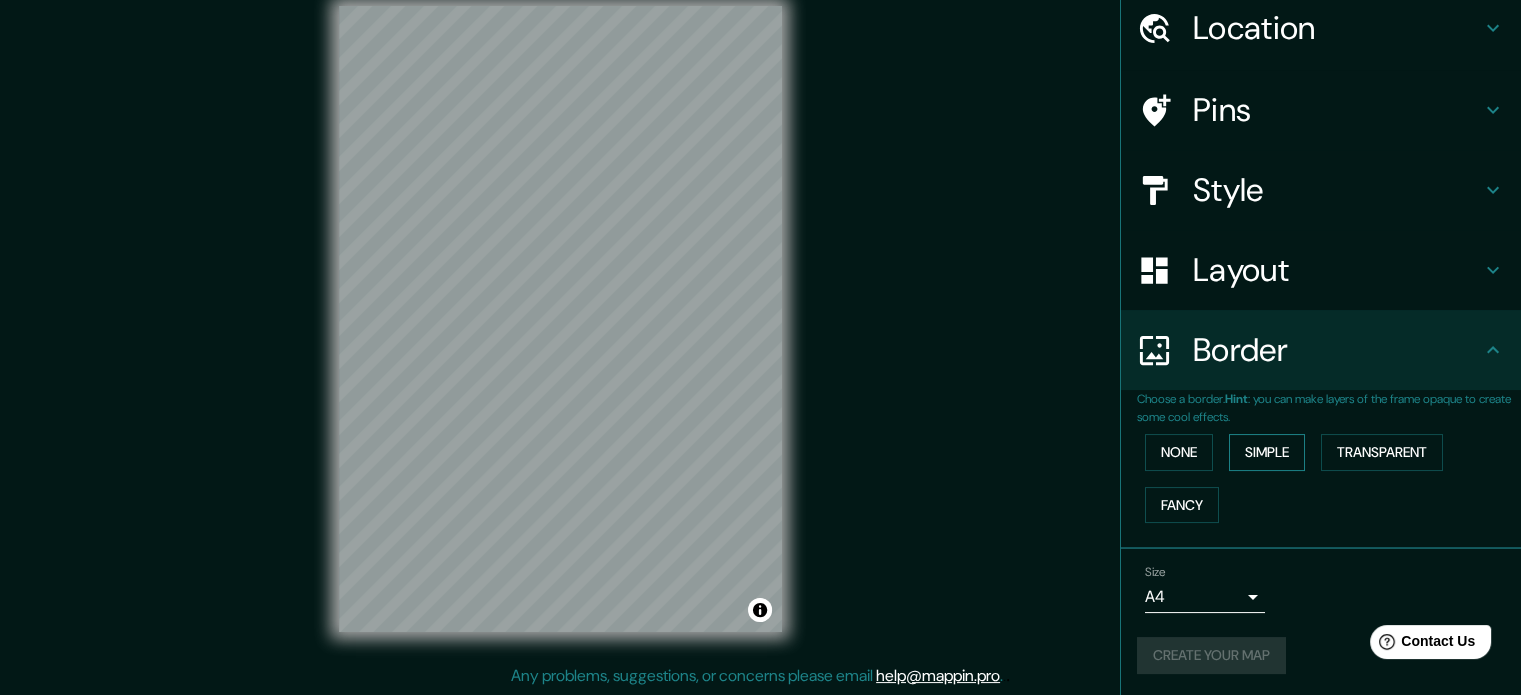 click on "Simple" at bounding box center (1267, 452) 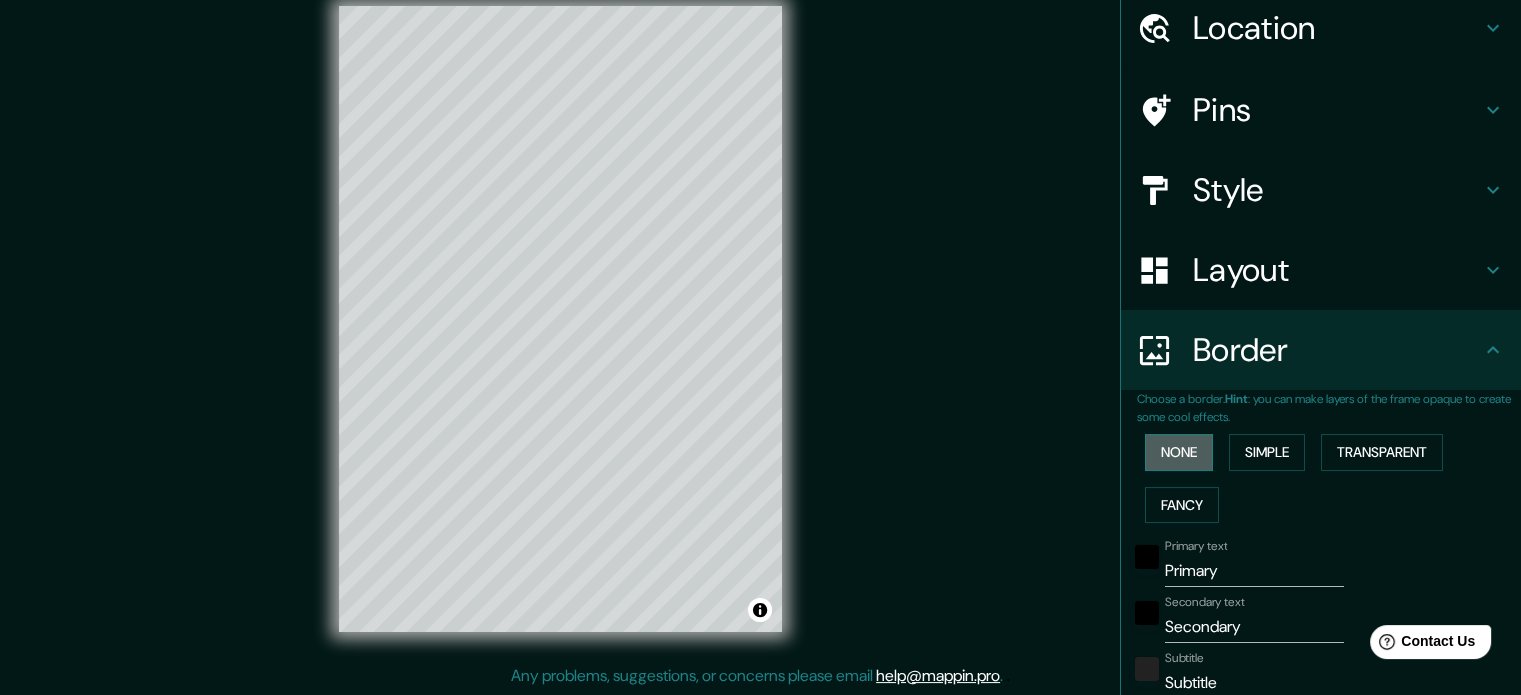 click on "None" at bounding box center [1179, 452] 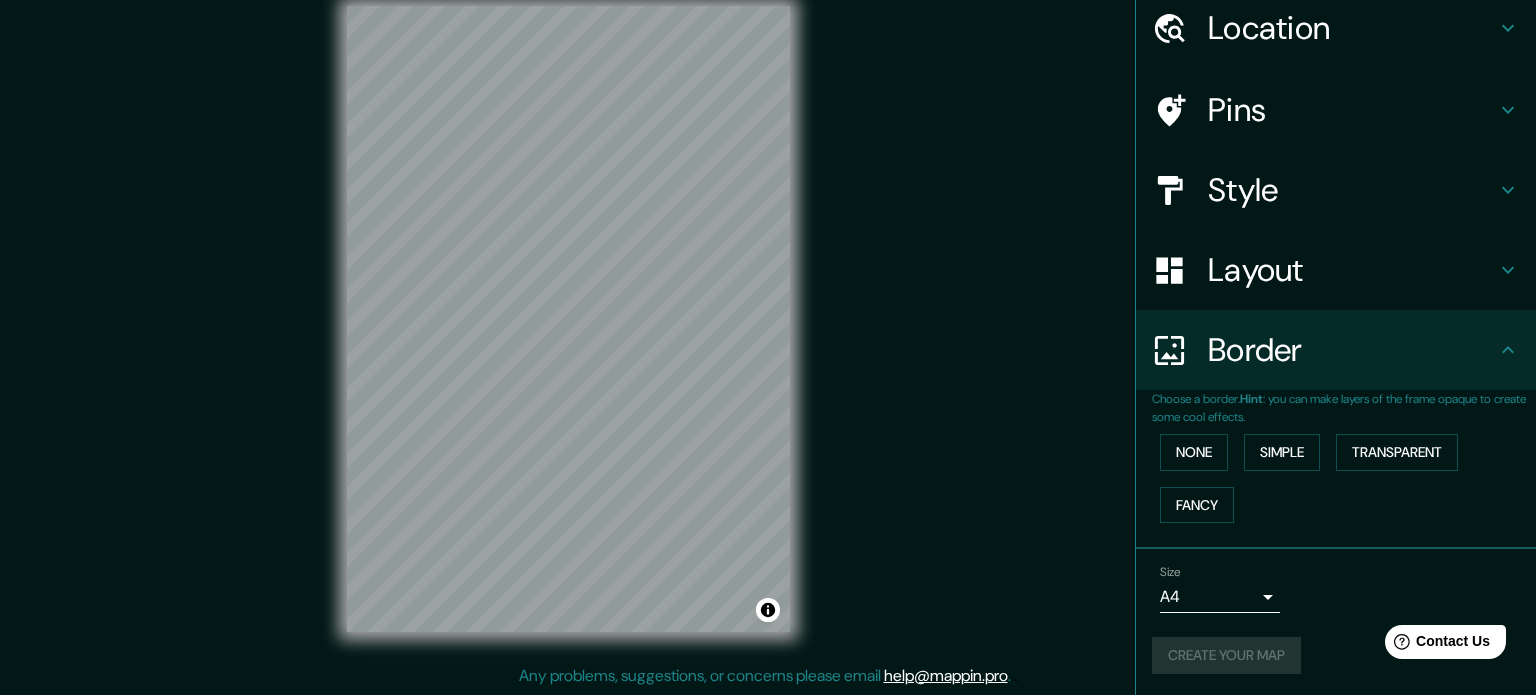 click on "Mappin Location San Carlos Sija, Departamento de Quetzaltenango, Guatemala San Carlos Sija  Departamento de Quetzaltenango, Guatemala Departamento de Quetzaltenango  Guatemala Guatemala Departamento de Guatemala  Guatemala Pins Style Layout Border Choose a border.  Hint : you can make layers of the frame opaque to create some cool effects. None Simple Transparent Fancy Size A4 single Create your map © Mapbox   © OpenStreetMap   Improve this map Any problems, suggestions, or concerns please email    help@mappin.pro . . ." at bounding box center [768, 321] 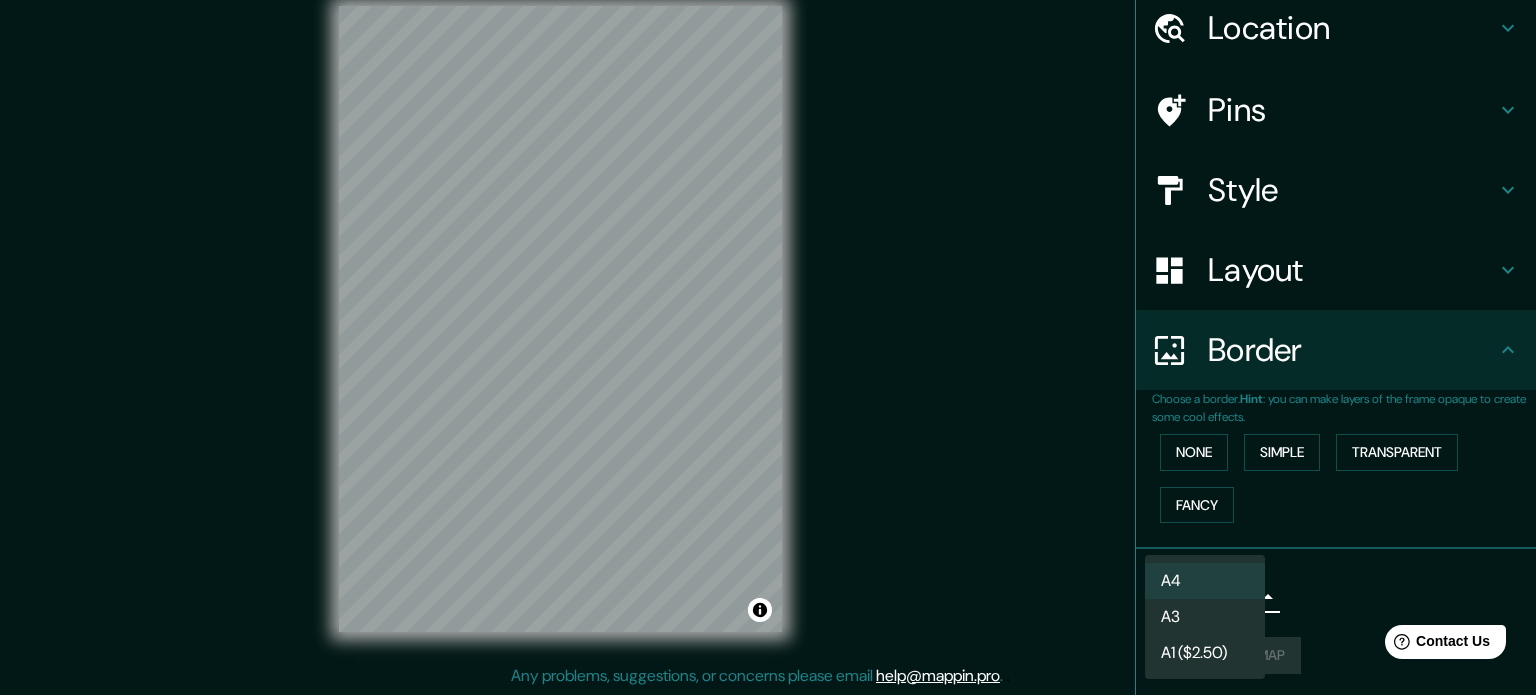 click on "A4 A3 A1 ($2.50)" at bounding box center [1205, 617] 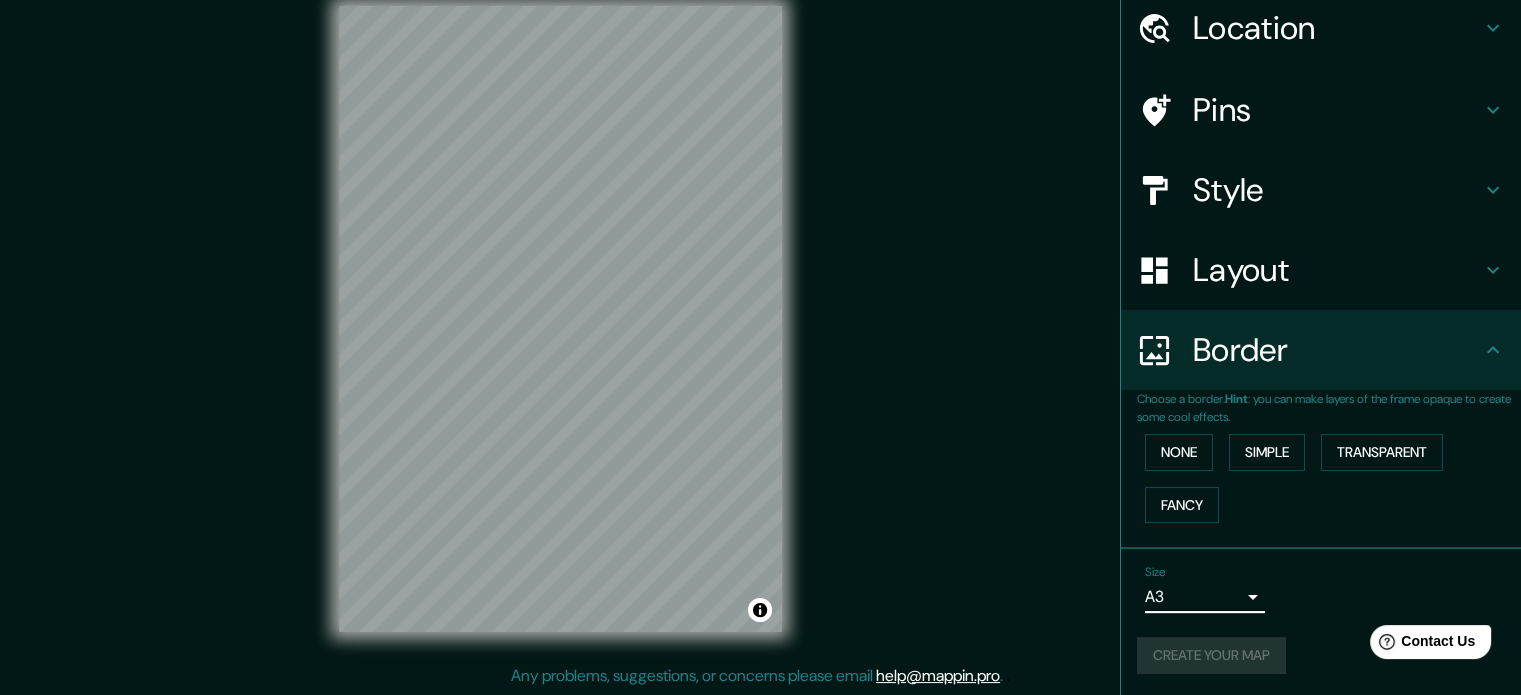 click on "Mappin Location San Carlos Sija, Departamento de Quetzaltenango, Guatemala San Carlos Sija  Departamento de Quetzaltenango, Guatemala Departamento de Quetzaltenango  Guatemala Guatemala Departamento de Guatemala  Guatemala Pins Style Layout Border Choose a border.  Hint : you can make layers of the frame opaque to create some cool effects. None Simple Transparent Fancy Size A3 single Create your map © Mapbox   © OpenStreetMap   Improve this map Any problems, suggestions, or concerns please email    help@mappin.pro . . ." at bounding box center [760, 321] 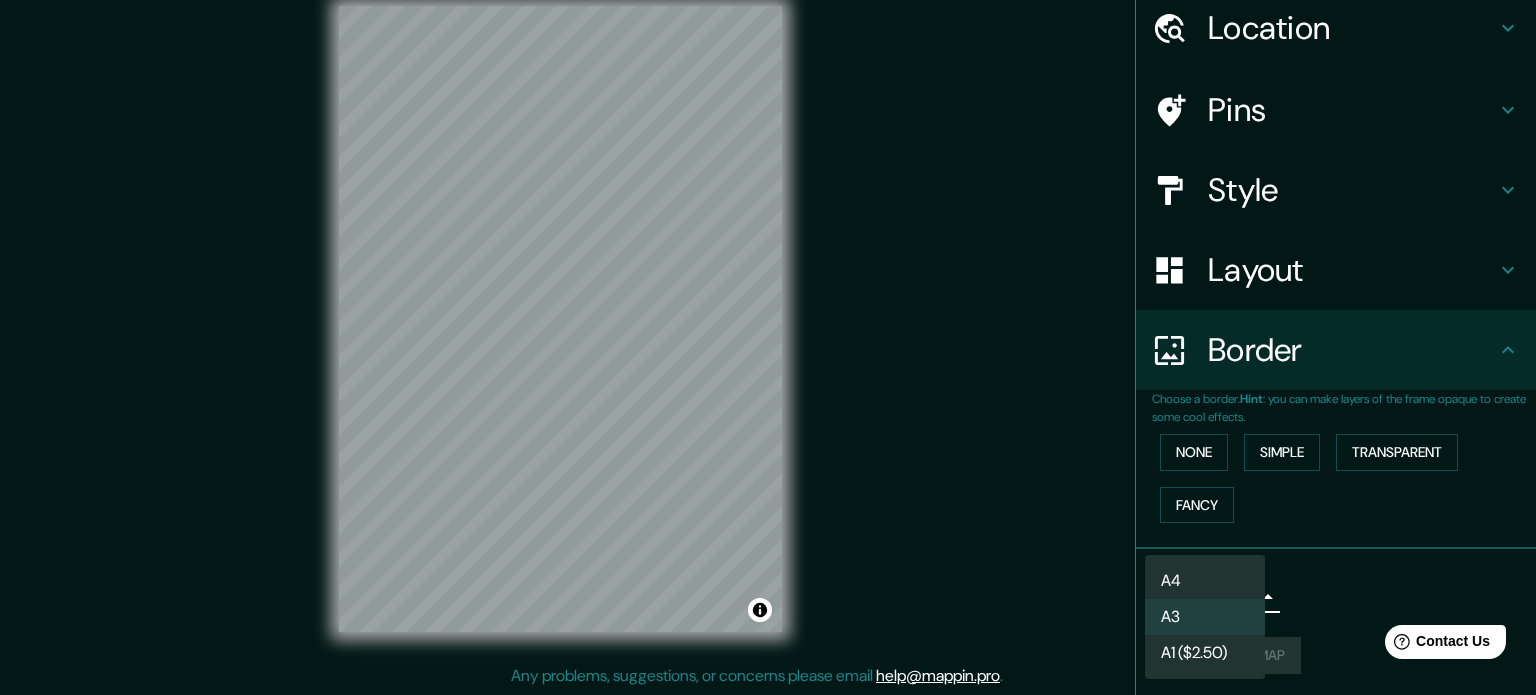 click on "A4" at bounding box center (1205, 581) 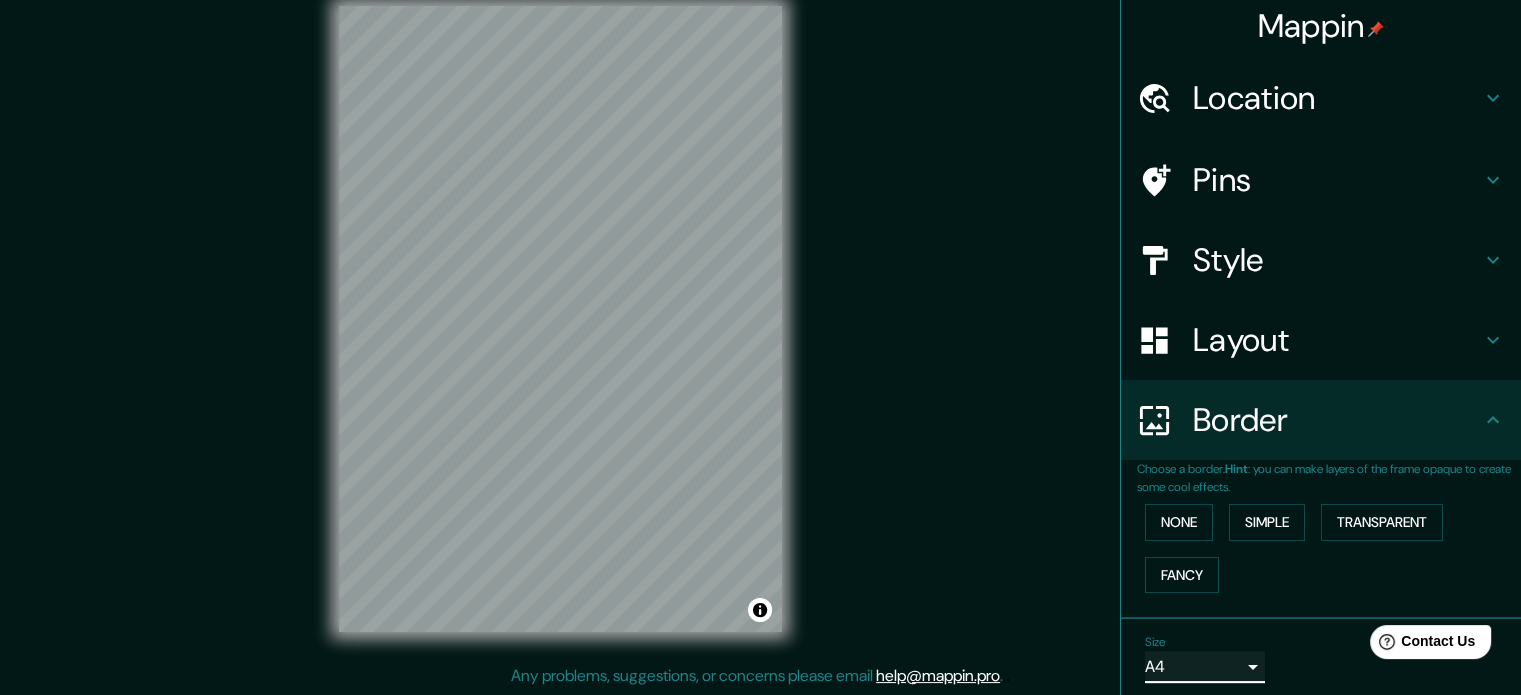 scroll, scrollTop: 0, scrollLeft: 0, axis: both 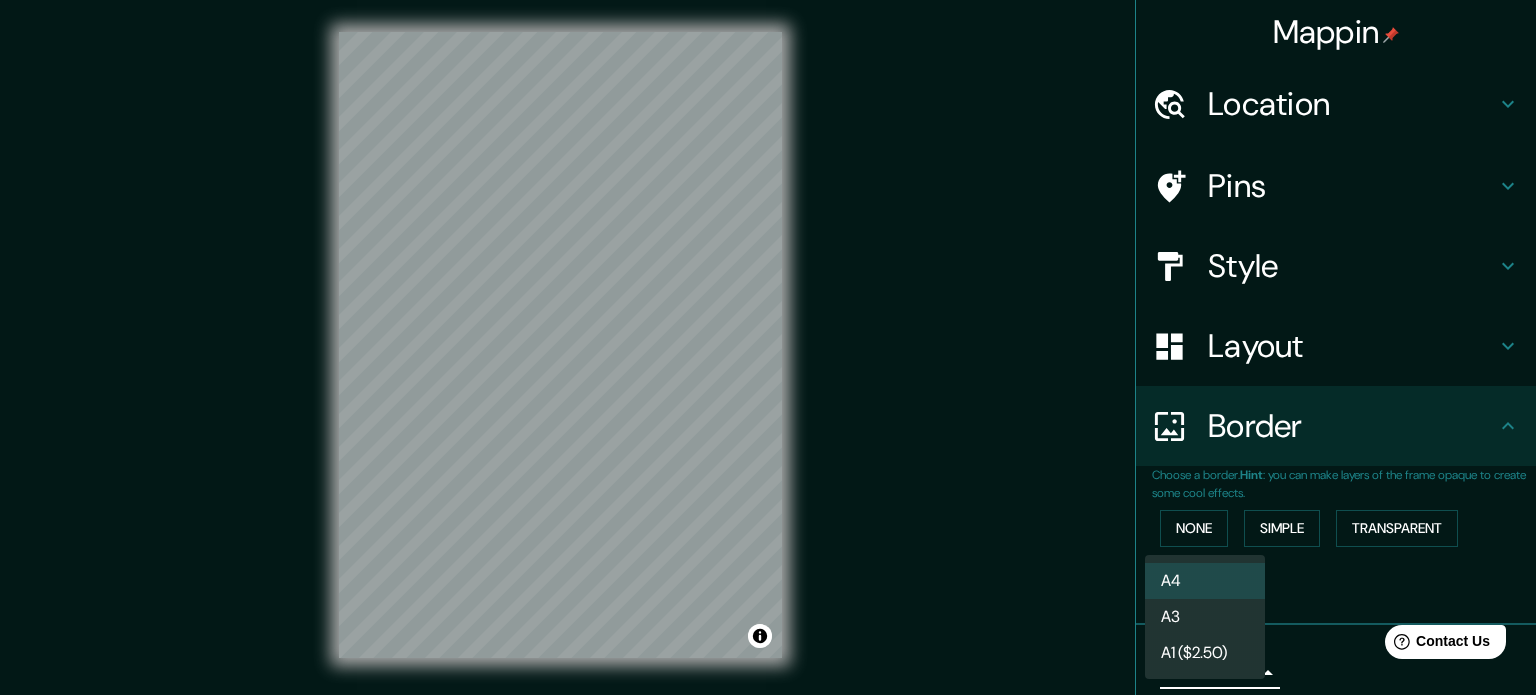 type 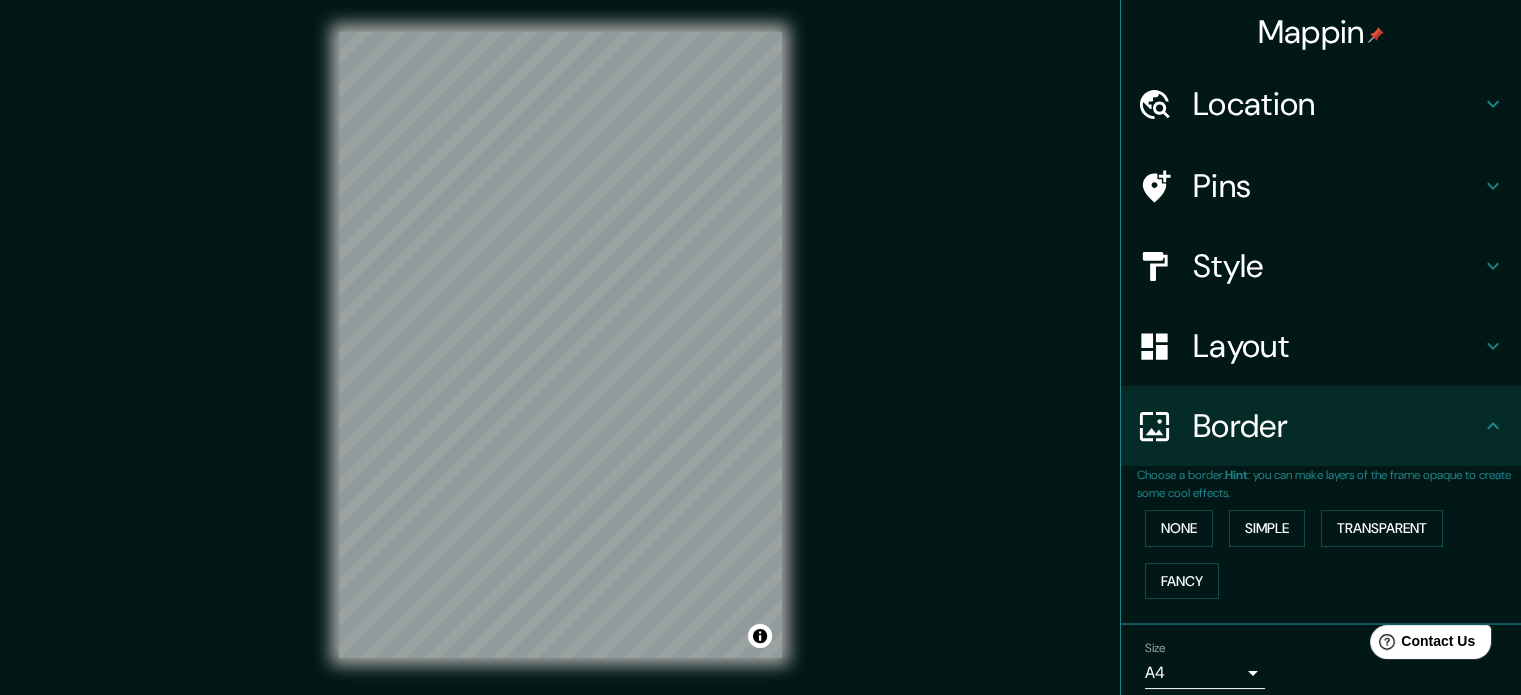 drag, startPoint x: 960, startPoint y: 395, endPoint x: 796, endPoint y: 369, distance: 166.04819 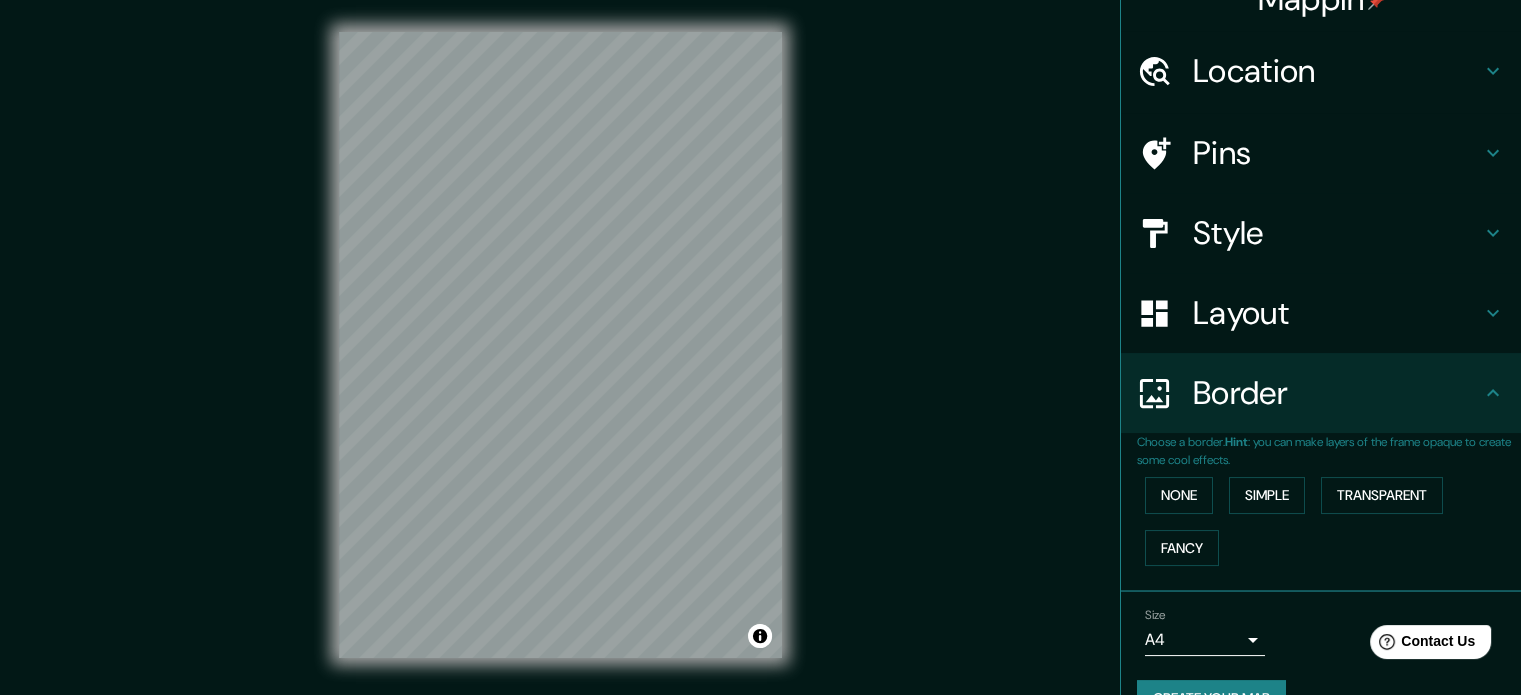 scroll, scrollTop: 76, scrollLeft: 0, axis: vertical 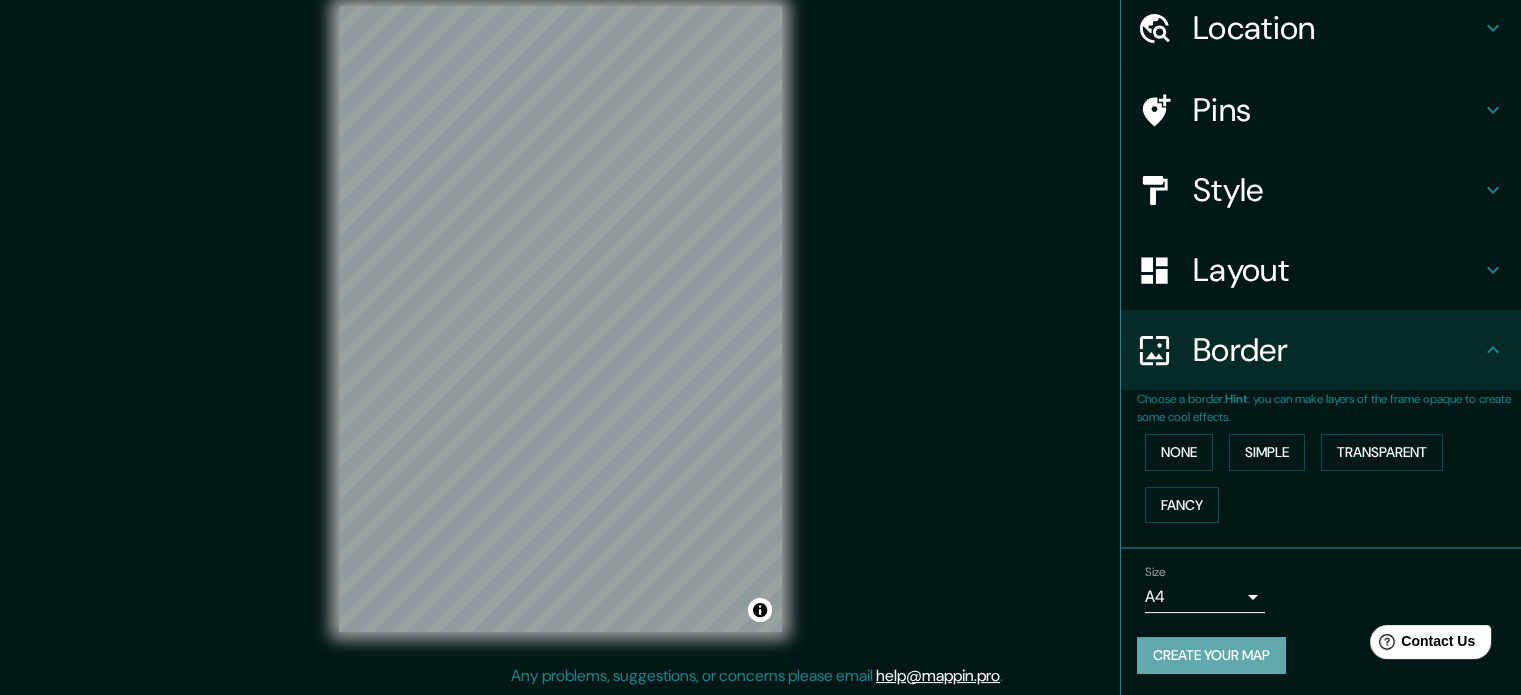 click on "Create your map" at bounding box center (1211, 655) 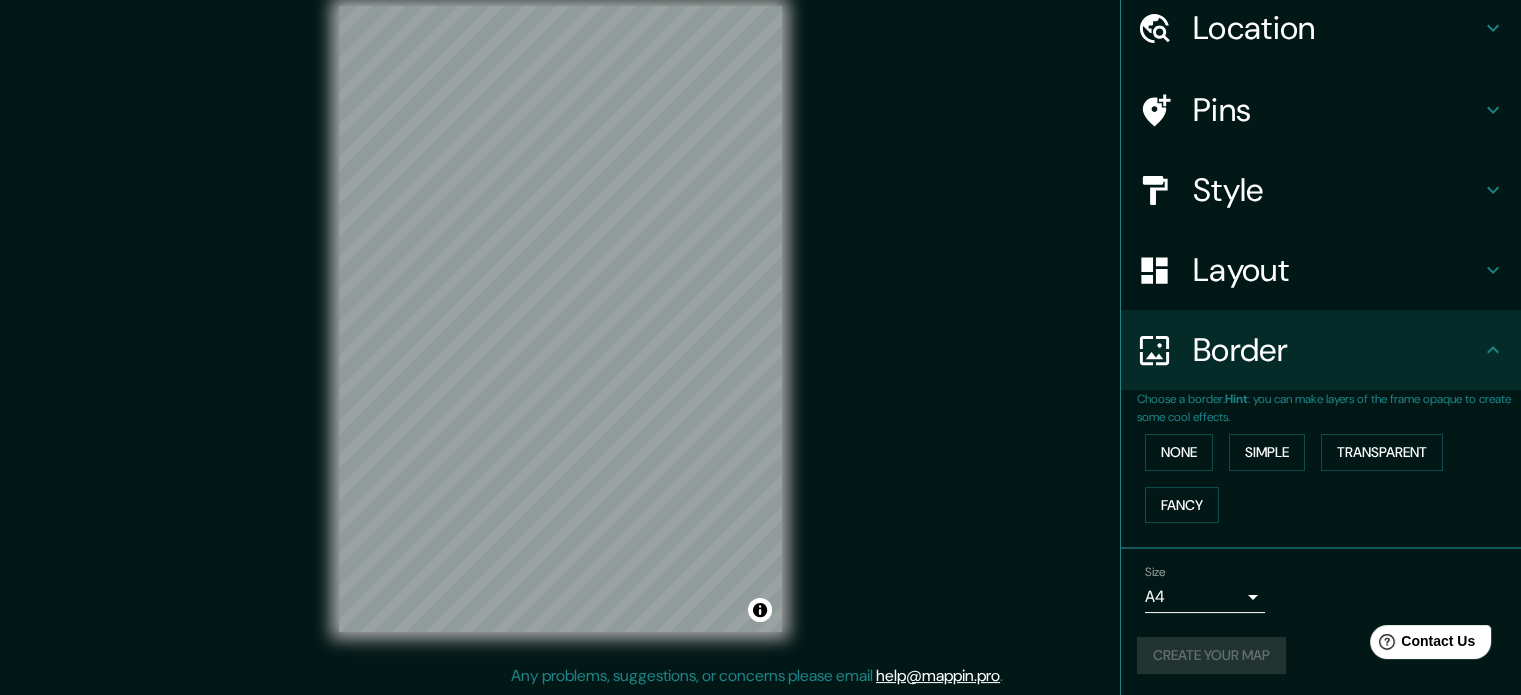 click on "Create your map" at bounding box center (1321, 655) 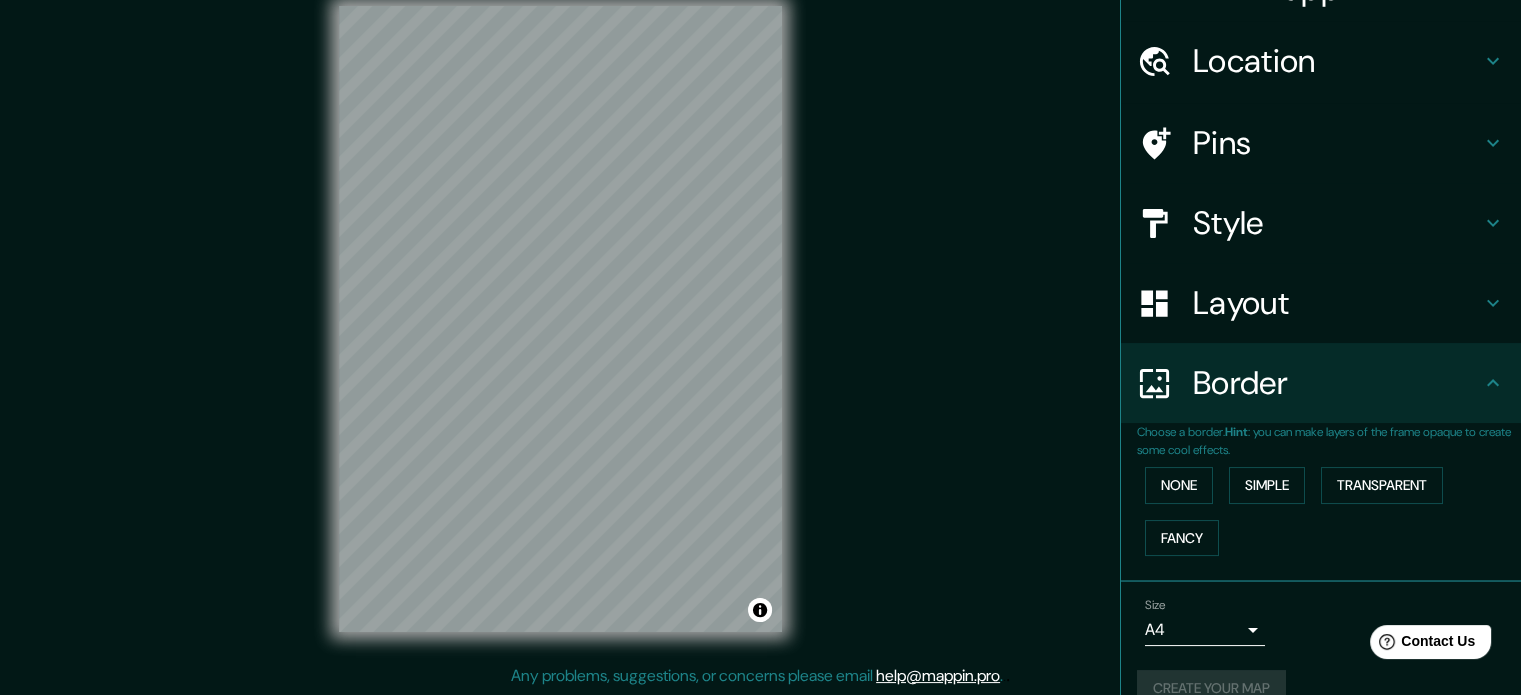 scroll, scrollTop: 0, scrollLeft: 0, axis: both 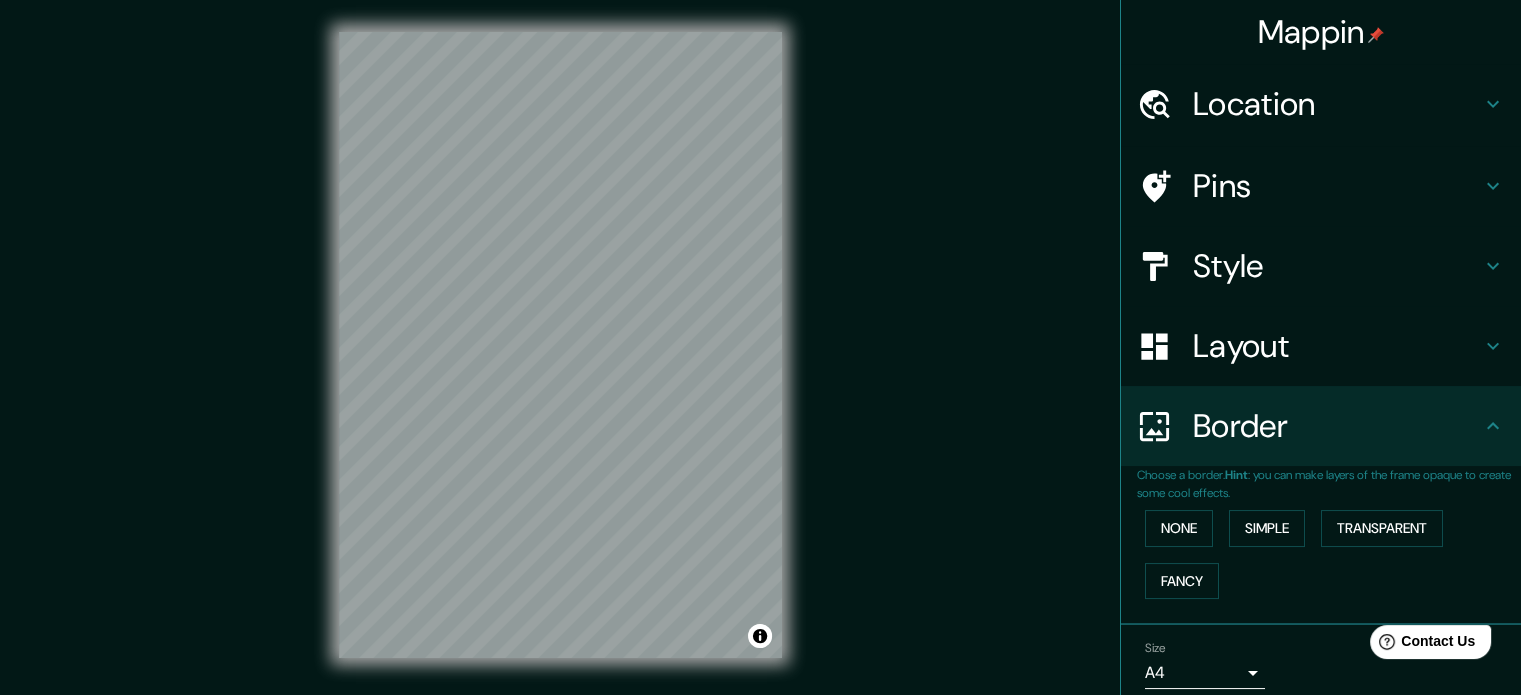 click on "Layout" at bounding box center [1337, 346] 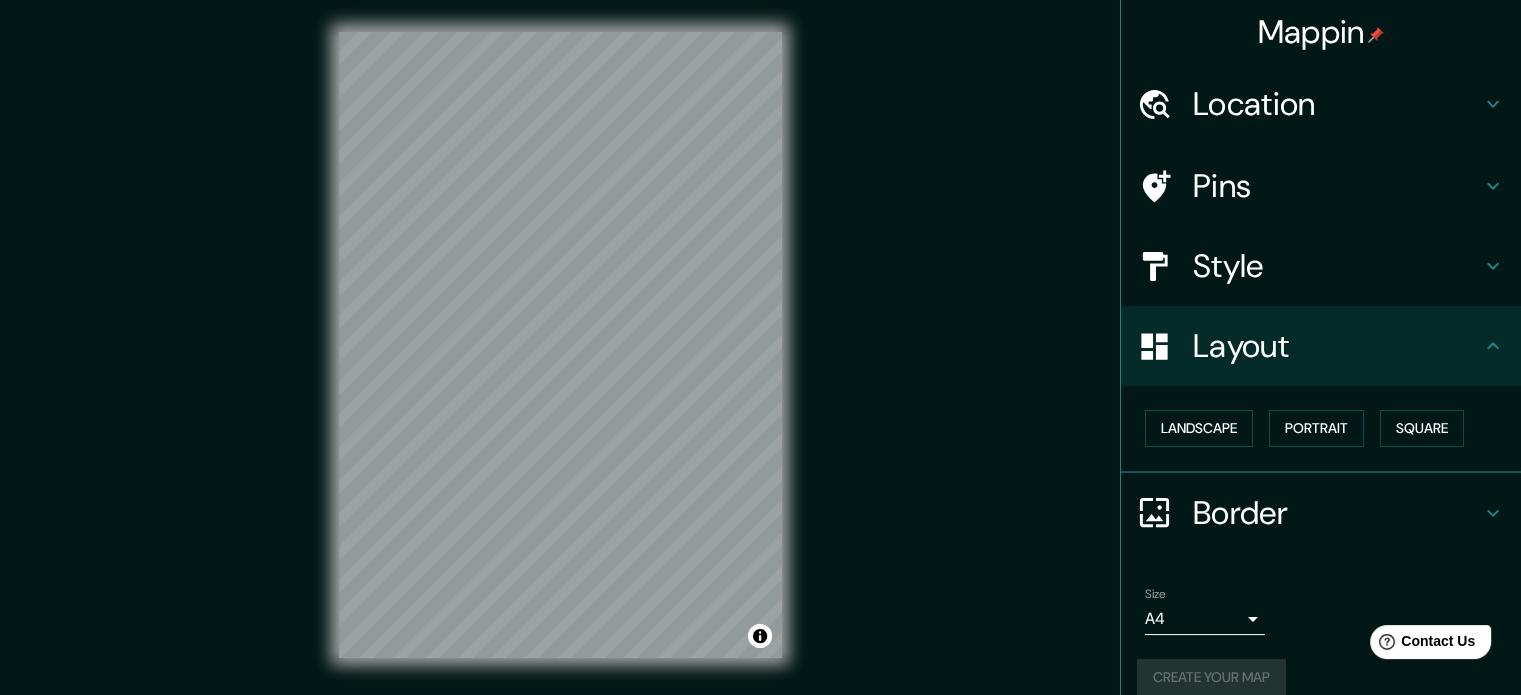 click on "Style" at bounding box center [1337, 266] 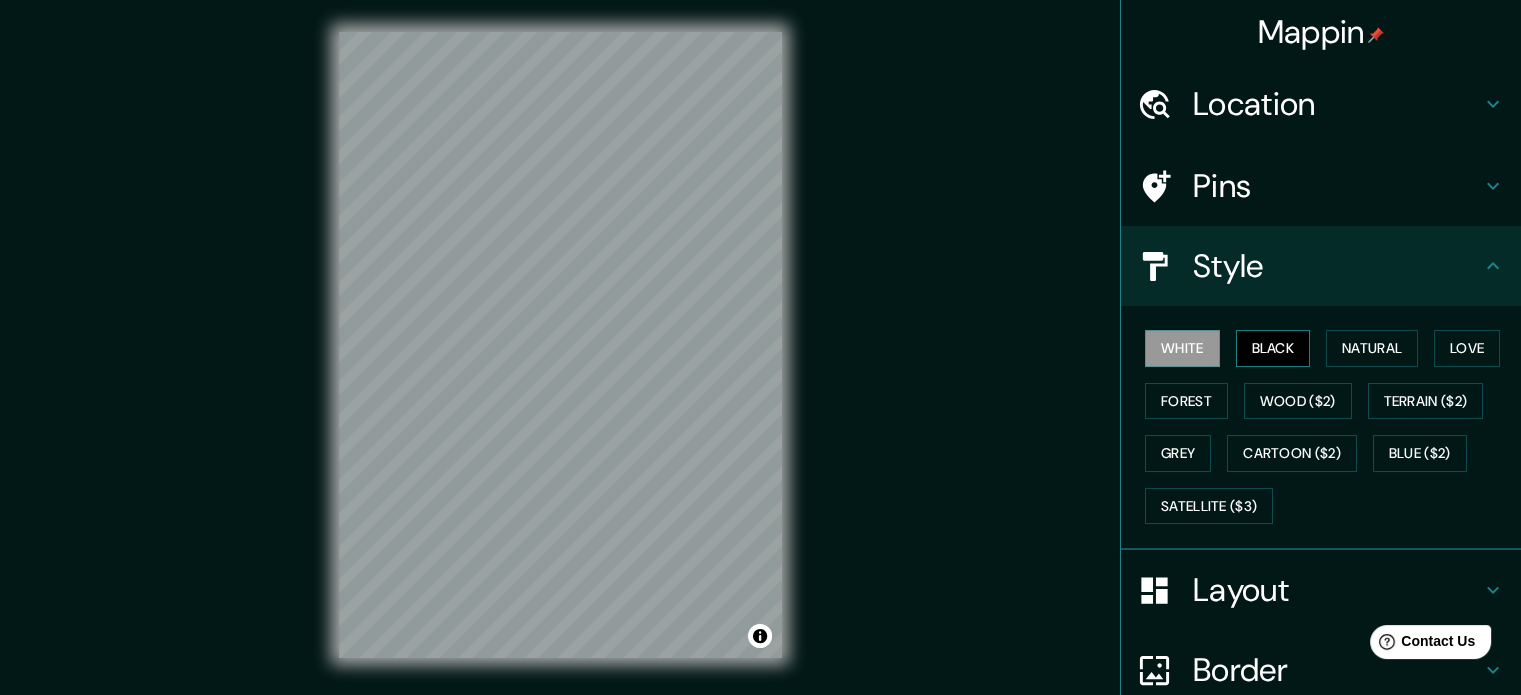 click on "Black" at bounding box center [1273, 348] 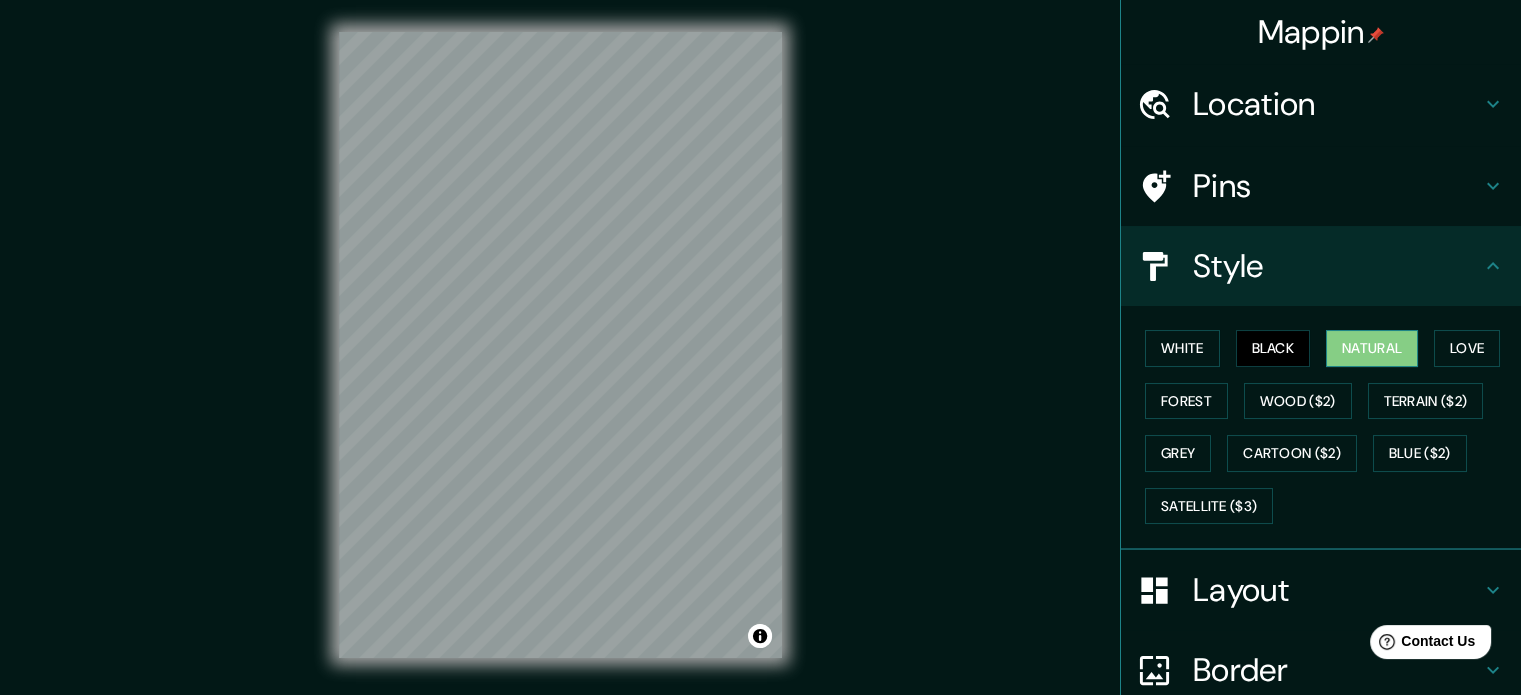 click on "Natural" at bounding box center [1372, 348] 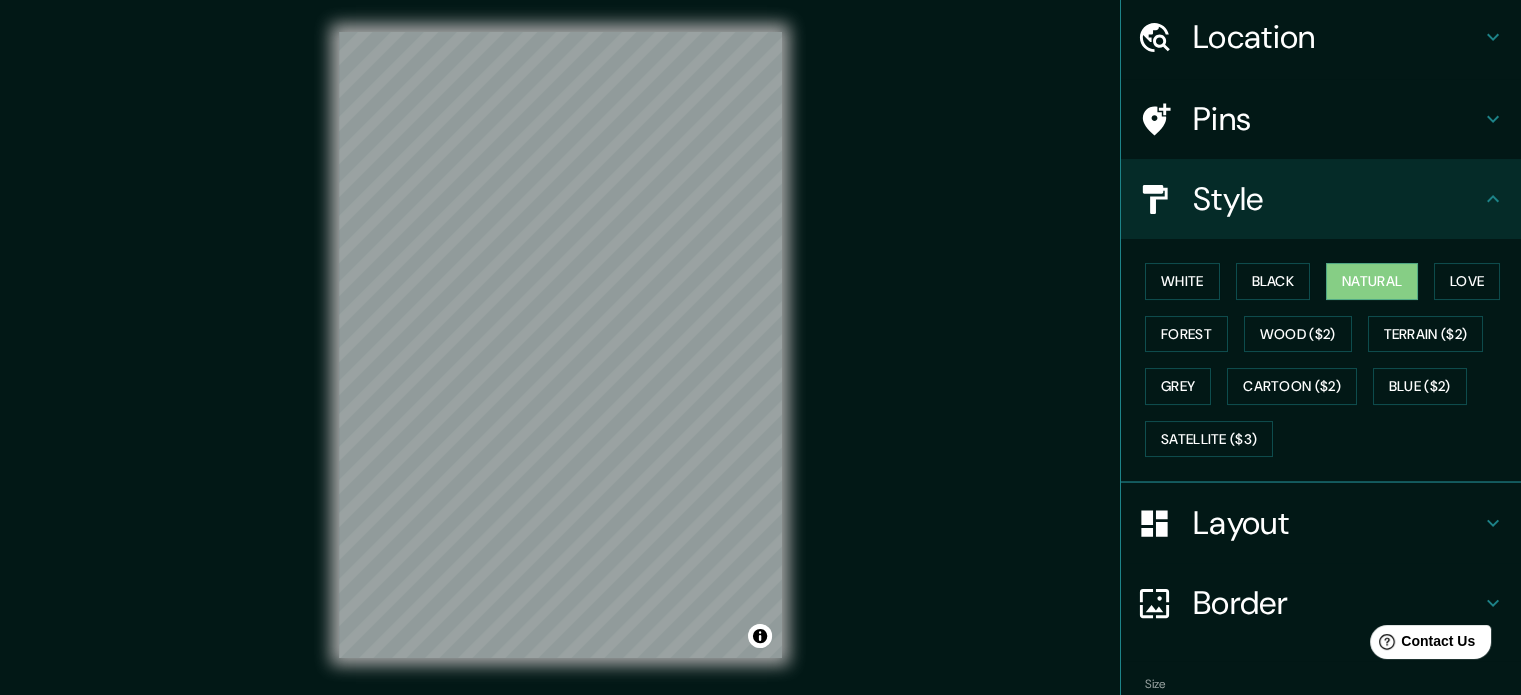 scroll, scrollTop: 178, scrollLeft: 0, axis: vertical 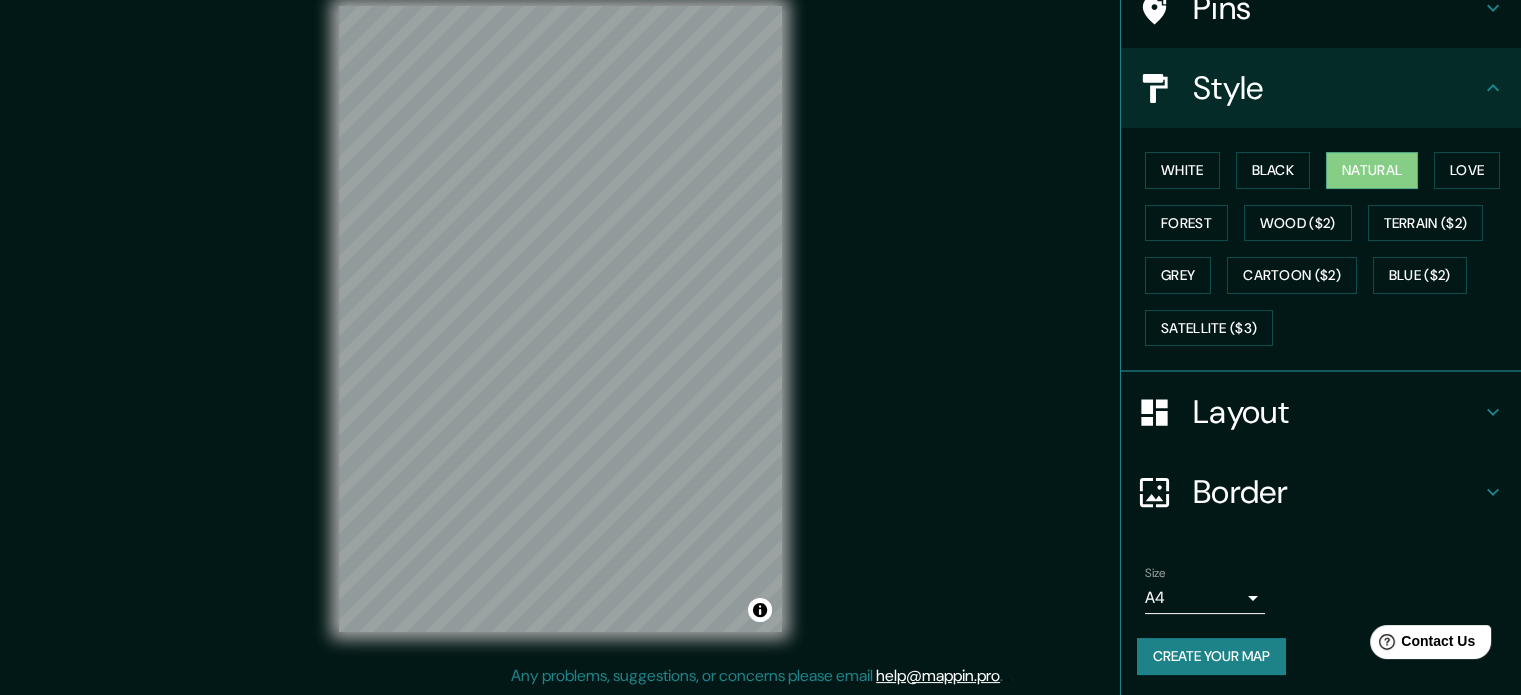 click on "Create your map" at bounding box center [1211, 656] 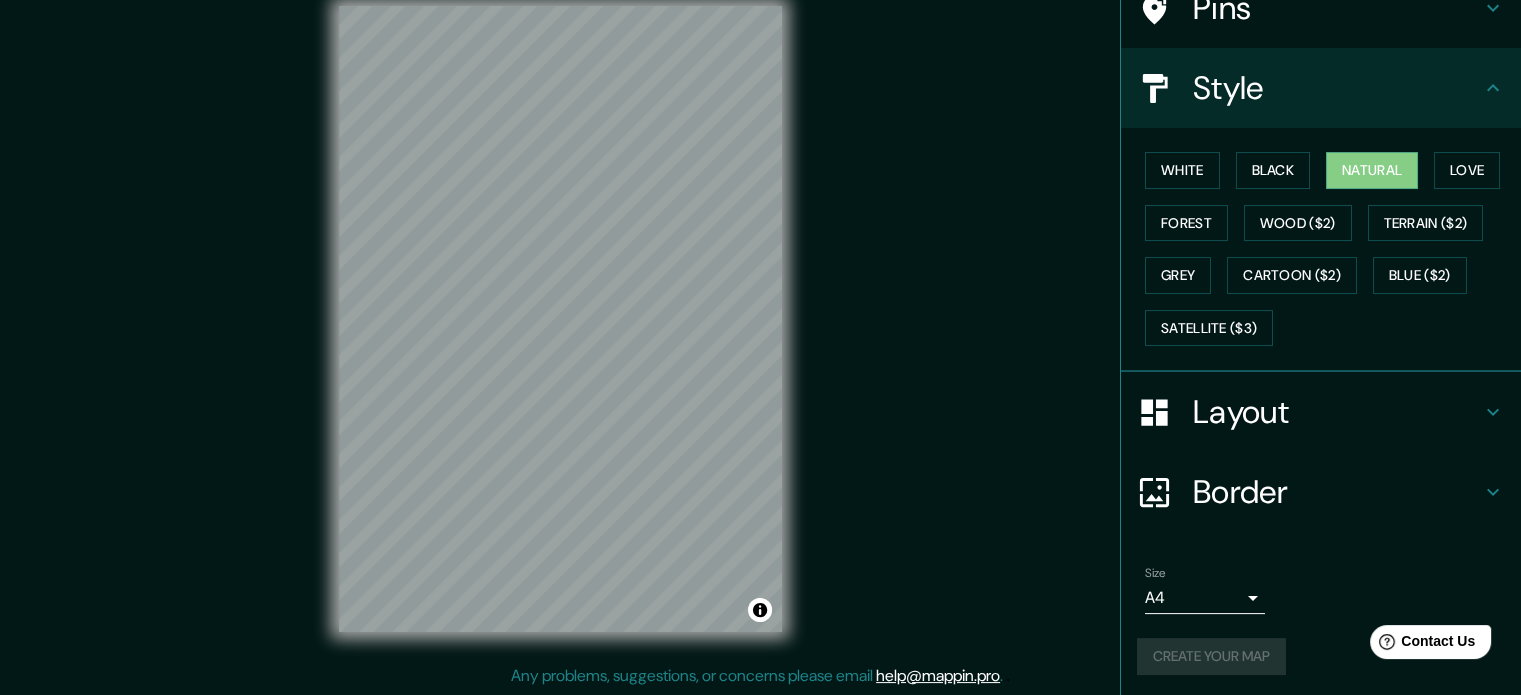 click on "Create your map" at bounding box center (1321, 656) 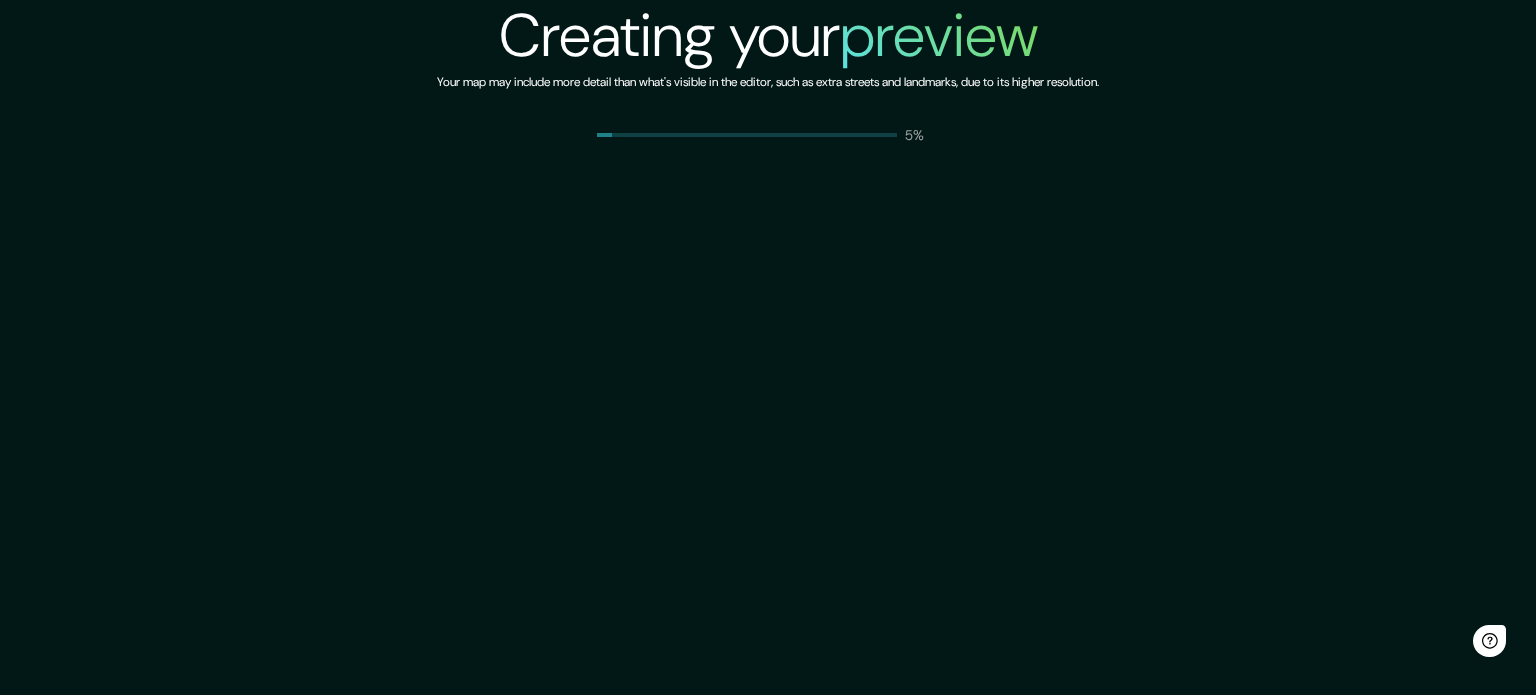 scroll, scrollTop: 0, scrollLeft: 0, axis: both 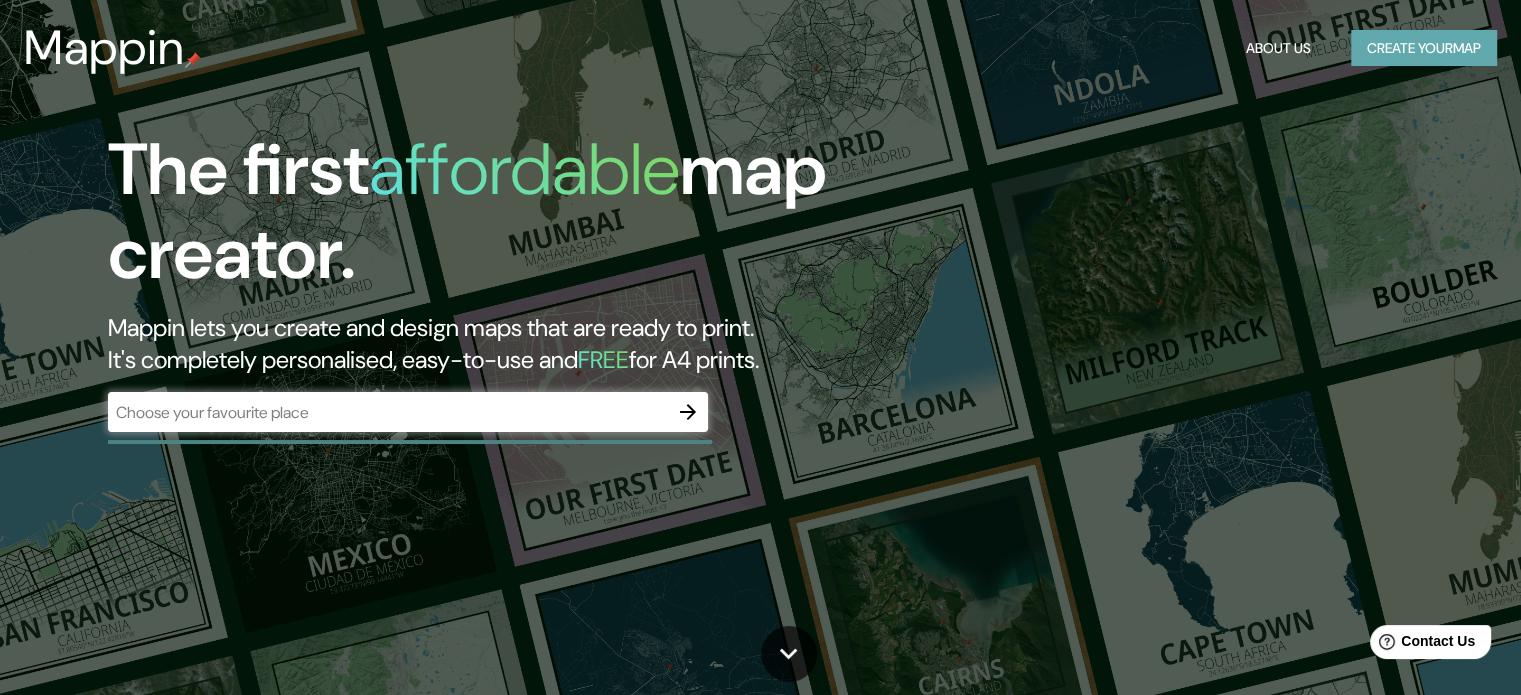 click on "Create your   map" at bounding box center (1424, 48) 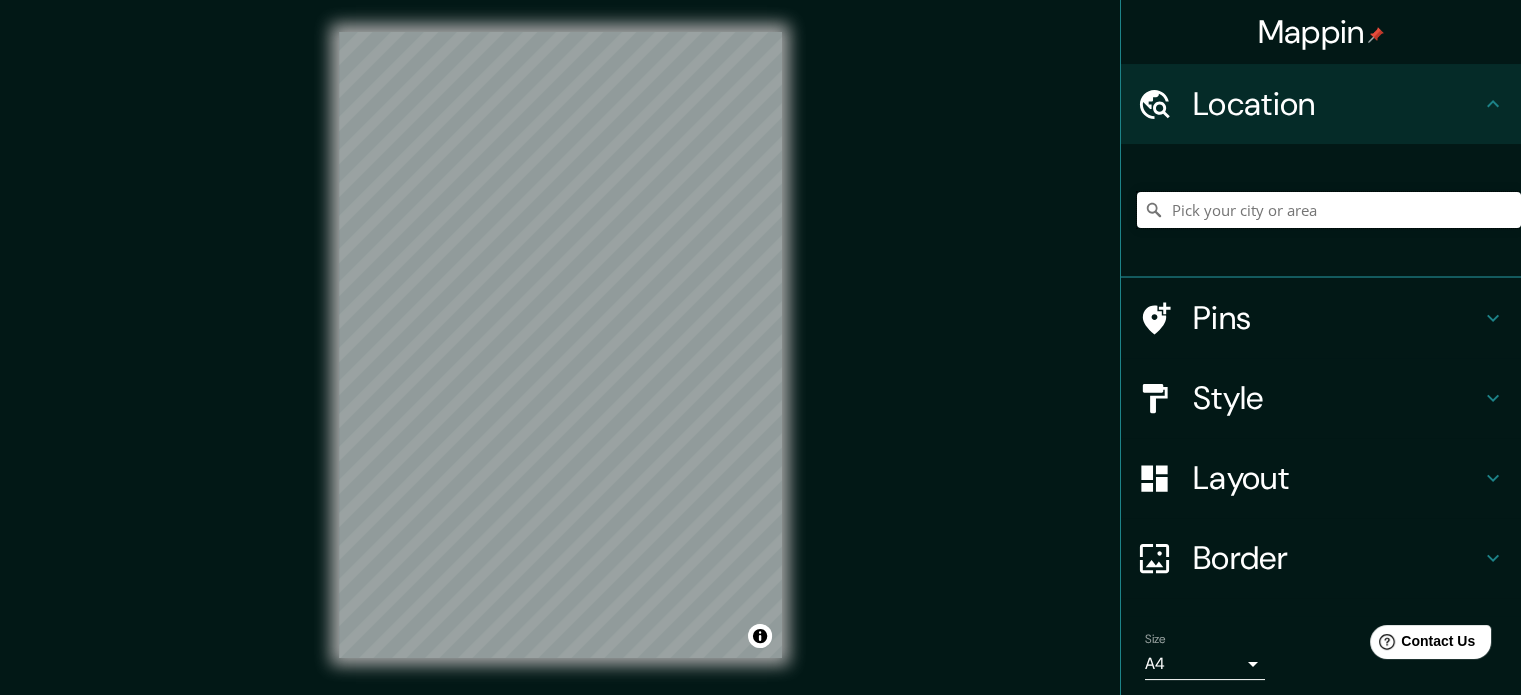 click at bounding box center (1329, 210) 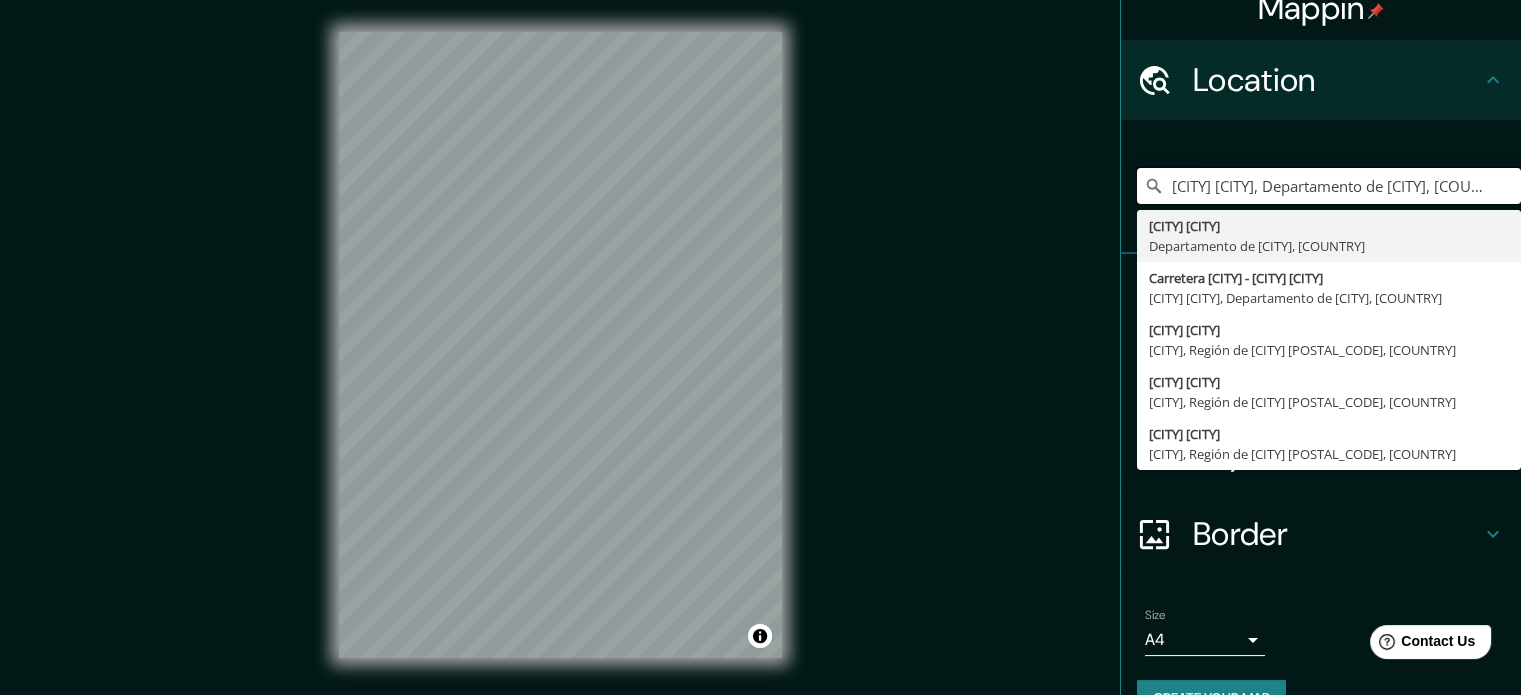scroll, scrollTop: 68, scrollLeft: 0, axis: vertical 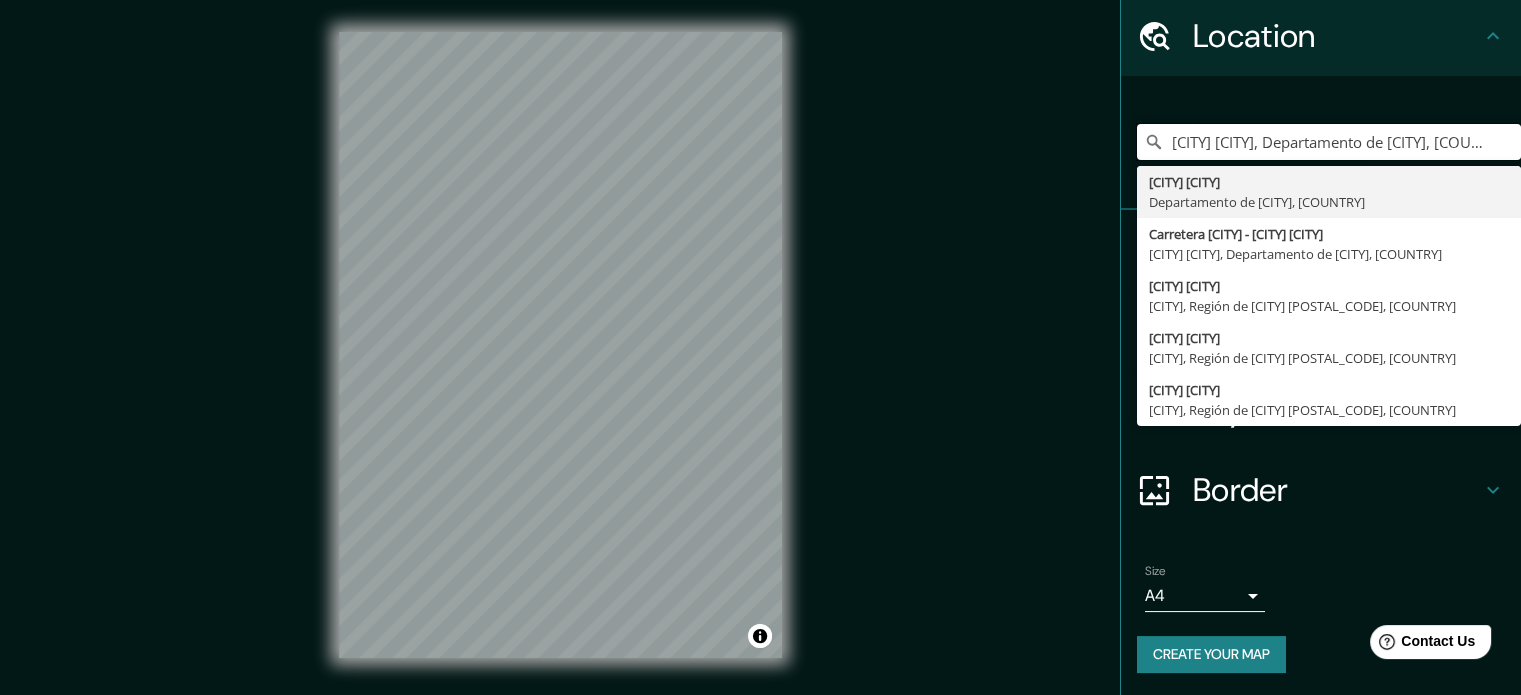 type on "[CITY] [LASTNAME], [DEPARTMENT] de [CITY], [COUNTRY]" 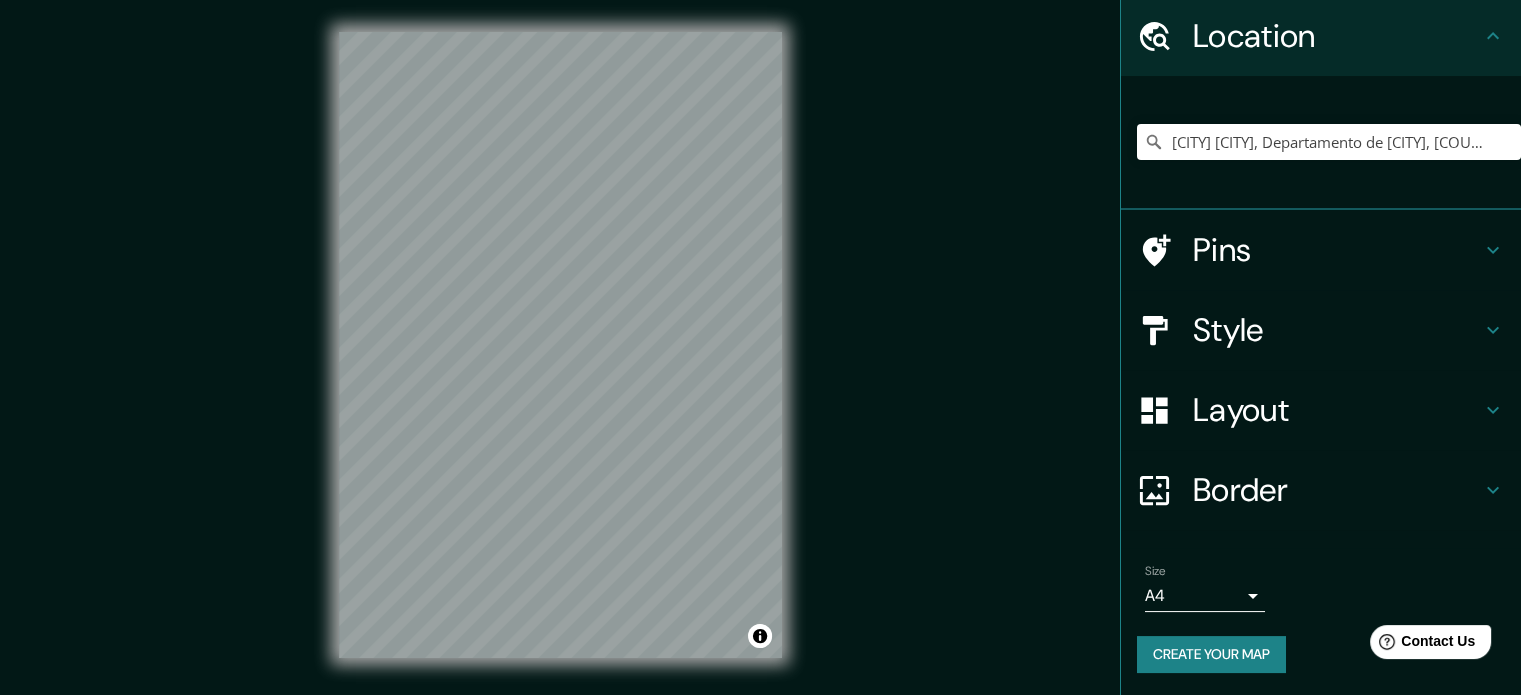 click on "Style" at bounding box center (1337, 330) 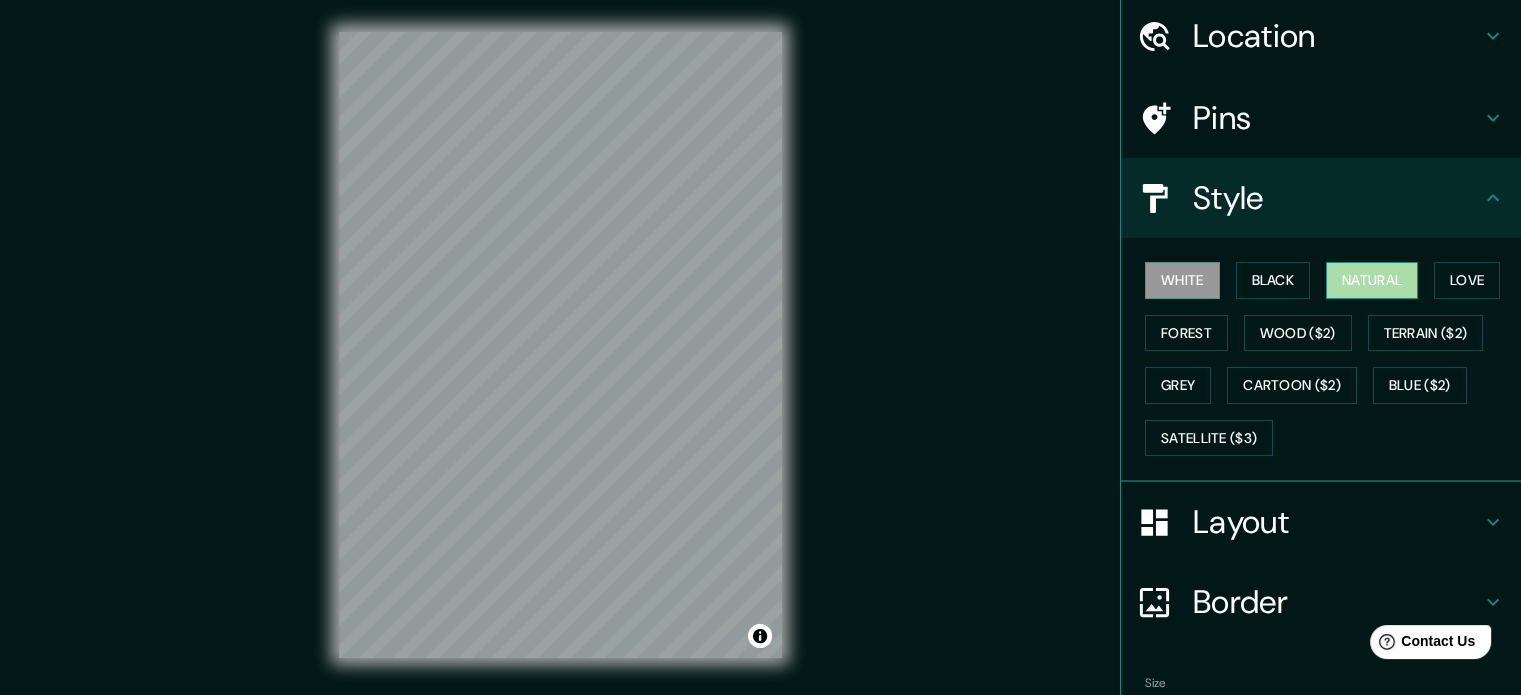 click on "Natural" at bounding box center (1372, 280) 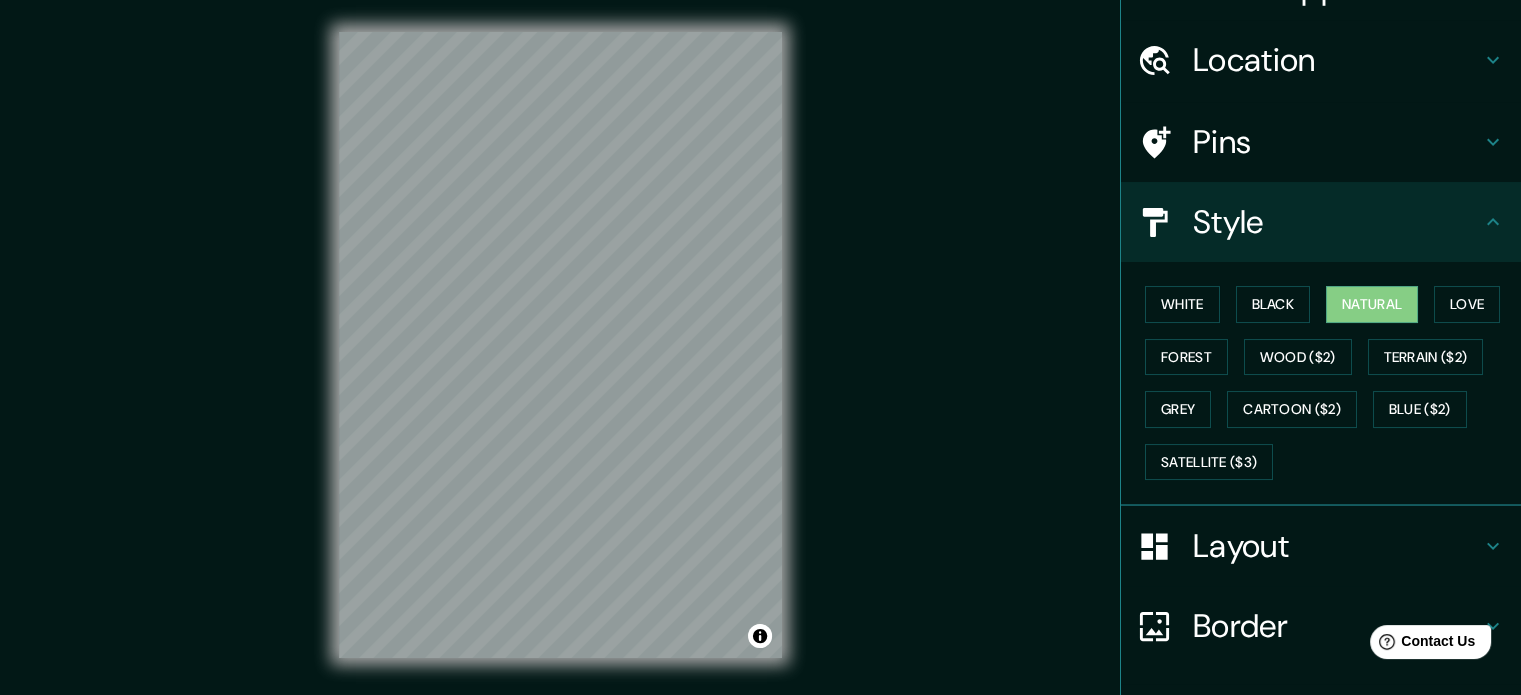 scroll, scrollTop: 0, scrollLeft: 0, axis: both 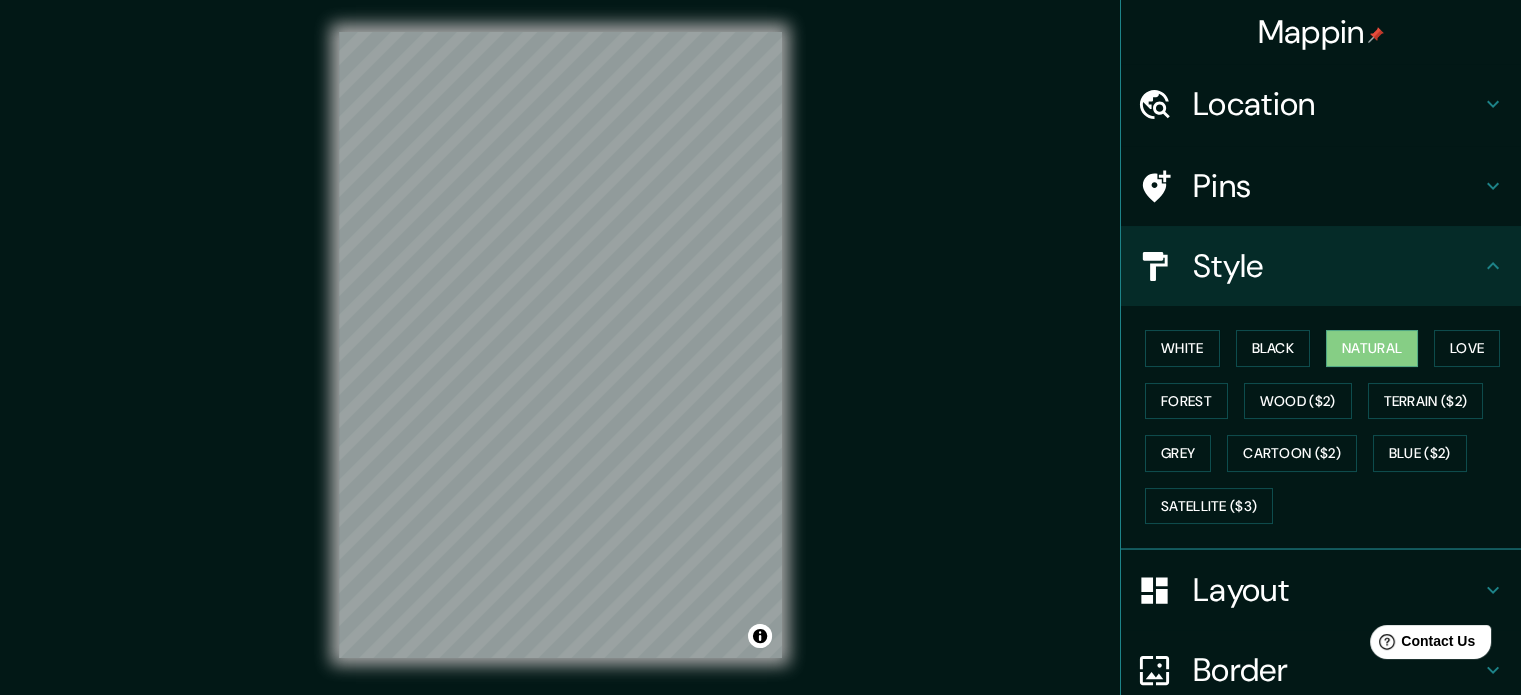 click on "Location" at bounding box center [1337, 104] 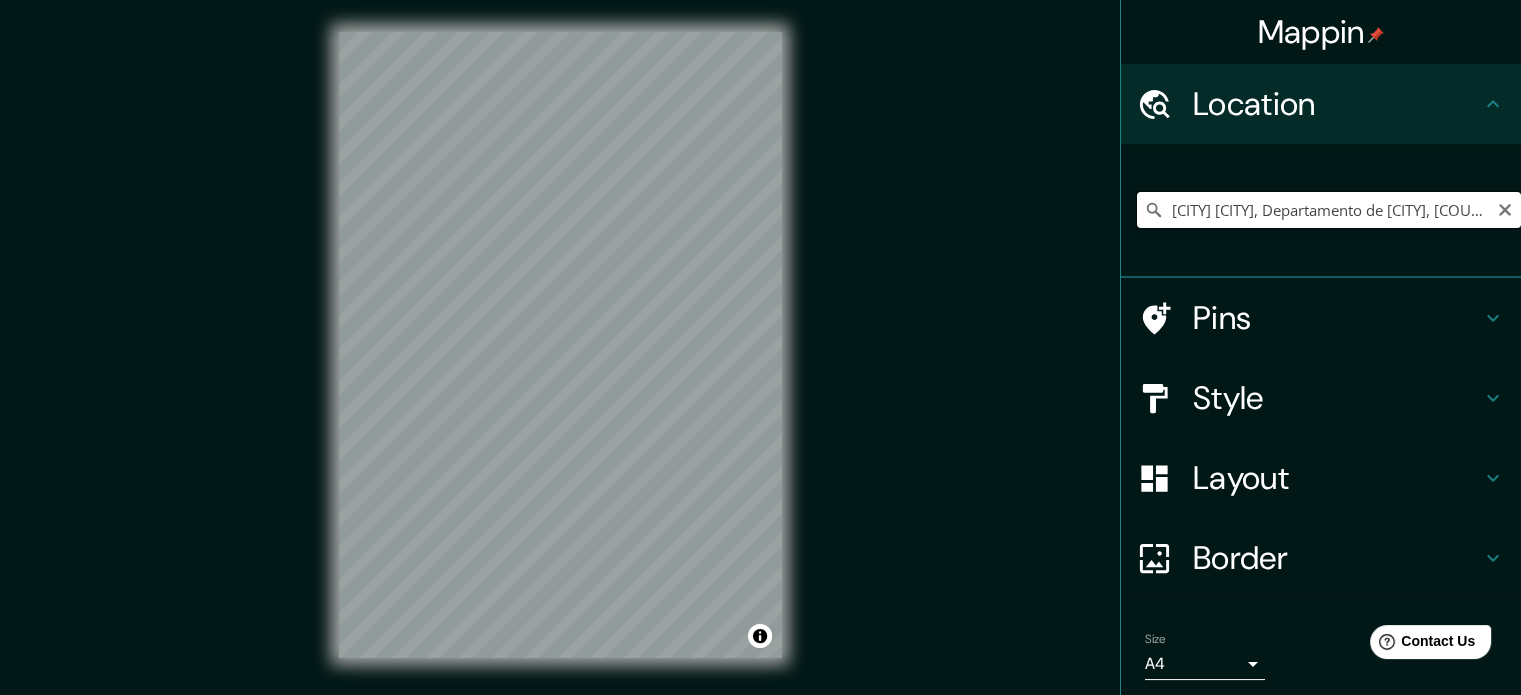 click on "San Carlos Sija, Departamento de Quetzaltenango, Guatemala" at bounding box center (1329, 210) 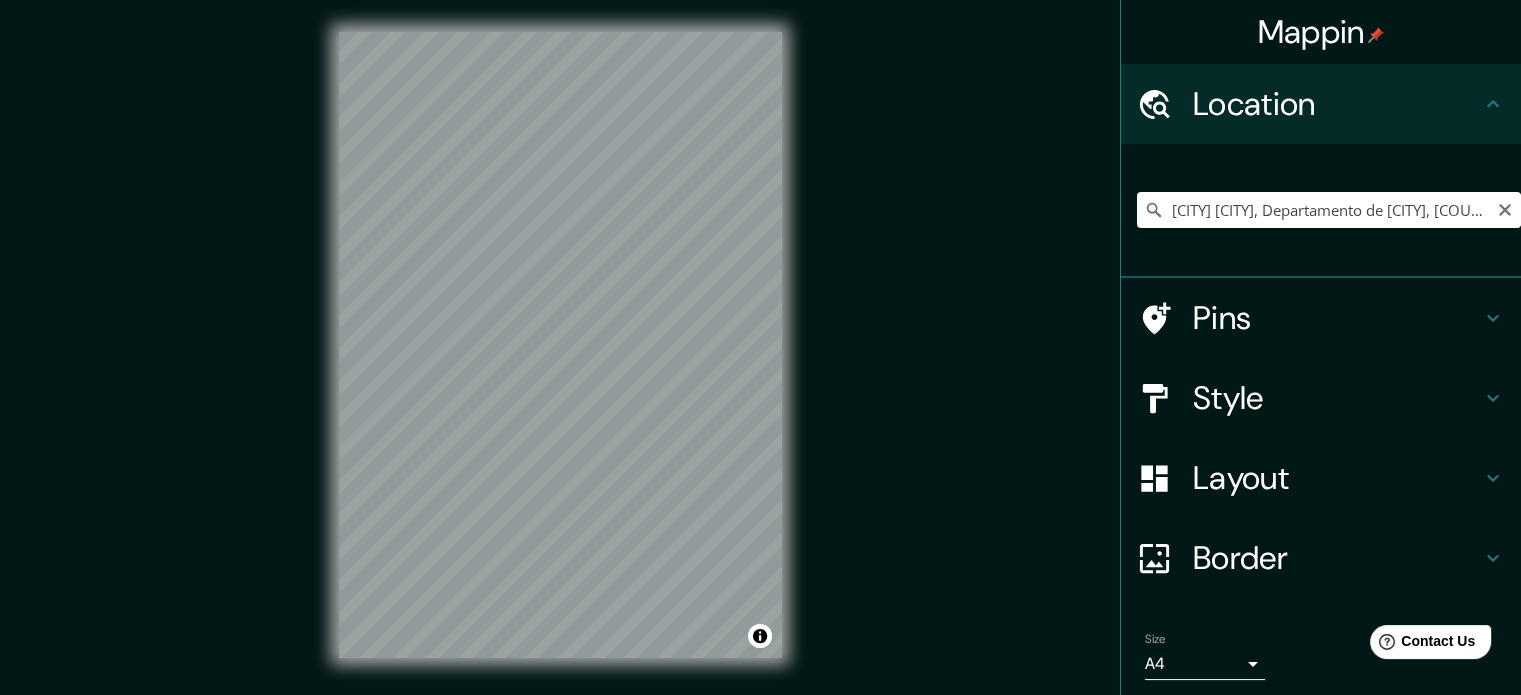 click 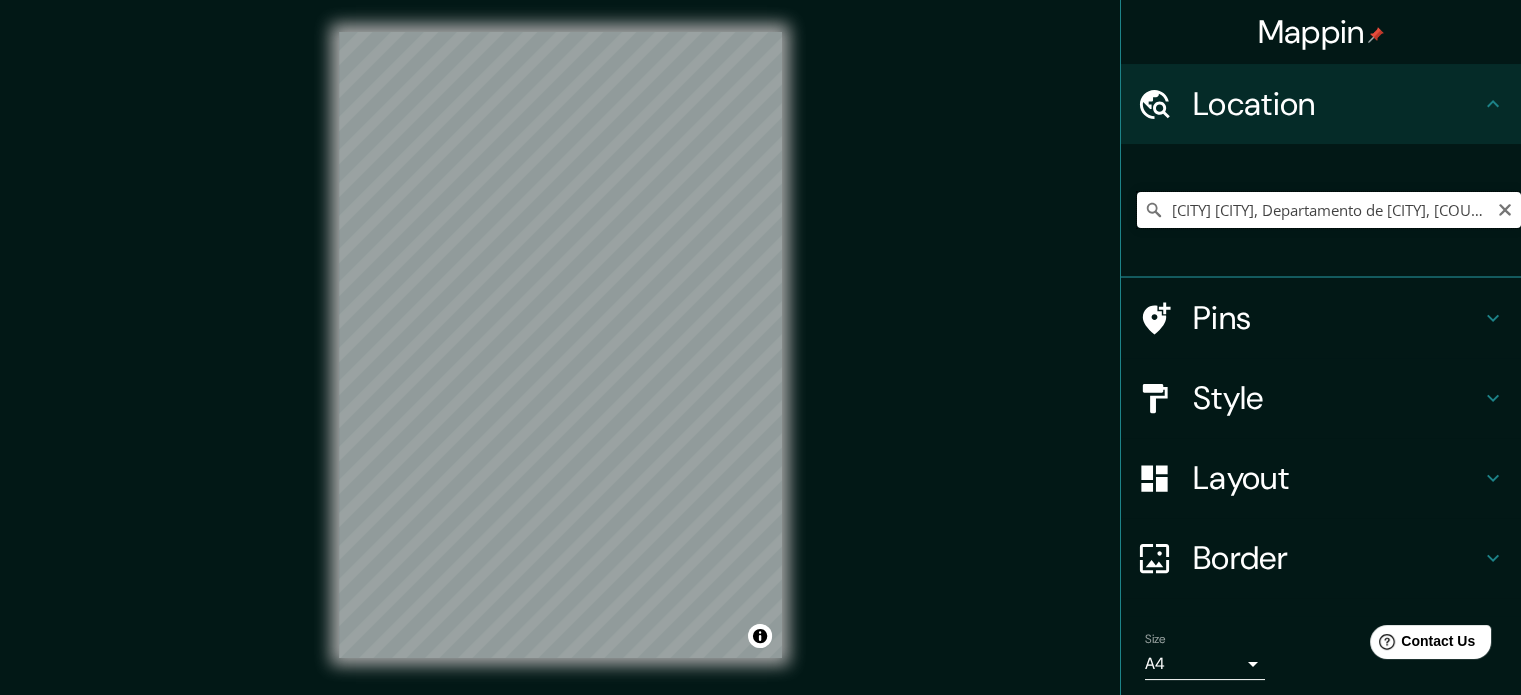 click on "San Carlos Sija, Departamento de Quetzaltenango, Guatemala" at bounding box center (1329, 210) 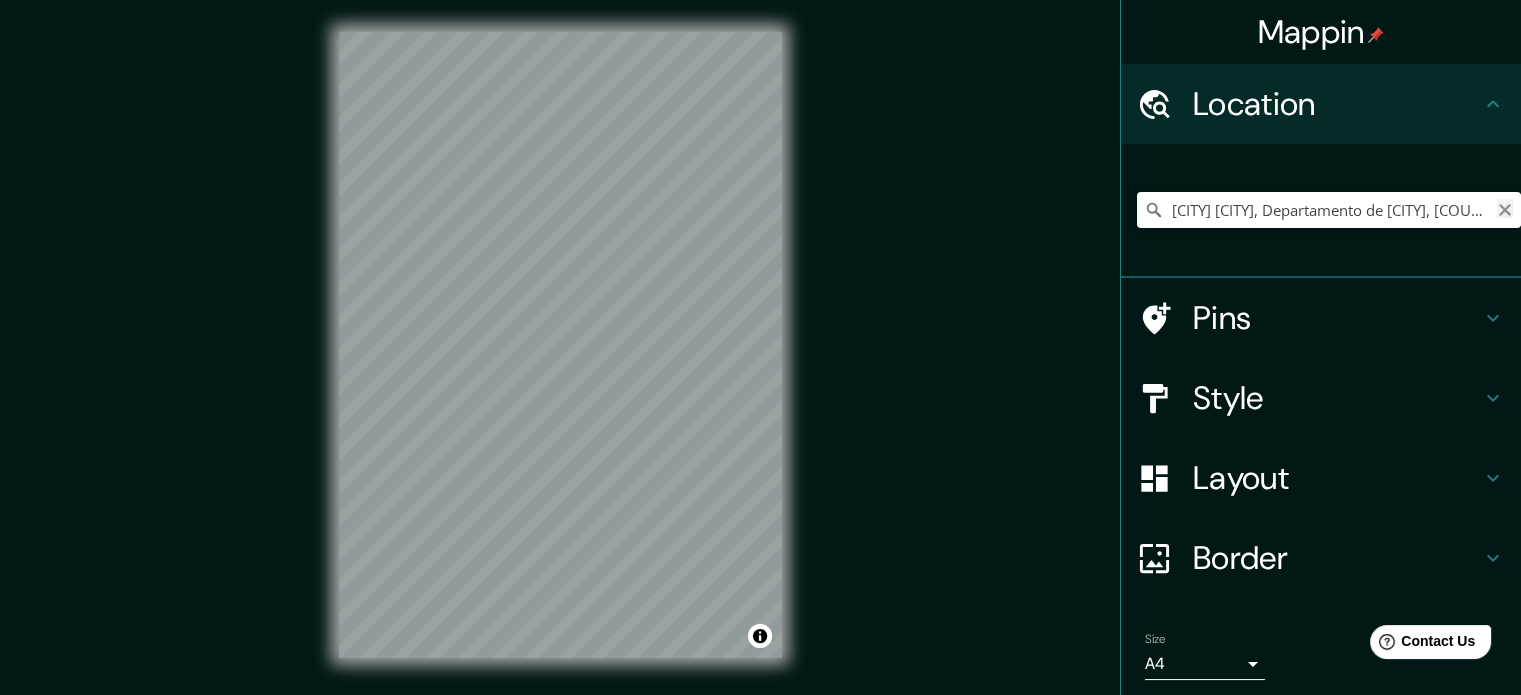 click 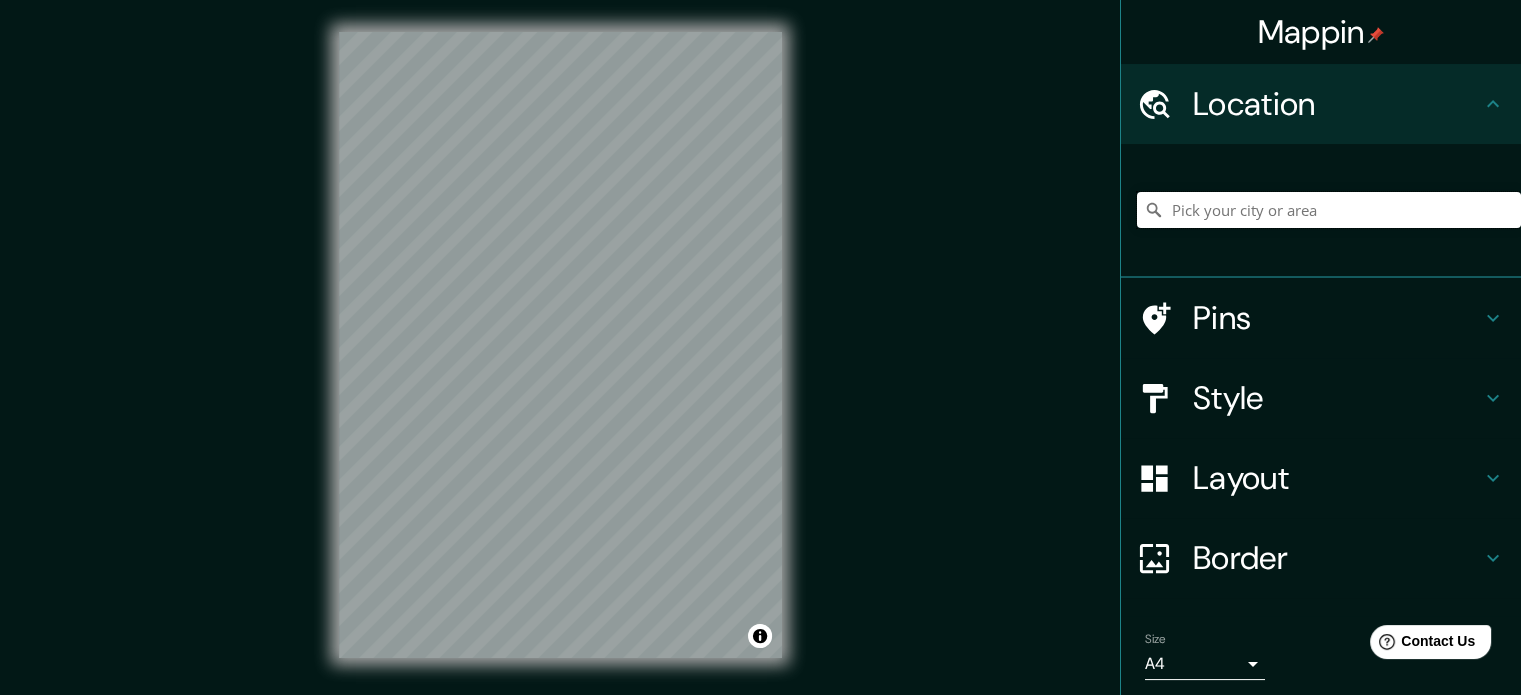click at bounding box center (1329, 210) 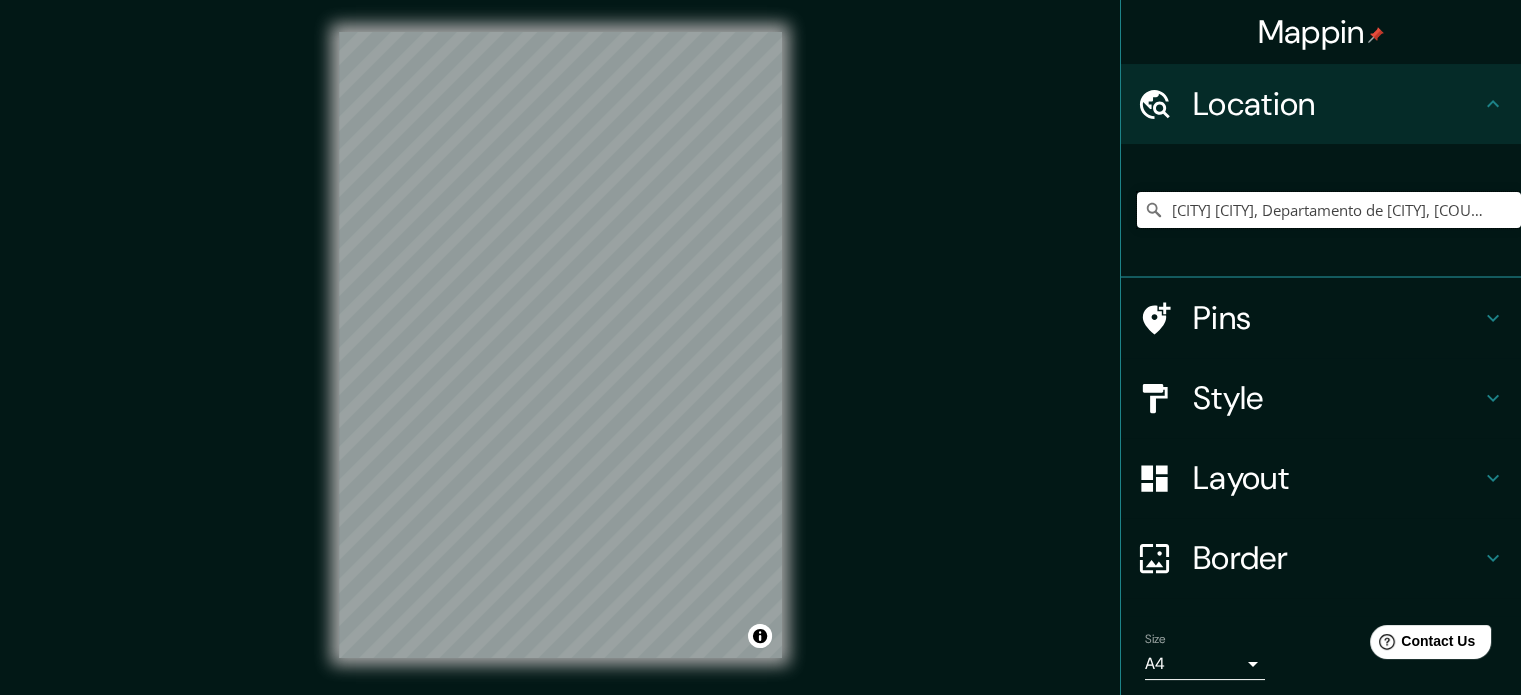 type on "San Carlos Sija, Departamento de Quetzaltenango, Guatemala" 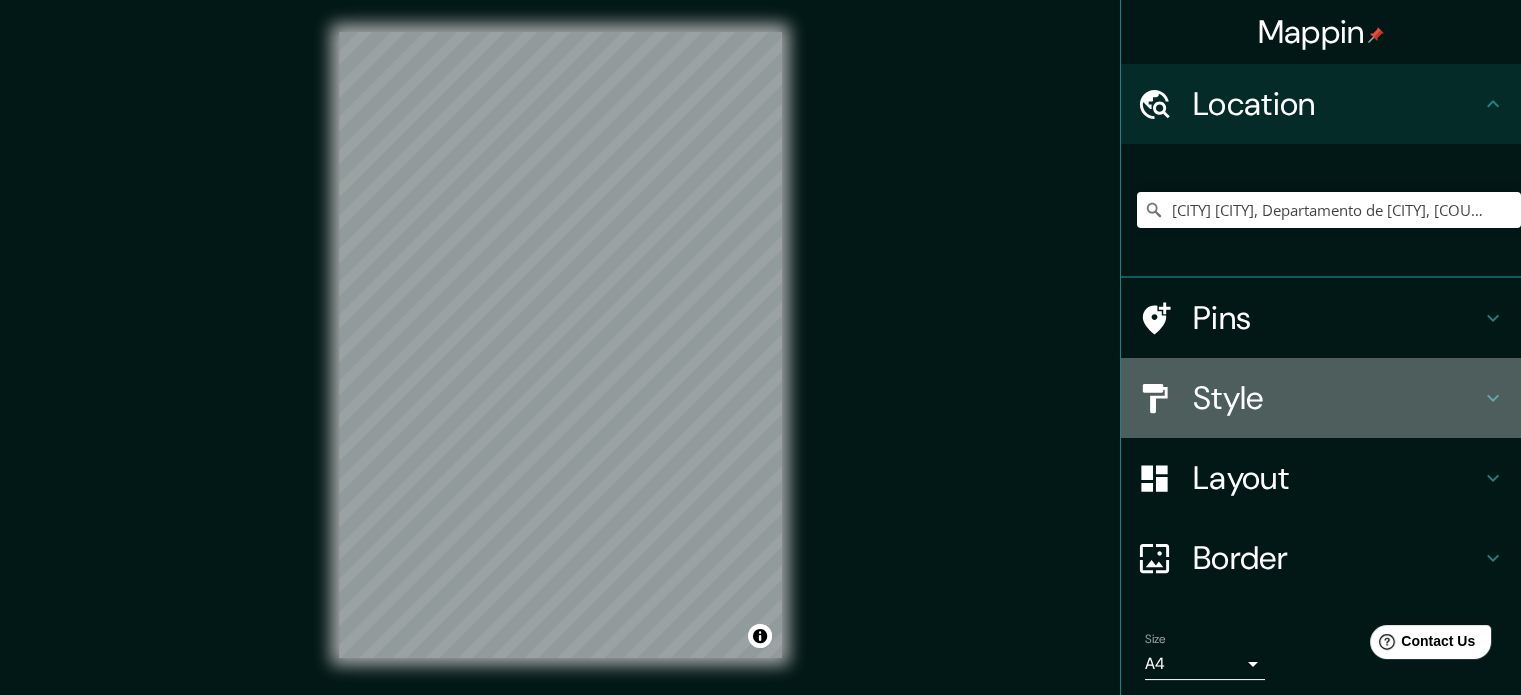 click on "Style" at bounding box center (1337, 398) 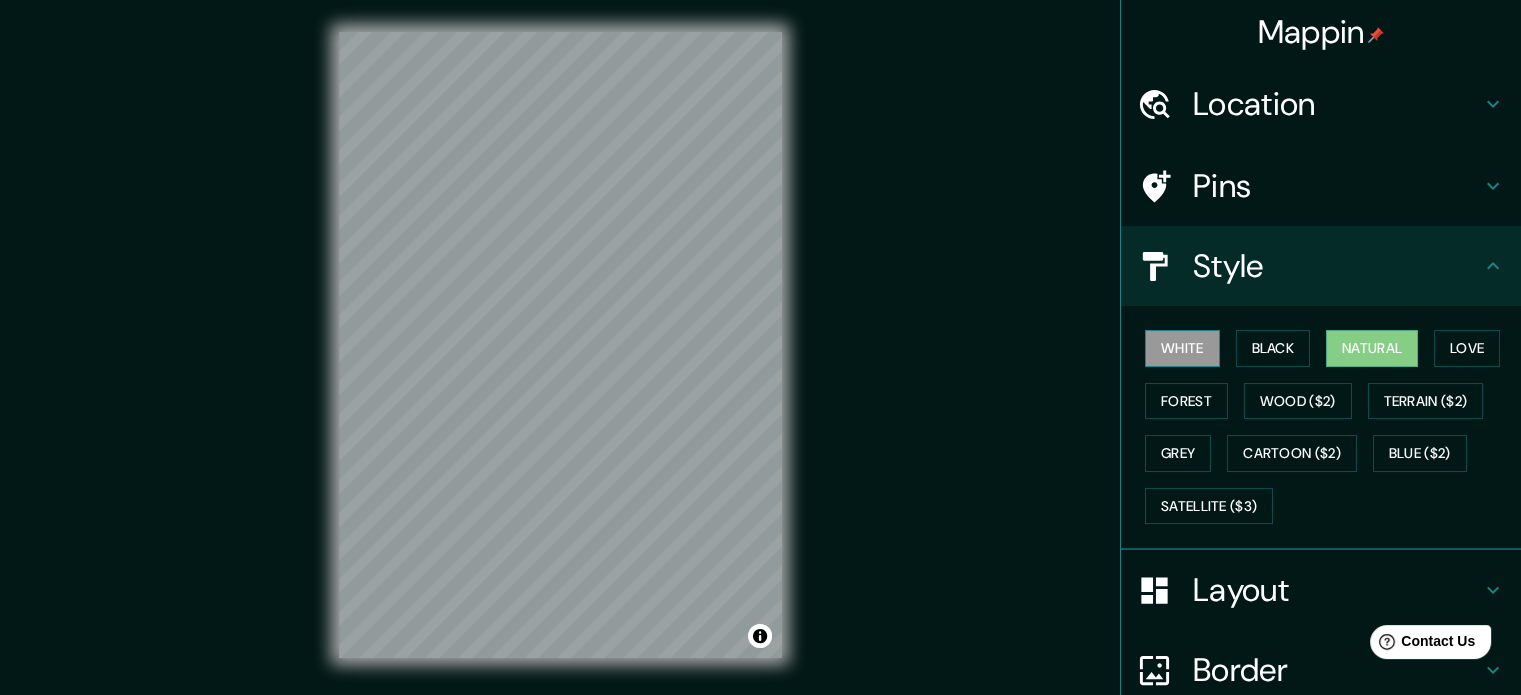 click on "White" at bounding box center [1182, 348] 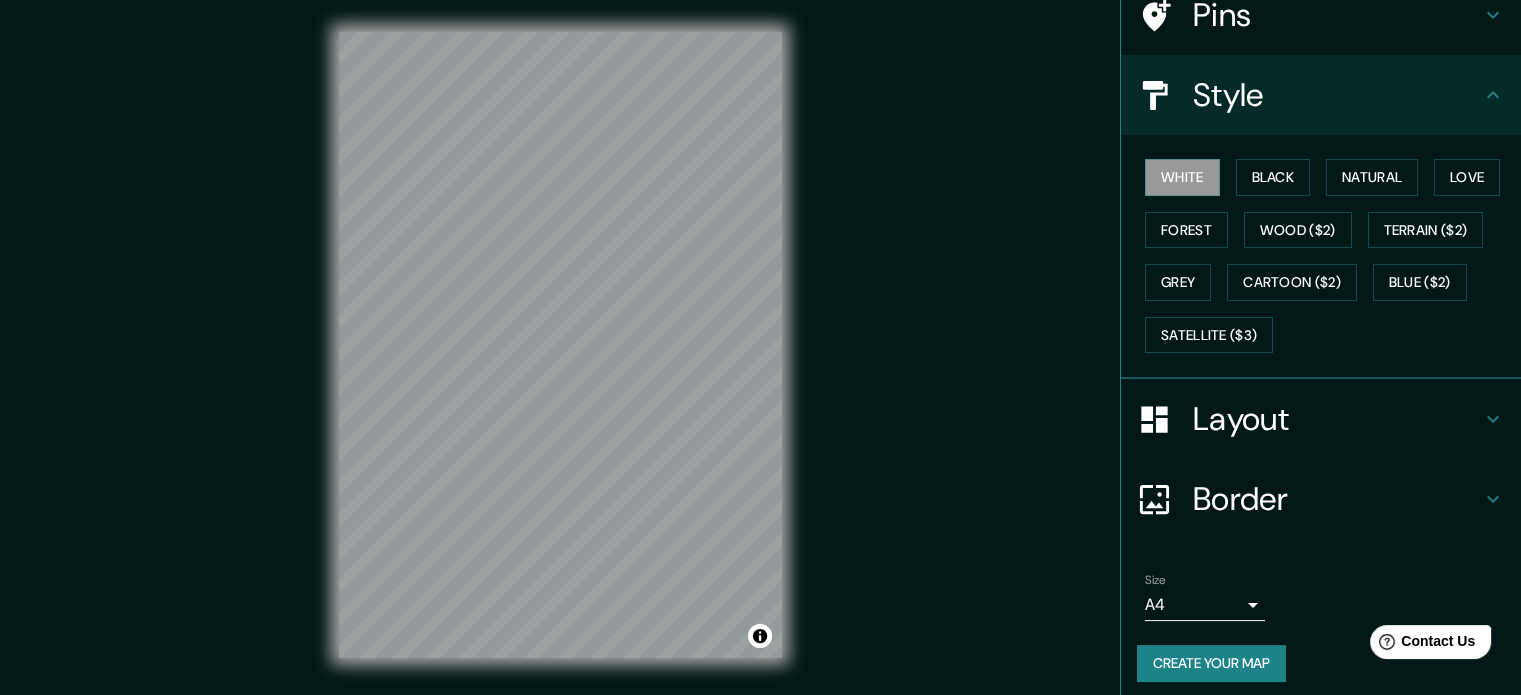 scroll, scrollTop: 178, scrollLeft: 0, axis: vertical 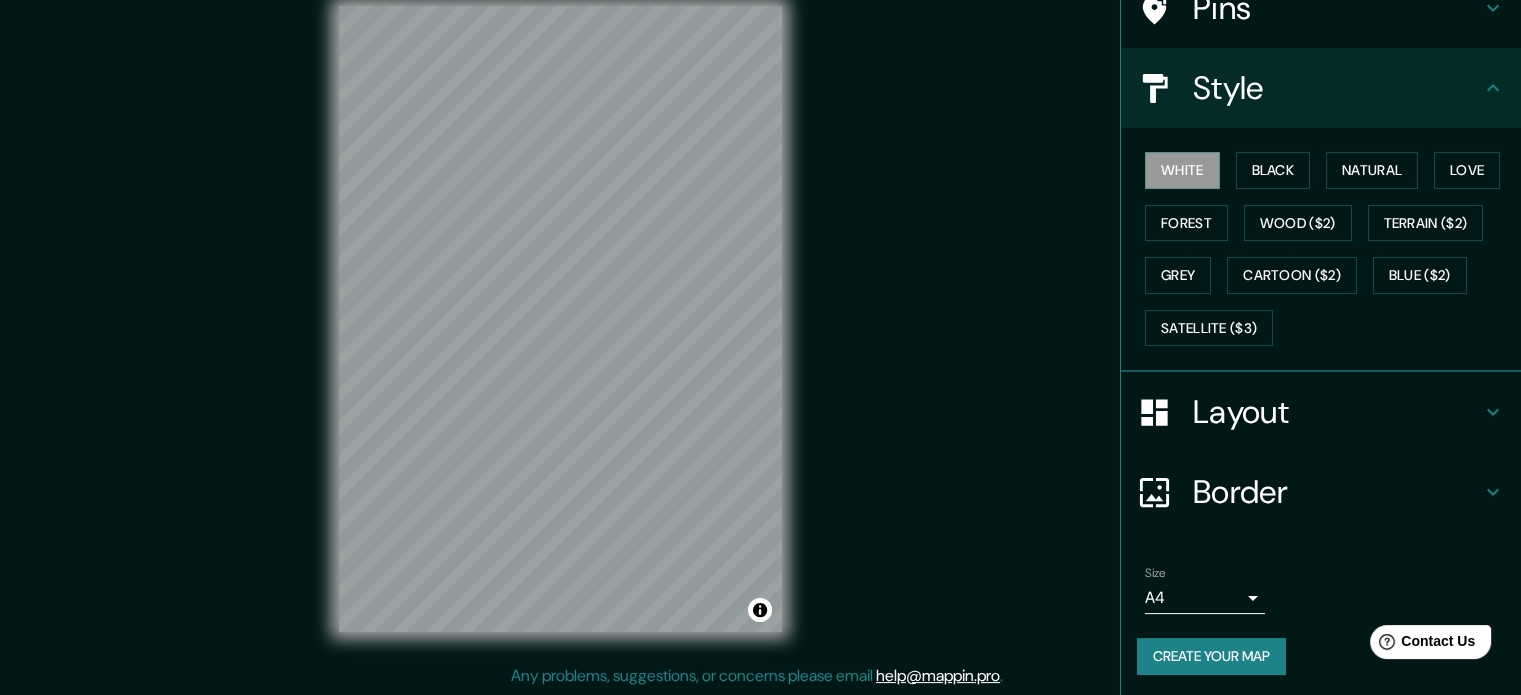 click on "Create your map" at bounding box center [1211, 656] 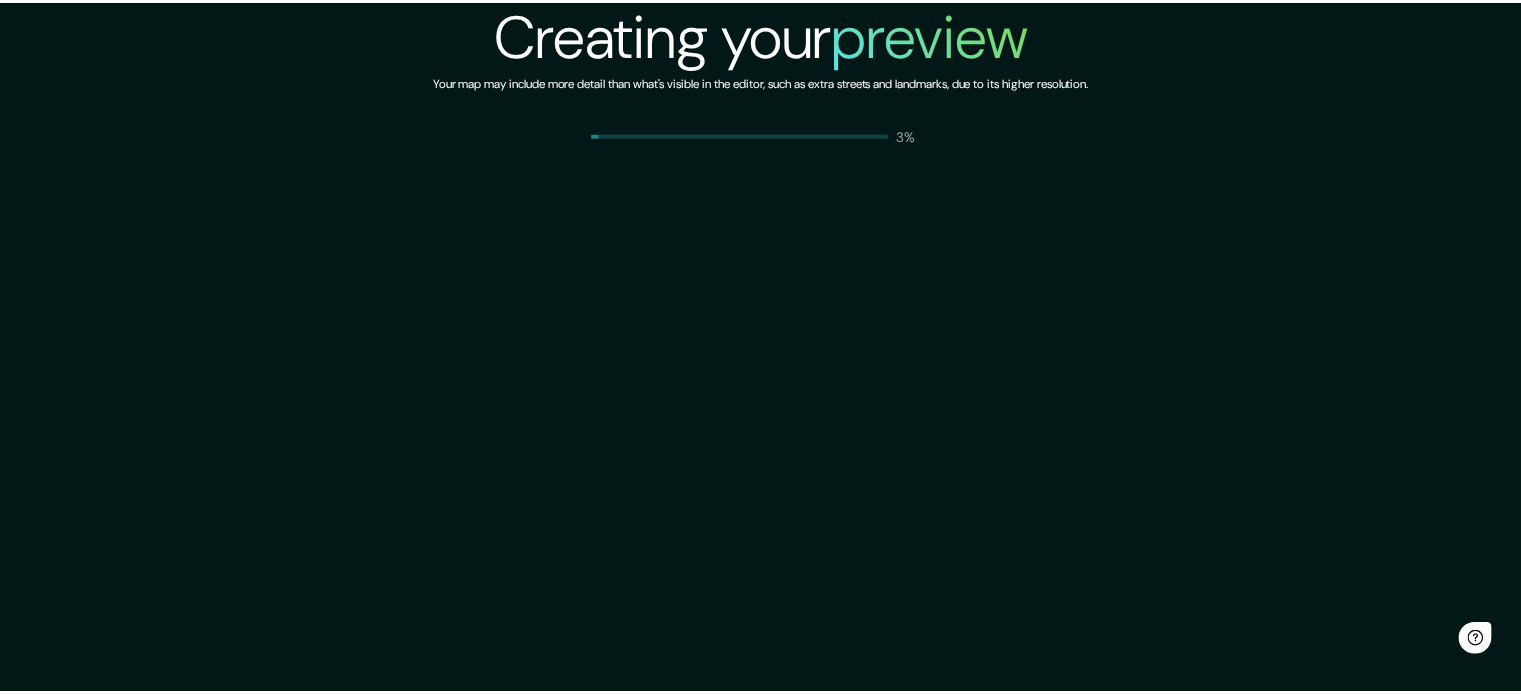 scroll, scrollTop: 0, scrollLeft: 0, axis: both 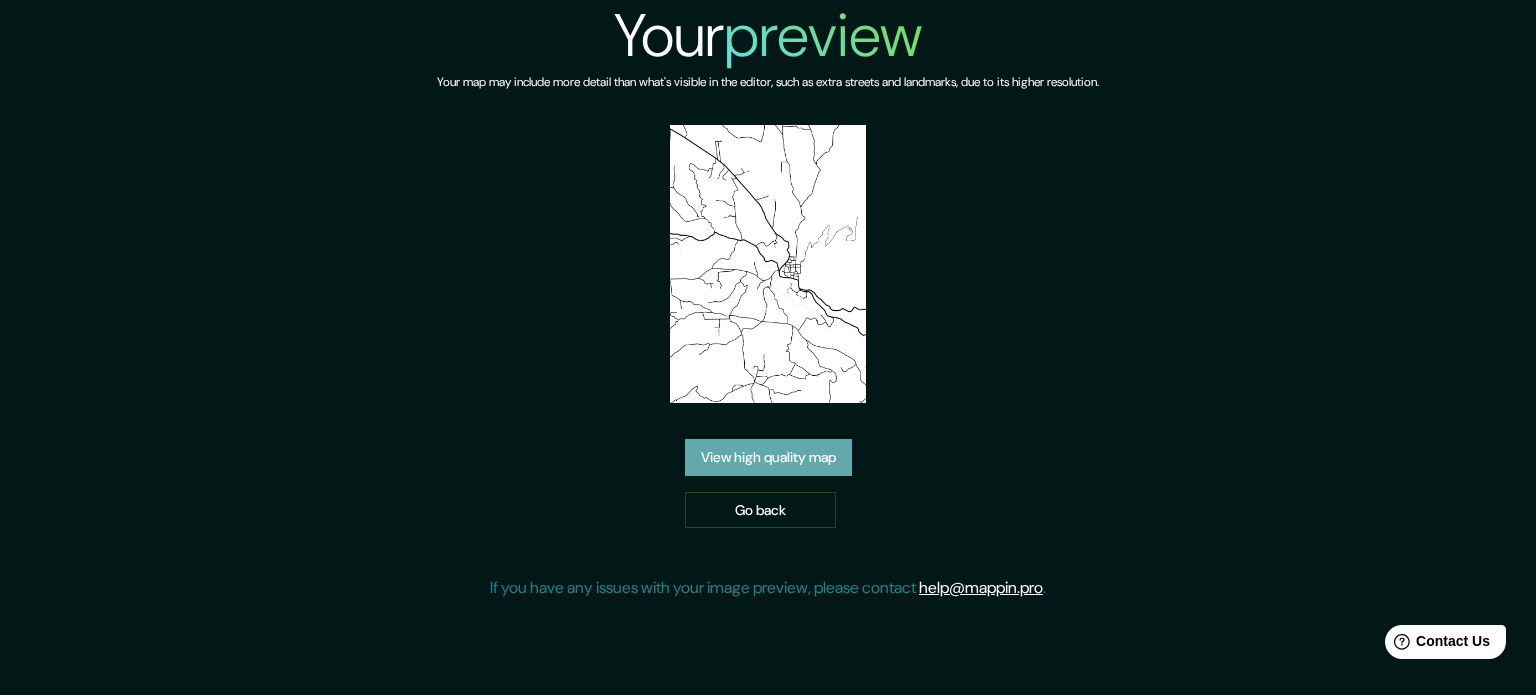 click on "View high quality map" at bounding box center [768, 457] 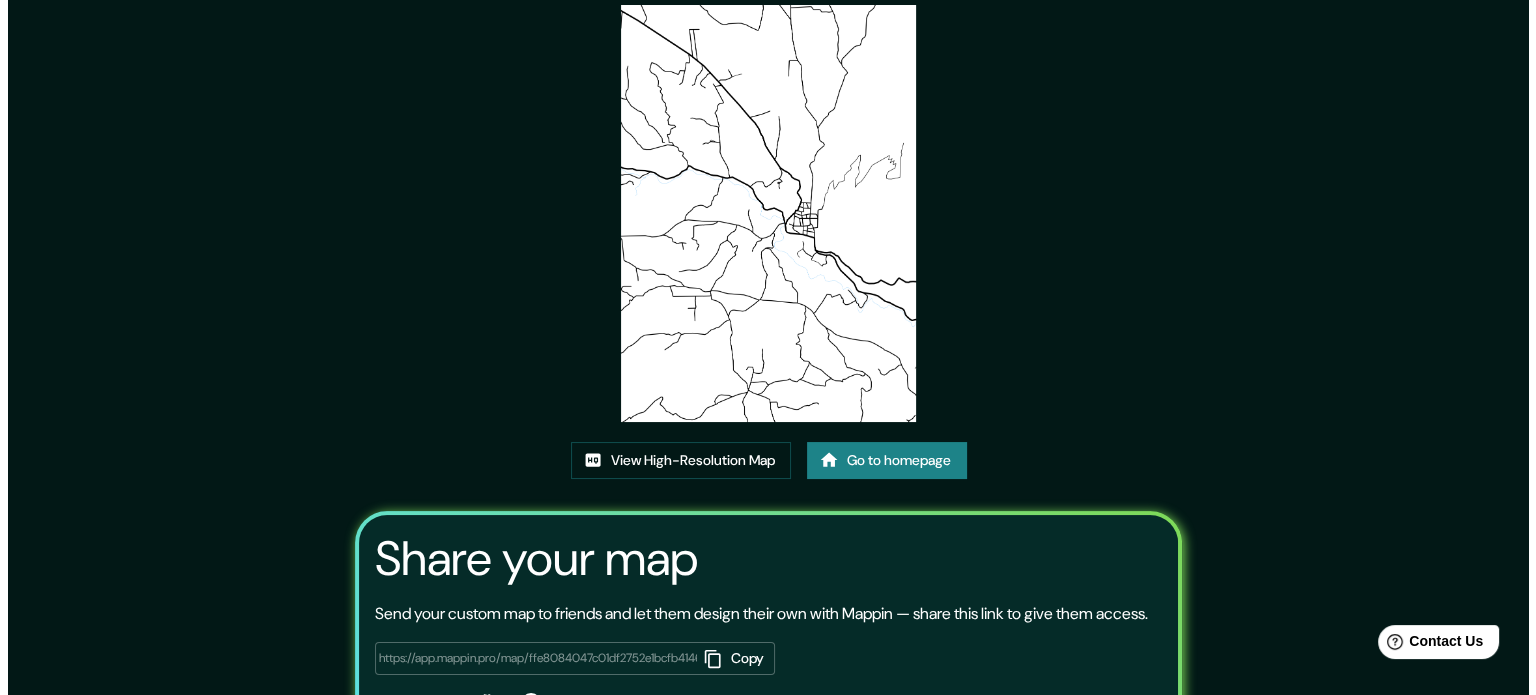 scroll, scrollTop: 0, scrollLeft: 0, axis: both 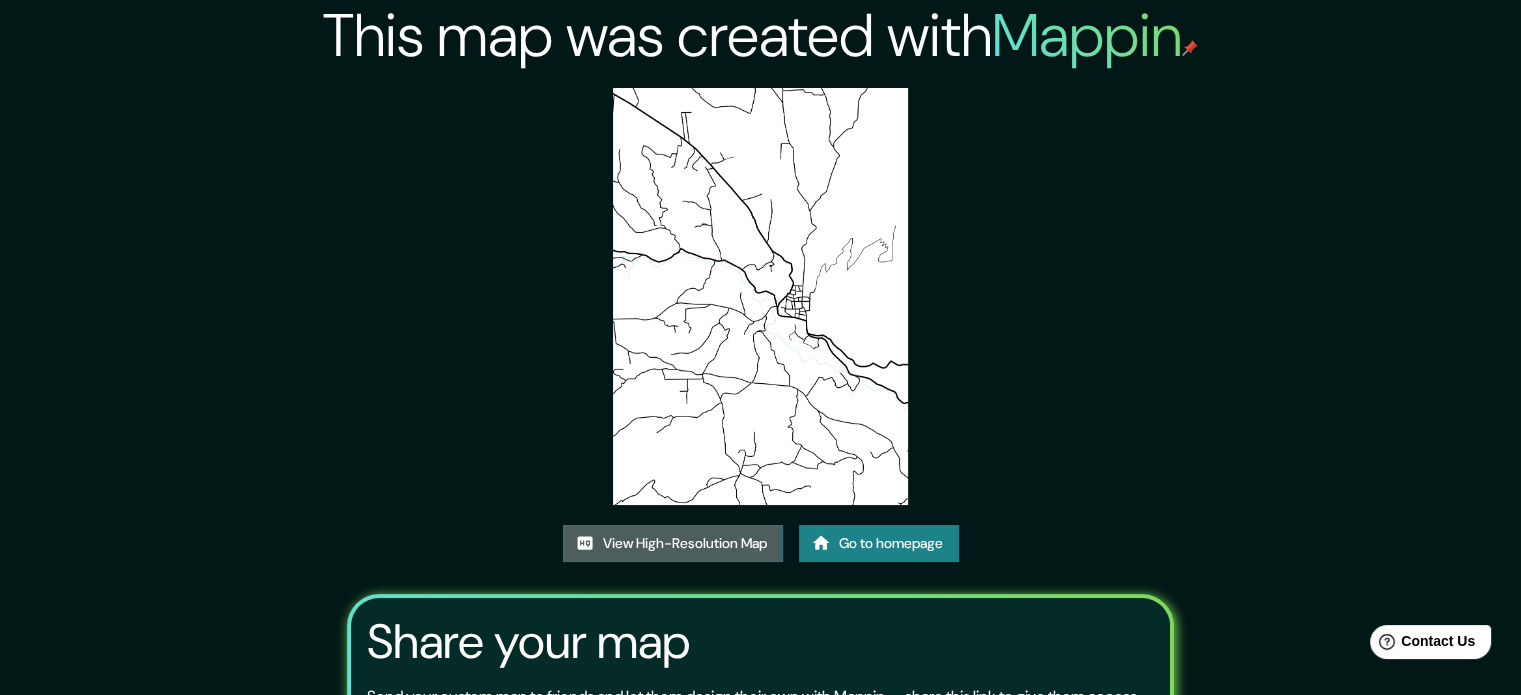 click on "View High-Resolution Map" at bounding box center (673, 543) 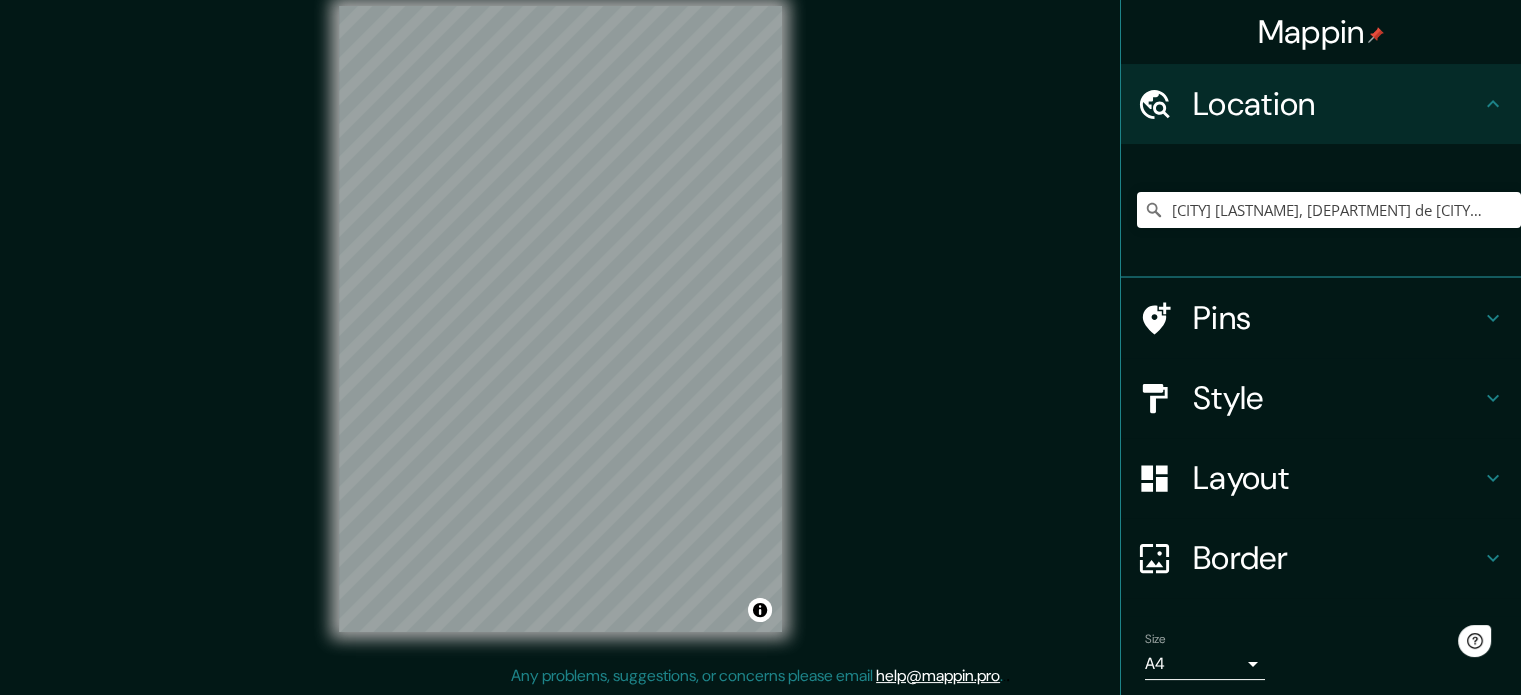 scroll, scrollTop: 0, scrollLeft: 0, axis: both 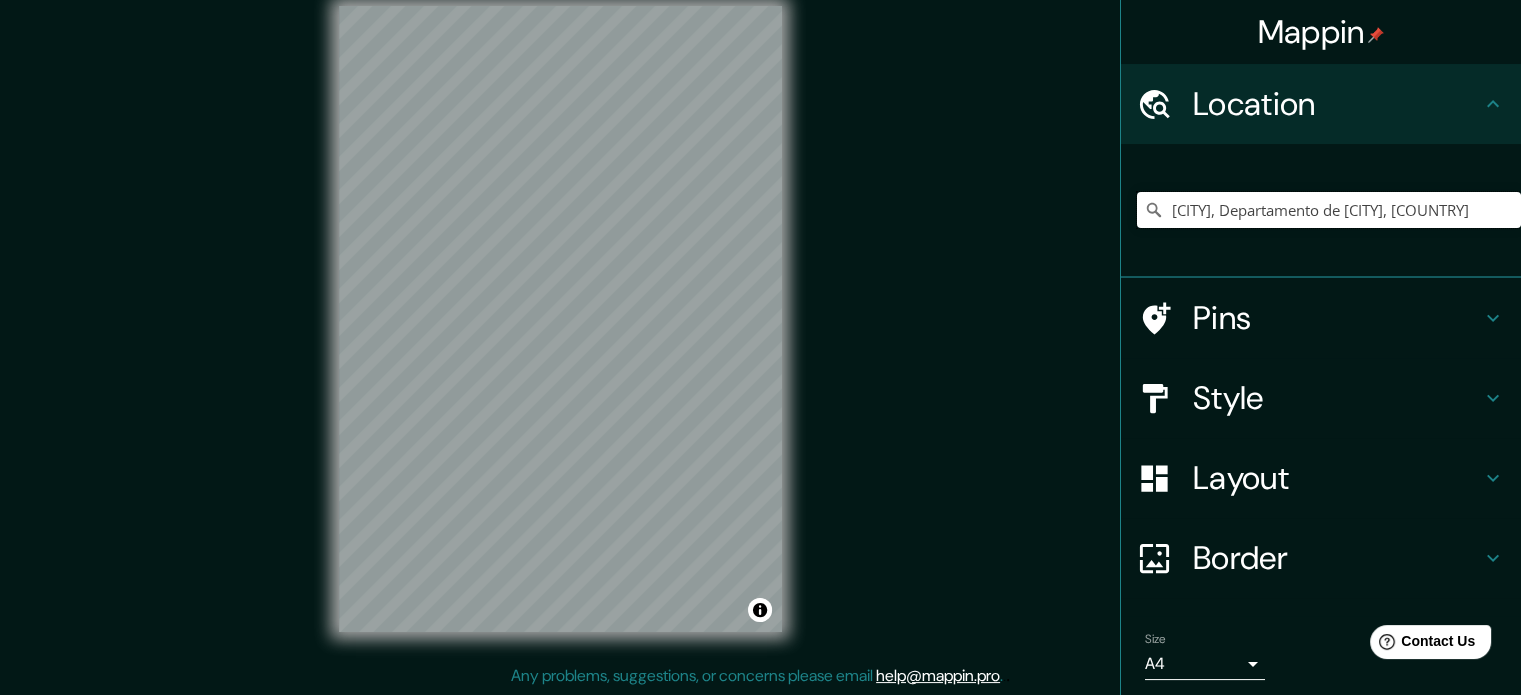 click on "San Carlos Sija, Departamento de Quetzaltenango, Guatemala" at bounding box center [1329, 210] 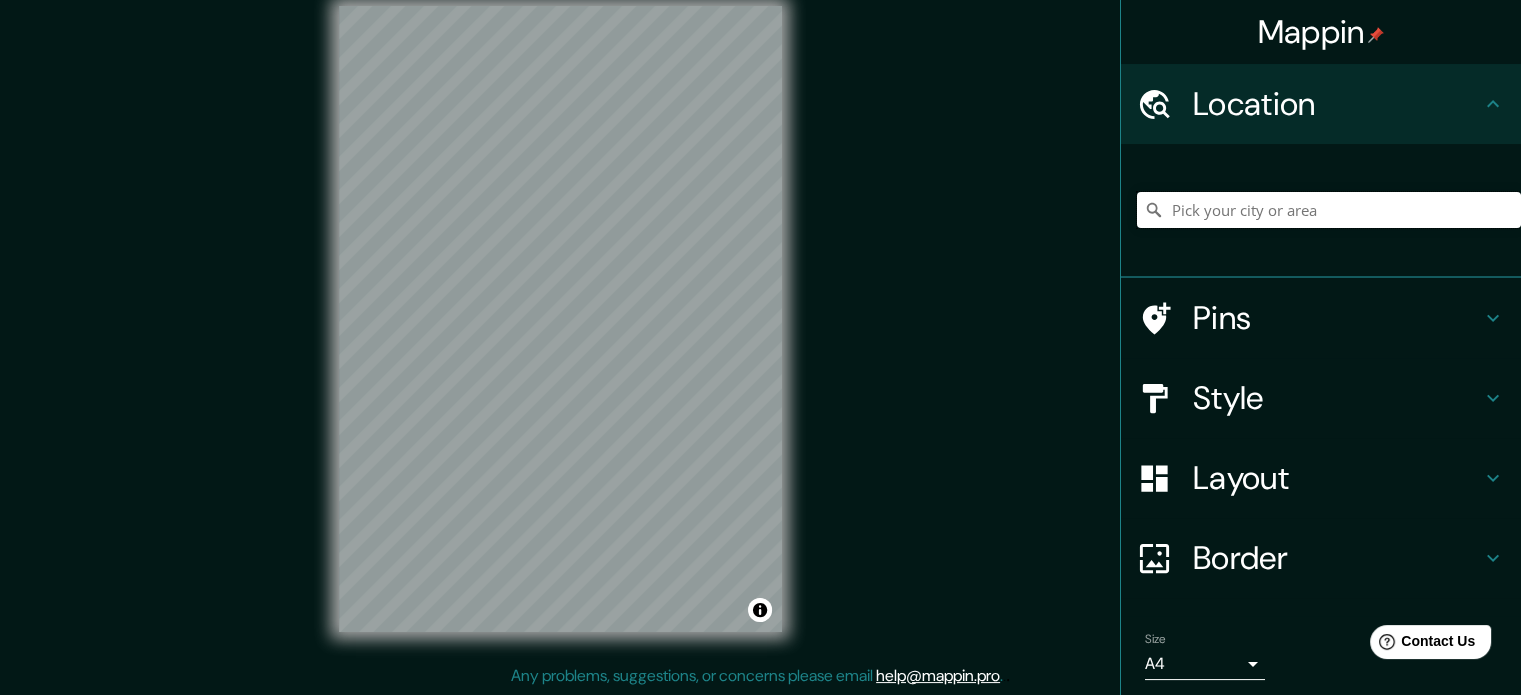 scroll, scrollTop: 0, scrollLeft: 0, axis: both 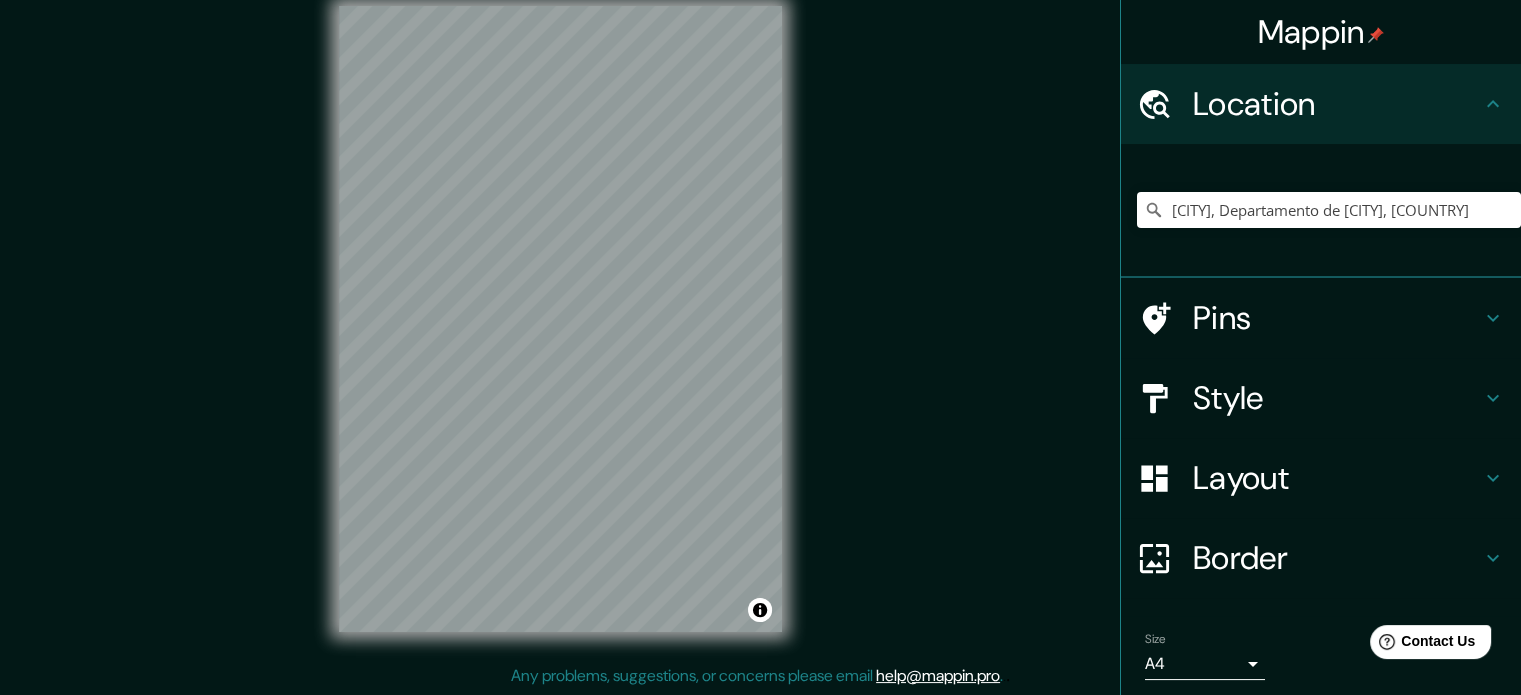 click on "Layout" at bounding box center [1337, 478] 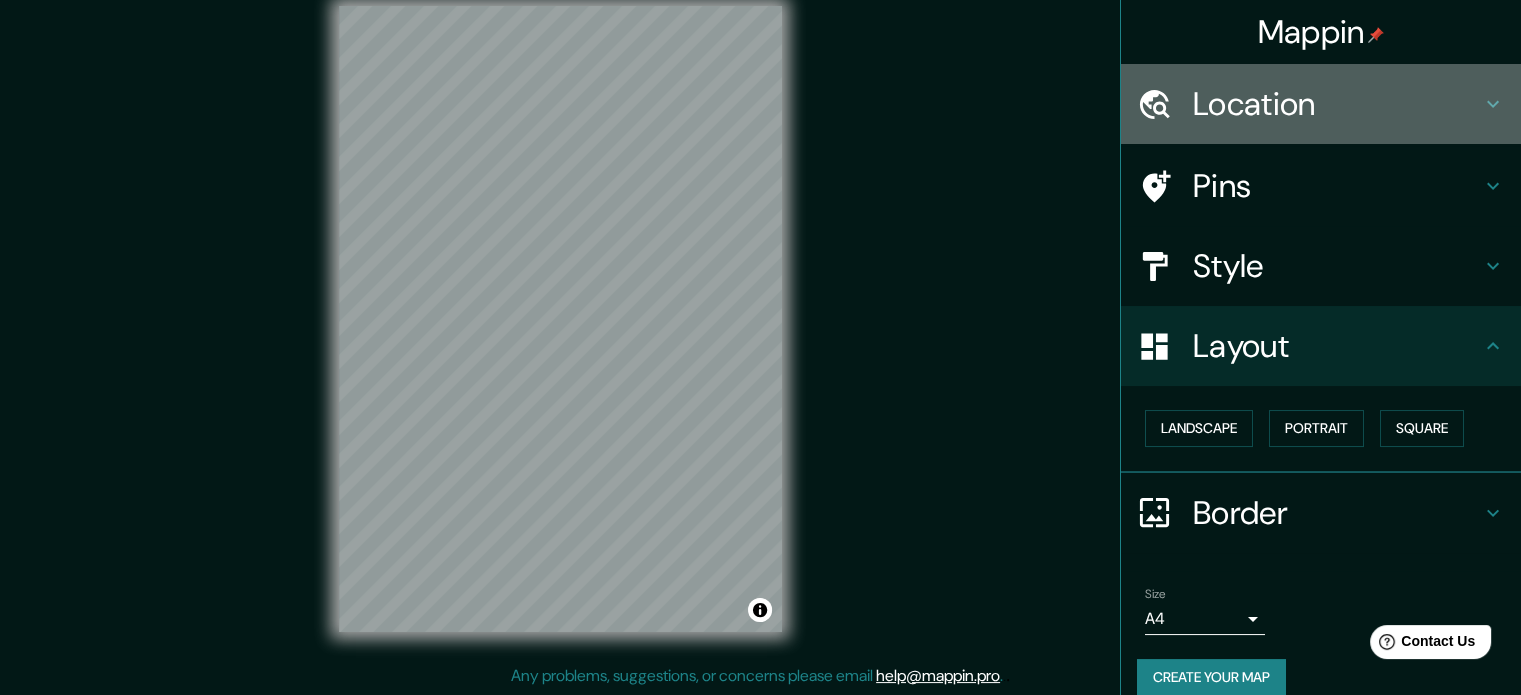 click on "Location" at bounding box center (1337, 104) 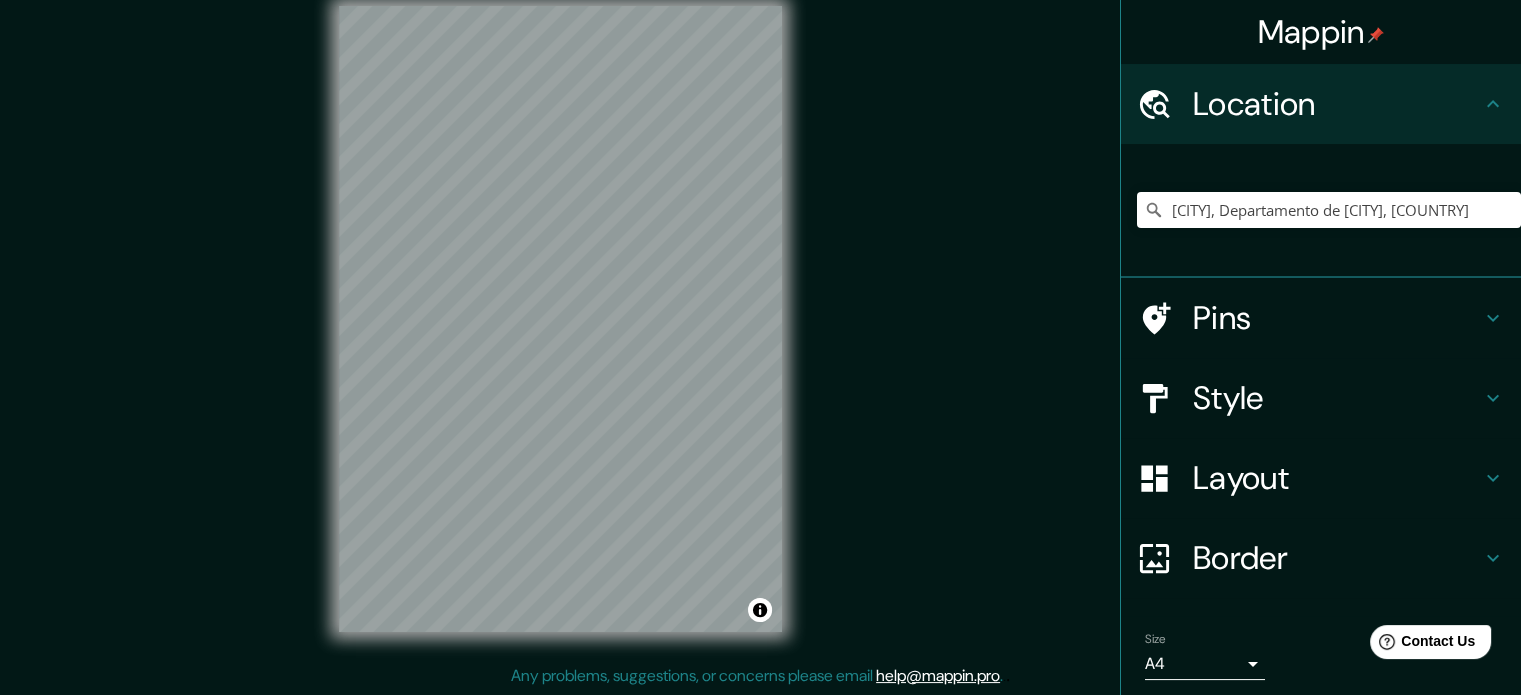 click on "Pins" at bounding box center [1337, 318] 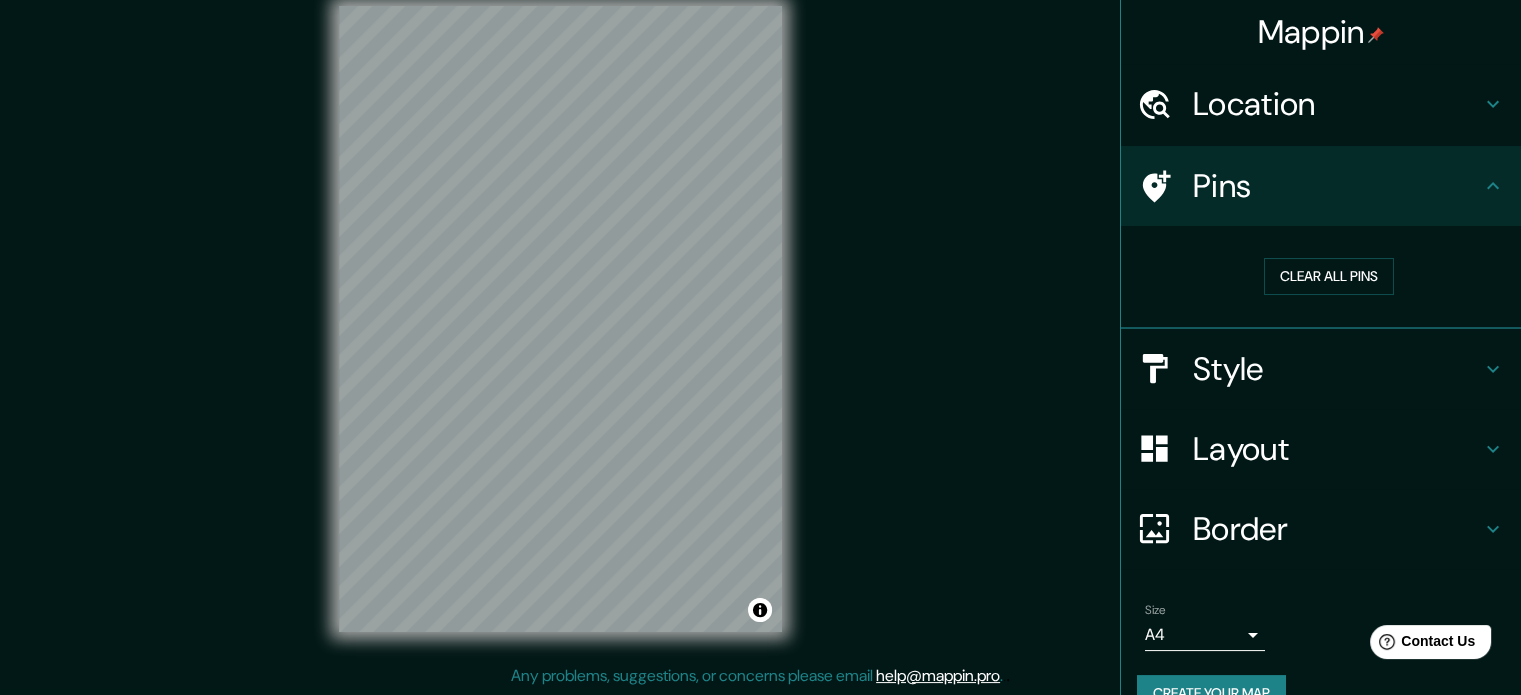 click on "Style" at bounding box center (1337, 369) 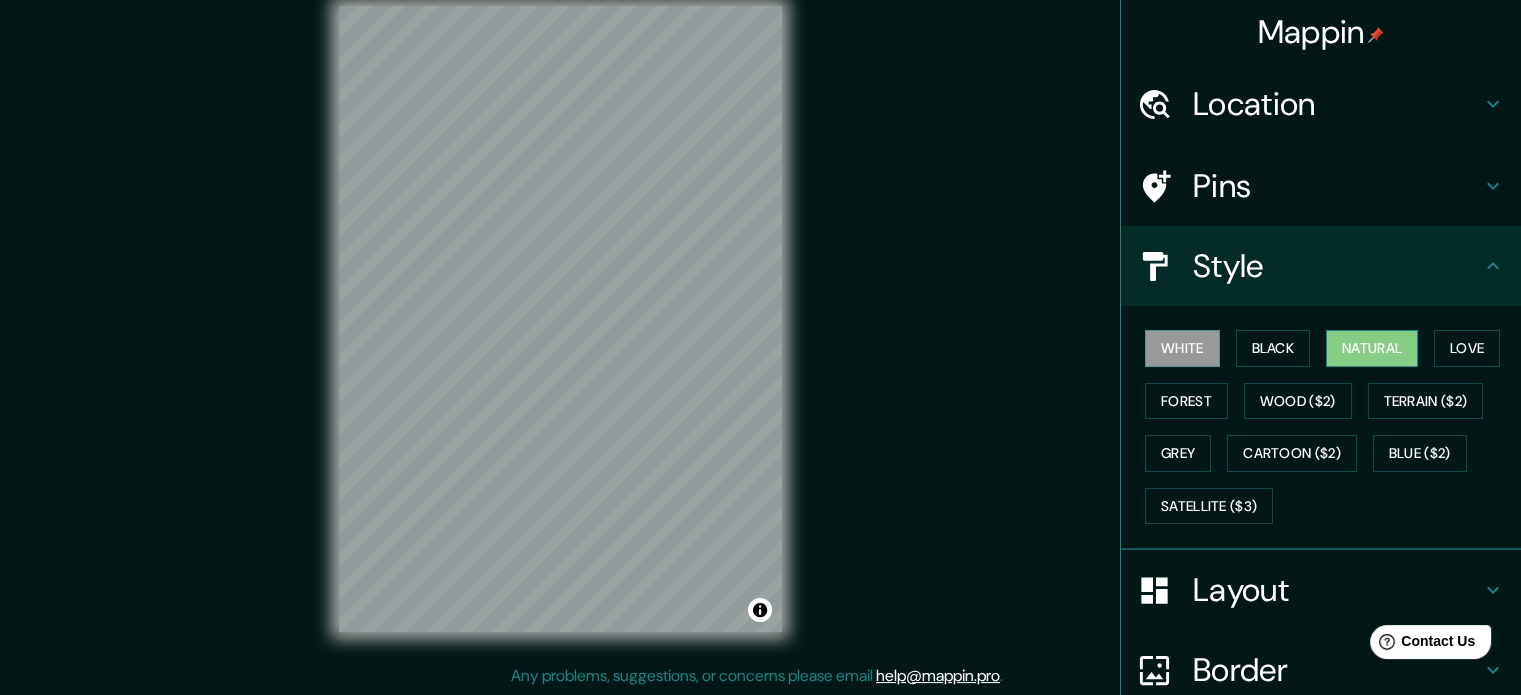click on "Natural" at bounding box center (1372, 348) 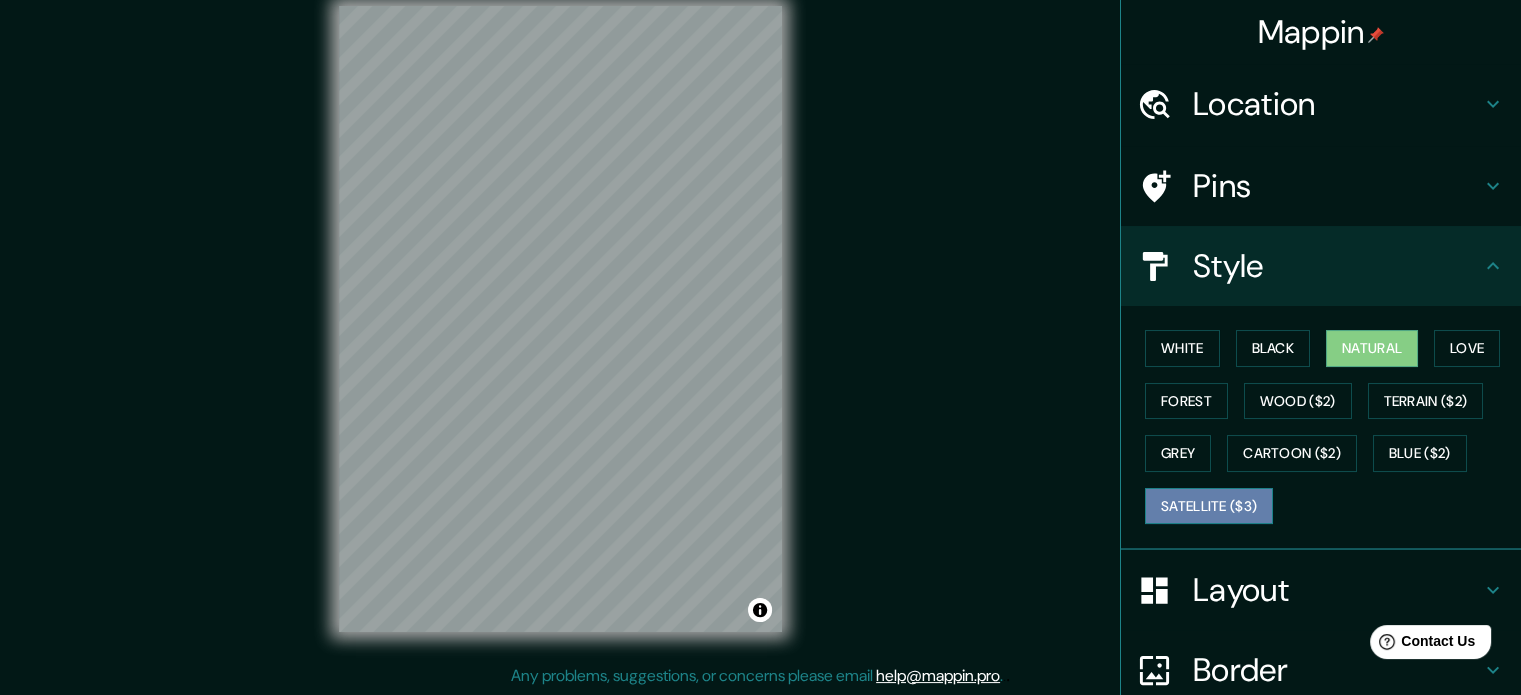 click on "Satellite ($3)" at bounding box center [1209, 506] 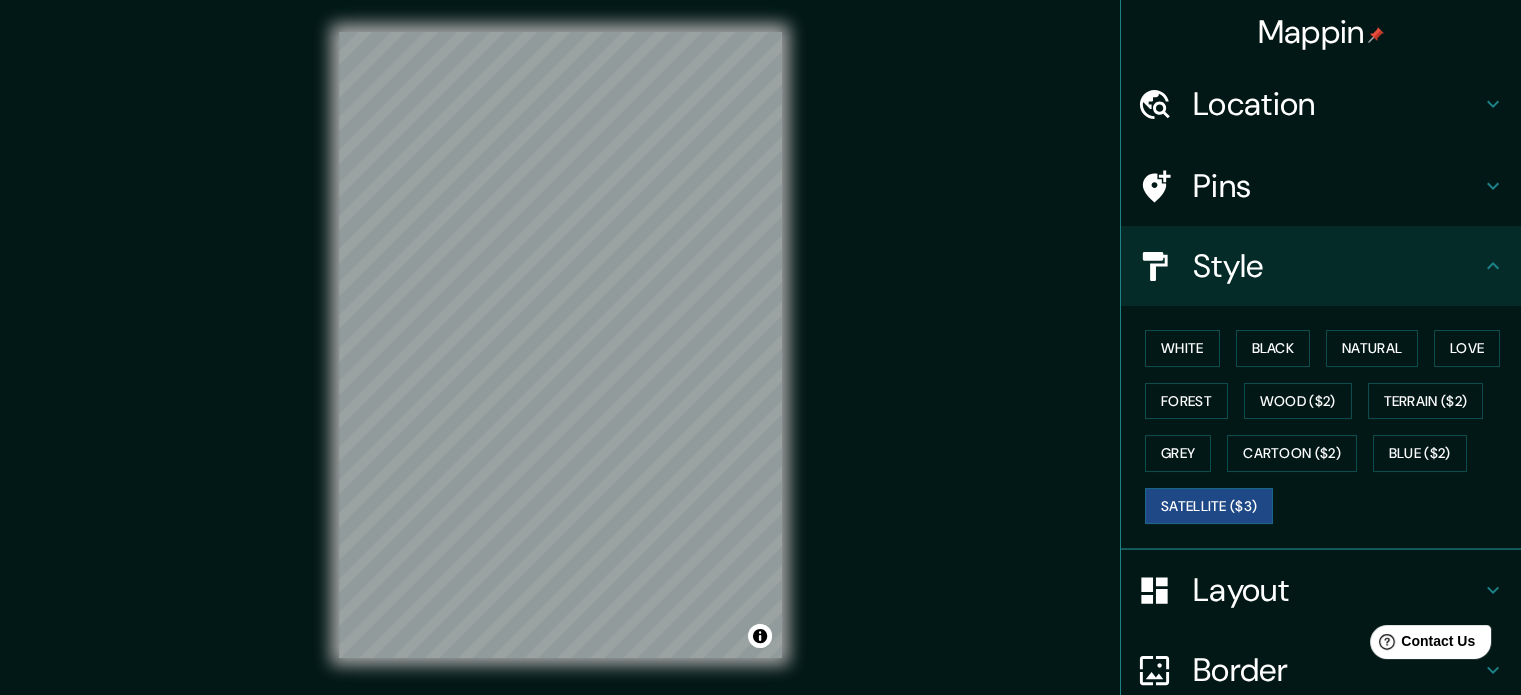 scroll, scrollTop: 0, scrollLeft: 0, axis: both 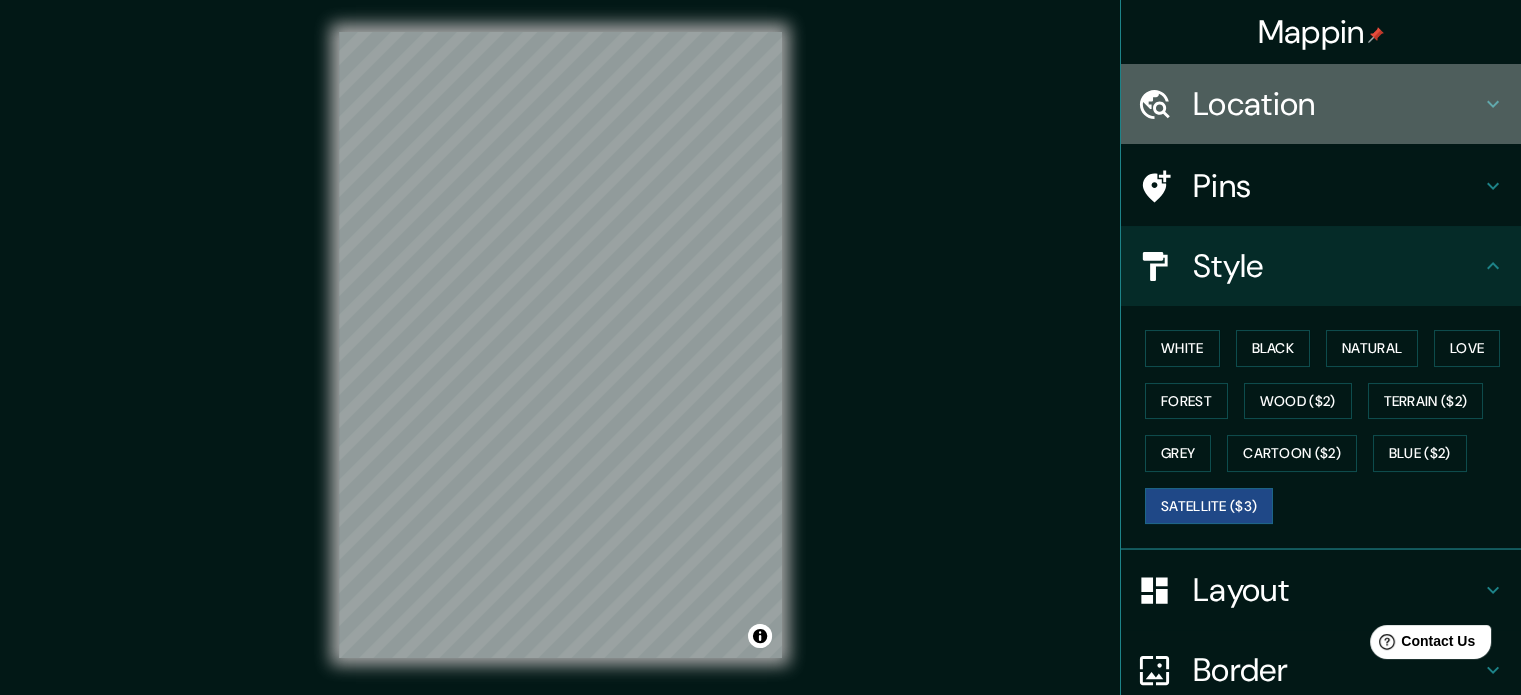 click on "Location" at bounding box center [1337, 104] 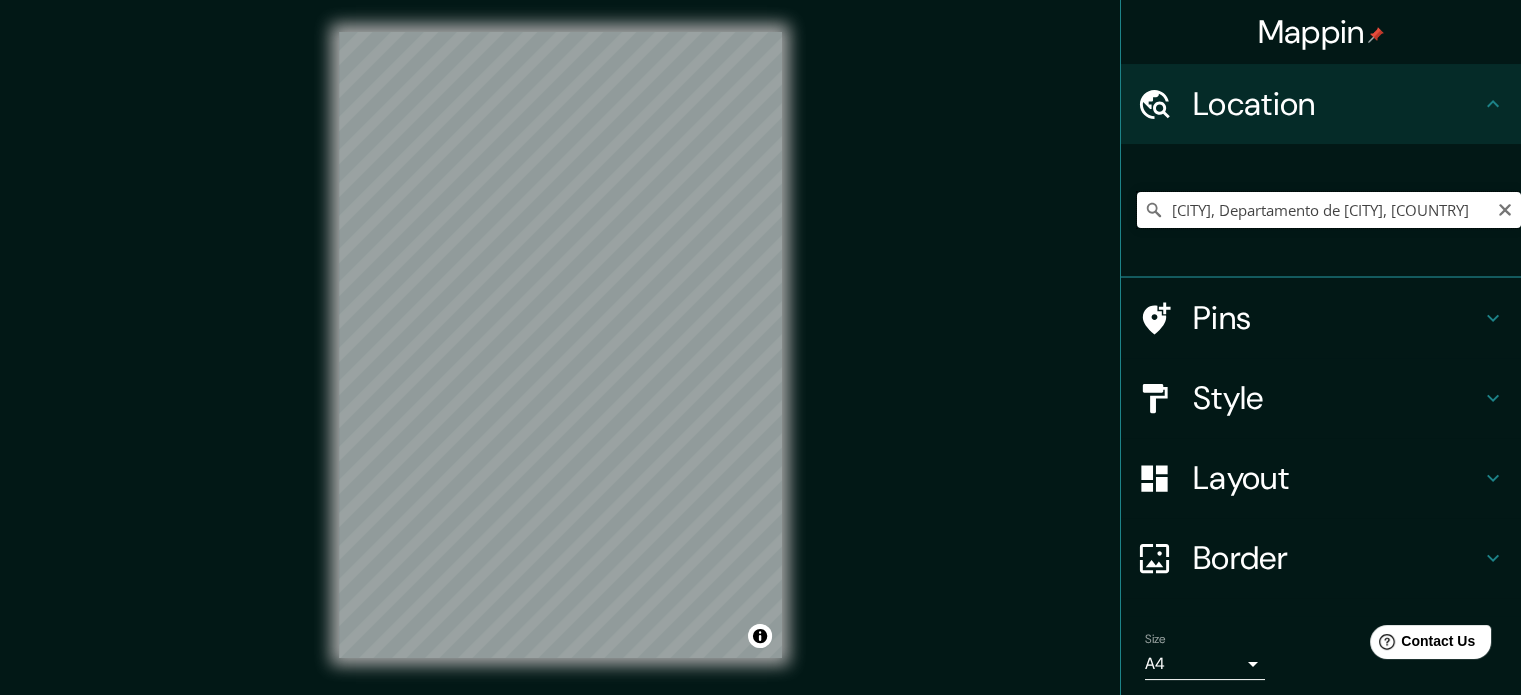 click on "San Carlos Sija, Departamento de Quetzaltenango, Guatemala" at bounding box center (1329, 210) 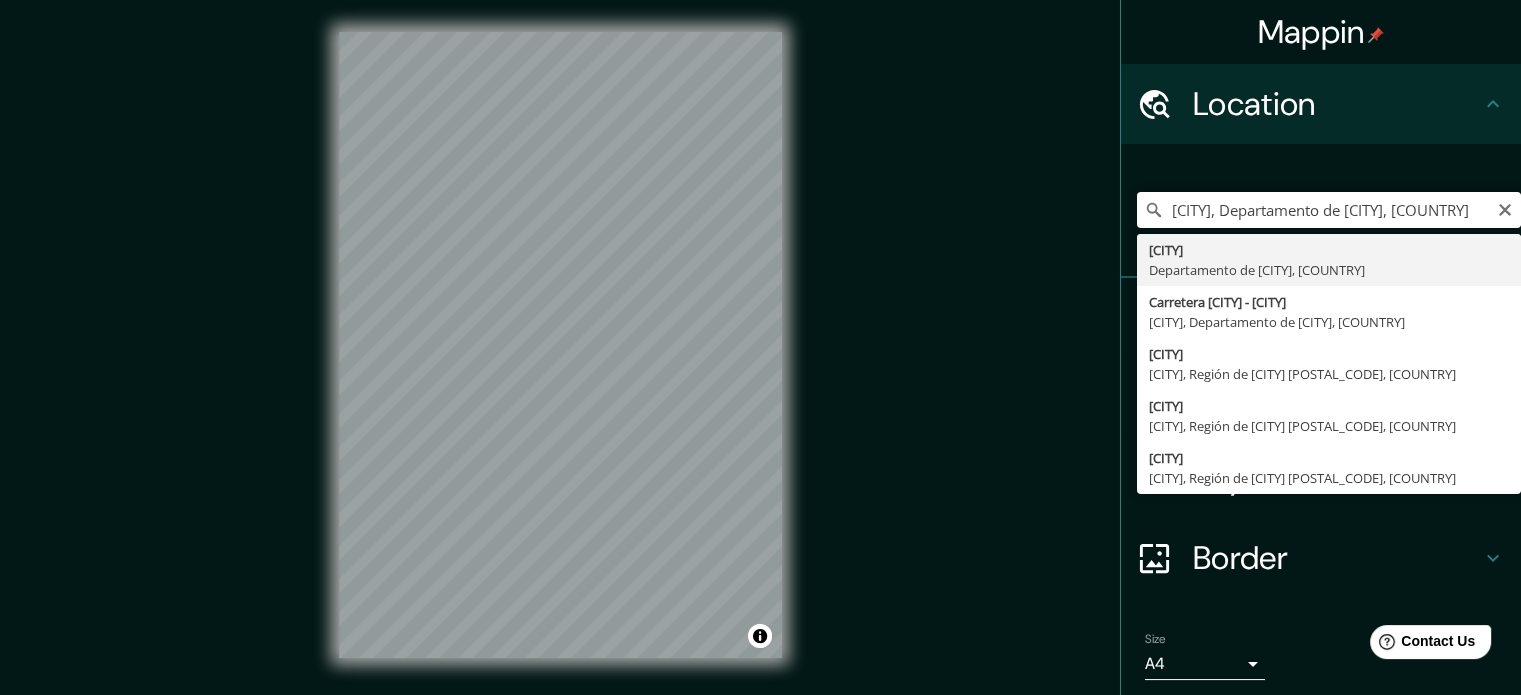 click 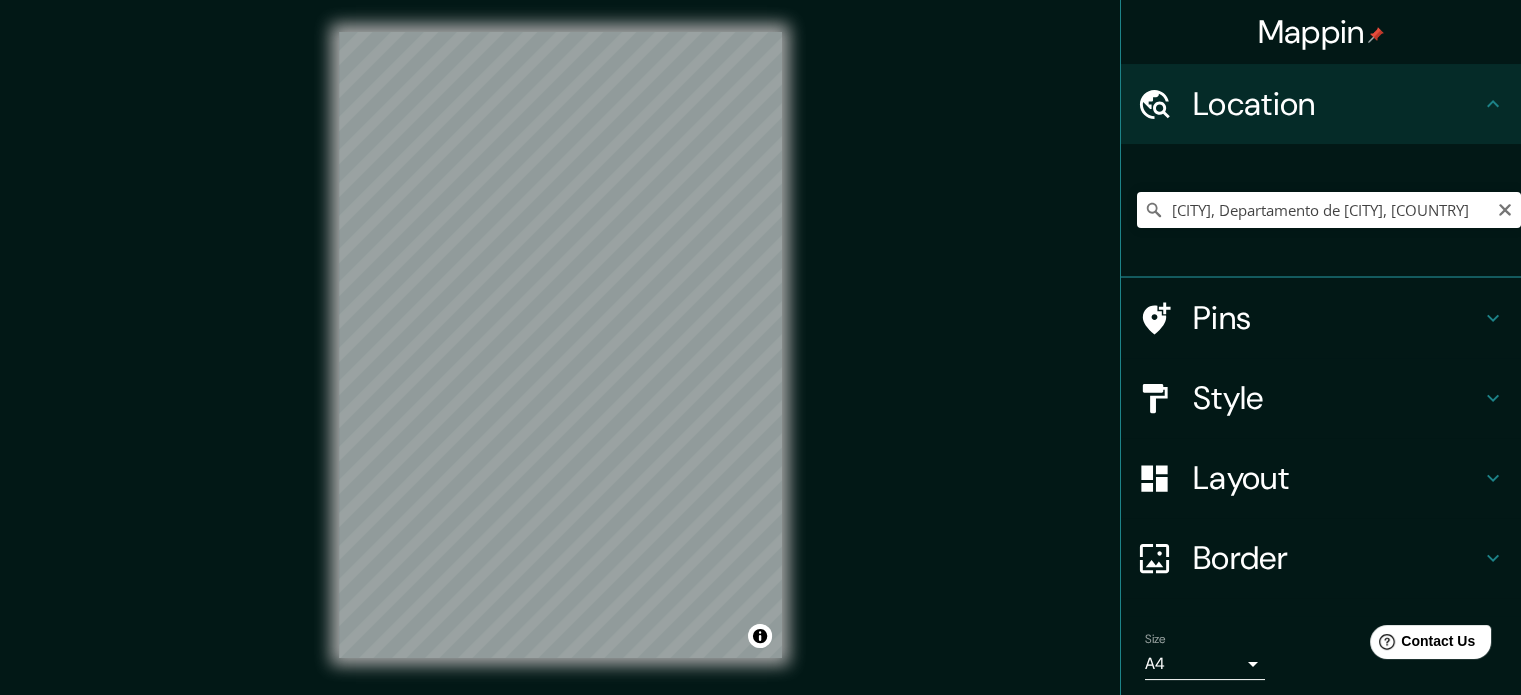 click 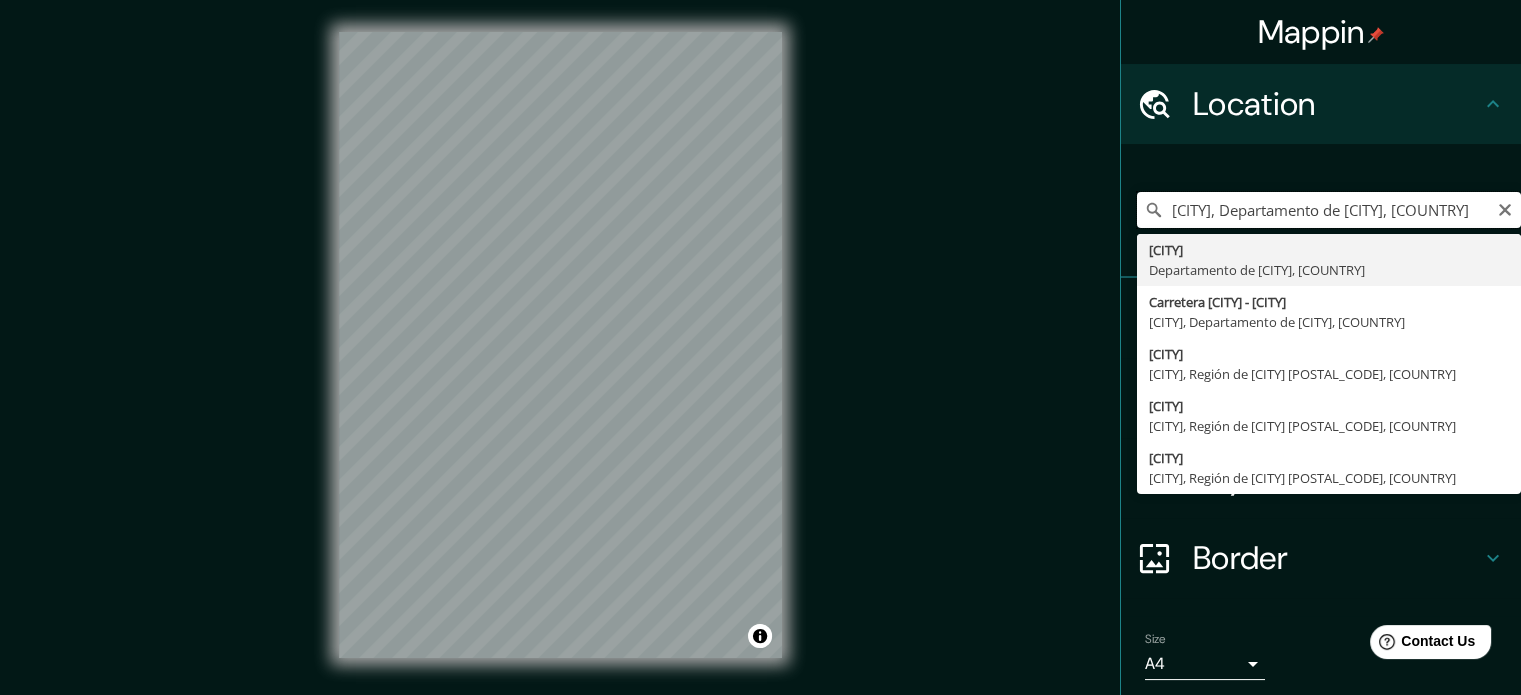 click on "San Carlos Sija, Departamento de Quetzaltenango, Guatemala" at bounding box center [1329, 210] 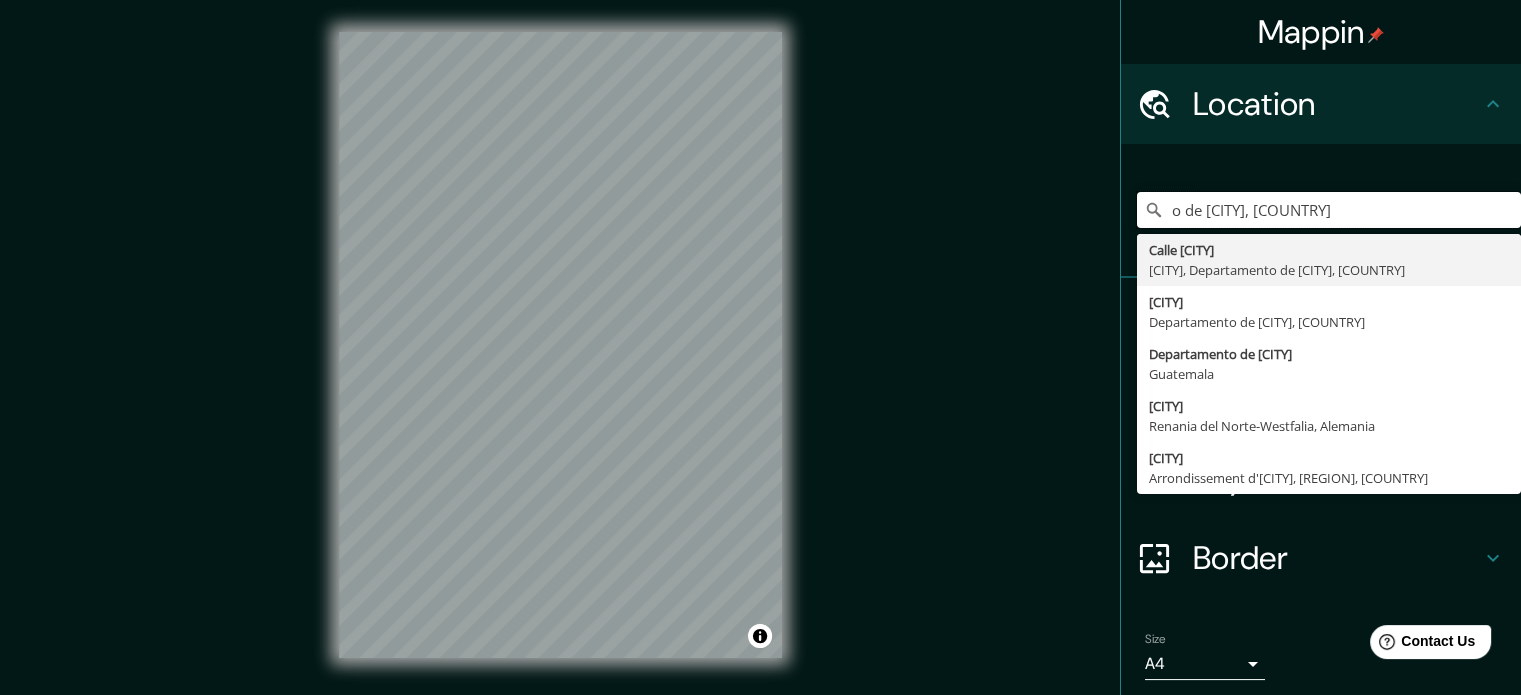 drag, startPoint x: 1384, startPoint y: 216, endPoint x: 1069, endPoint y: 234, distance: 315.51385 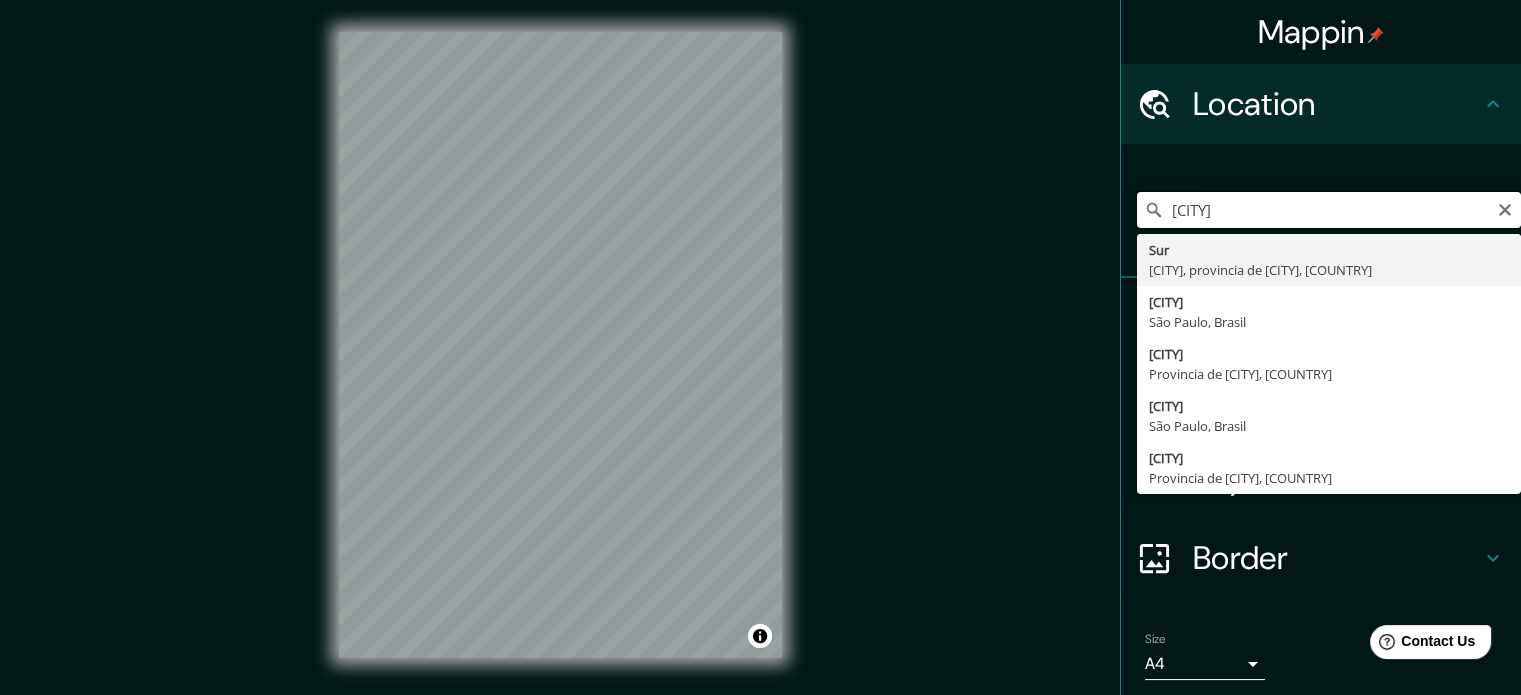 type on "San Carlos Sija, Departamento de Quetzaltenango, Guatemala" 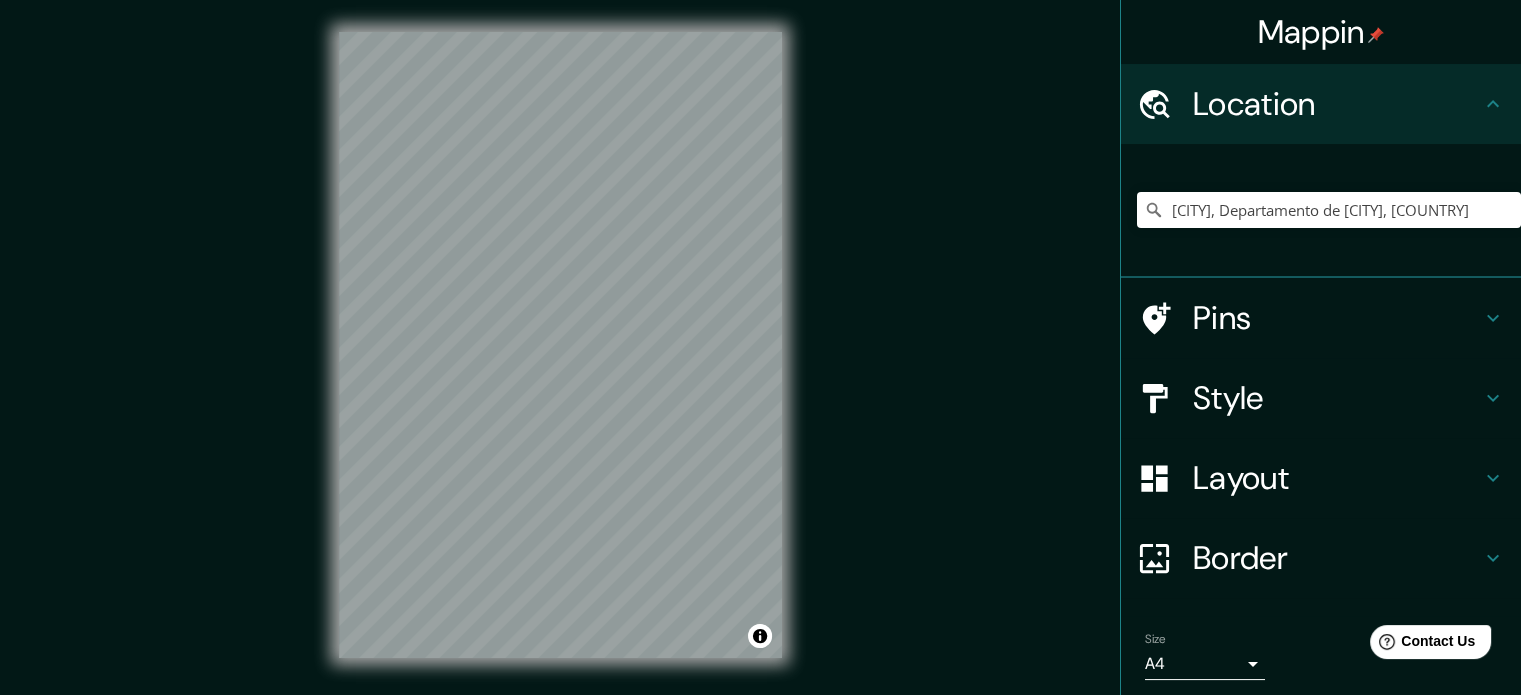 click on "Pins" at bounding box center (1337, 318) 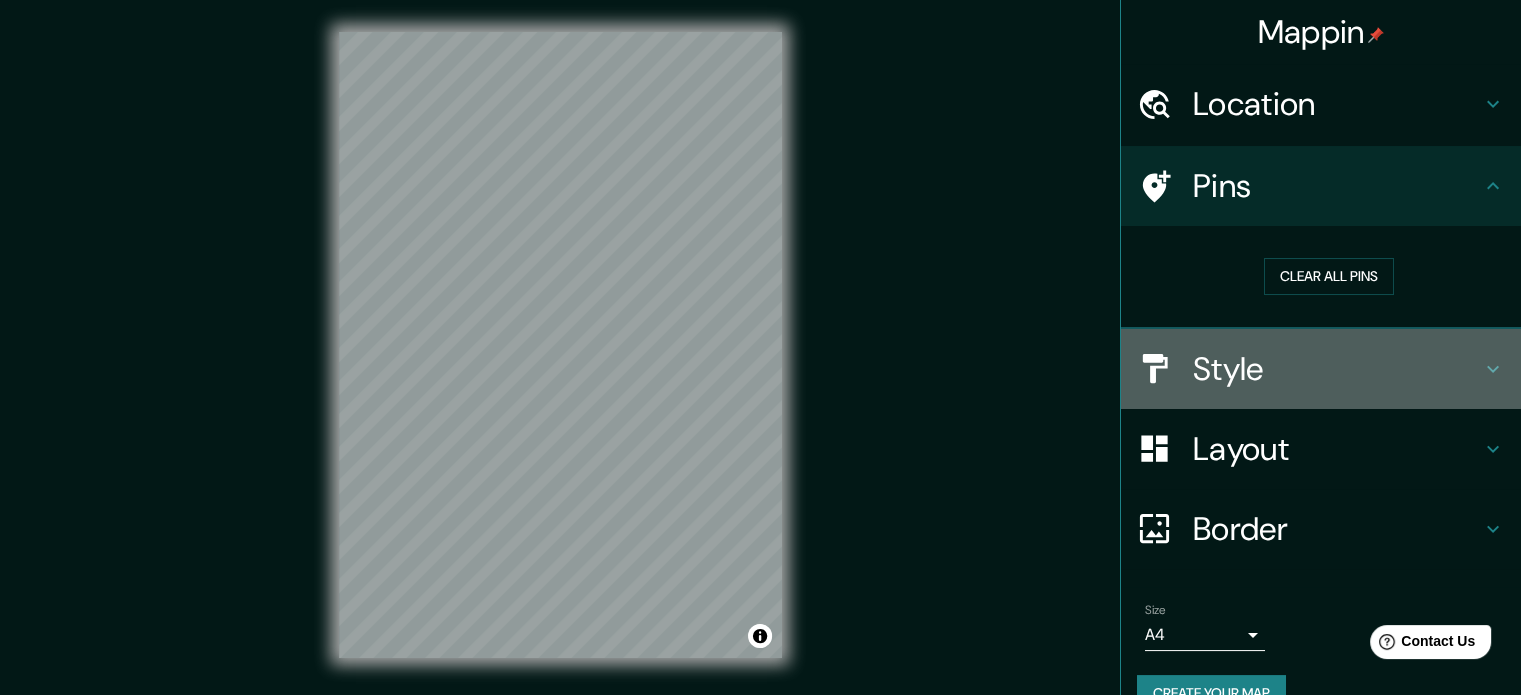 click on "Style" at bounding box center (1337, 369) 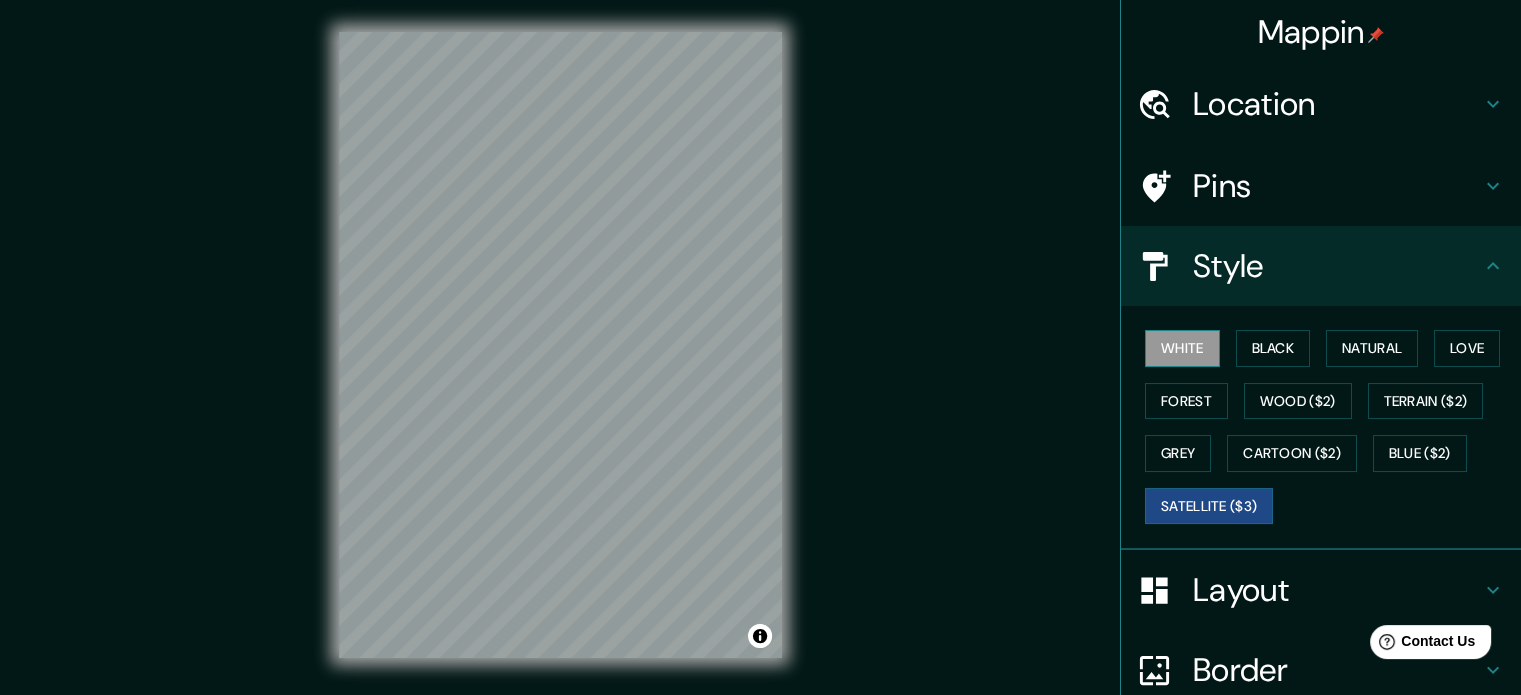 click on "White" at bounding box center [1182, 348] 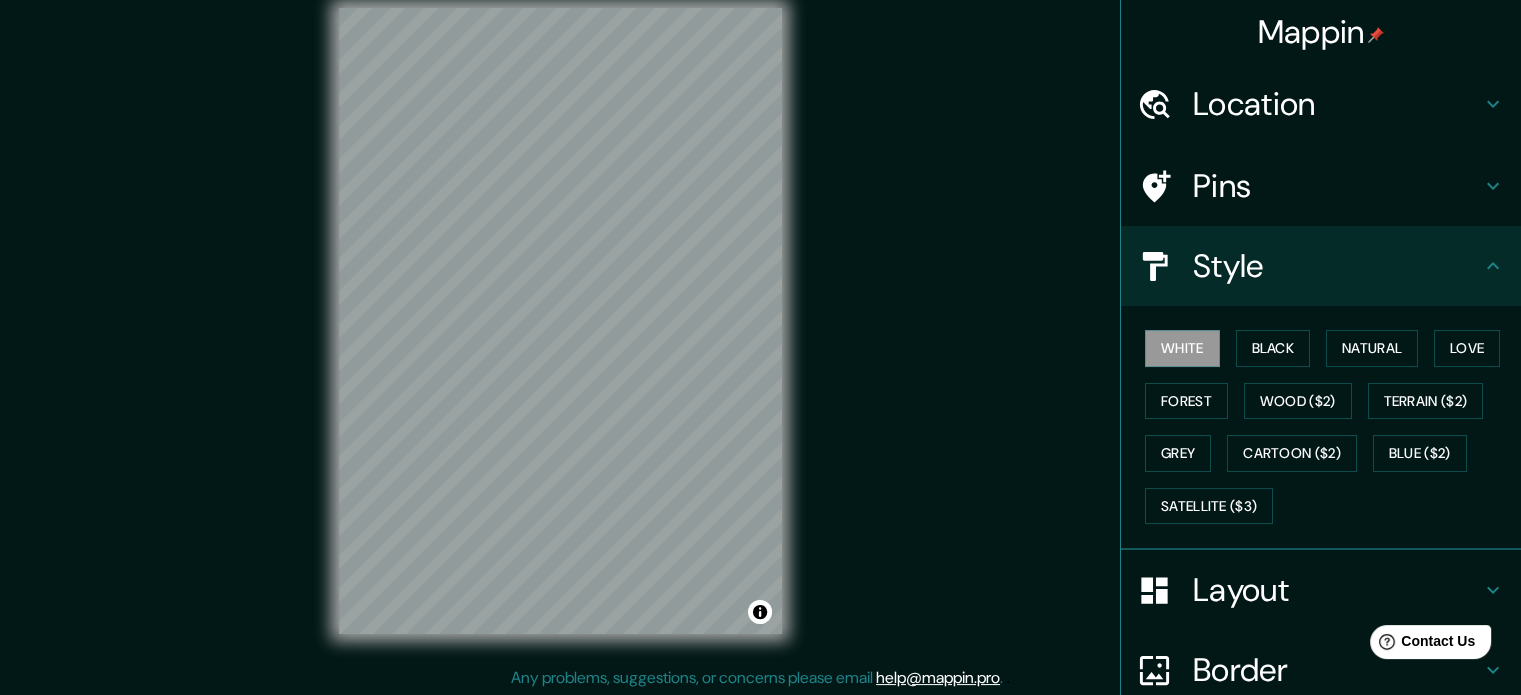 scroll, scrollTop: 26, scrollLeft: 0, axis: vertical 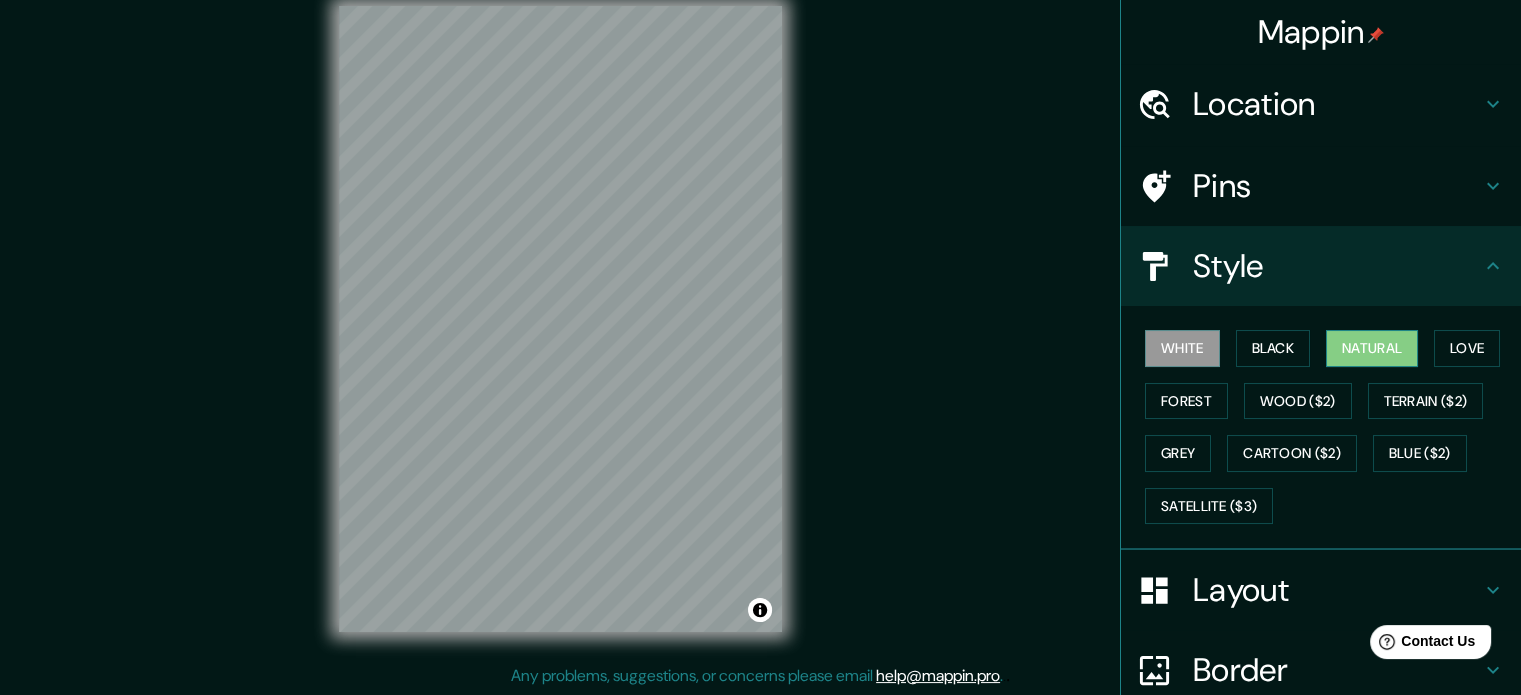 click on "Natural" at bounding box center (1372, 348) 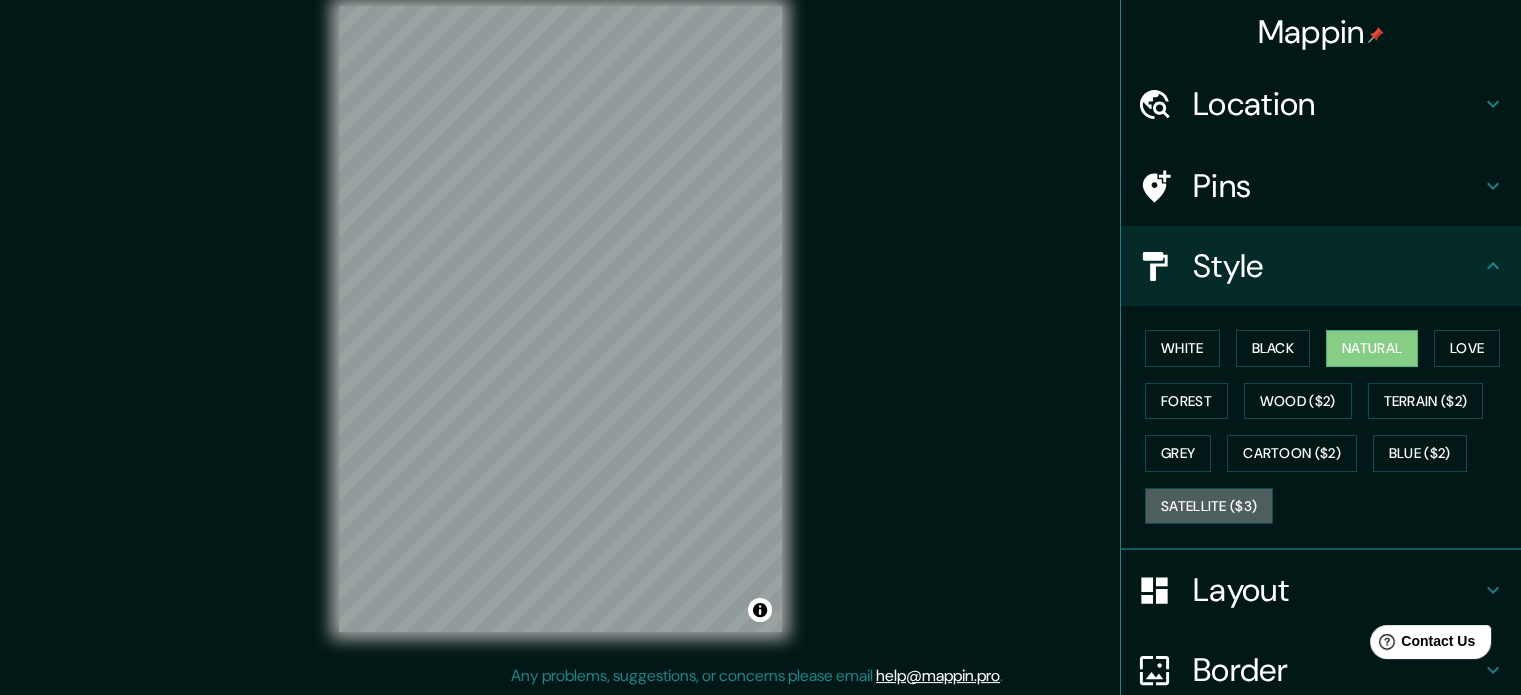 drag, startPoint x: 1216, startPoint y: 495, endPoint x: 1109, endPoint y: 479, distance: 108.18965 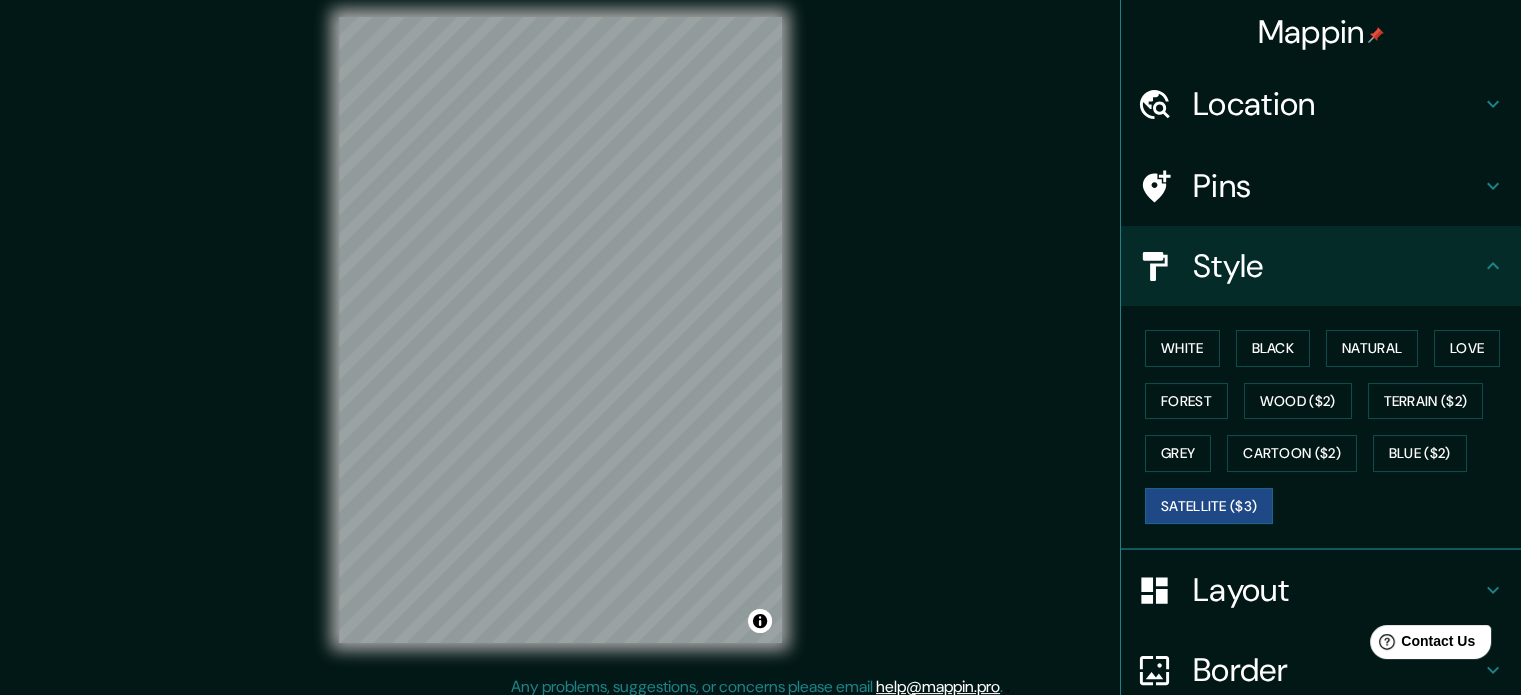 scroll, scrollTop: 0, scrollLeft: 0, axis: both 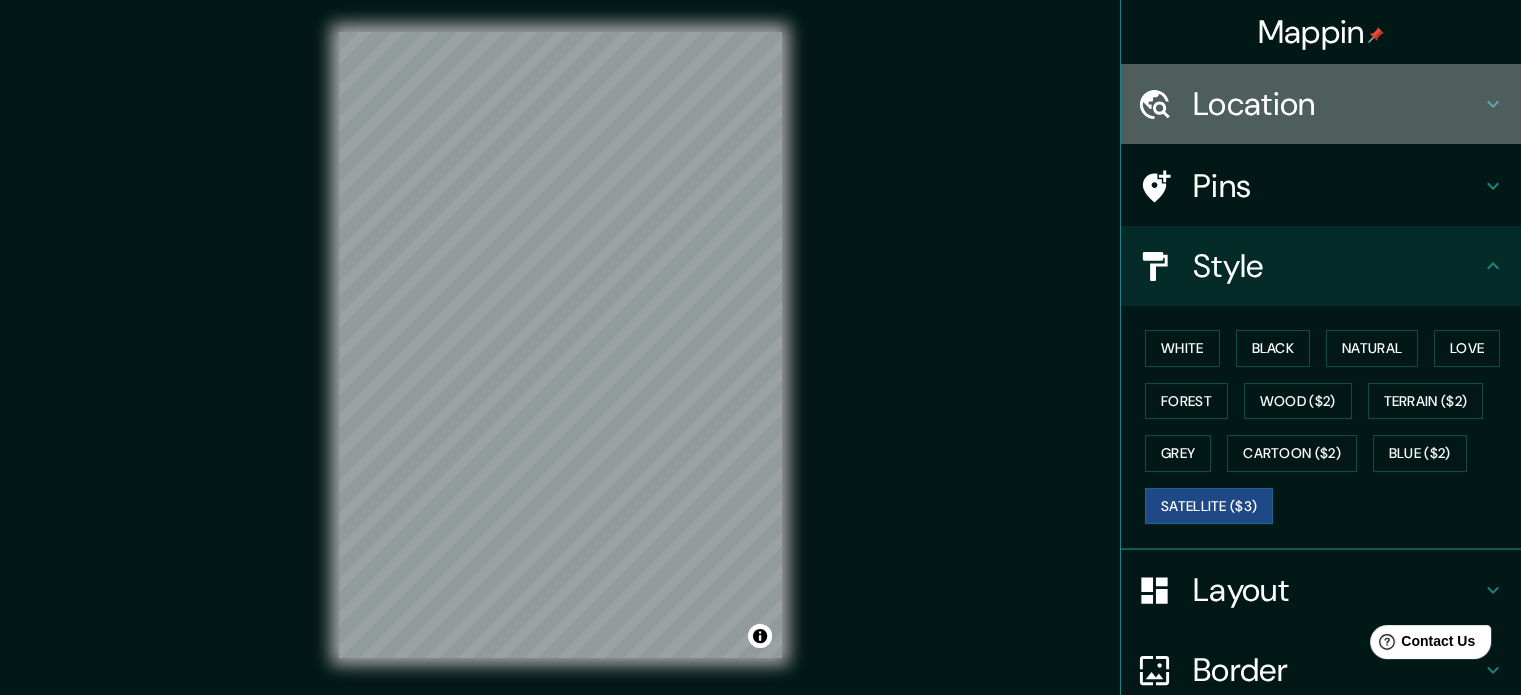 click on "Location" at bounding box center [1337, 104] 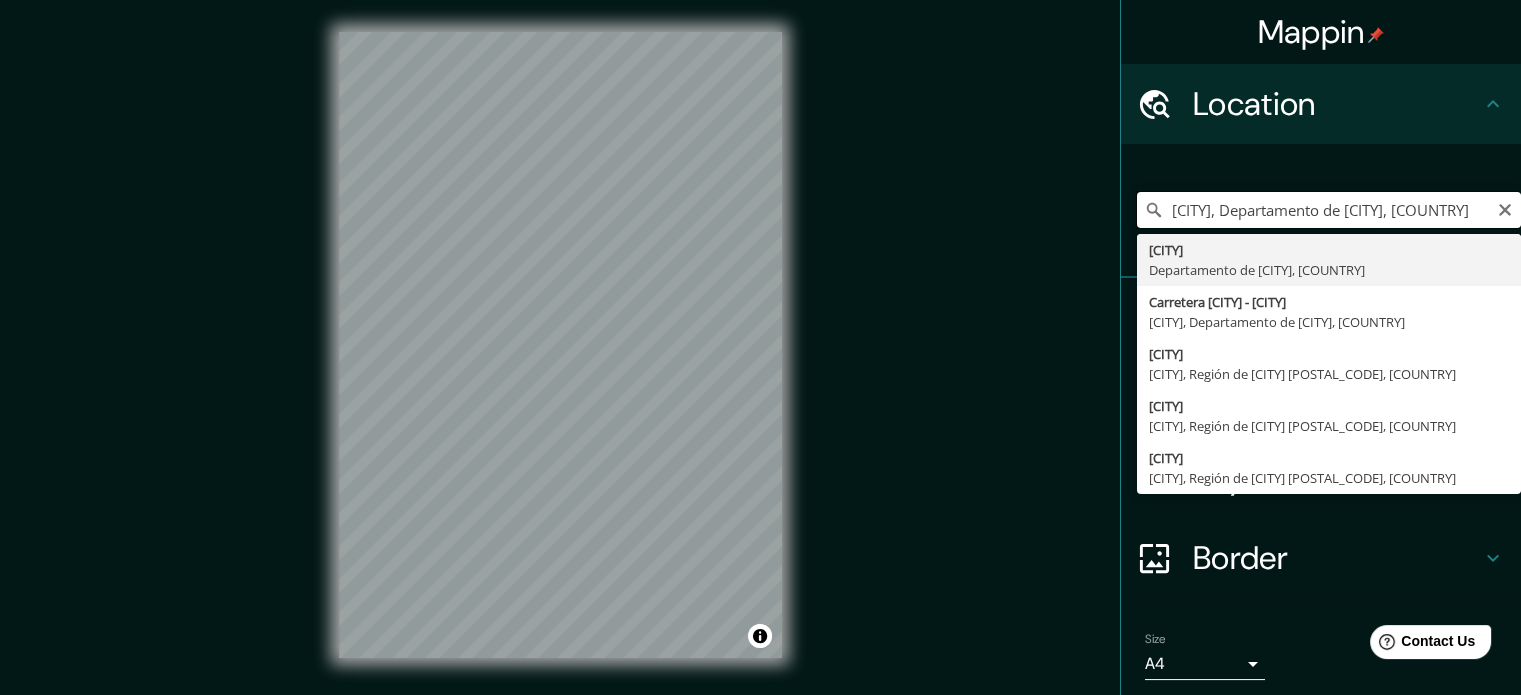 click on "San Carlos Sija, Departamento de Quetzaltenango, Guatemala" at bounding box center [1329, 210] 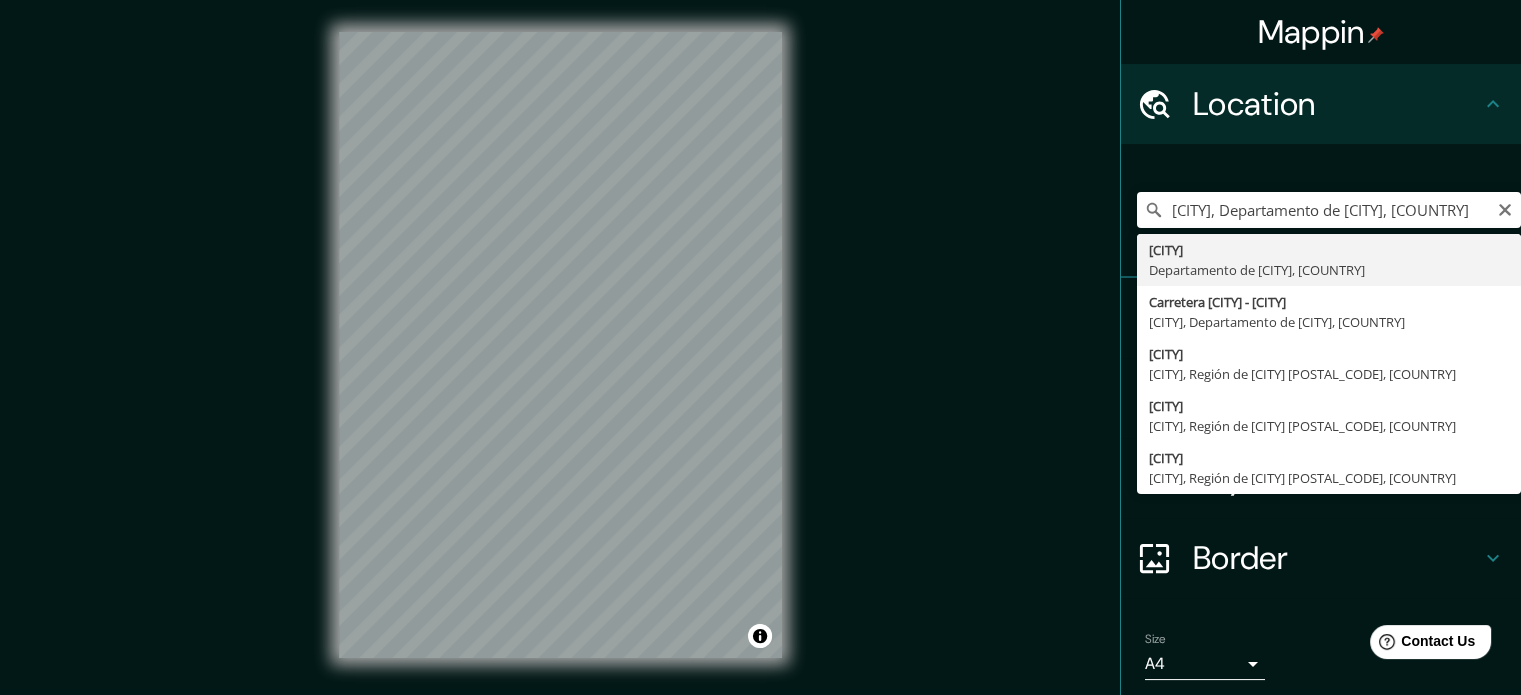 click 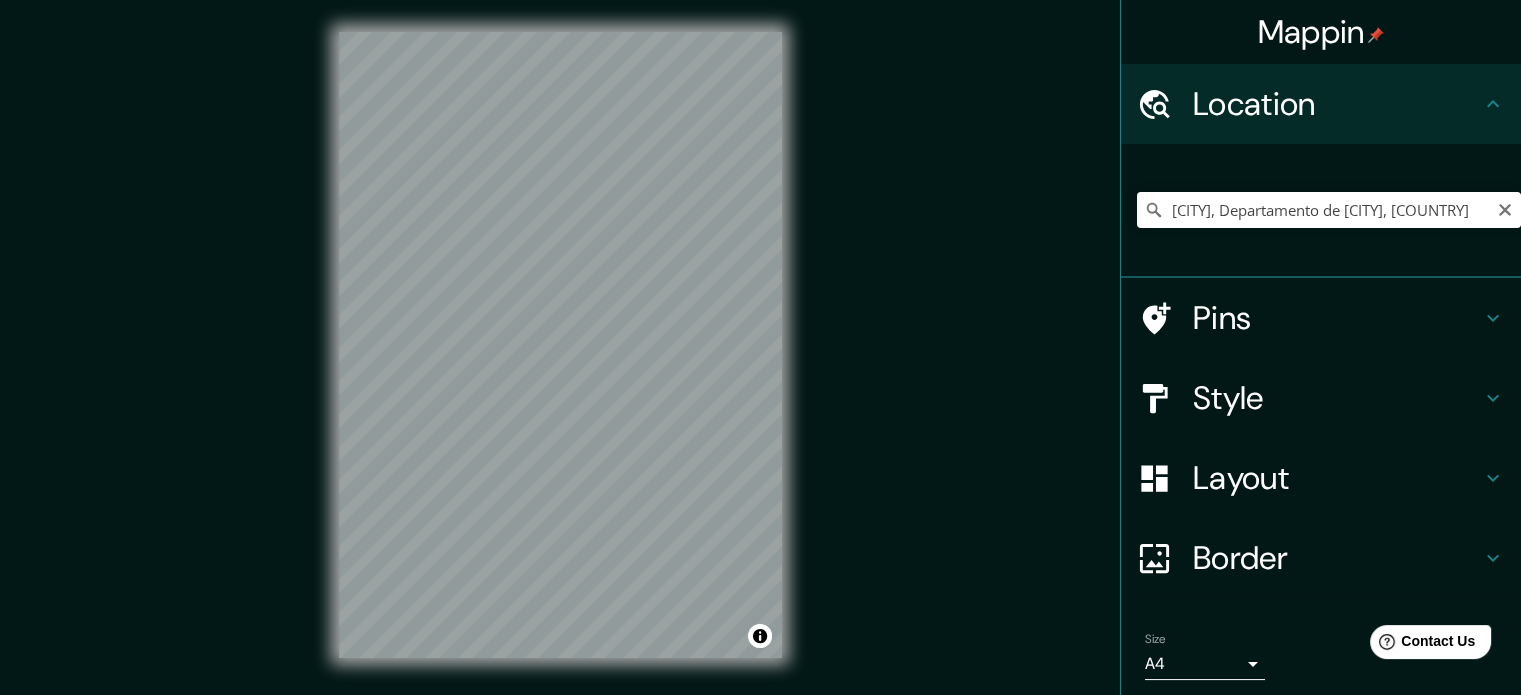 click 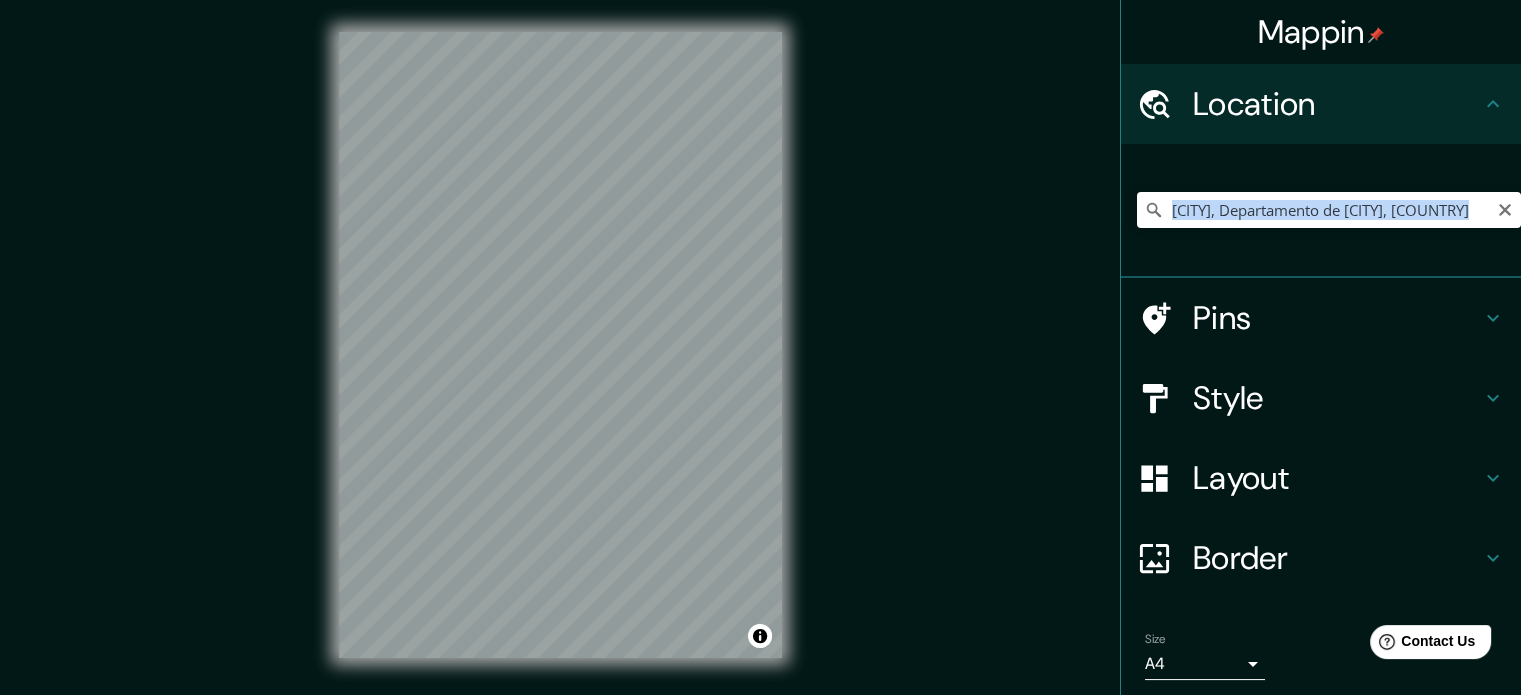 click 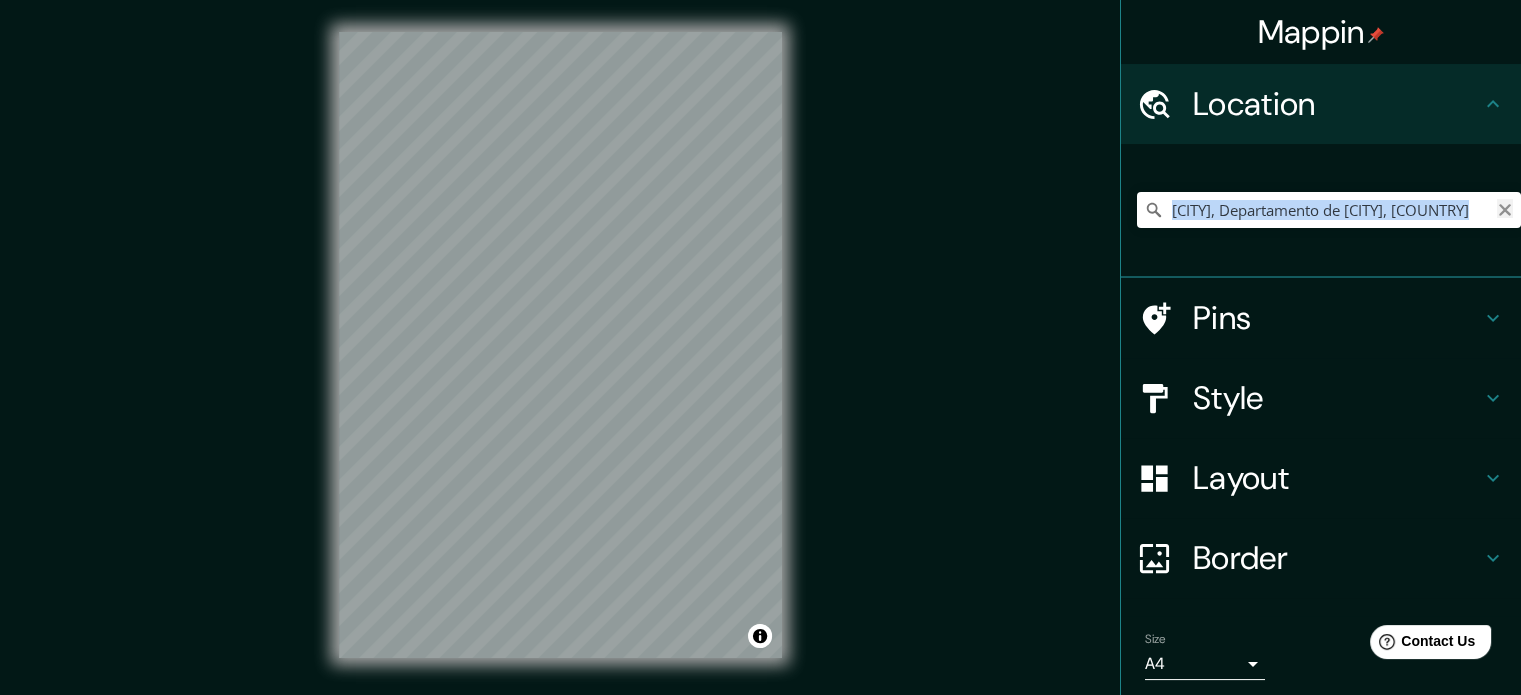 click 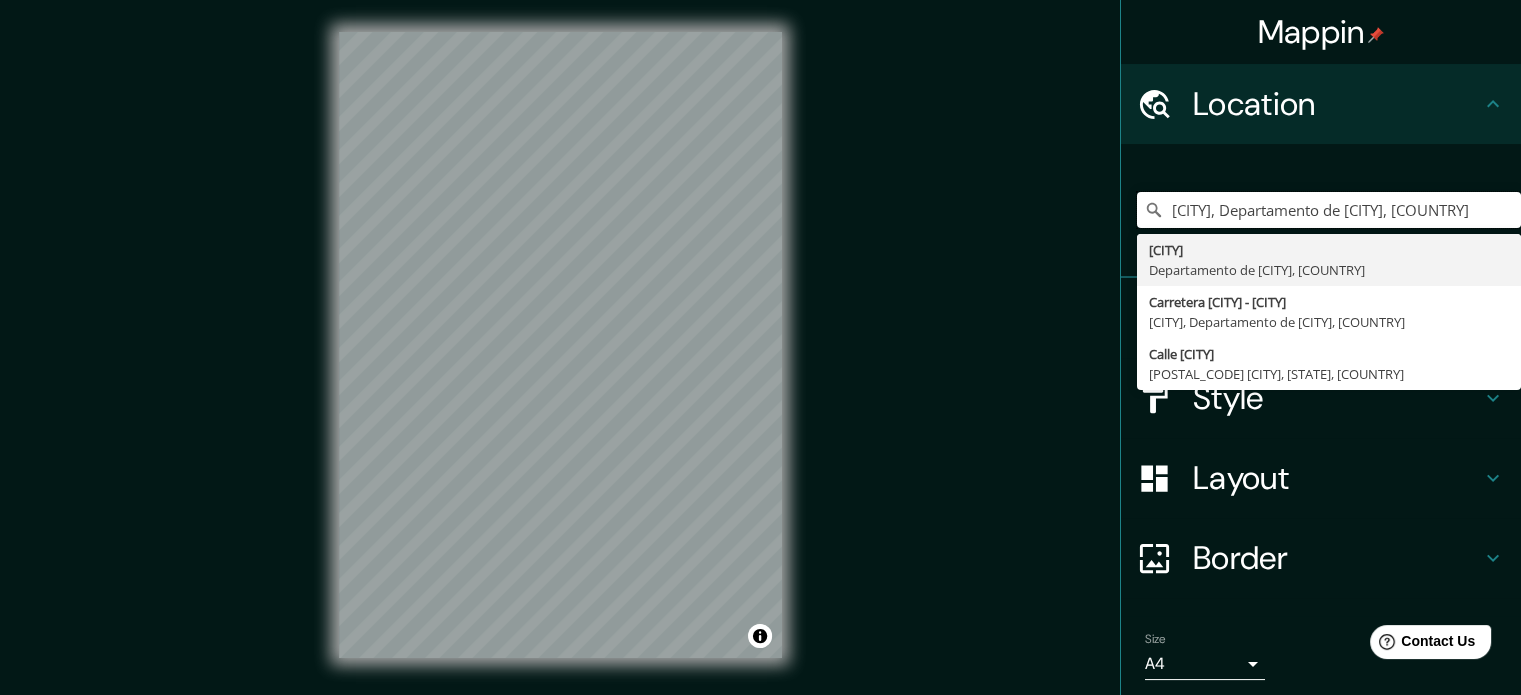 type on "San Carlos Sija, Departamento de Quetzaltenango, Guatemala" 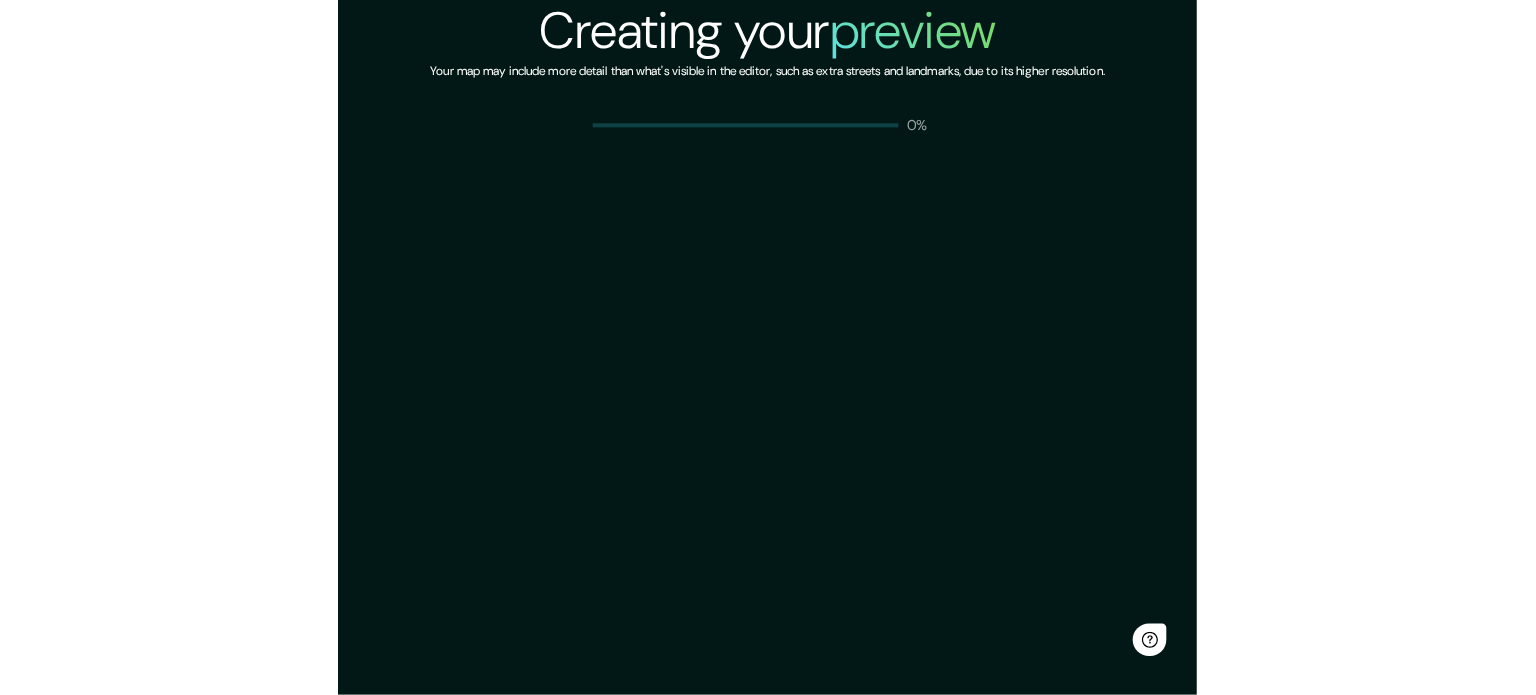 scroll, scrollTop: 0, scrollLeft: 0, axis: both 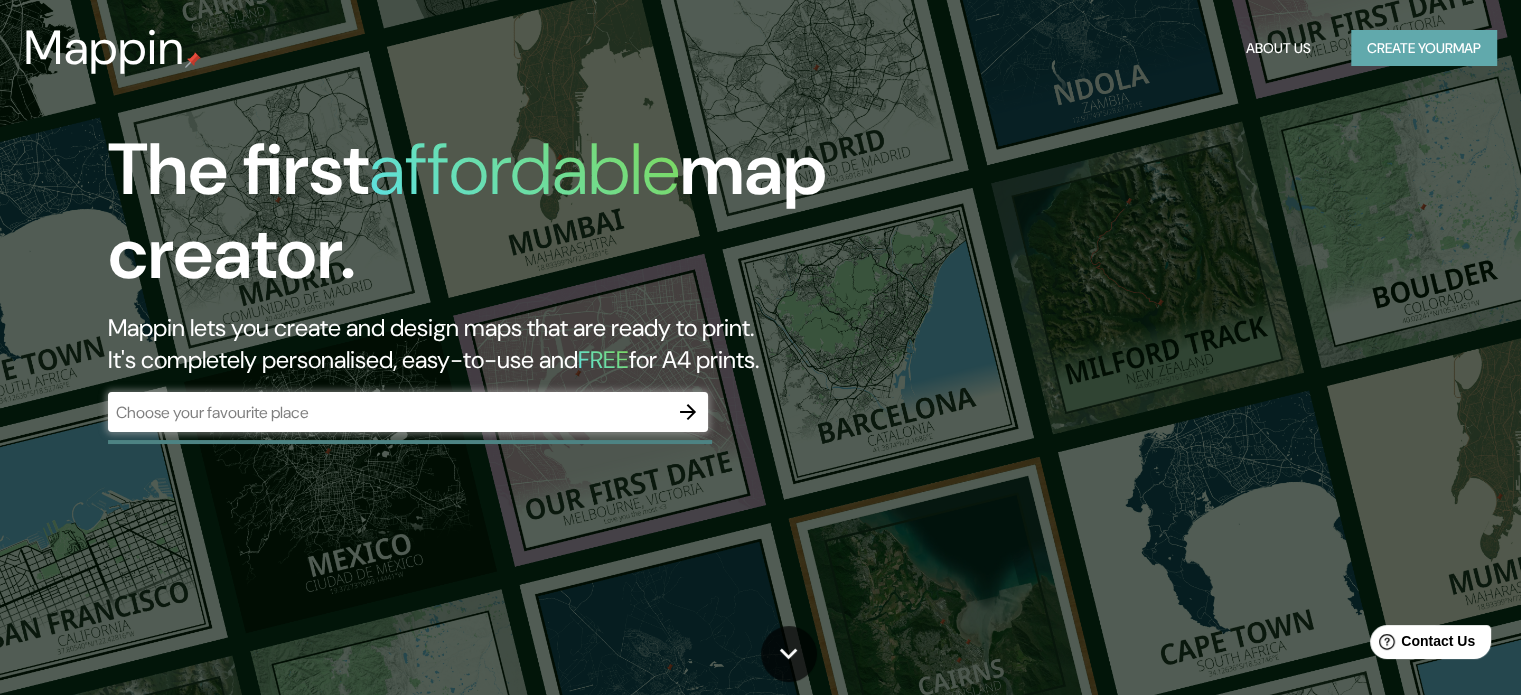 click on "Create your   map" at bounding box center (1424, 48) 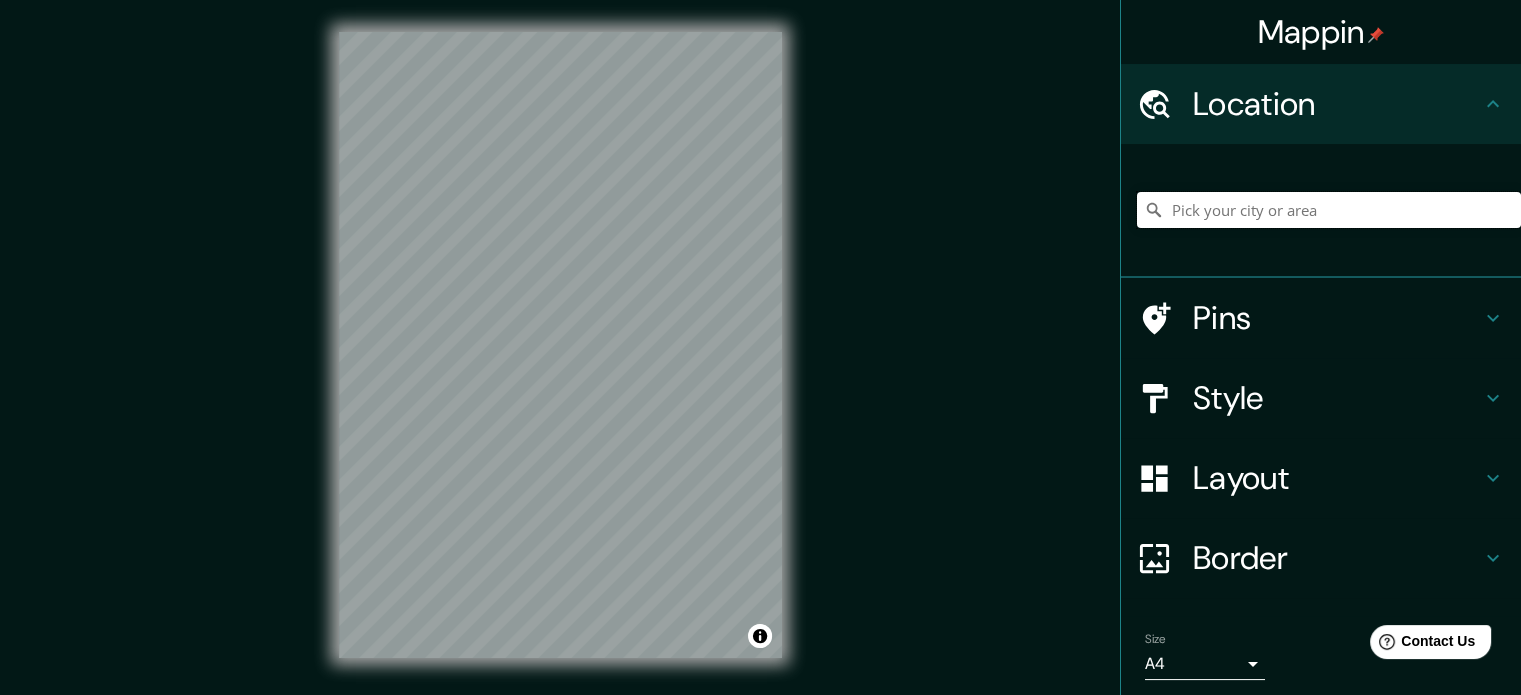 click at bounding box center [1329, 210] 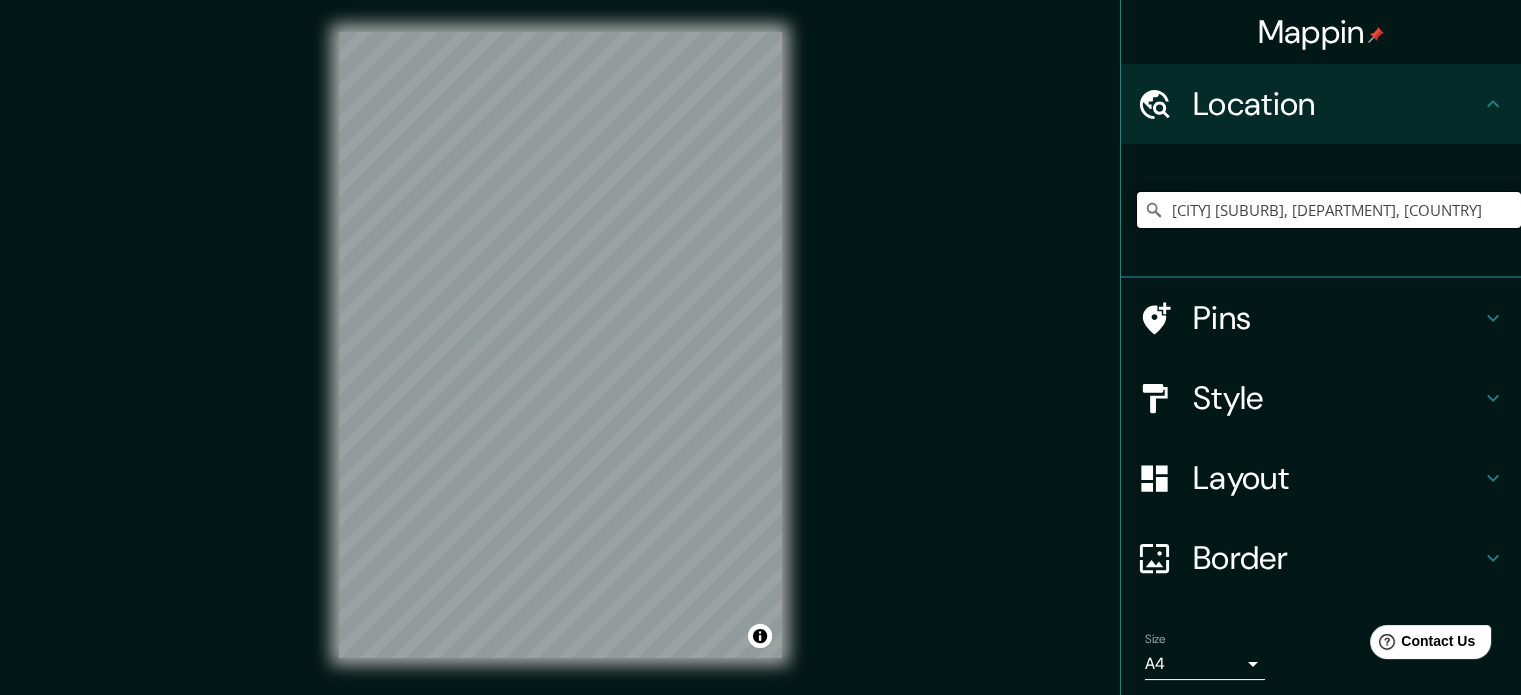 type on "[CITY] [CITY], [DEPARTMENT] de [CITY], [COUNTRY]" 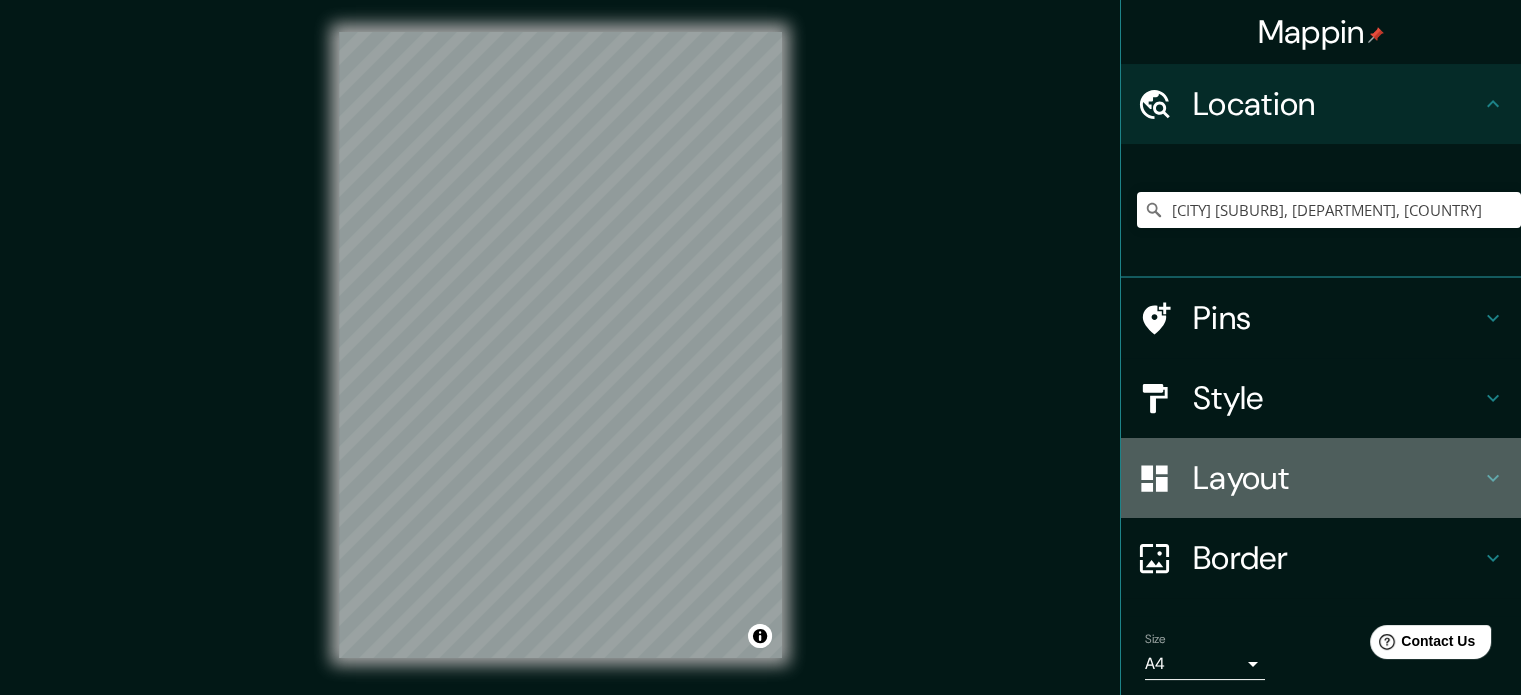 click on "Layout" at bounding box center (1337, 478) 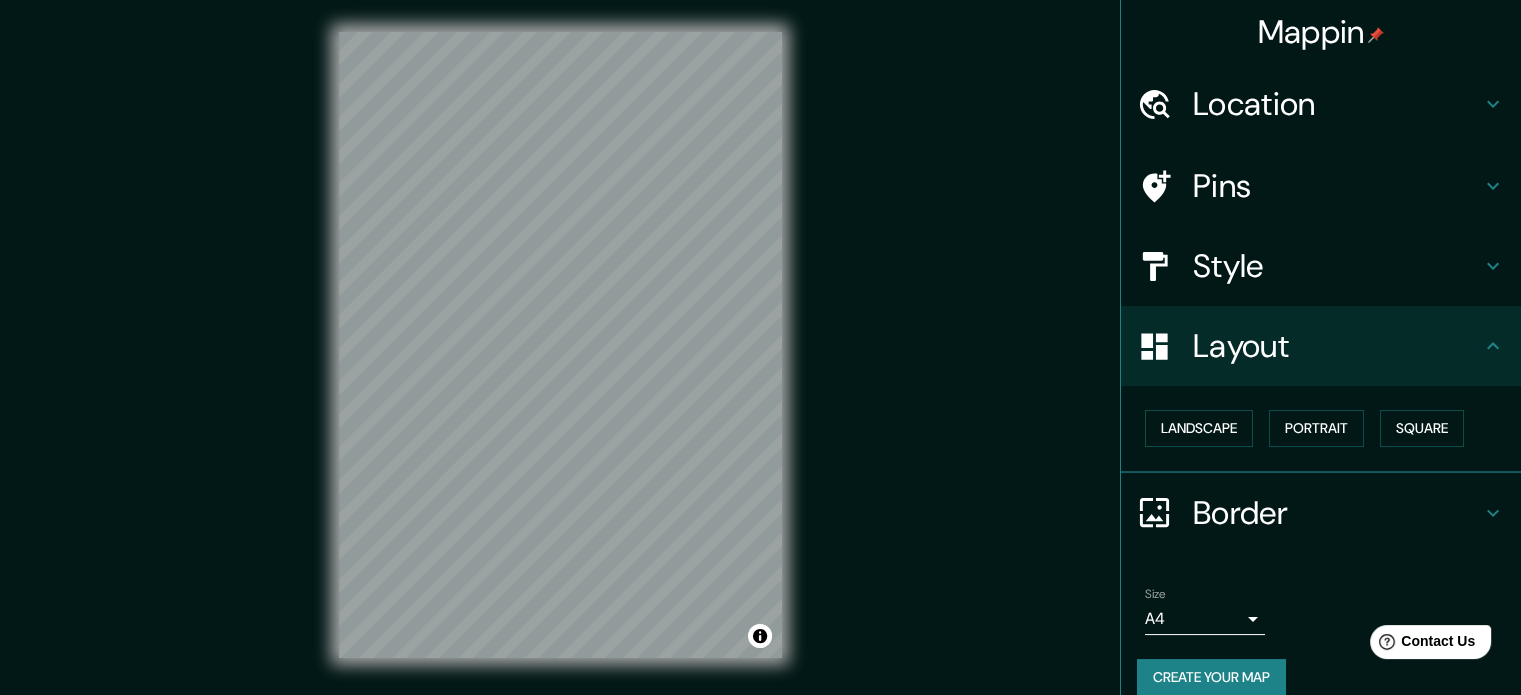 click on "Style" at bounding box center [1337, 266] 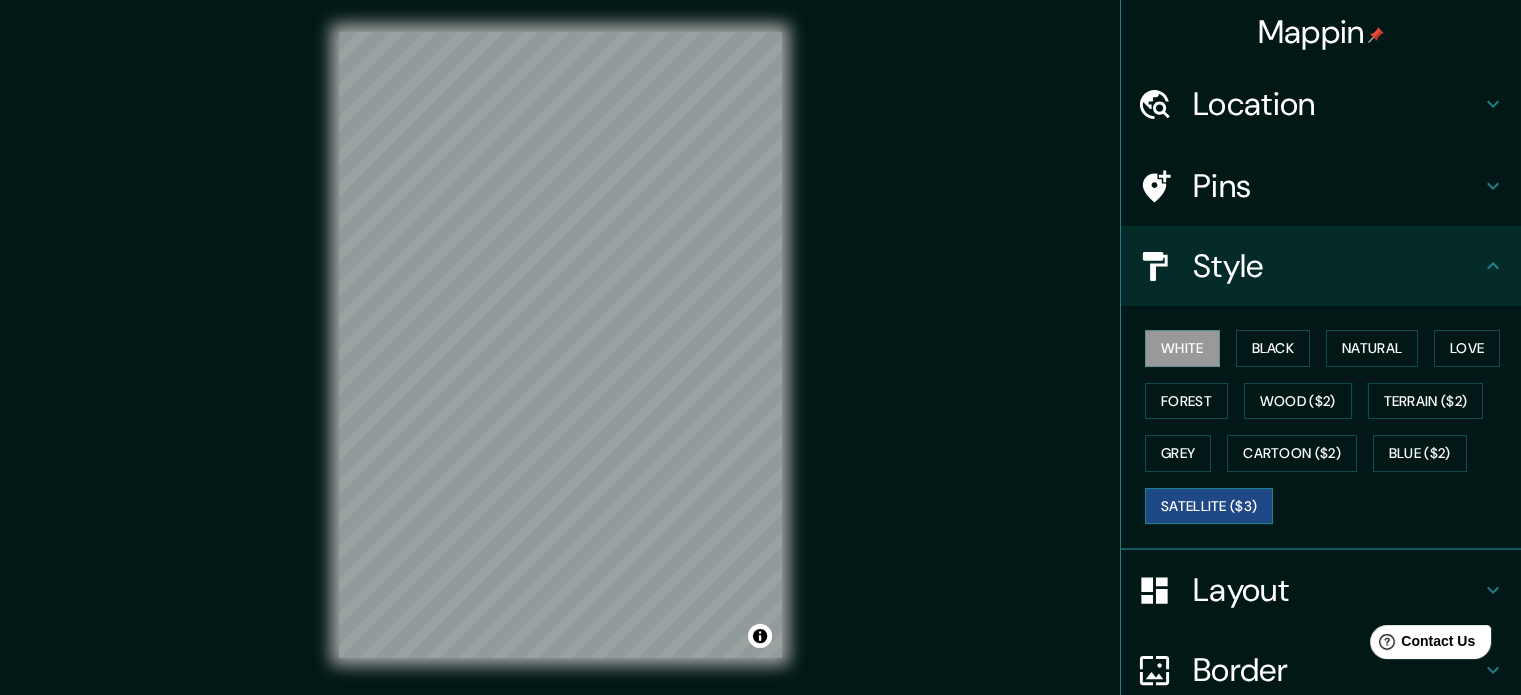 click on "Satellite ($3)" at bounding box center [1209, 506] 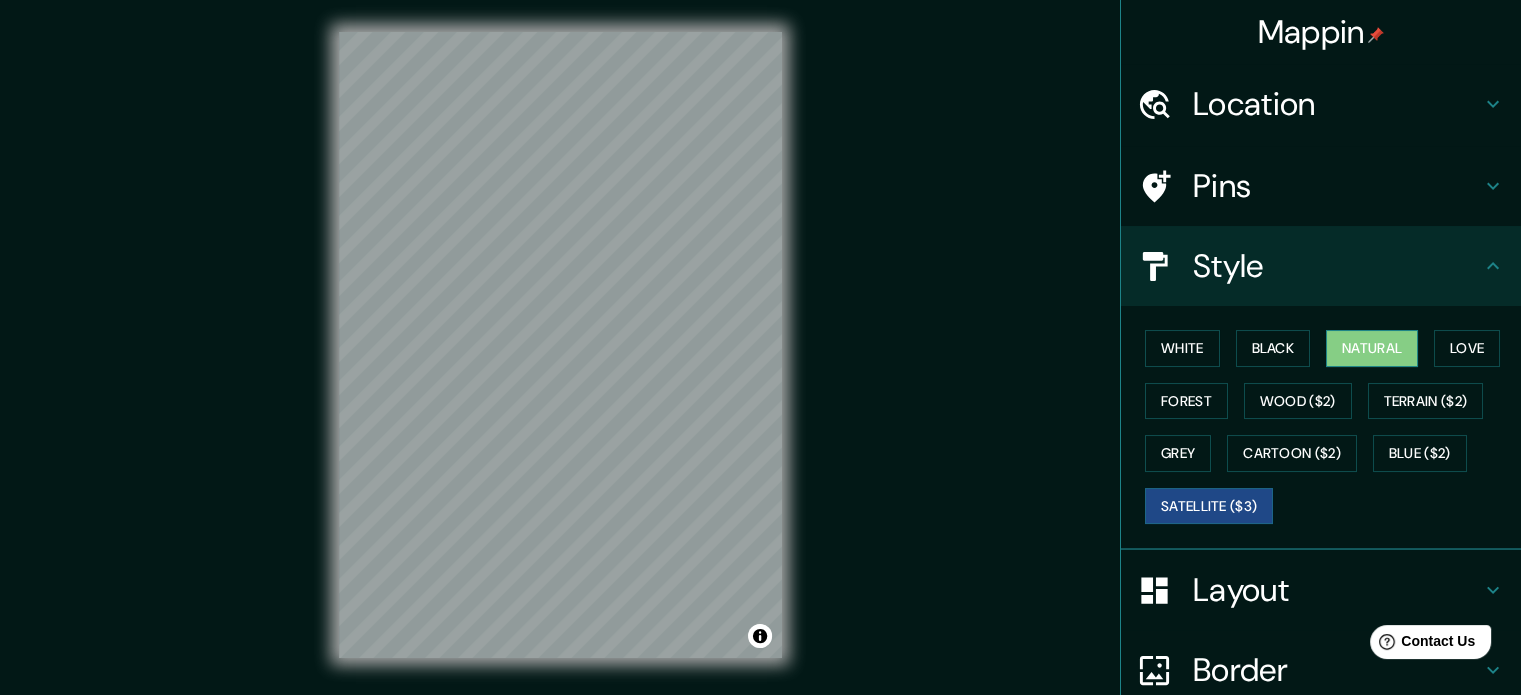 click on "Natural" at bounding box center [1372, 348] 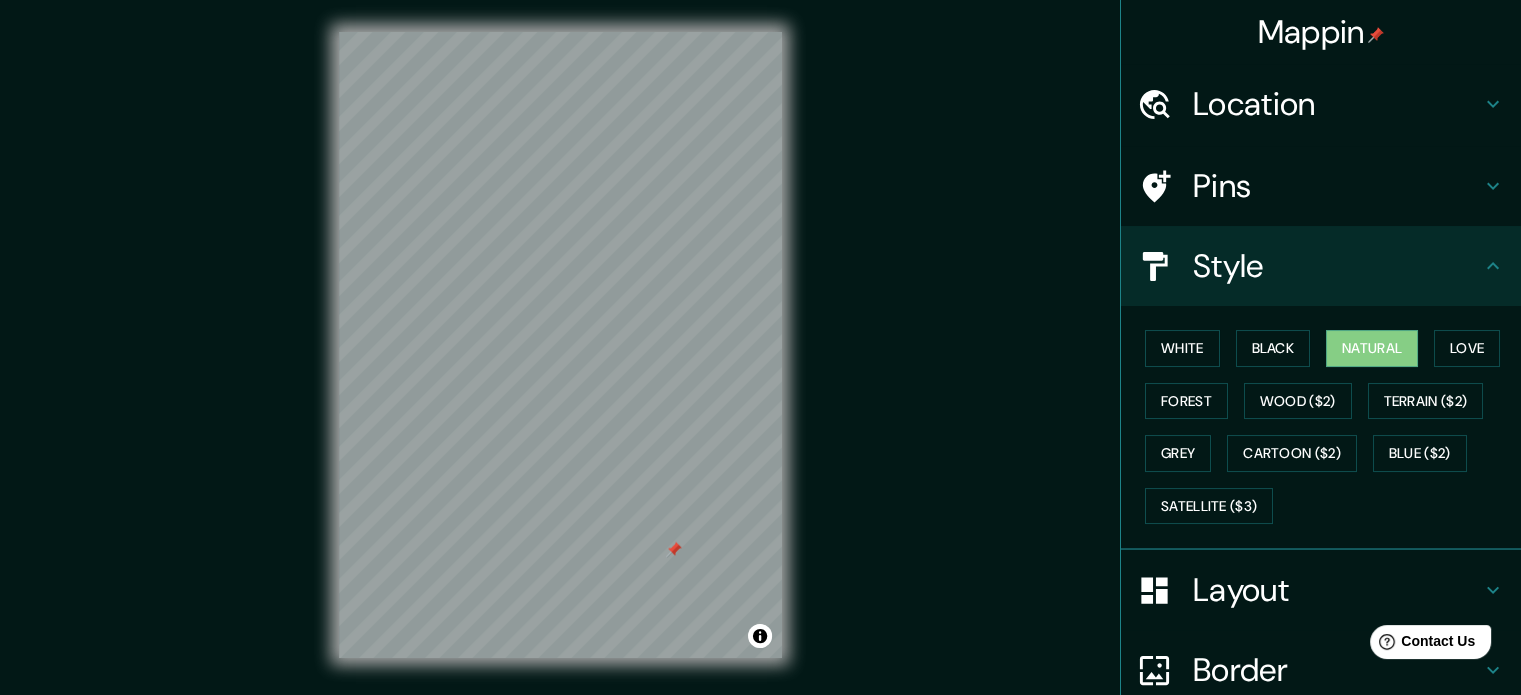 drag, startPoint x: 630, startPoint y: 471, endPoint x: 650, endPoint y: 479, distance: 21.540659 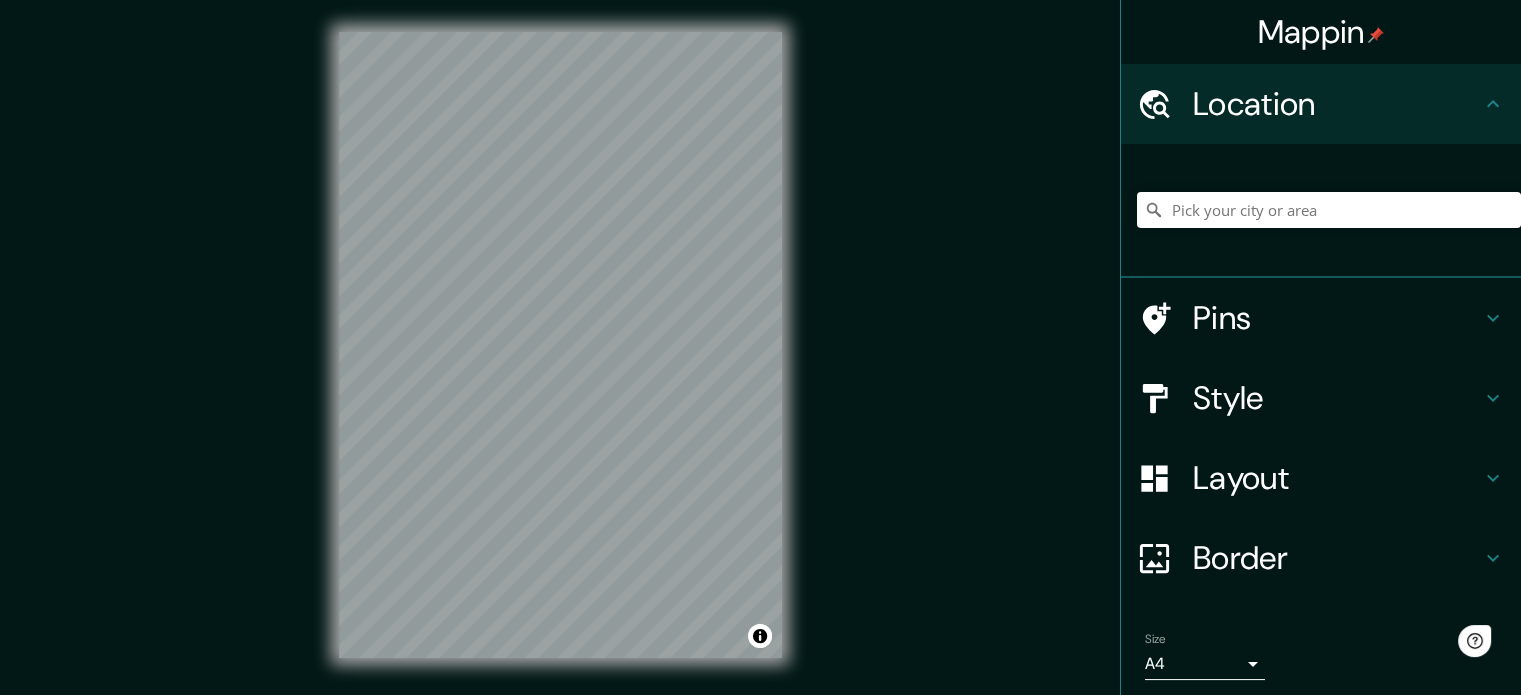 scroll, scrollTop: 0, scrollLeft: 0, axis: both 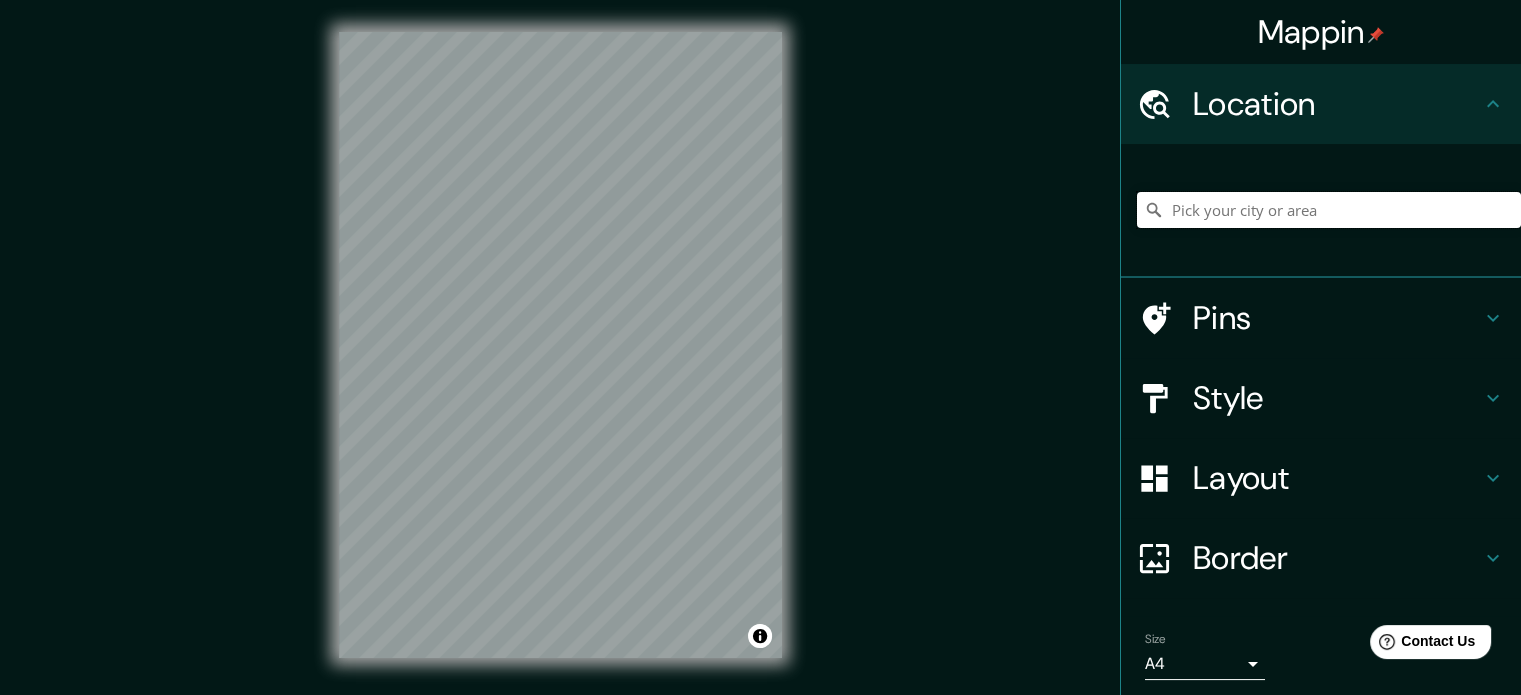 click at bounding box center [1329, 210] 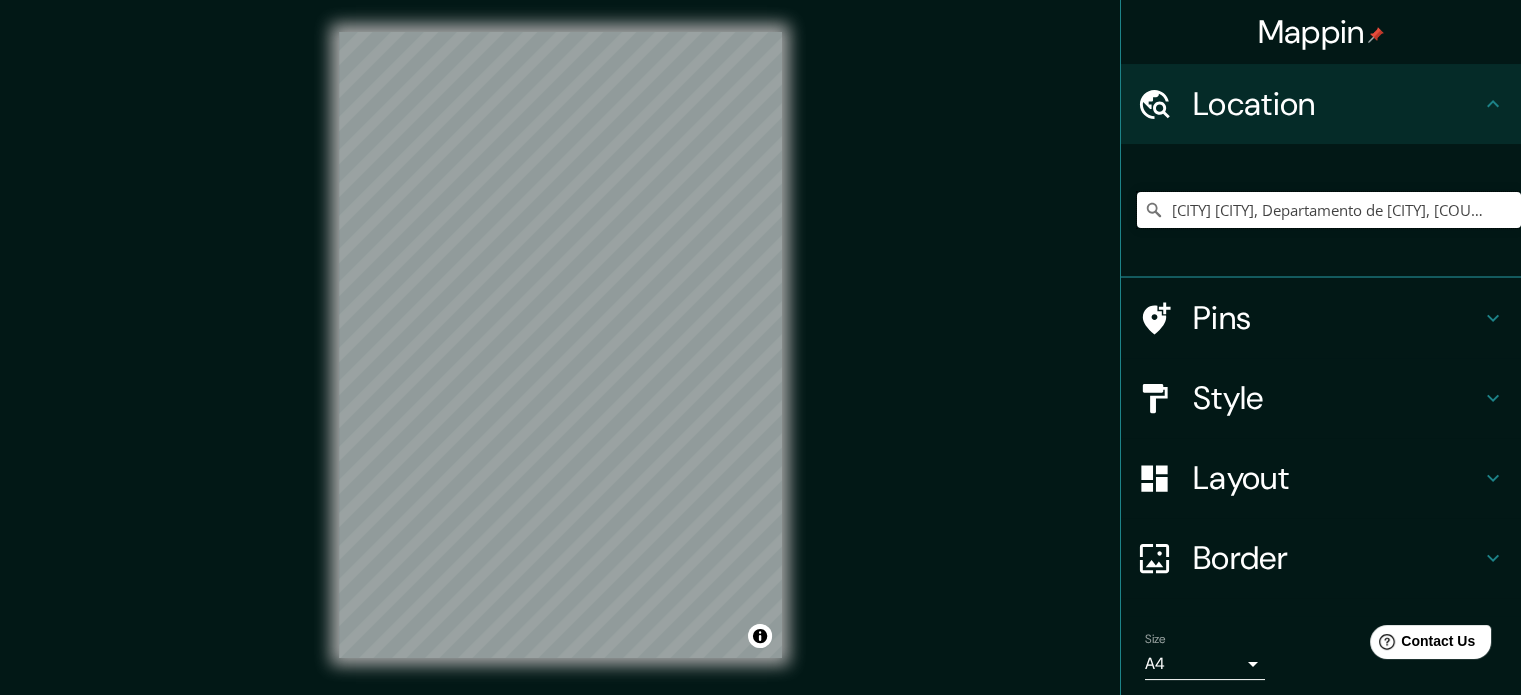 type on "[CITY] [CITY], Departamento de [CITY], [COUNTRY]" 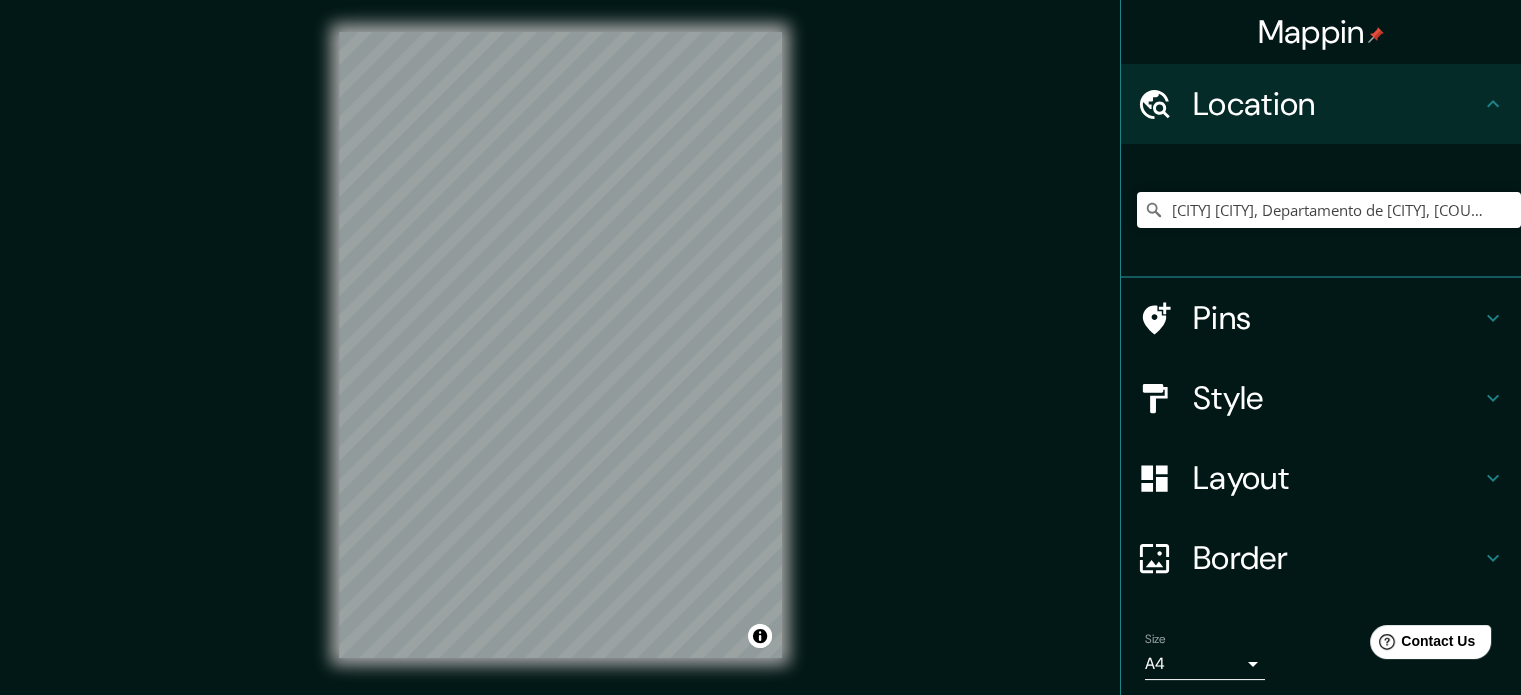 click on "Style" at bounding box center (1337, 398) 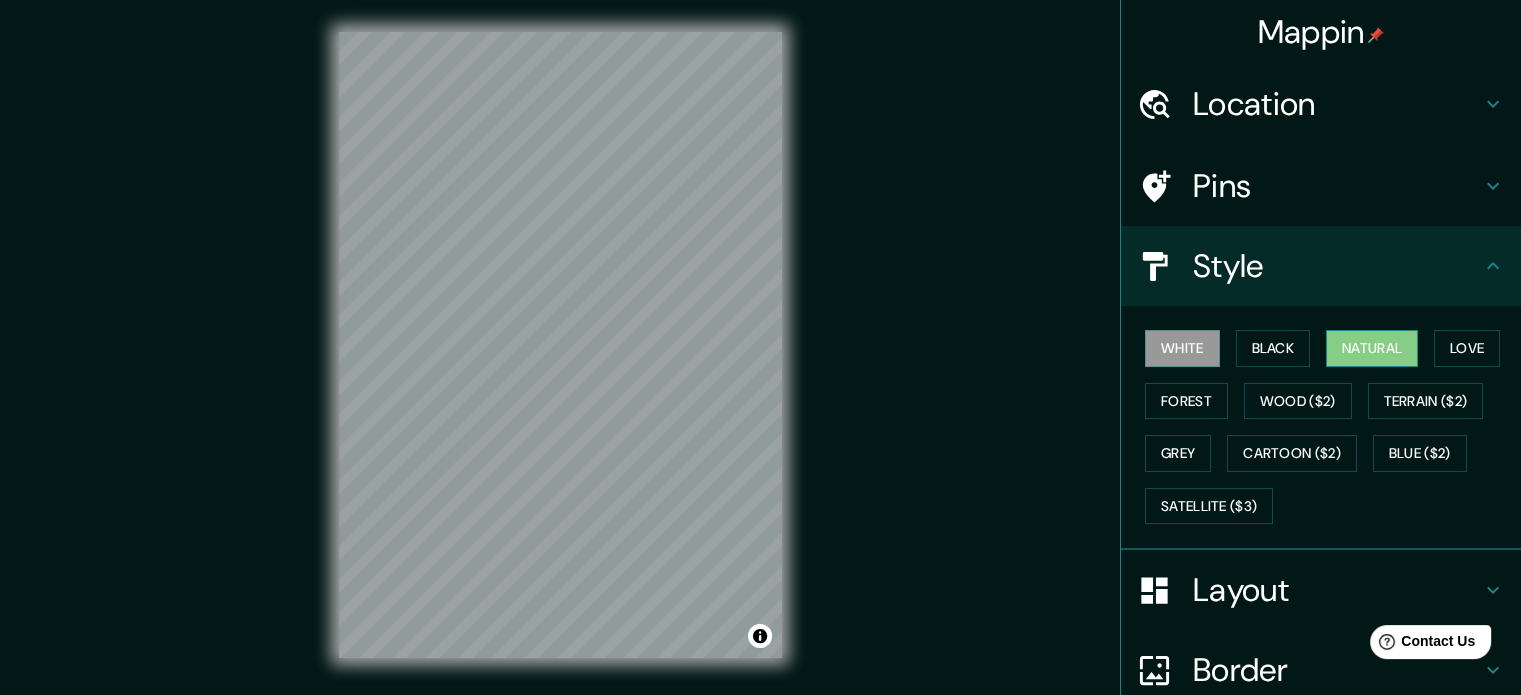 click on "Natural" at bounding box center (1372, 348) 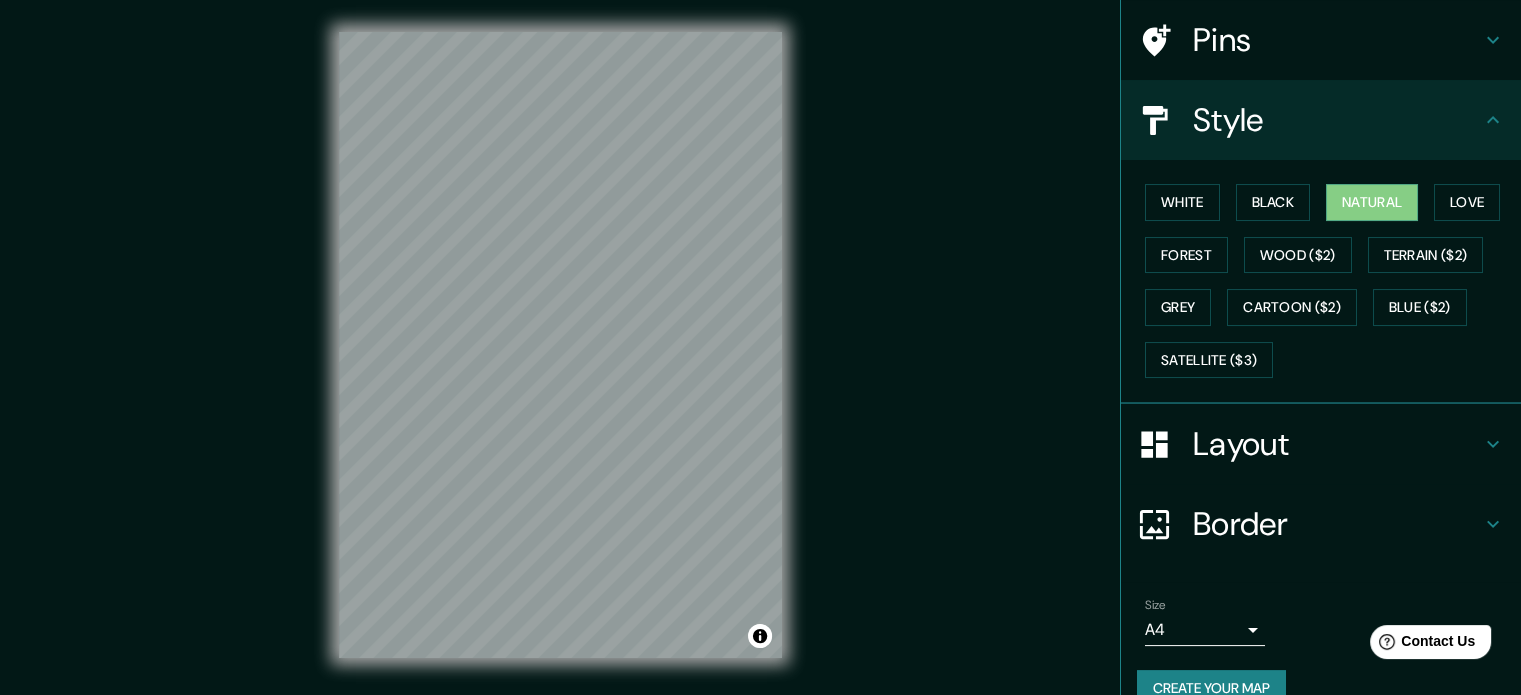 scroll, scrollTop: 178, scrollLeft: 0, axis: vertical 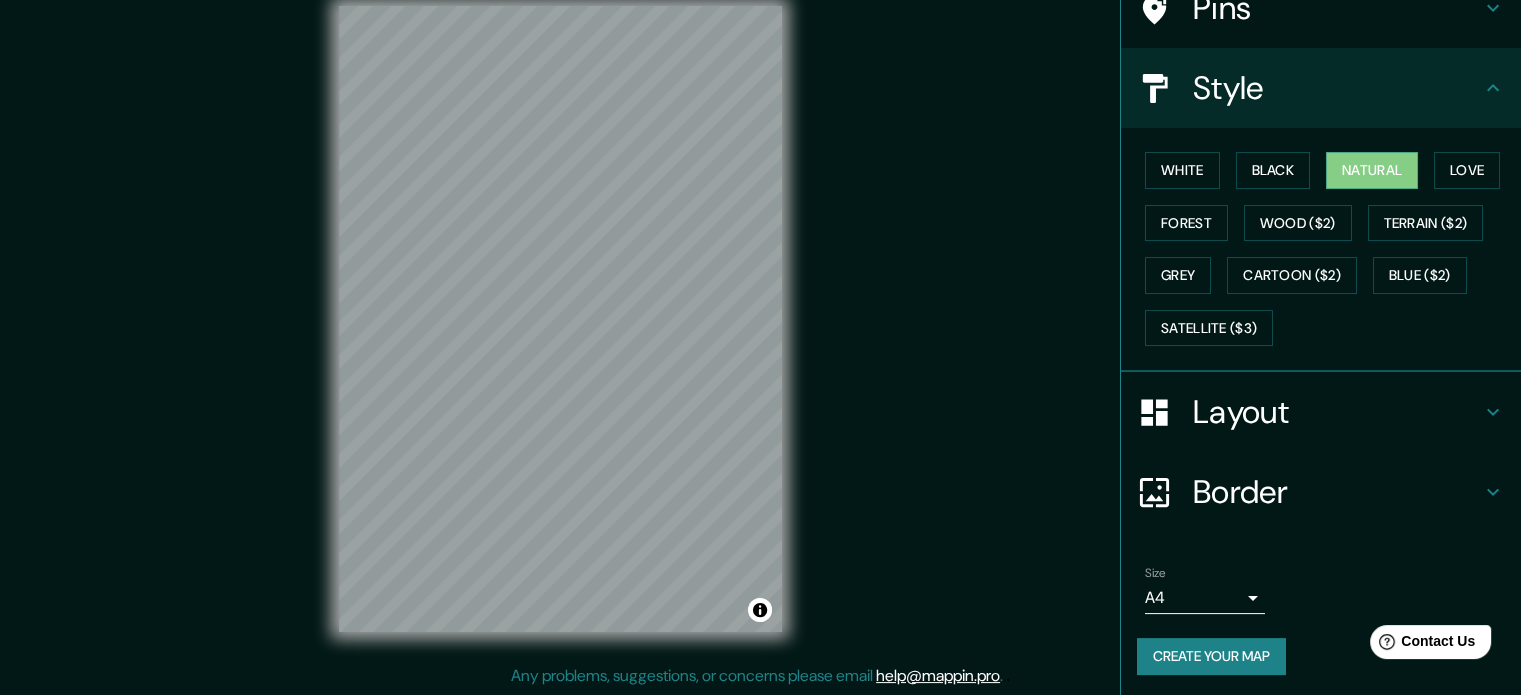 click on "Create your map" at bounding box center [1211, 656] 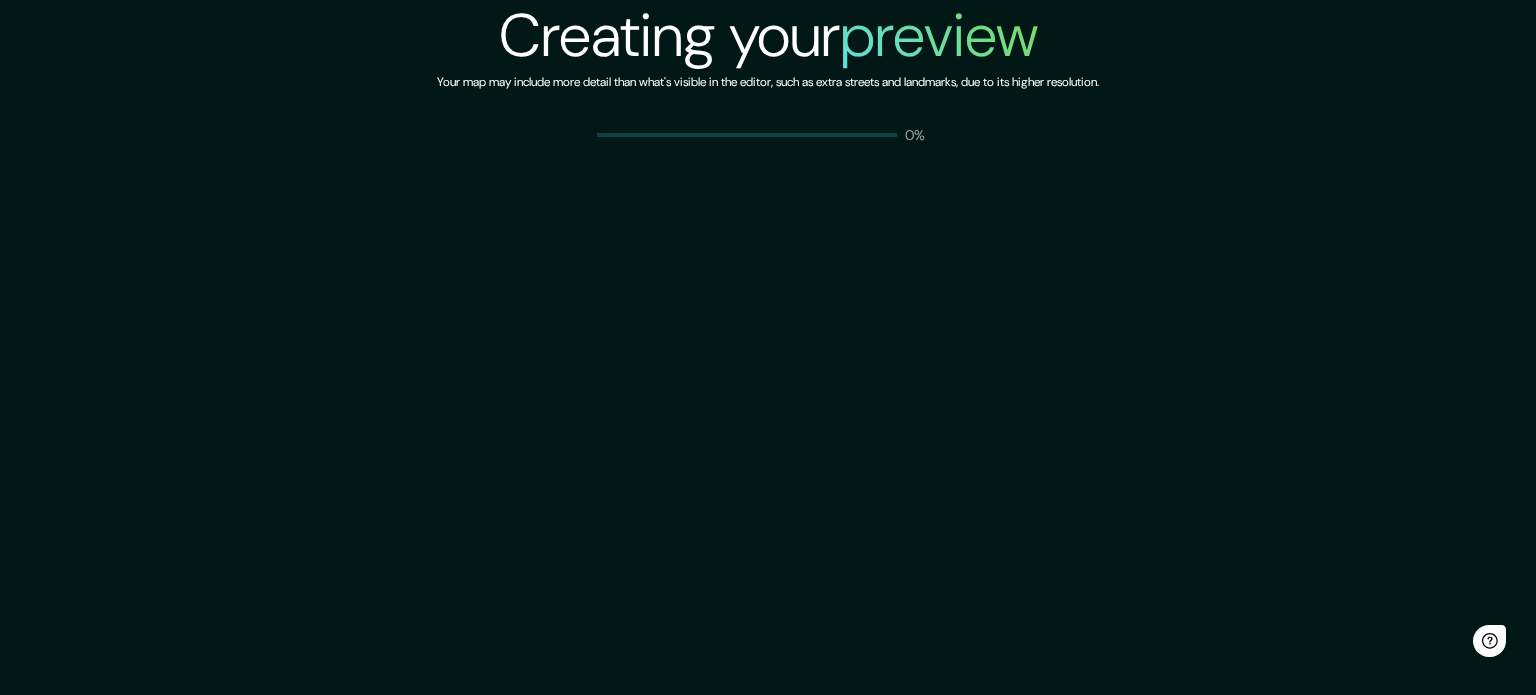 scroll, scrollTop: 0, scrollLeft: 0, axis: both 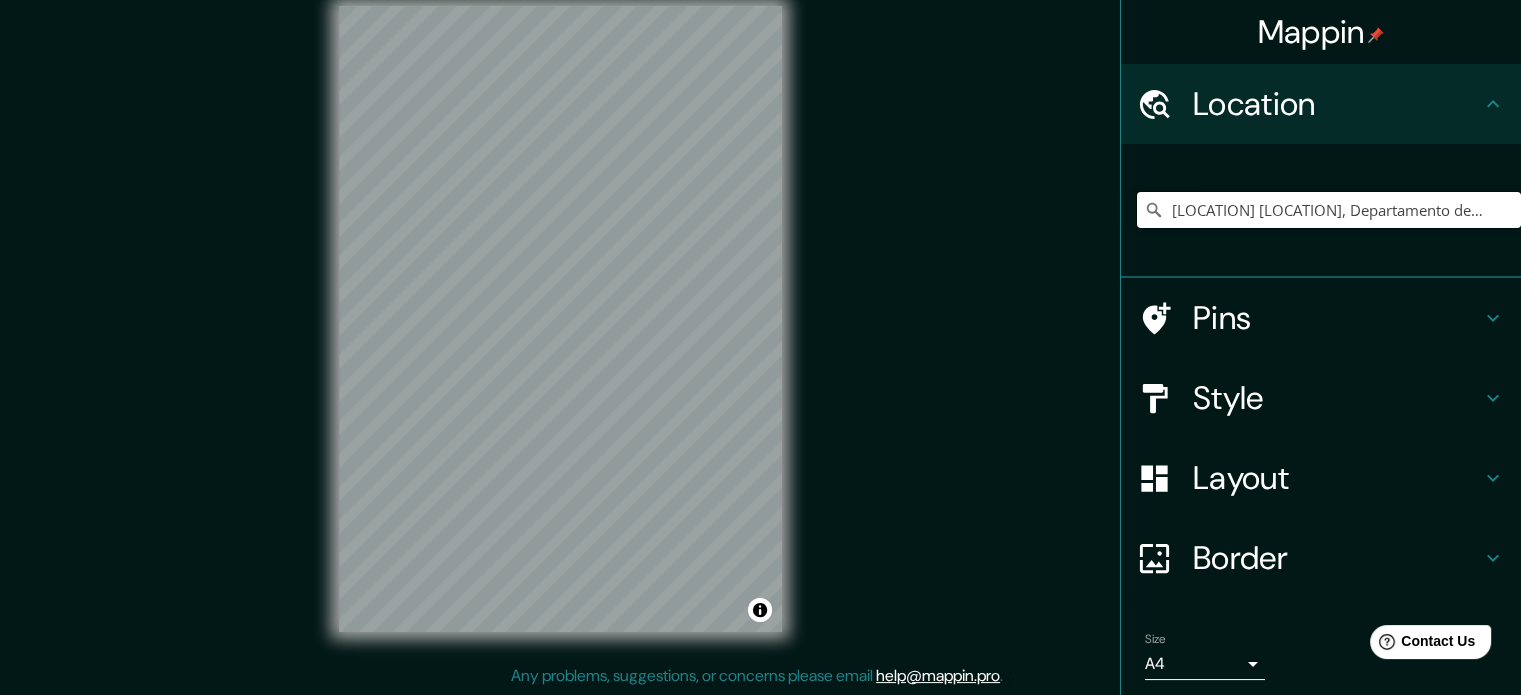 click on "[LOCATION] [LOCATION], Departamento de [DEPARTMENT], [COUNTRY]" at bounding box center (1329, 210) 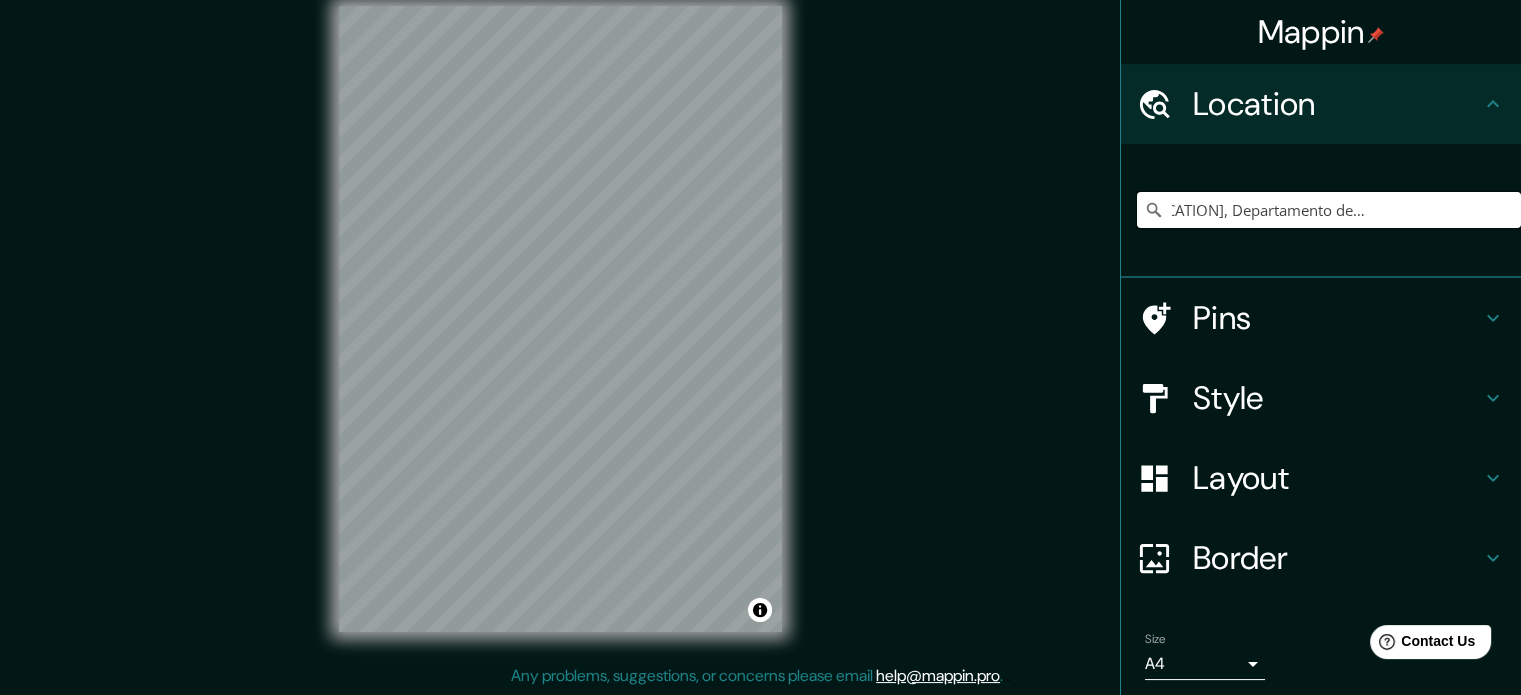 drag, startPoint x: 1156, startPoint y: 207, endPoint x: 1535, endPoint y: 223, distance: 379.3376 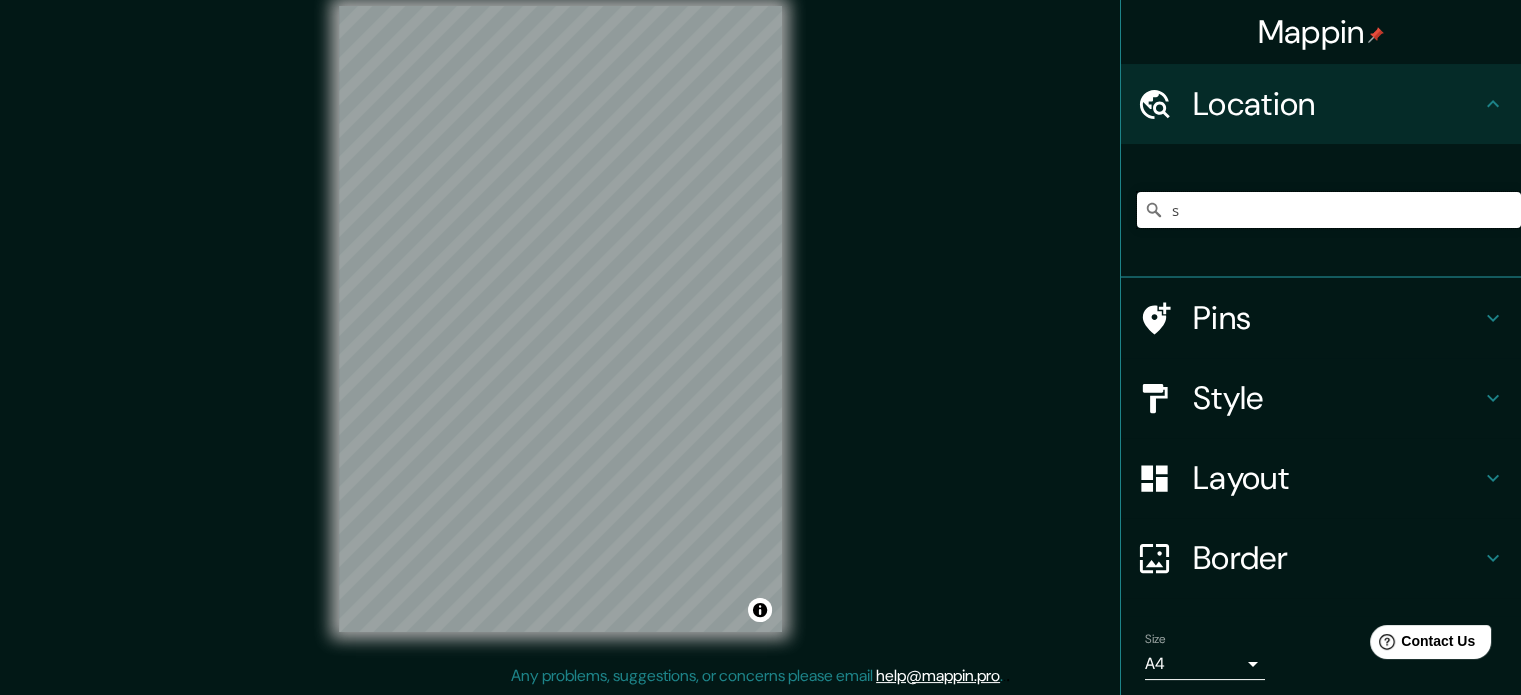 scroll, scrollTop: 0, scrollLeft: 0, axis: both 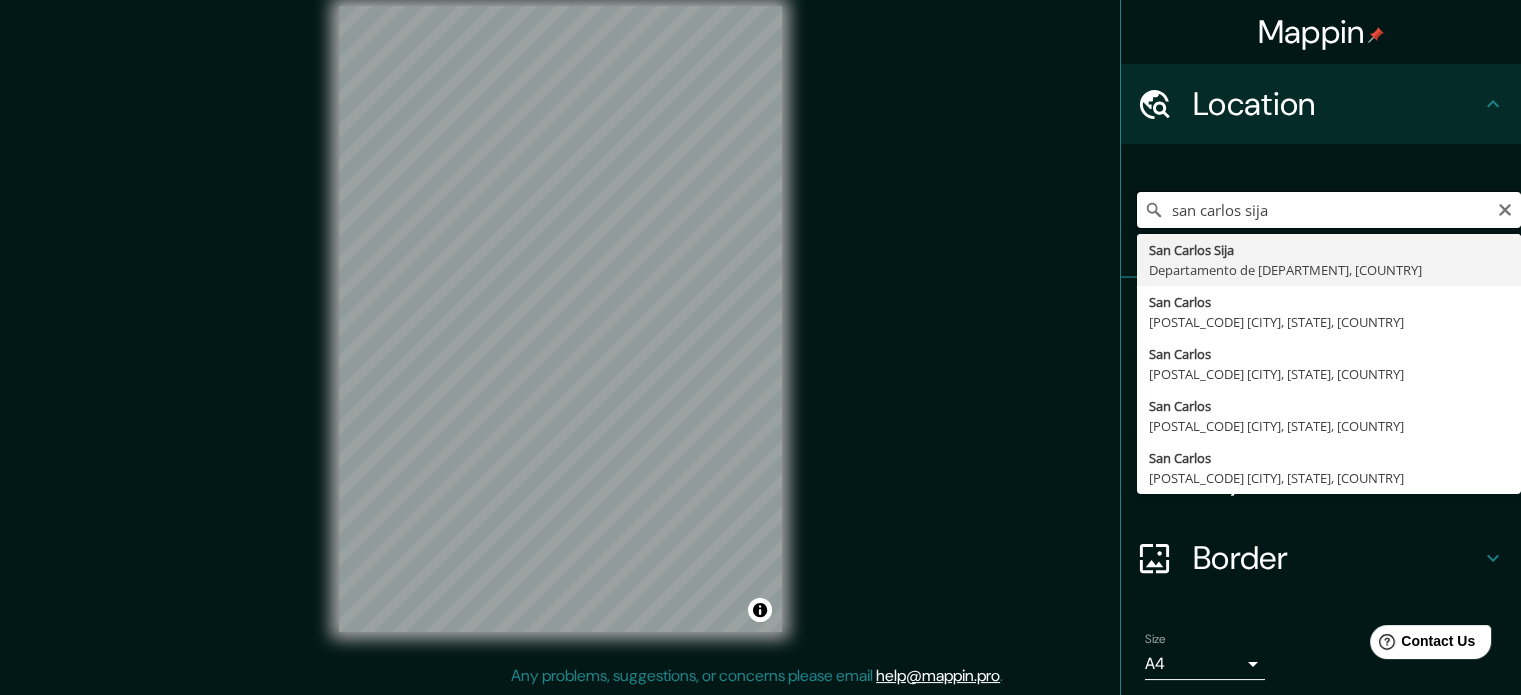 type on "[LOCATION] [LOCATION], Departamento de [DEPARTMENT], [COUNTRY]" 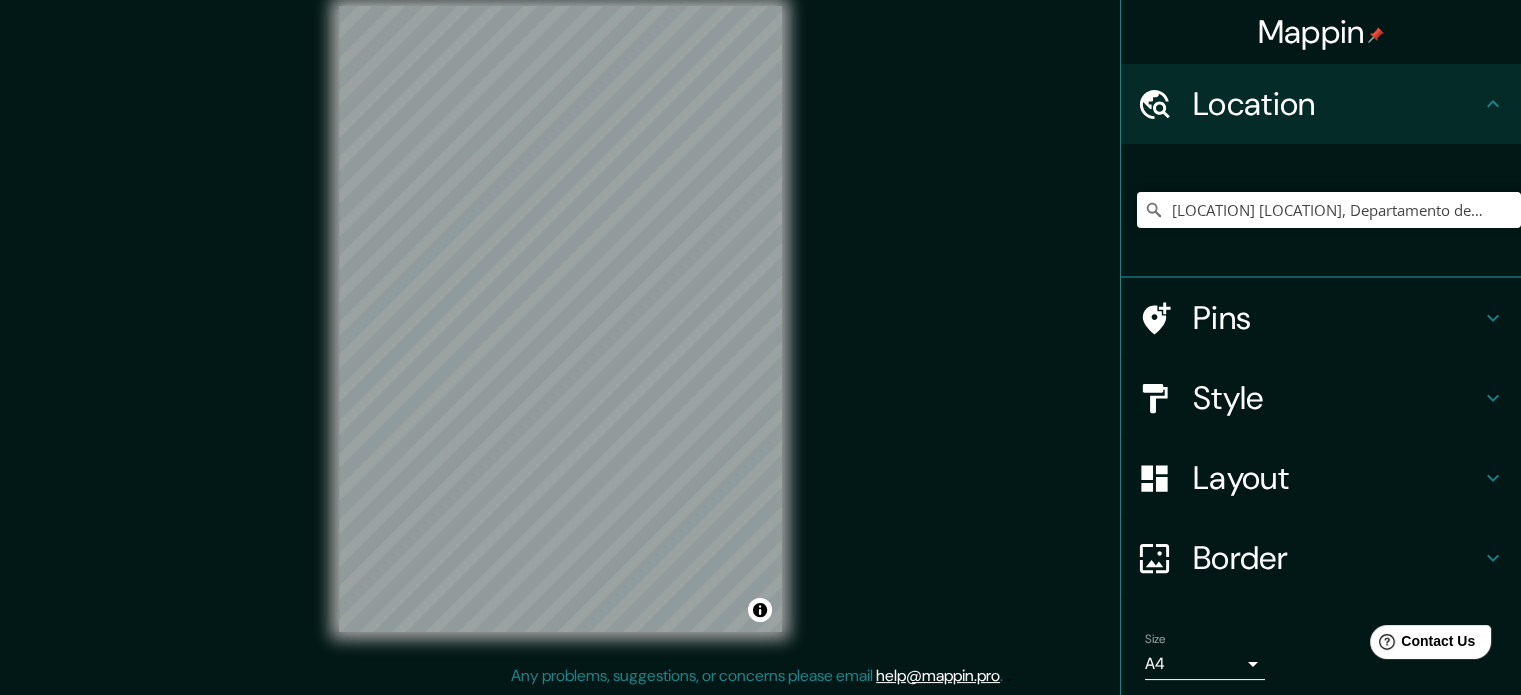 click on "Style" at bounding box center (1321, 398) 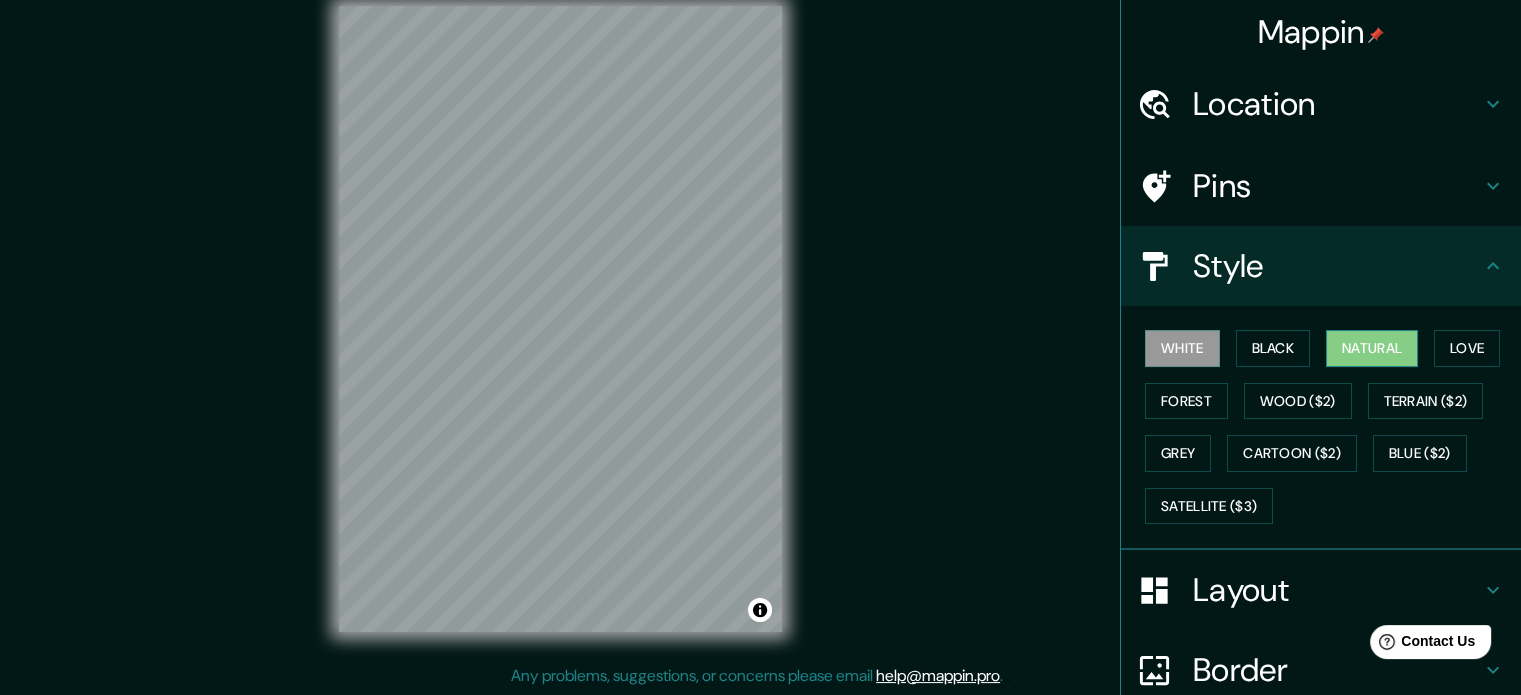 click on "Natural" at bounding box center (1372, 348) 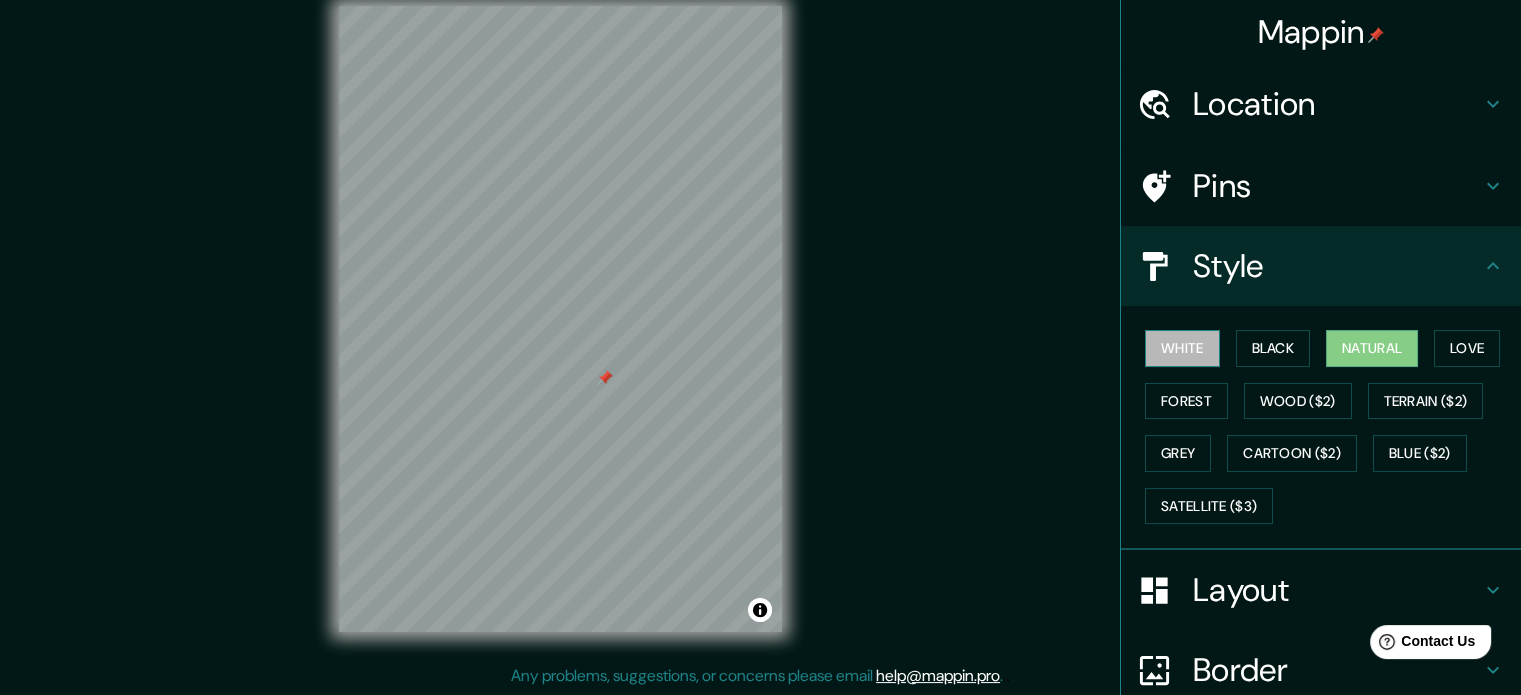 click on "White" at bounding box center [1182, 348] 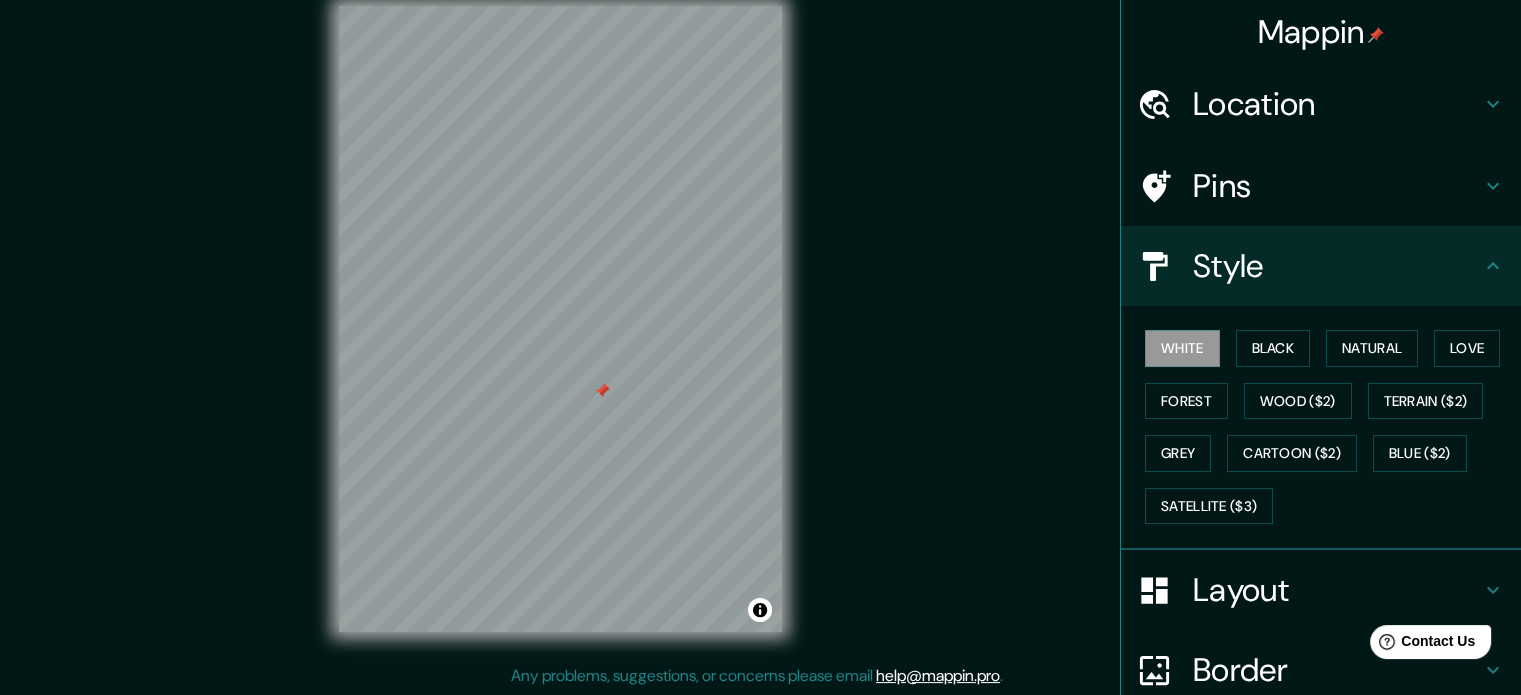 click at bounding box center [602, 391] 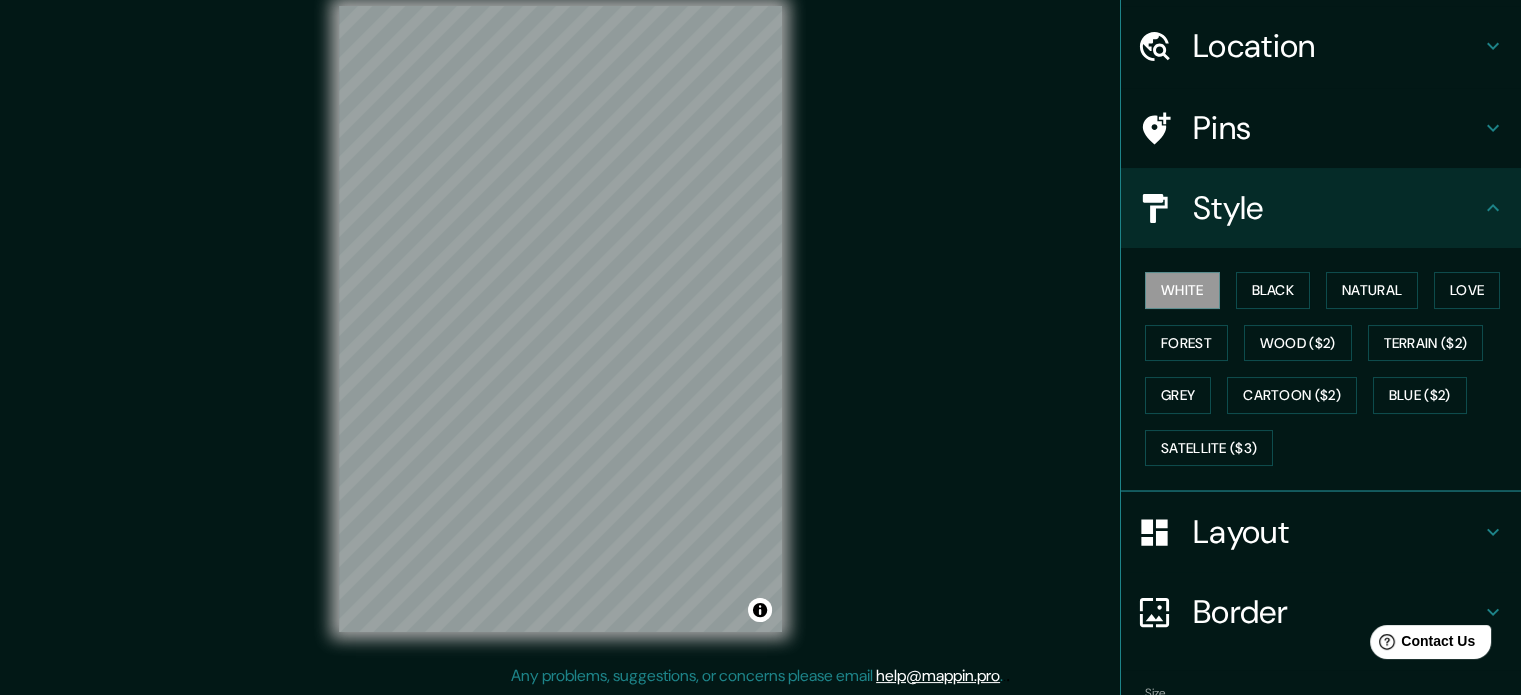 scroll, scrollTop: 178, scrollLeft: 0, axis: vertical 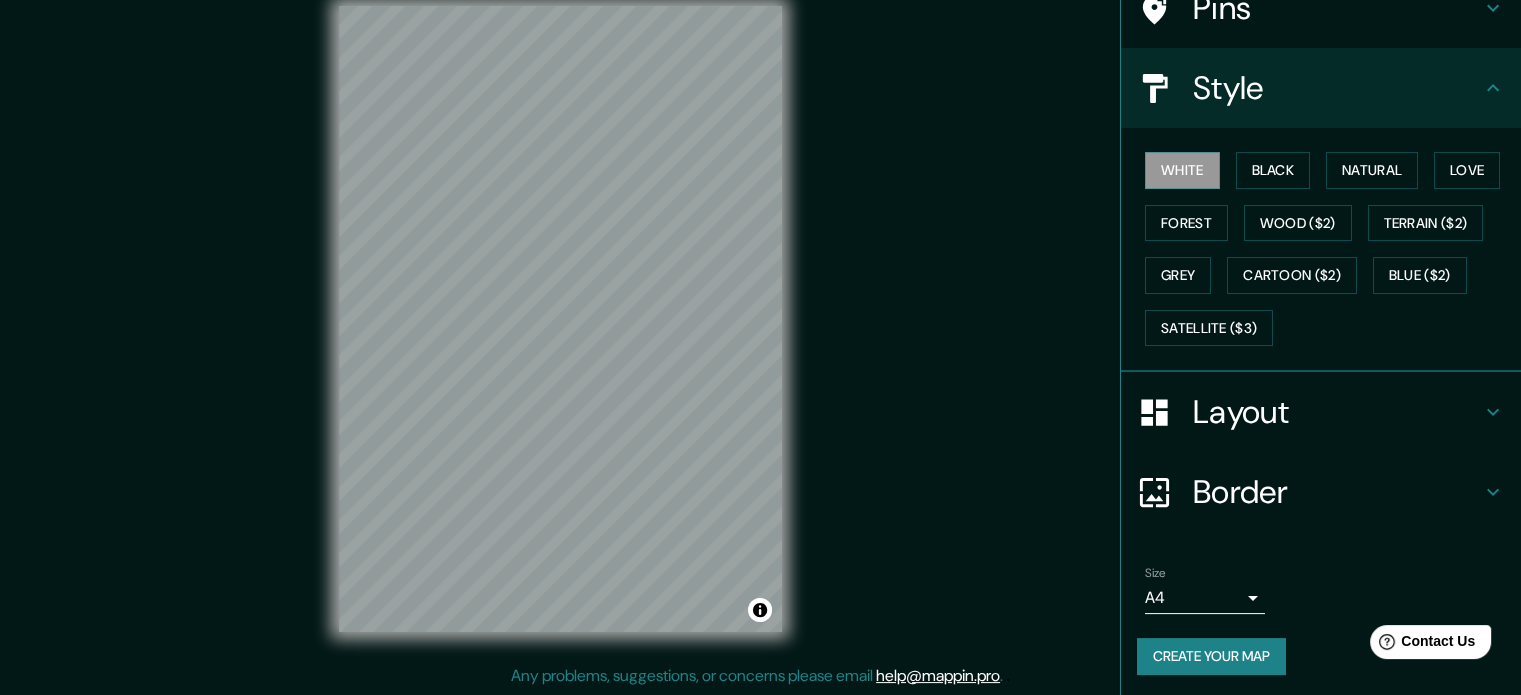 click on "Create your map" at bounding box center [1211, 656] 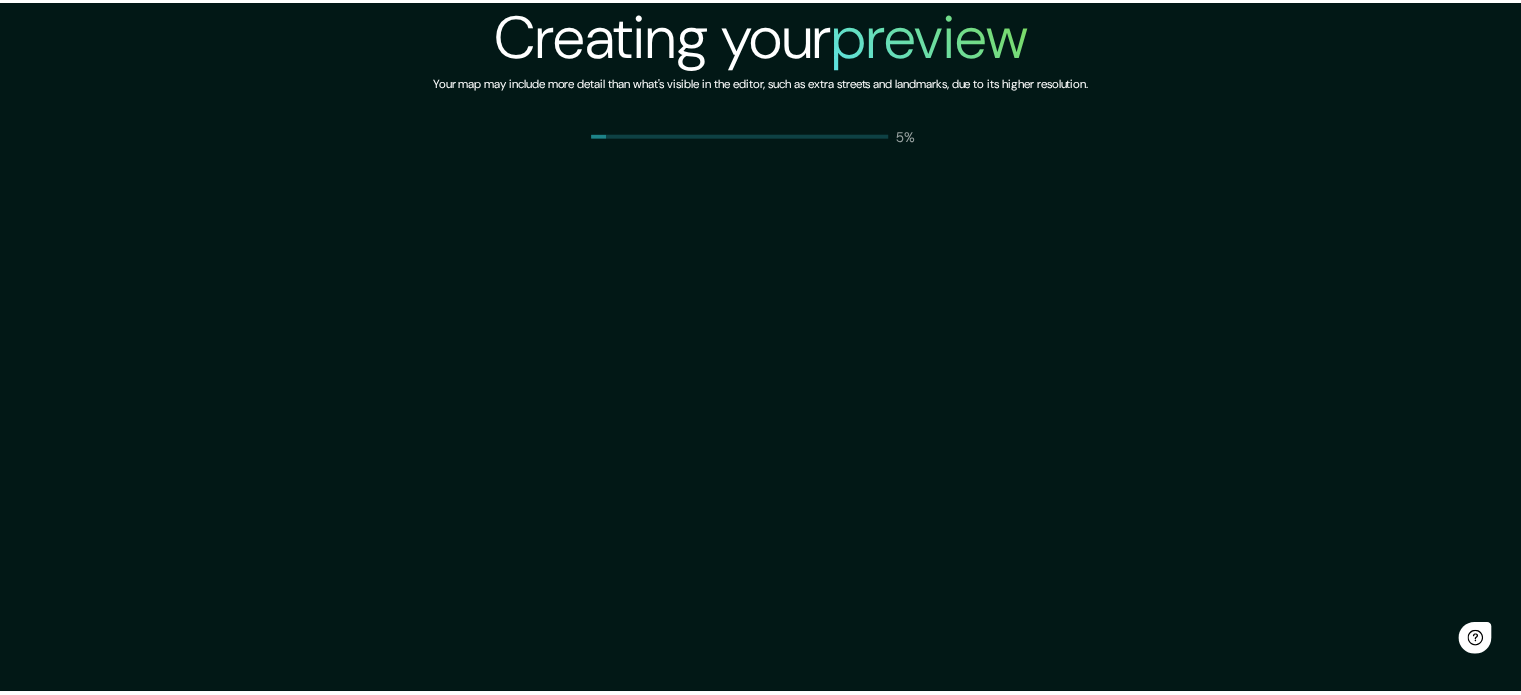 scroll, scrollTop: 0, scrollLeft: 0, axis: both 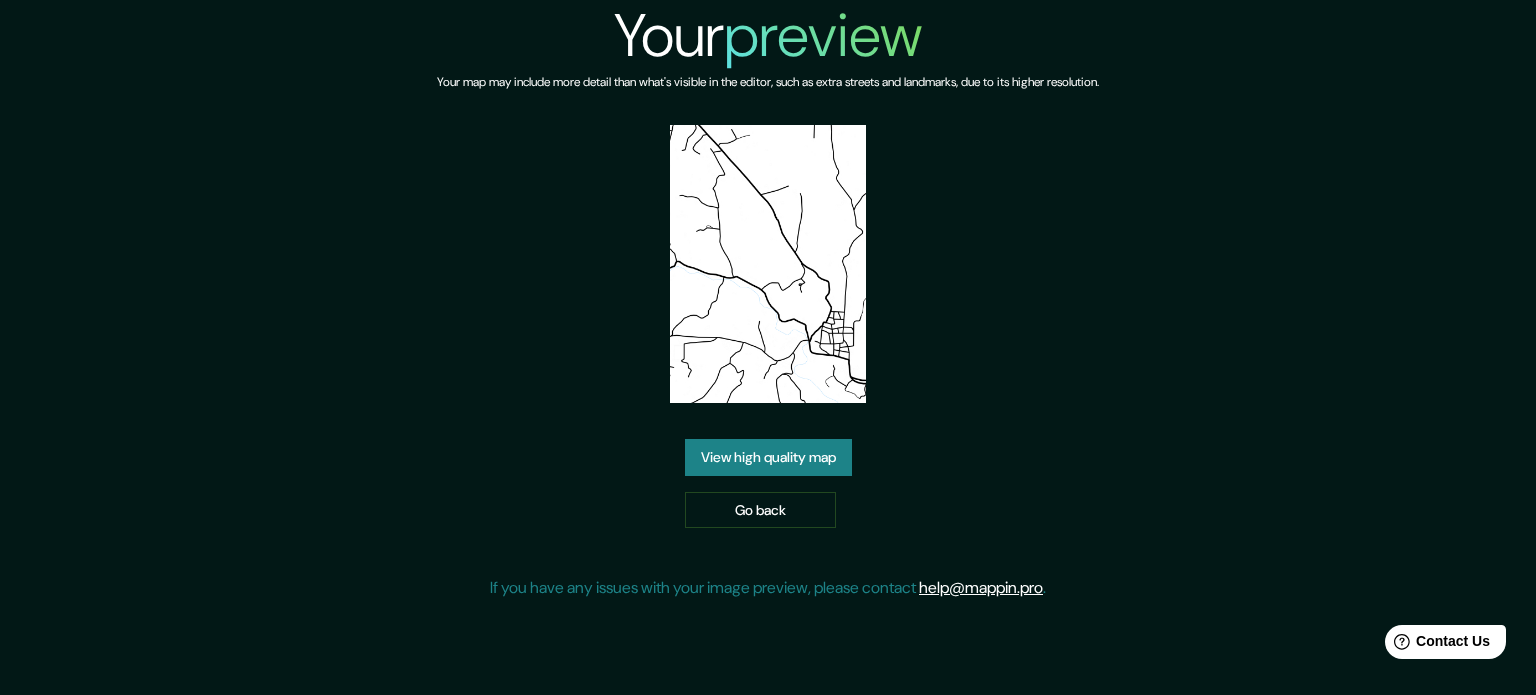 click on "View high quality map" at bounding box center (768, 457) 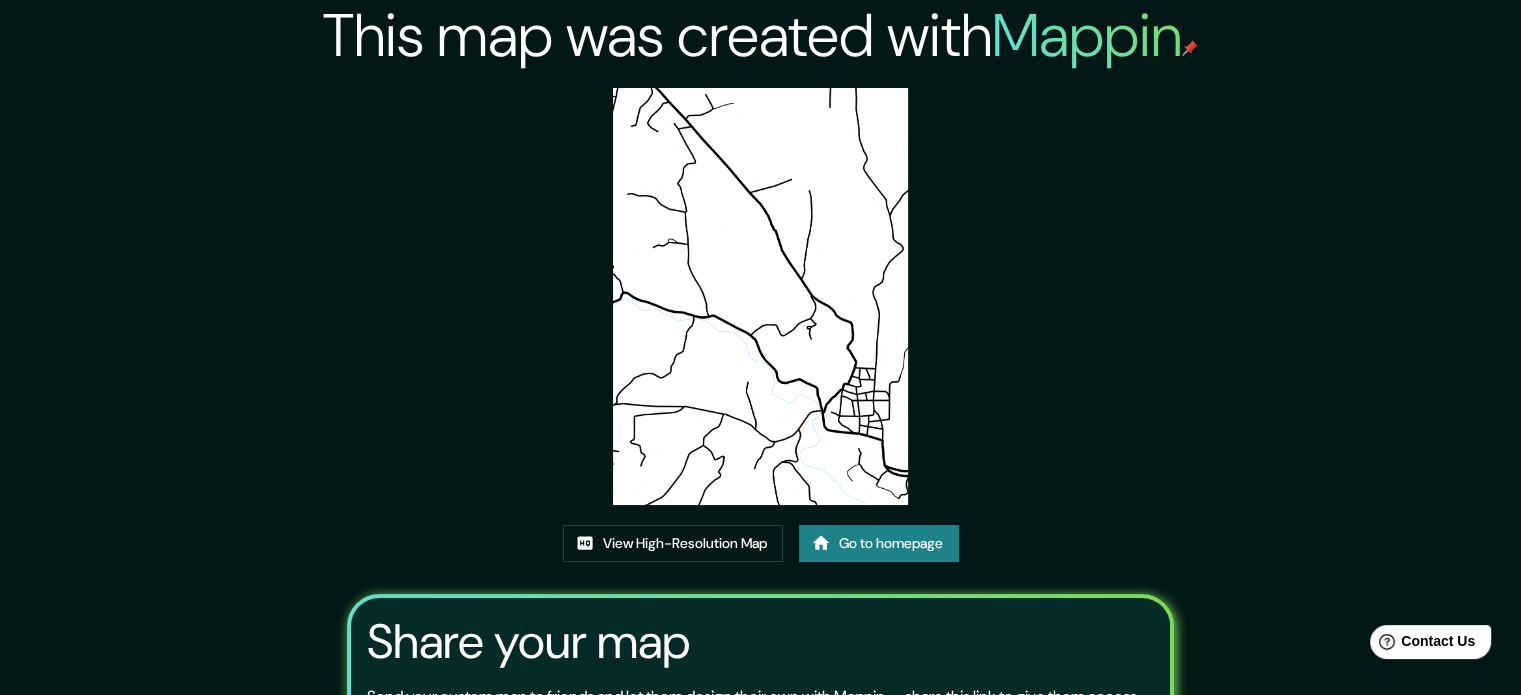 click at bounding box center [760, 296] 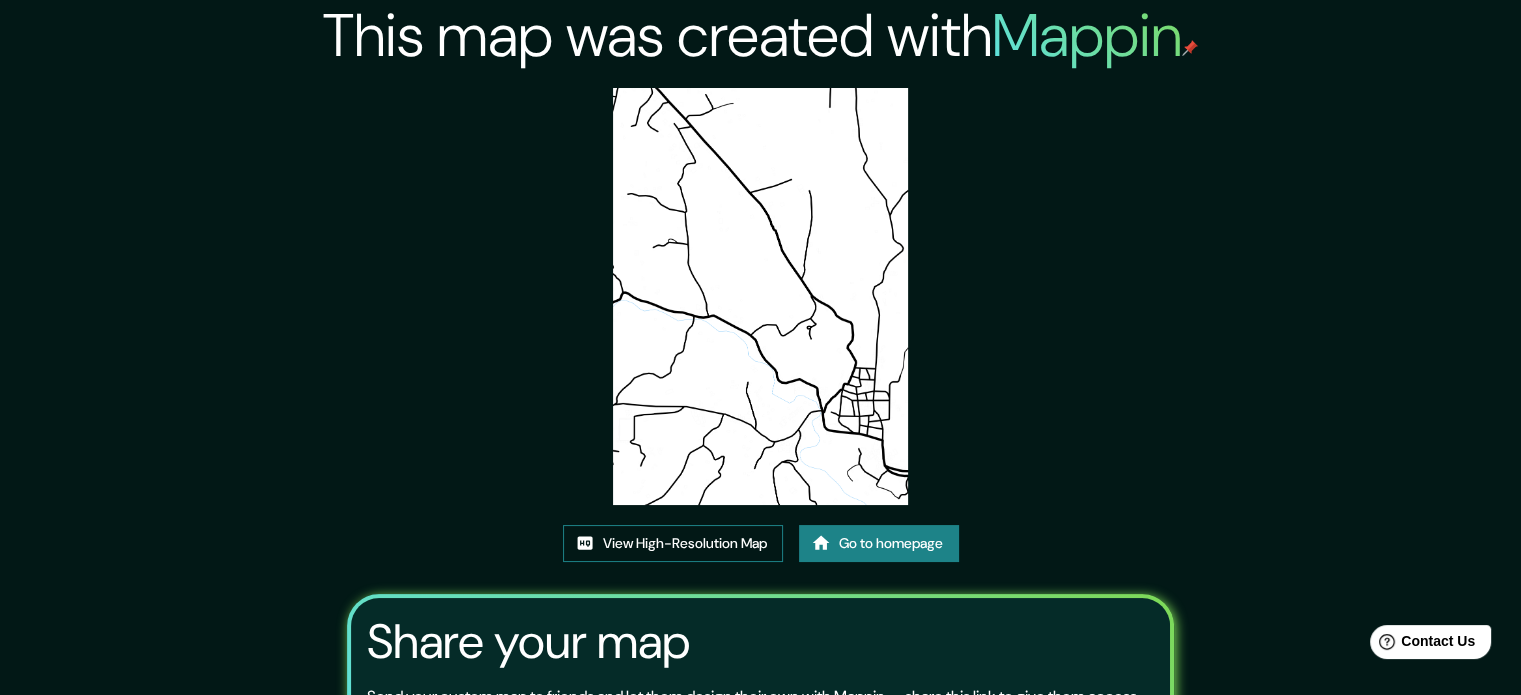 click on "View High-Resolution Map" at bounding box center (673, 543) 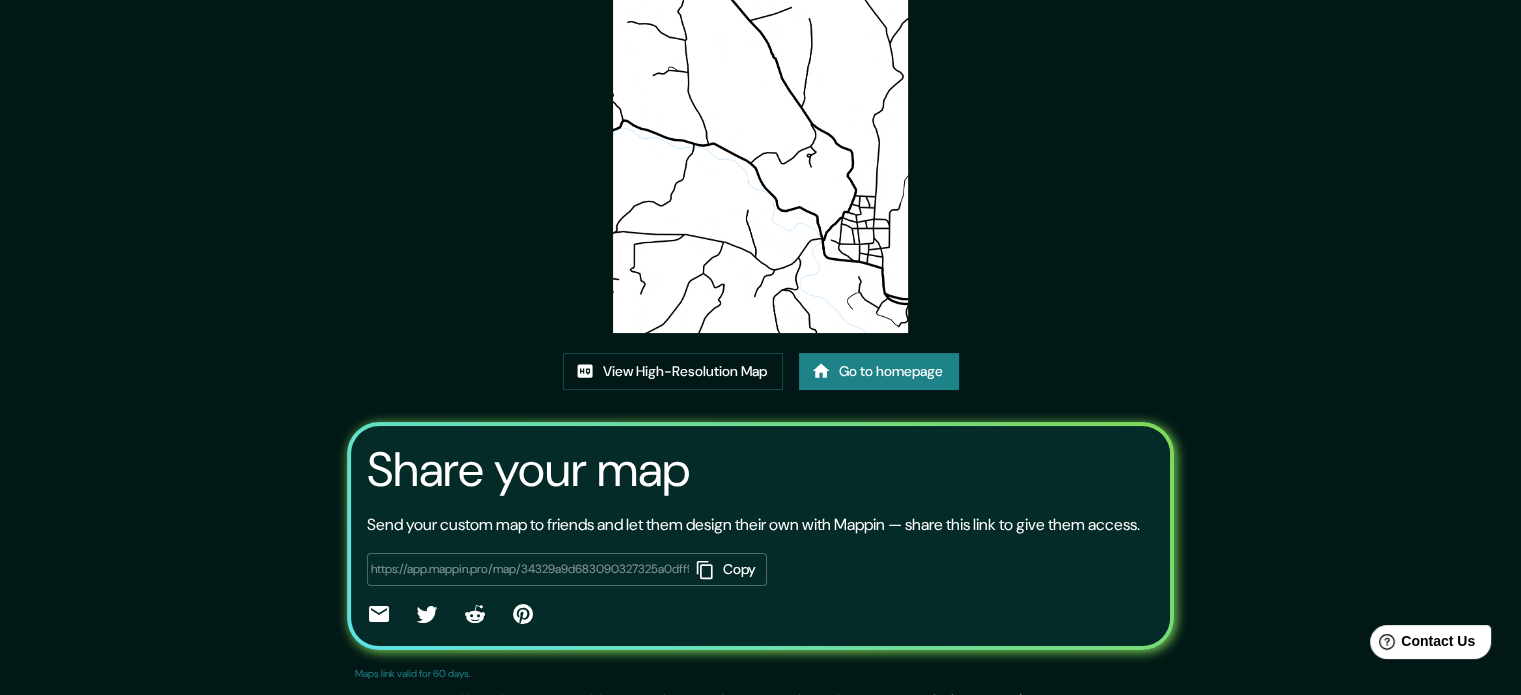 scroll, scrollTop: 21, scrollLeft: 0, axis: vertical 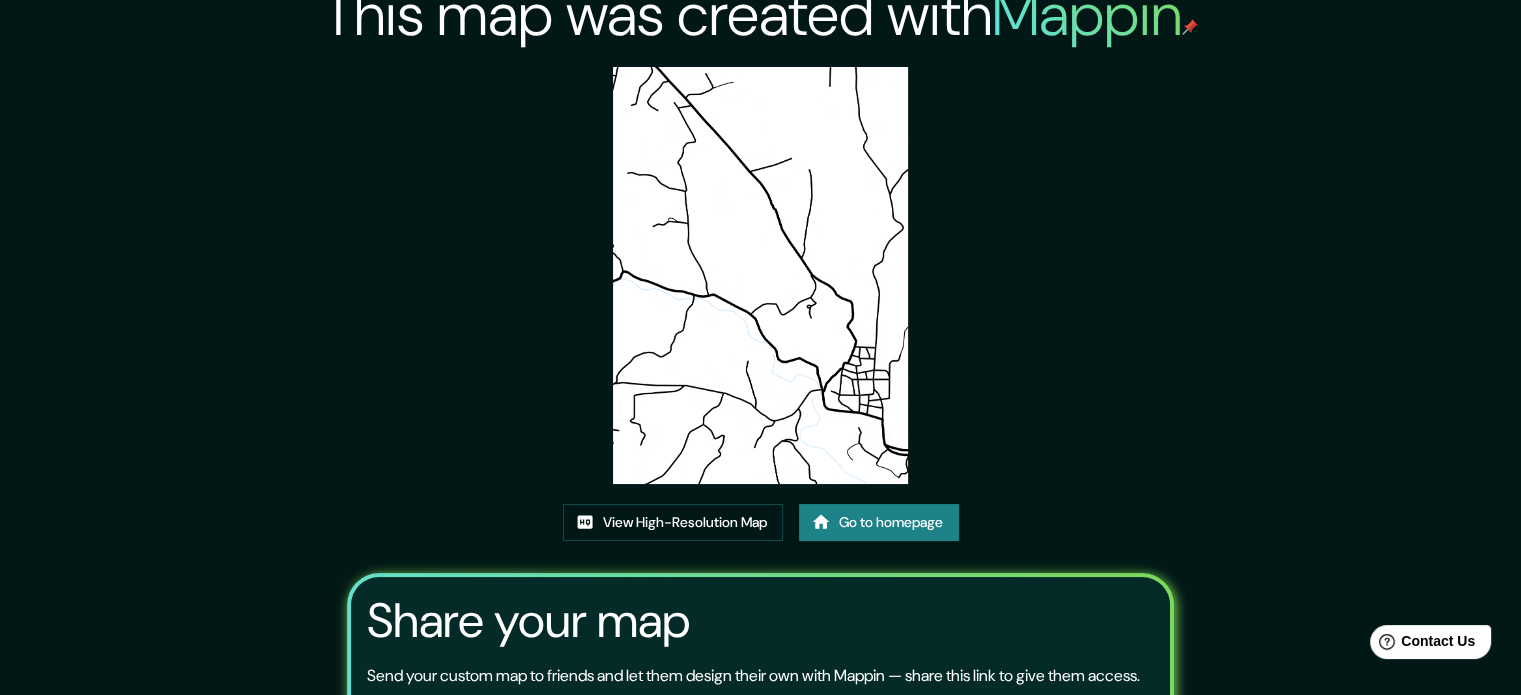 click at bounding box center [760, 275] 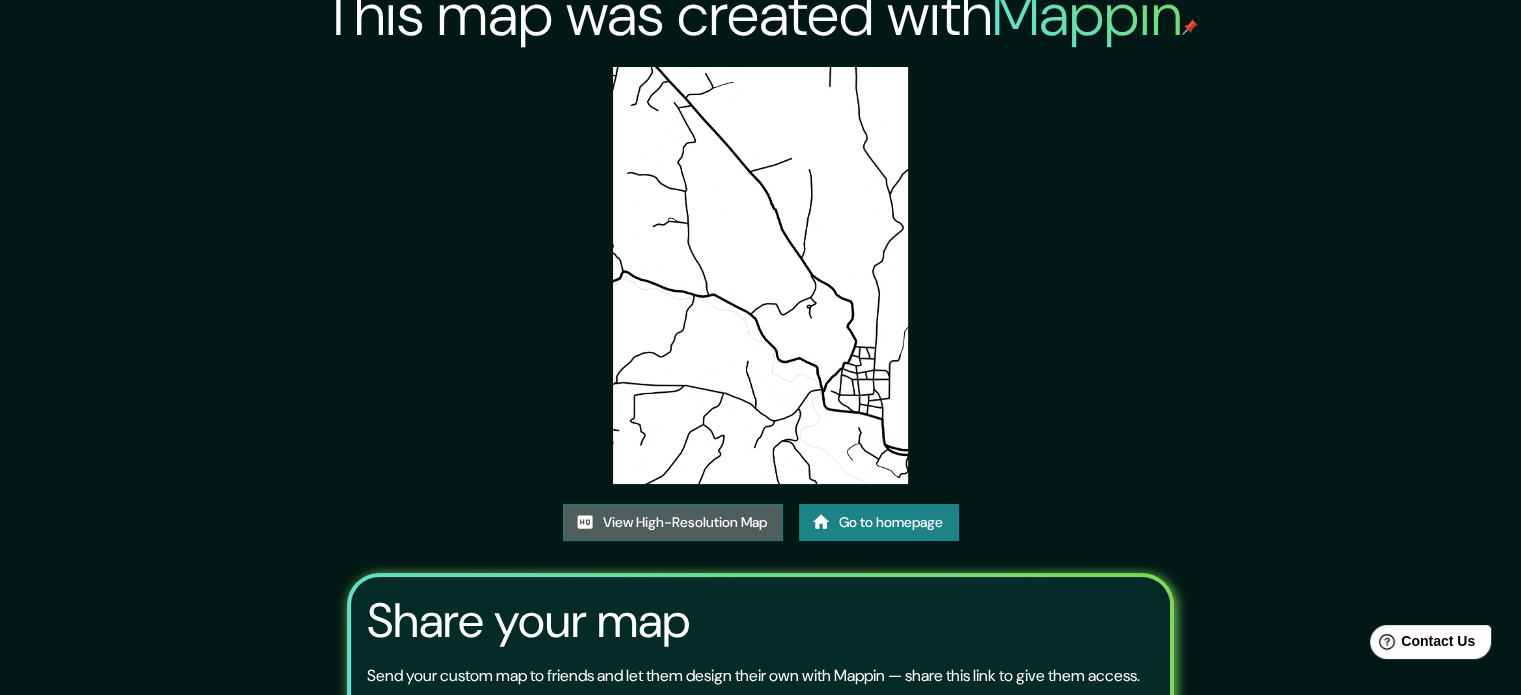 click on "View High-Resolution Map" at bounding box center [673, 522] 